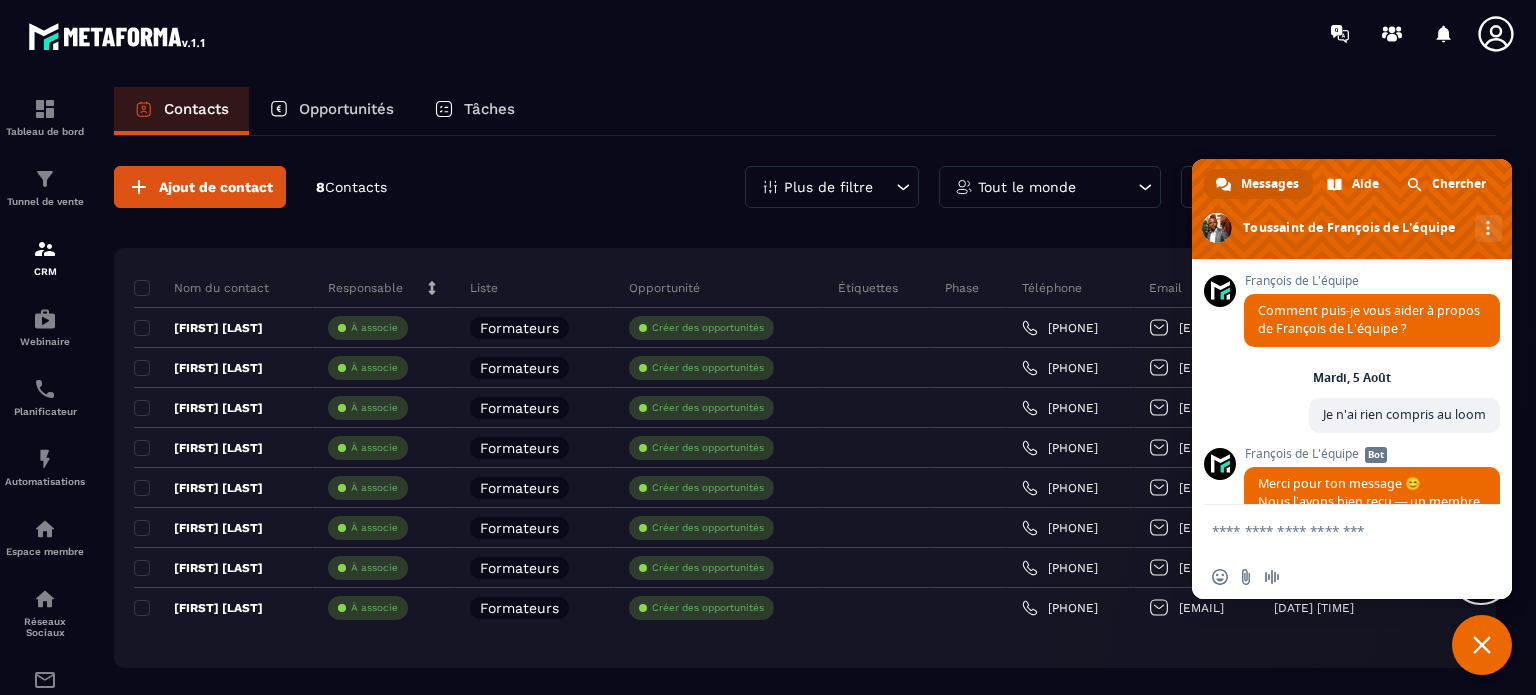 scroll, scrollTop: 0, scrollLeft: 0, axis: both 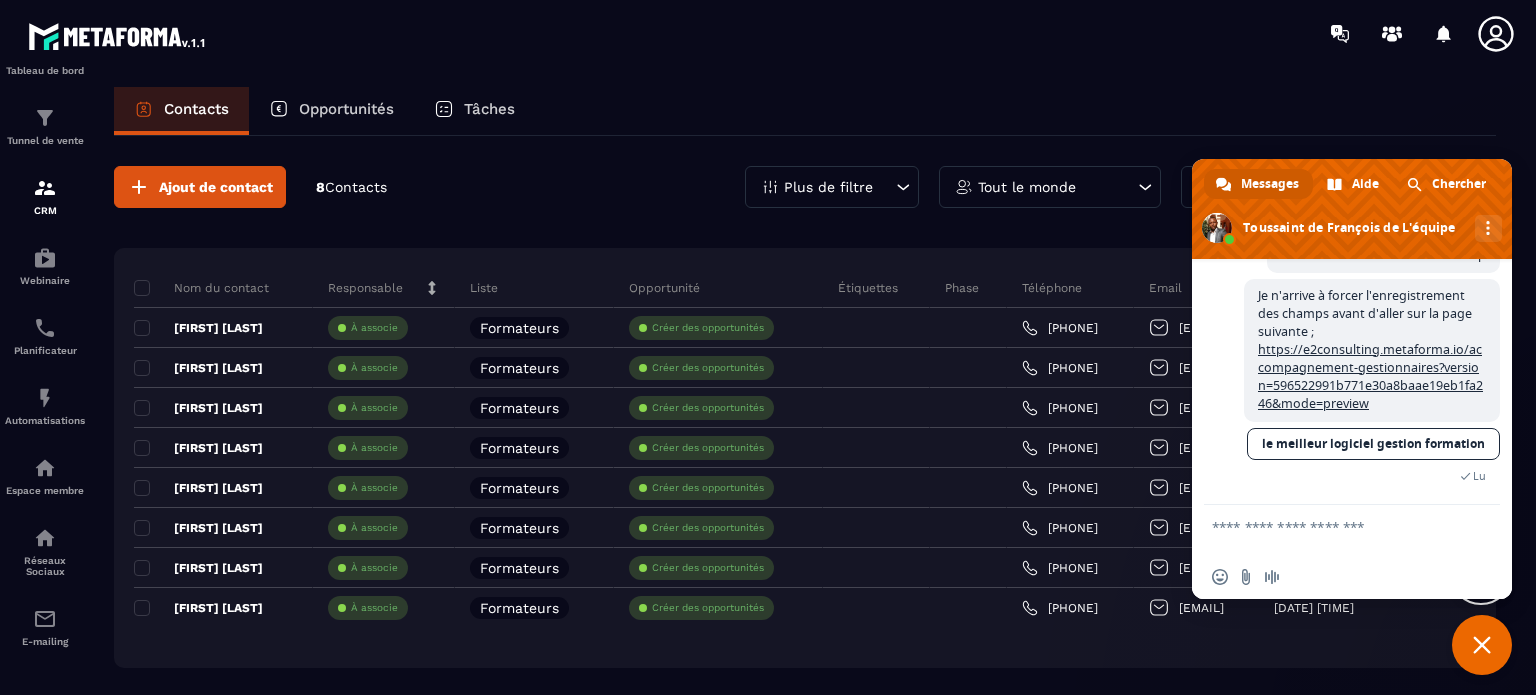click on "Je n'arrive à forcer l'enregistrement des champs avant d'aller sur la page suivante ; https://e2consulting.metaforma.io/accompagnement-gestionnaires?version=596522991b771e30a8baae19fa246&mode=preview Il y a 43 minutes le meilleur logiciel gestion formation Lu" at bounding box center (1372, 392) 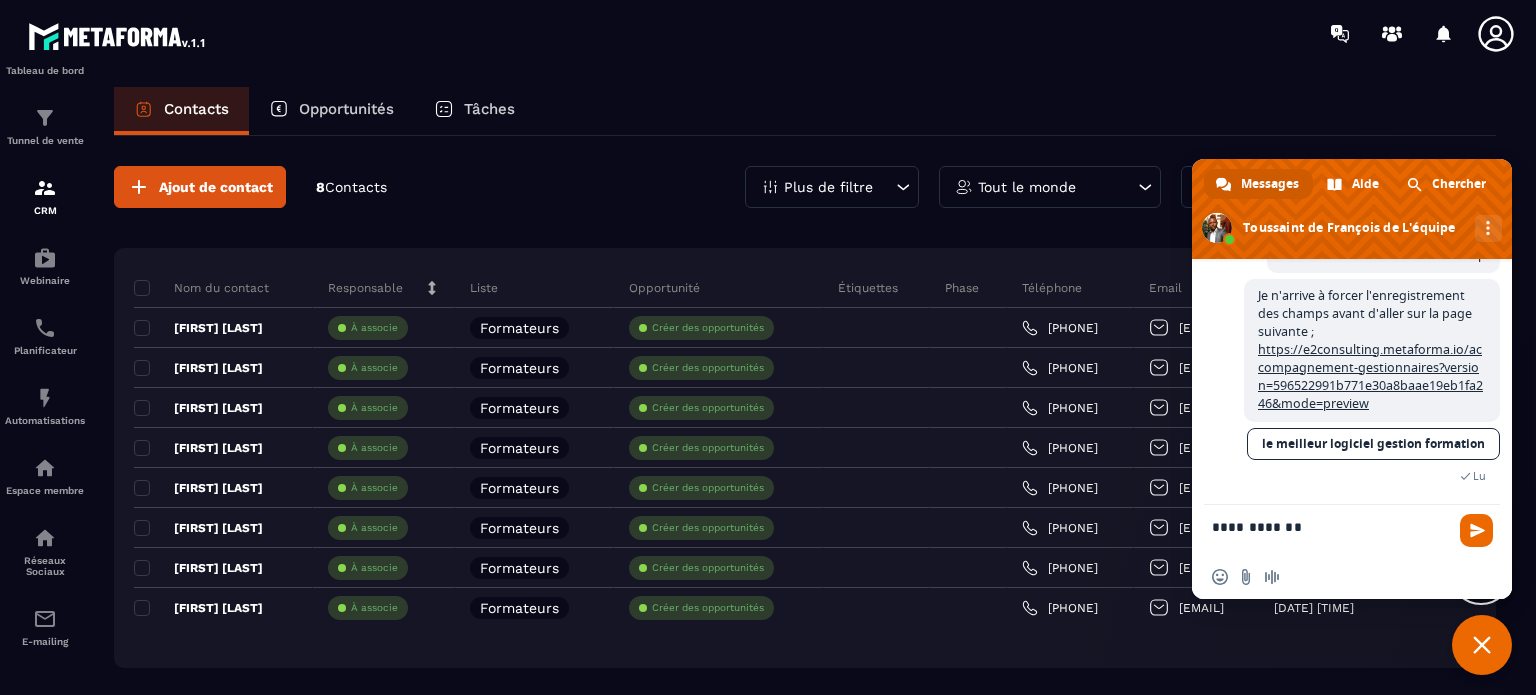 type on "**********" 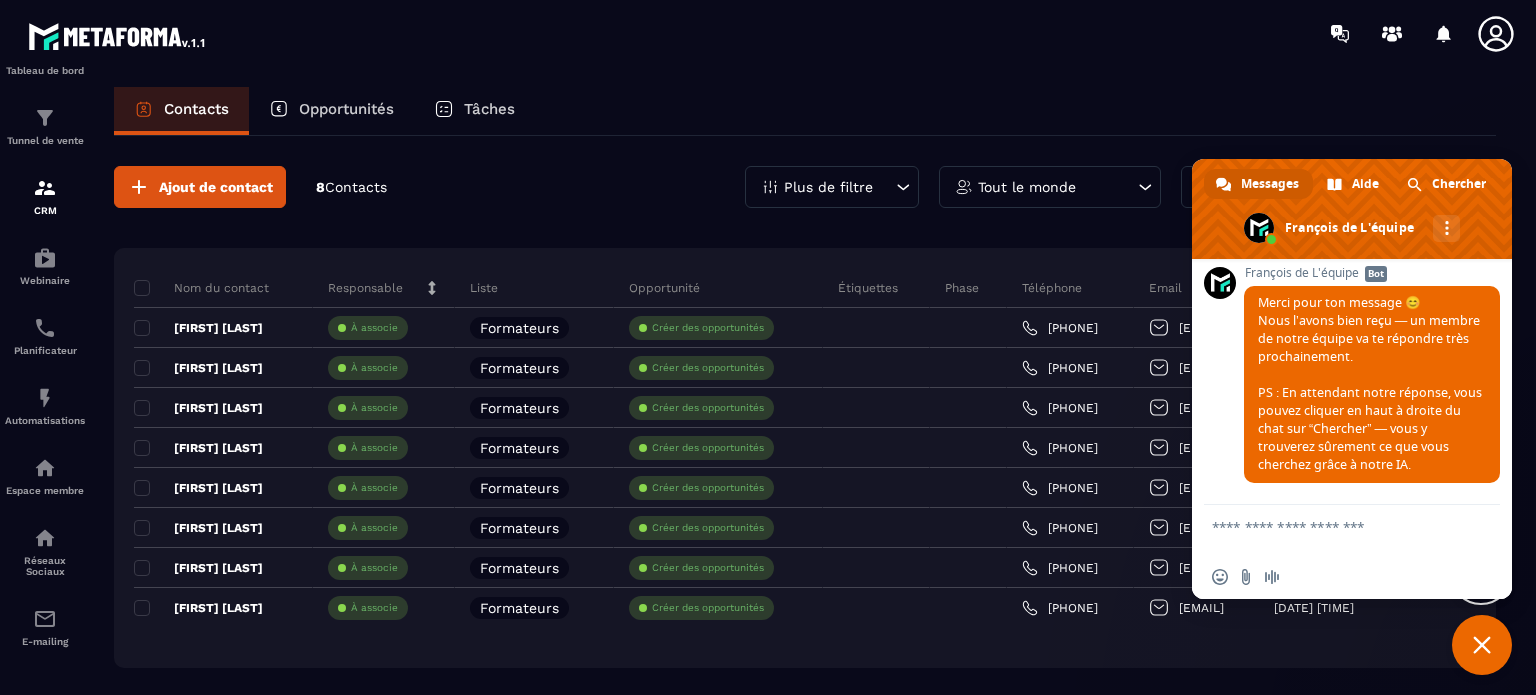 scroll, scrollTop: 1604, scrollLeft: 0, axis: vertical 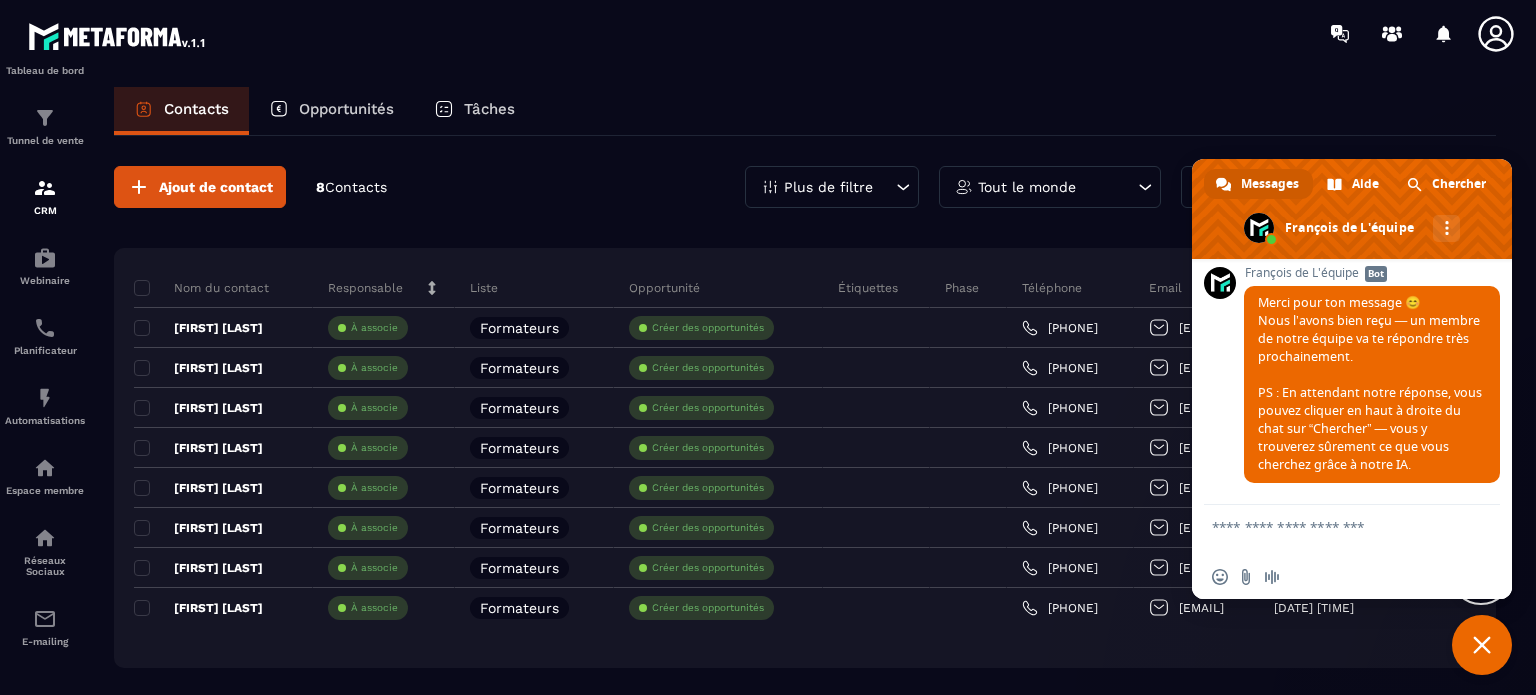 click at bounding box center [1482, 645] 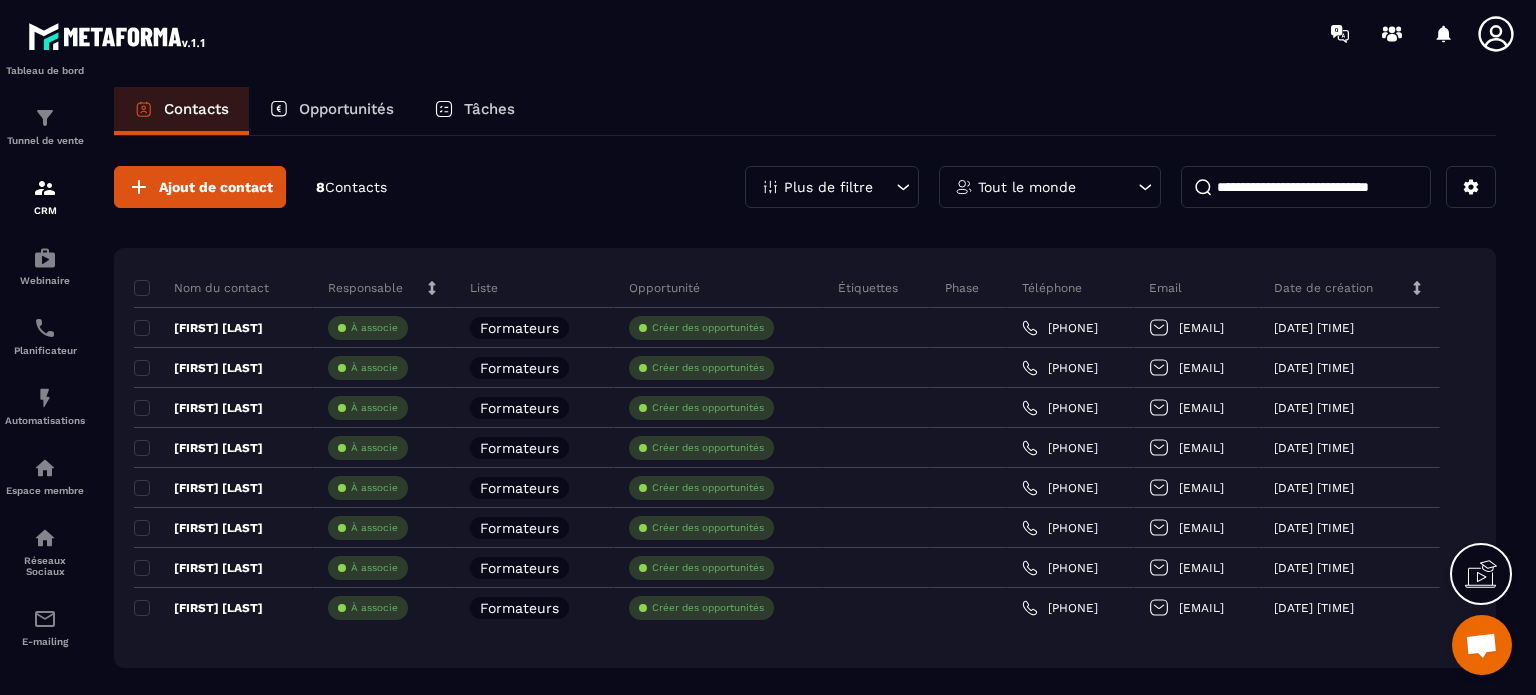 scroll, scrollTop: 0, scrollLeft: 0, axis: both 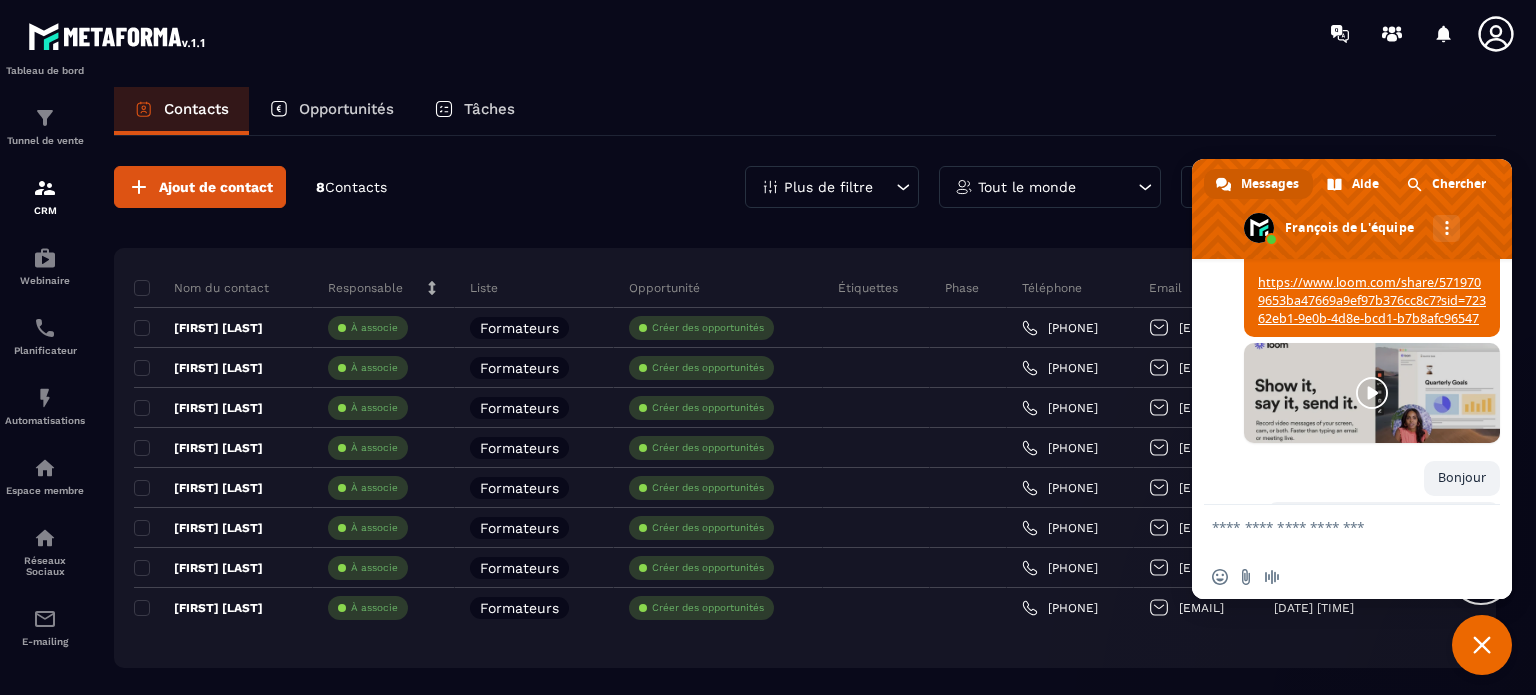 click on "https://www.loom.com/share/5719709653ba47669a9ef97b376cc8c7?sid=72362eb1-9e0b-4d8e-bcd1-b7b8afc96547" at bounding box center (1372, 300) 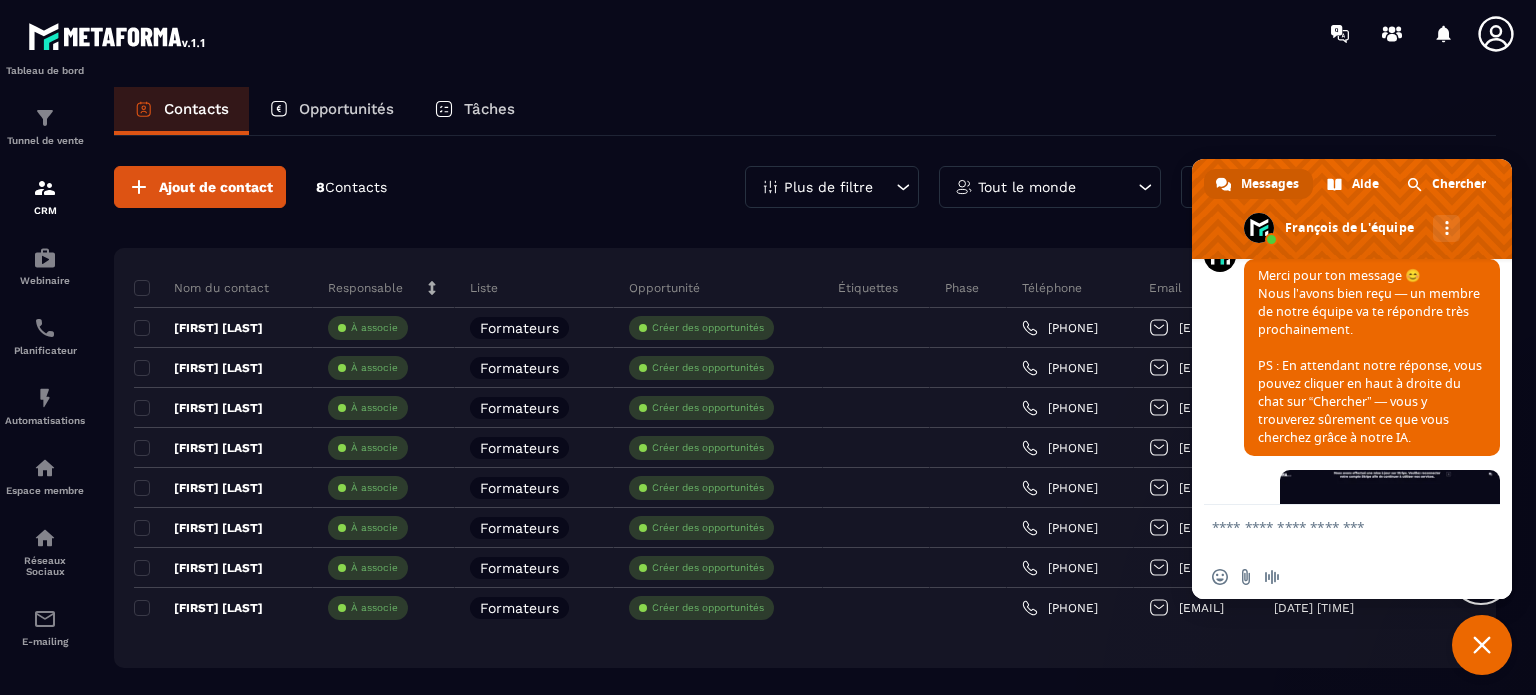 scroll, scrollTop: 0, scrollLeft: 0, axis: both 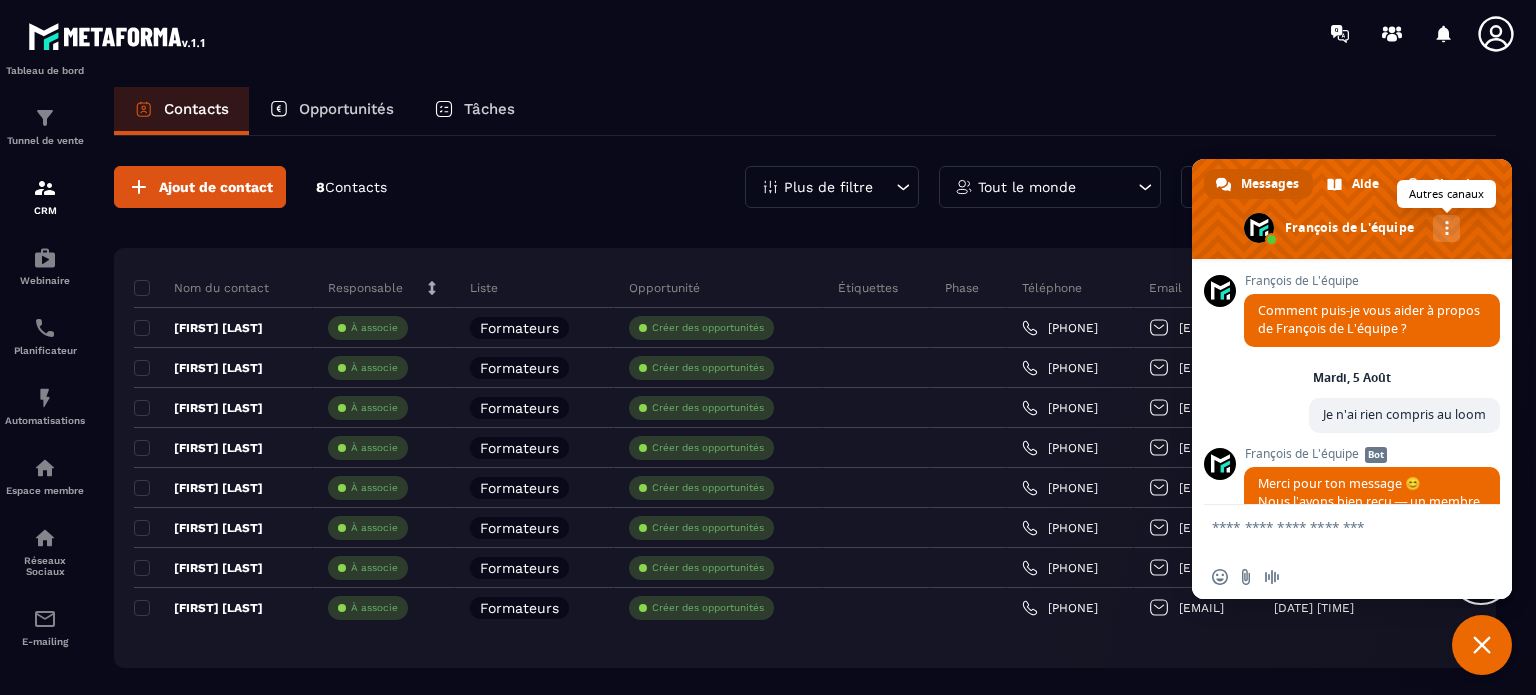 click on "Autres canaux" at bounding box center (1446, 228) 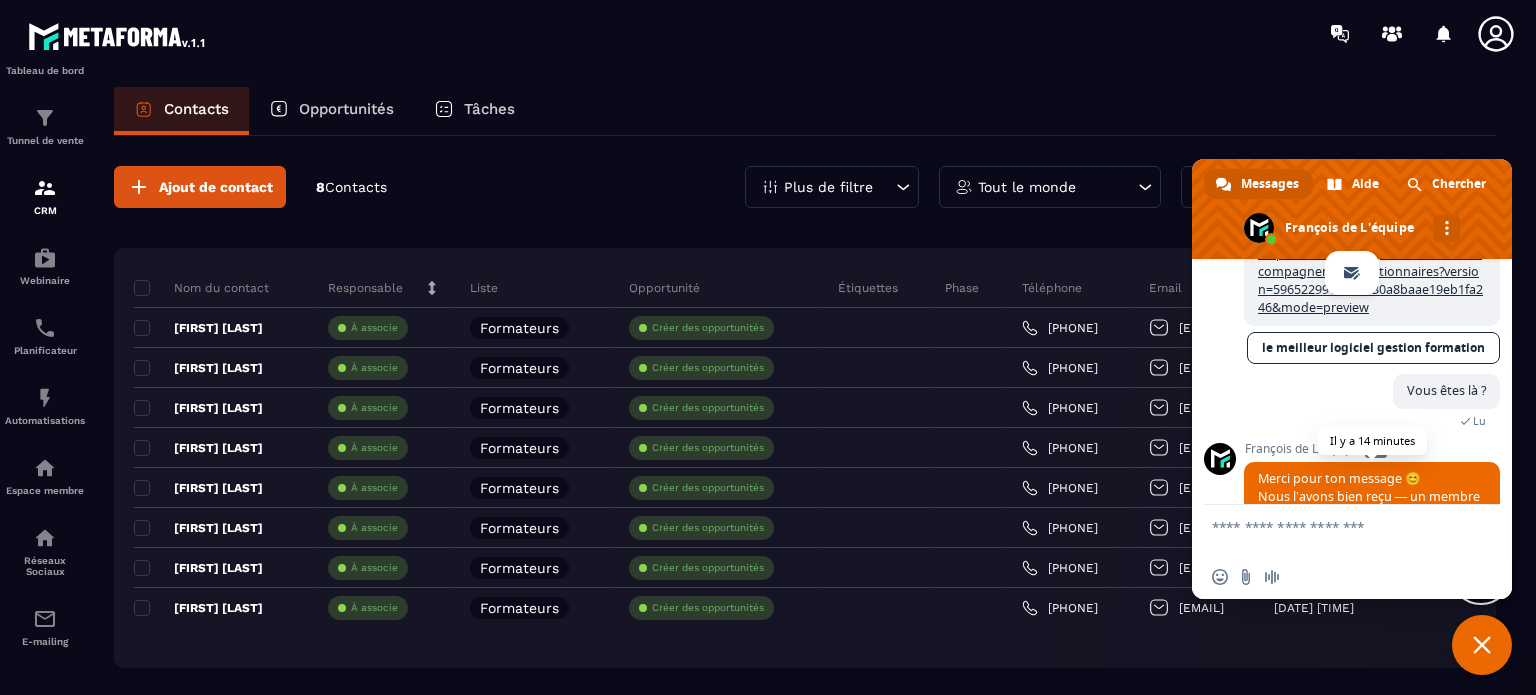 scroll, scrollTop: 1604, scrollLeft: 0, axis: vertical 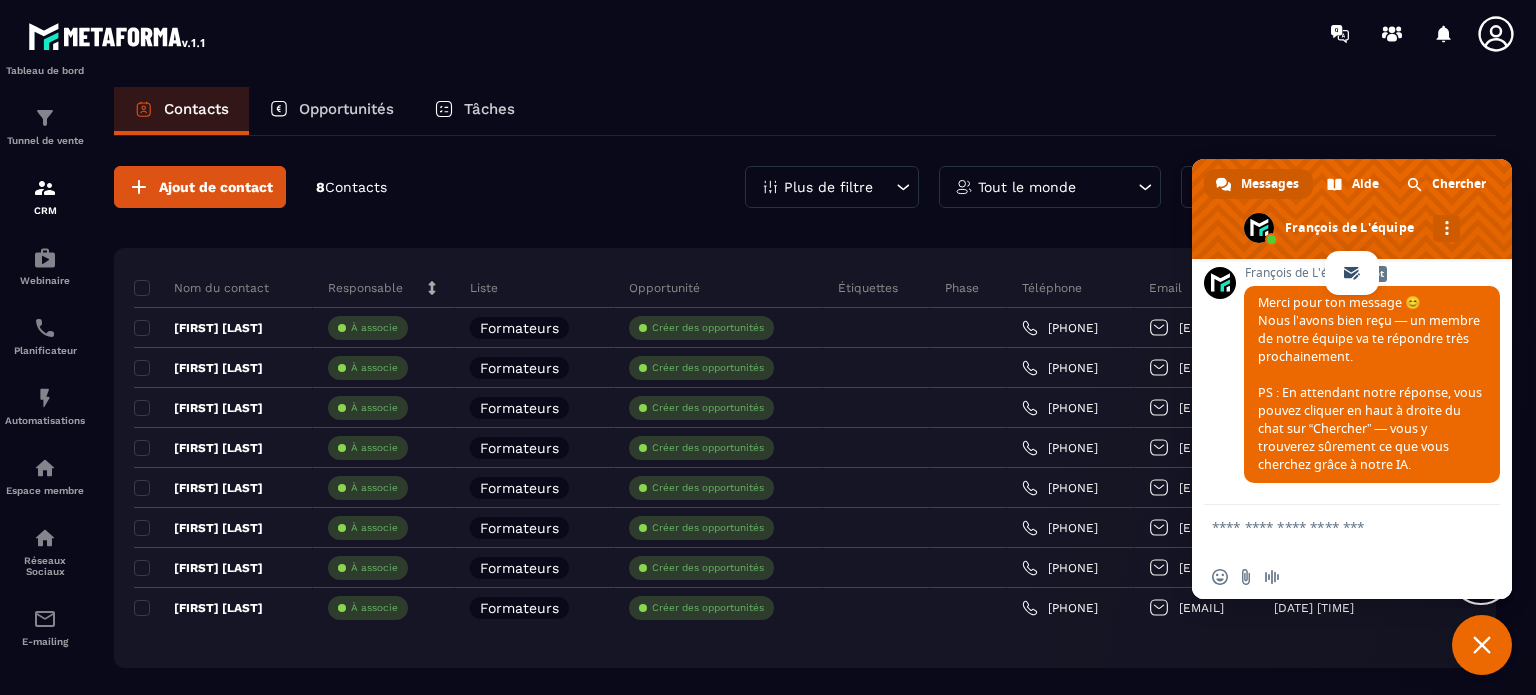 click at bounding box center (1332, 530) 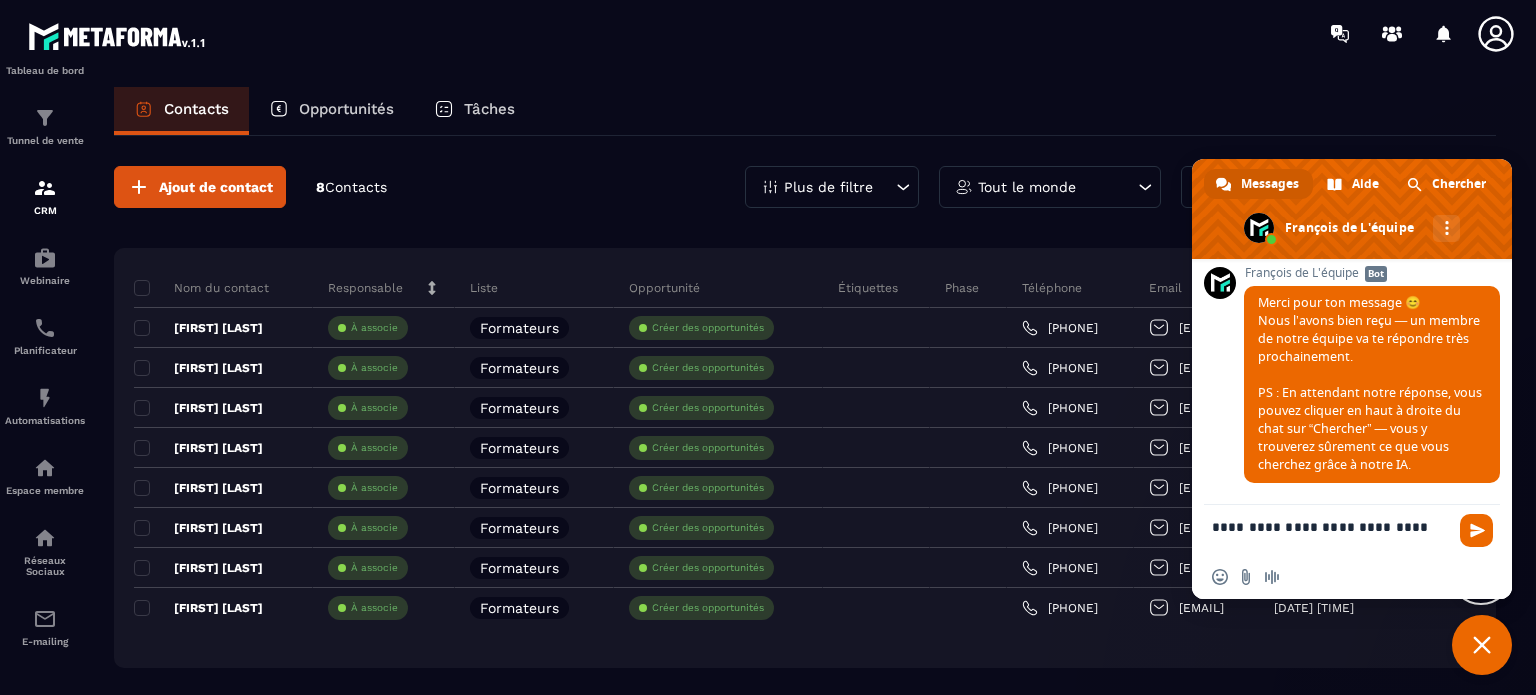 scroll, scrollTop: 0, scrollLeft: 0, axis: both 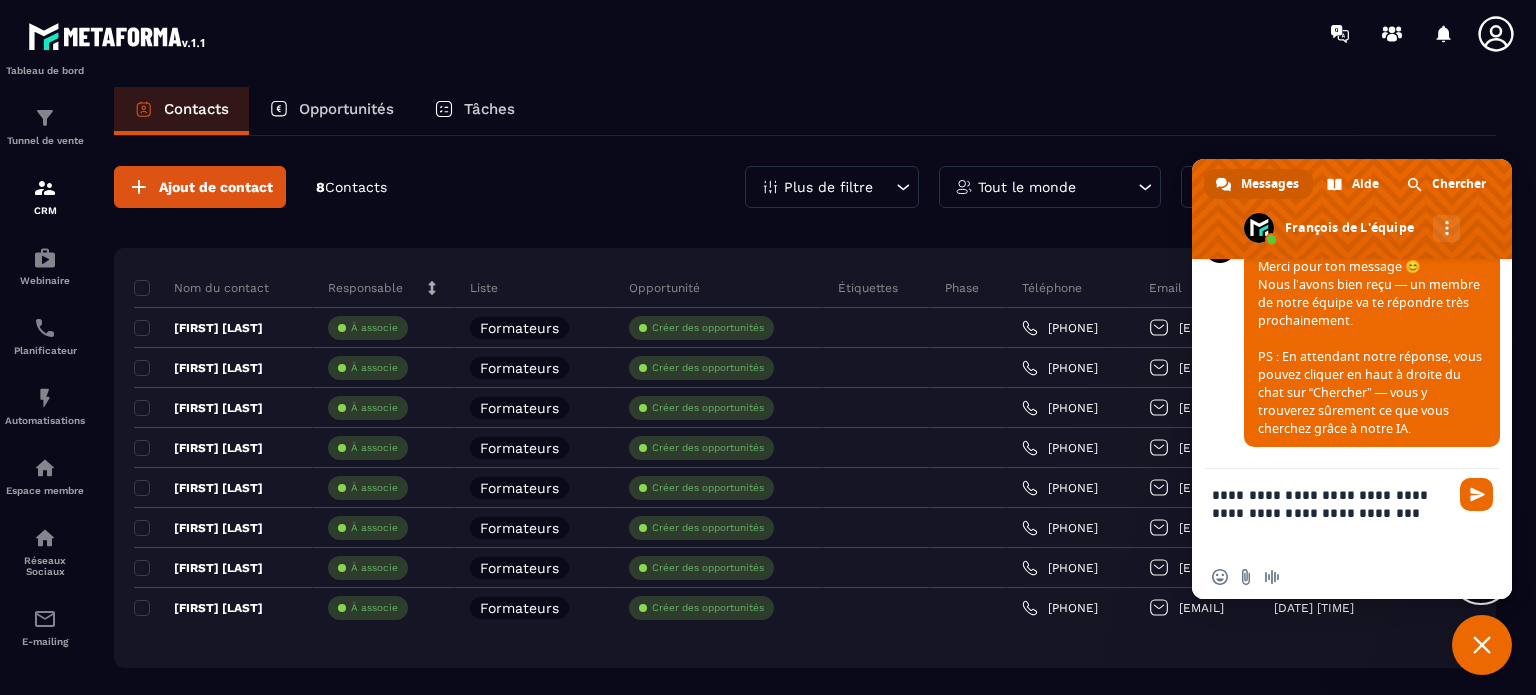 type on "**********" 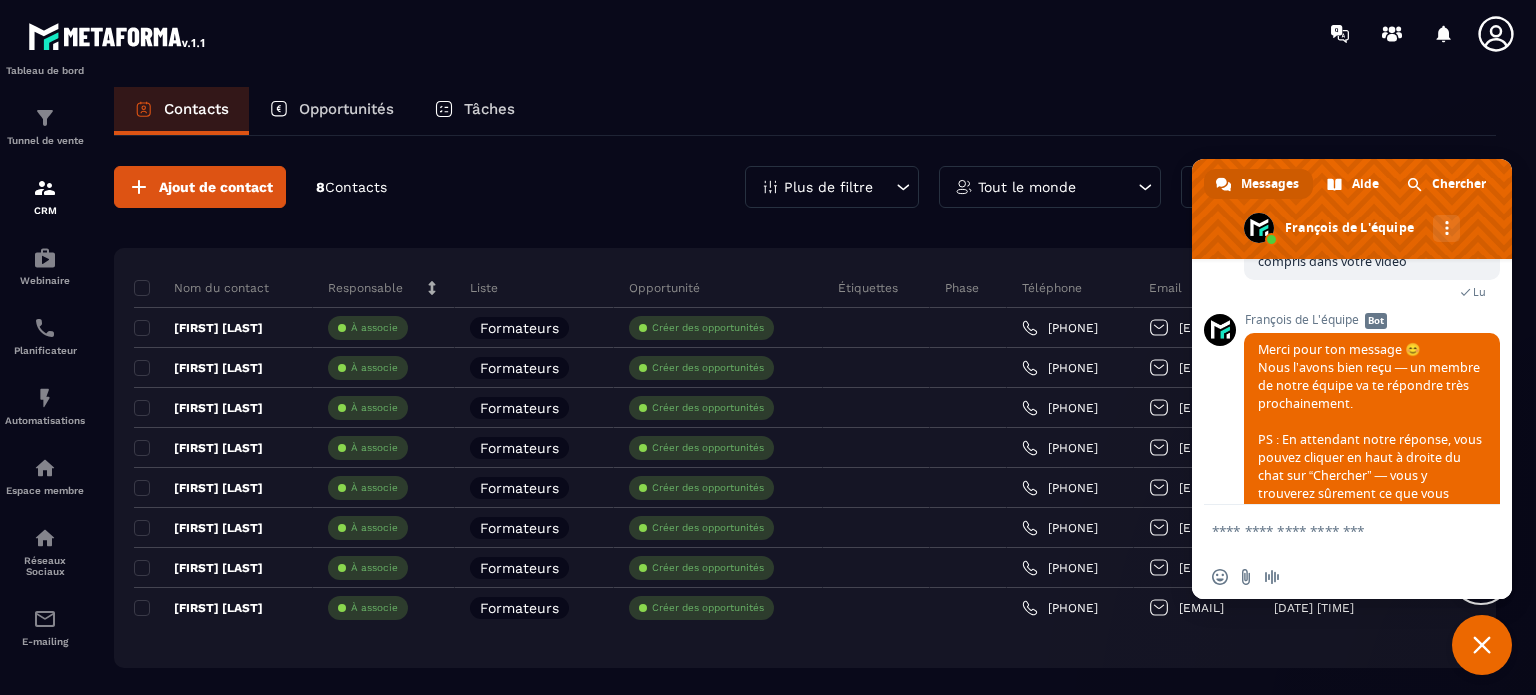 scroll, scrollTop: 1551, scrollLeft: 0, axis: vertical 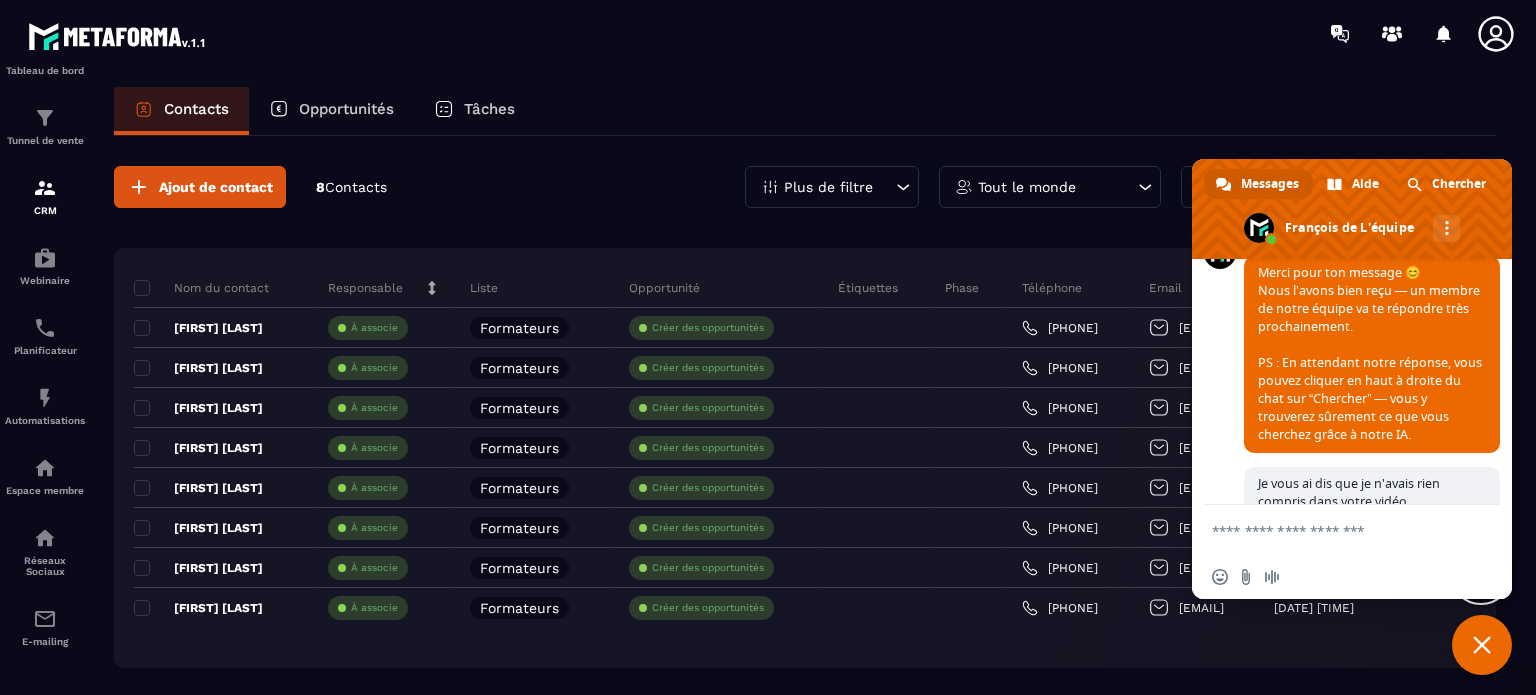 click at bounding box center (1332, 530) 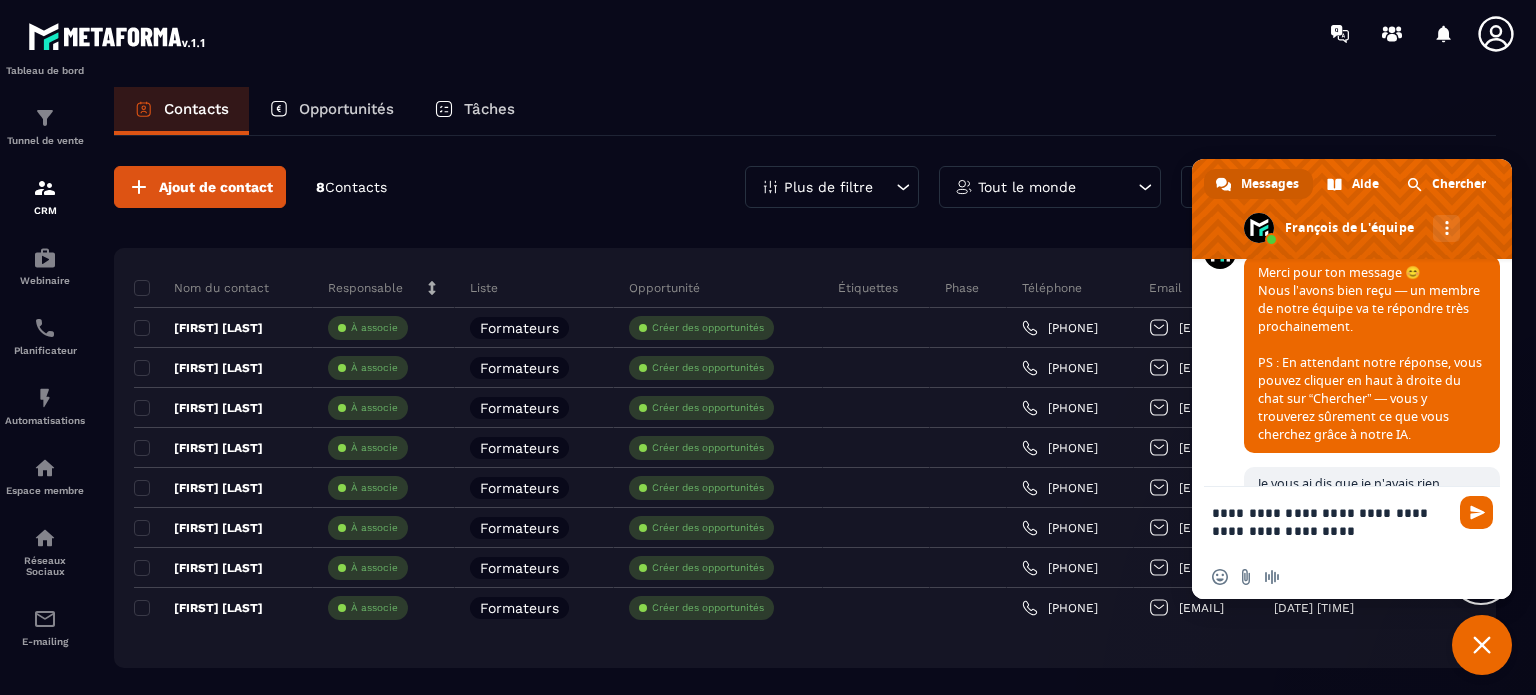 type on "**********" 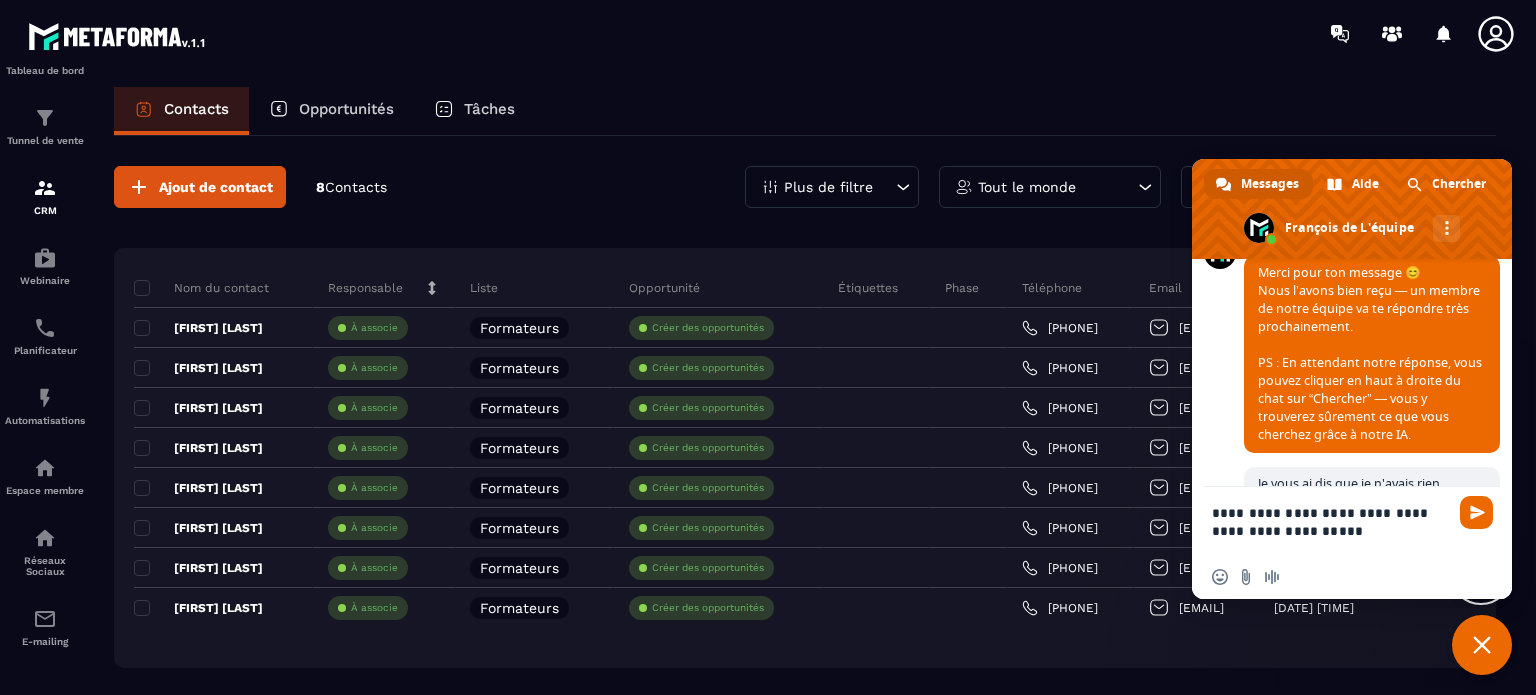 type 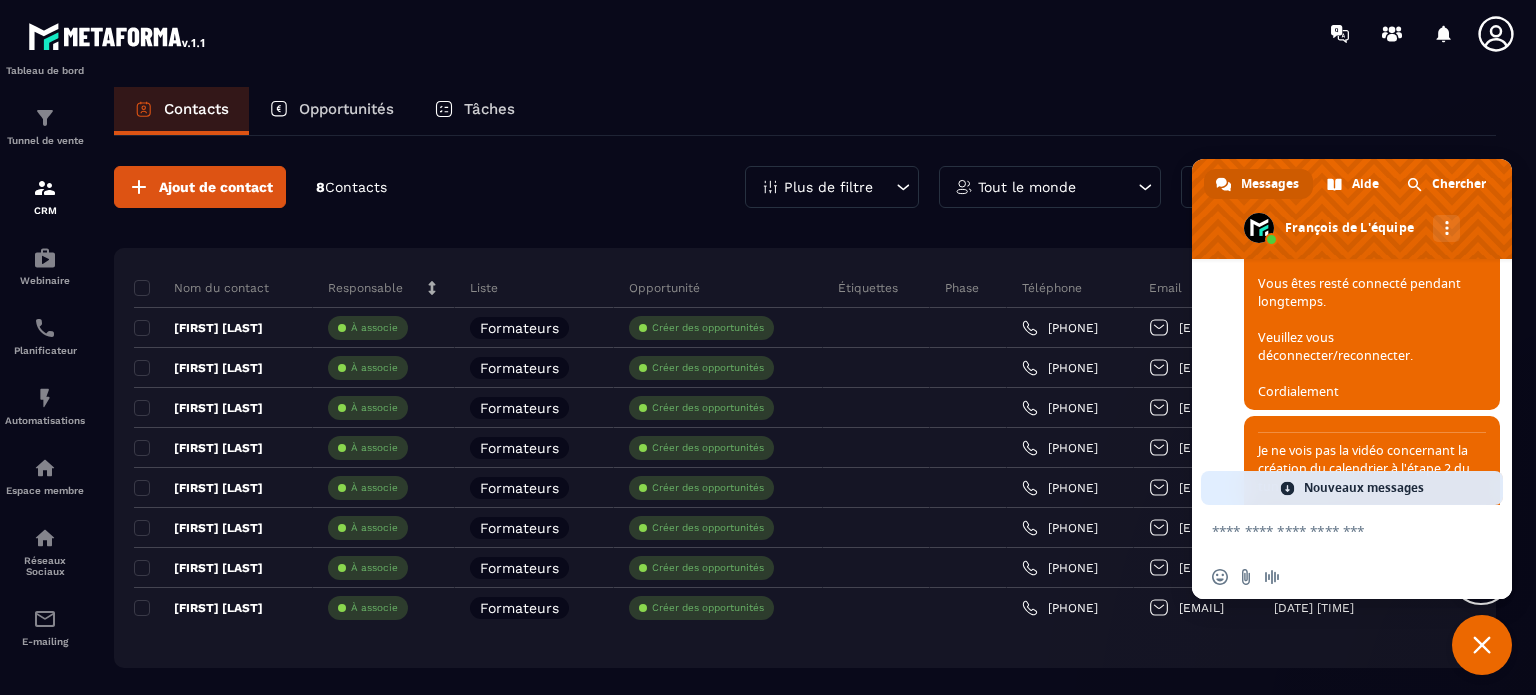 scroll, scrollTop: 516, scrollLeft: 0, axis: vertical 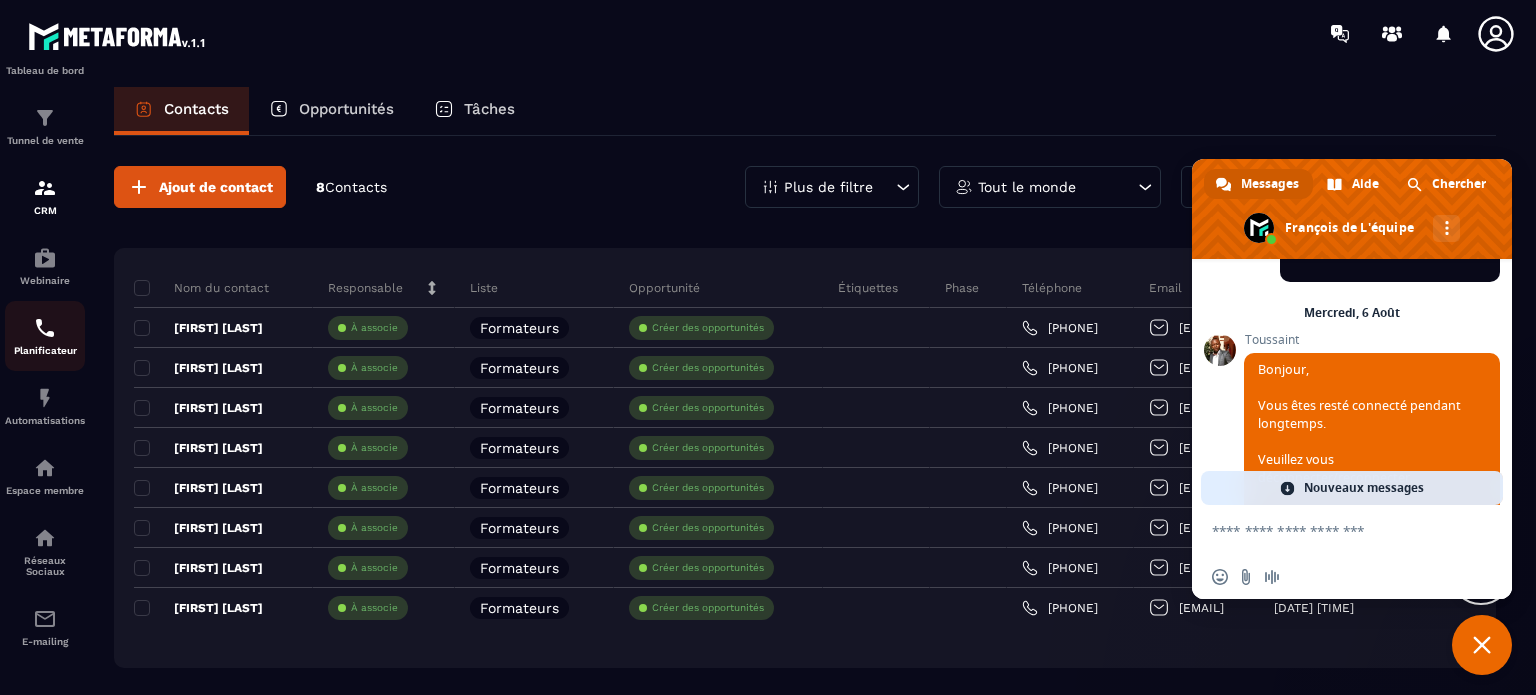 click on "Planificateur" at bounding box center [45, 336] 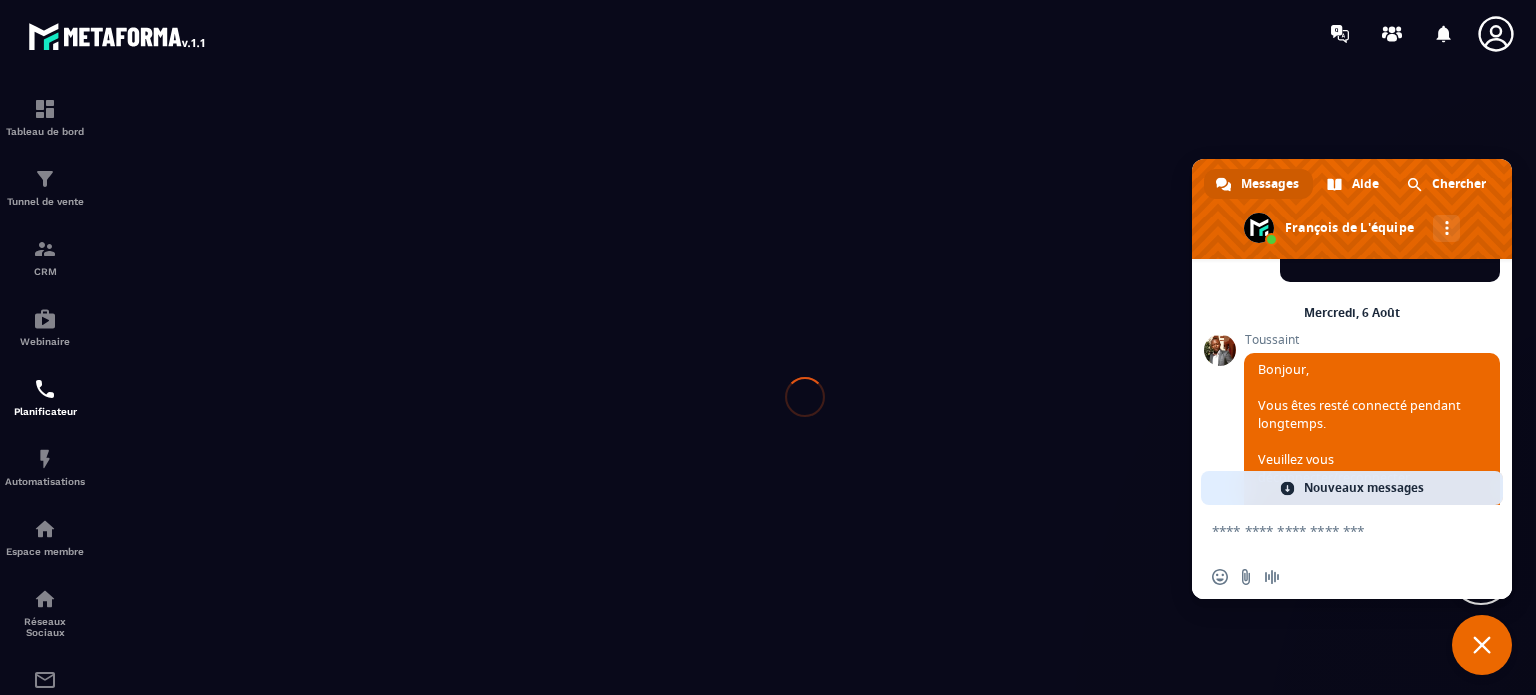 scroll, scrollTop: 0, scrollLeft: 0, axis: both 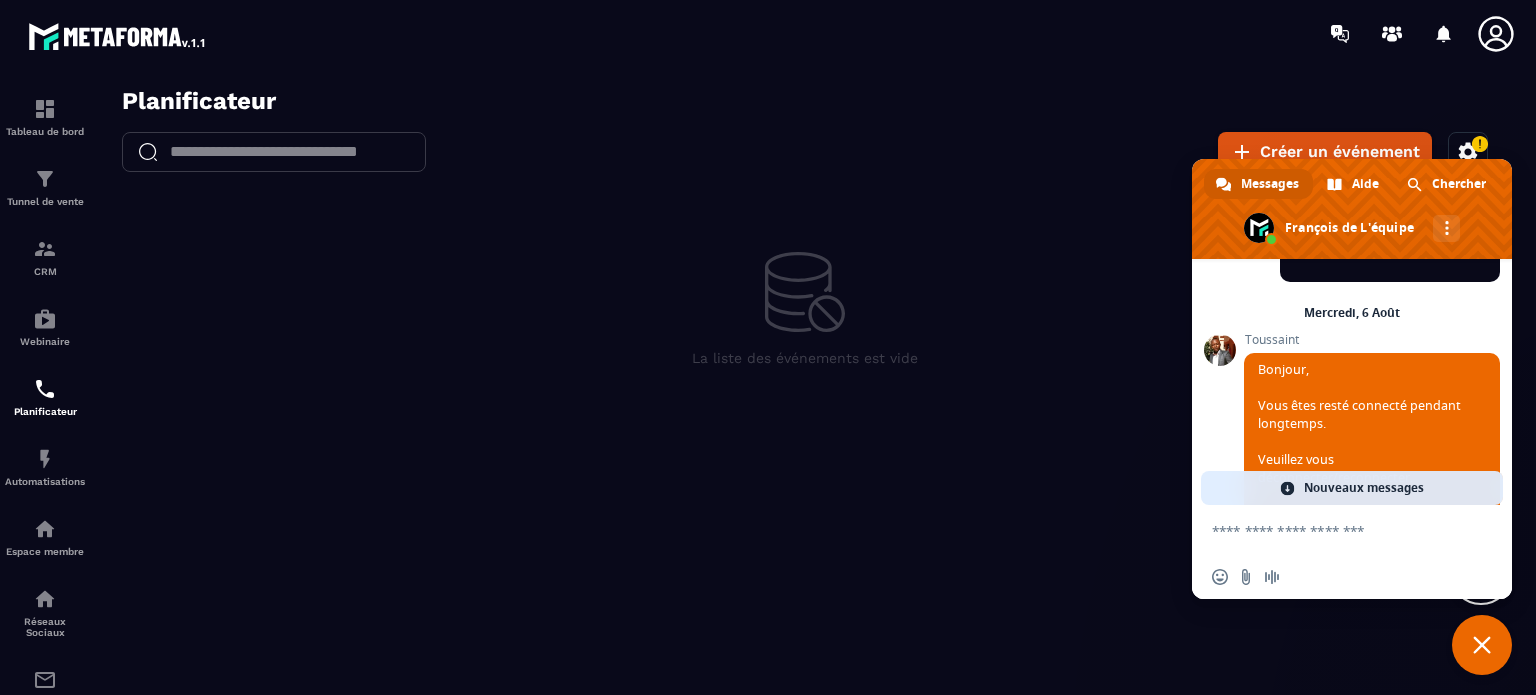 click at bounding box center (1482, 645) 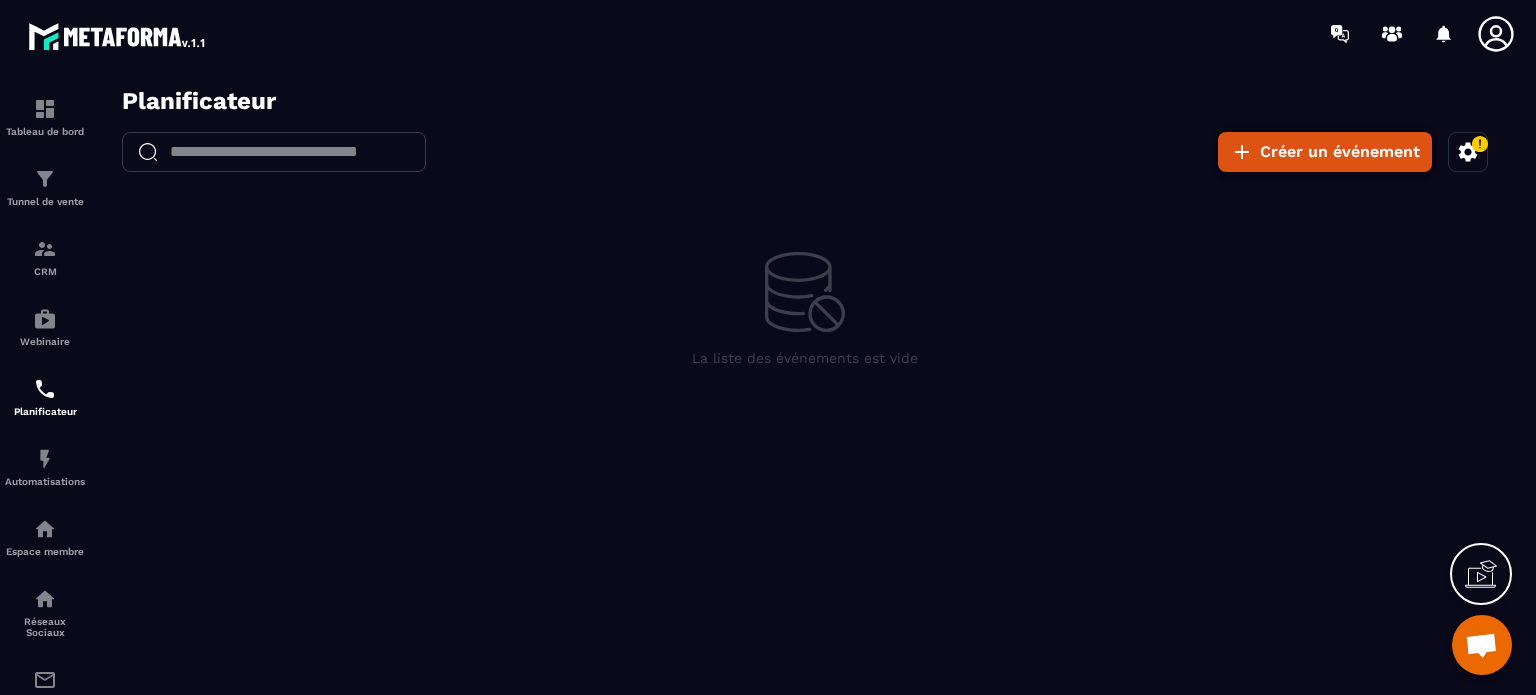 click on "Créer un événement" at bounding box center [1325, 152] 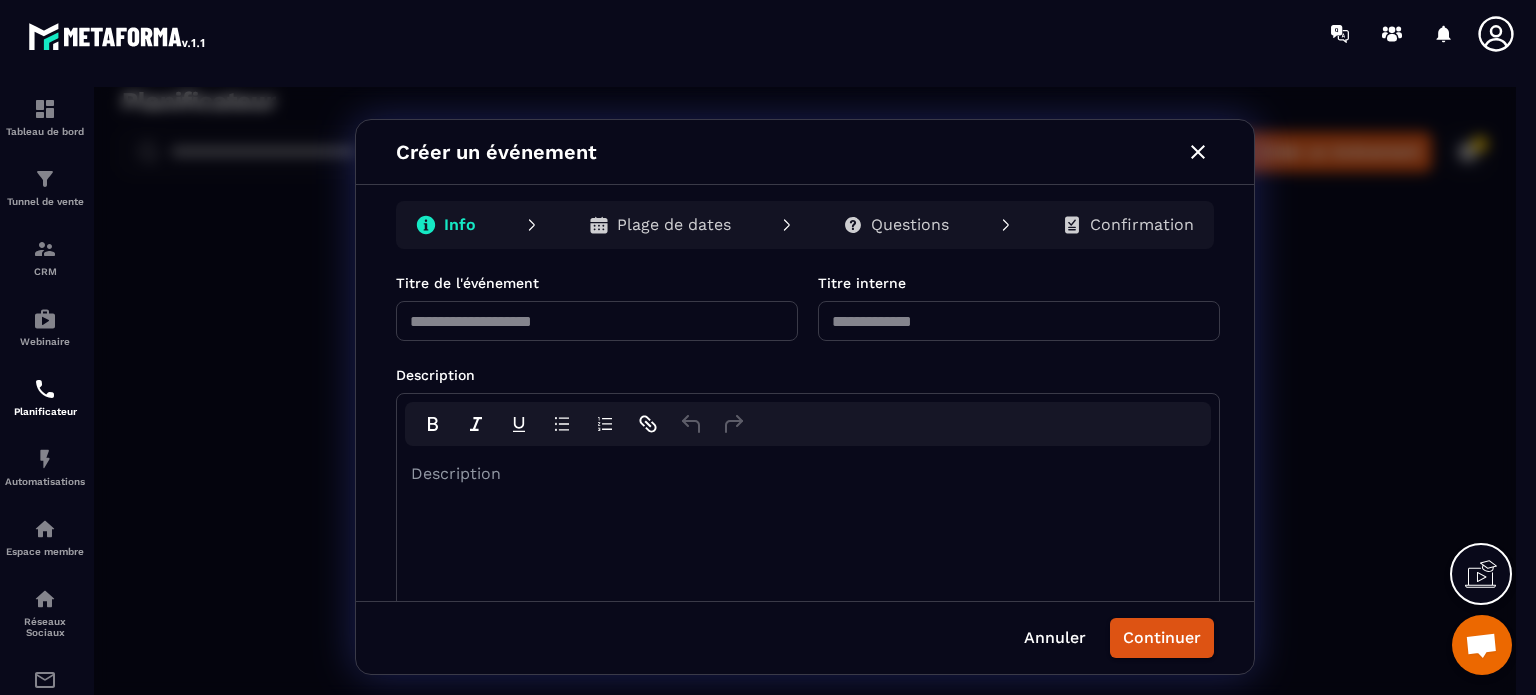 click at bounding box center [597, 321] 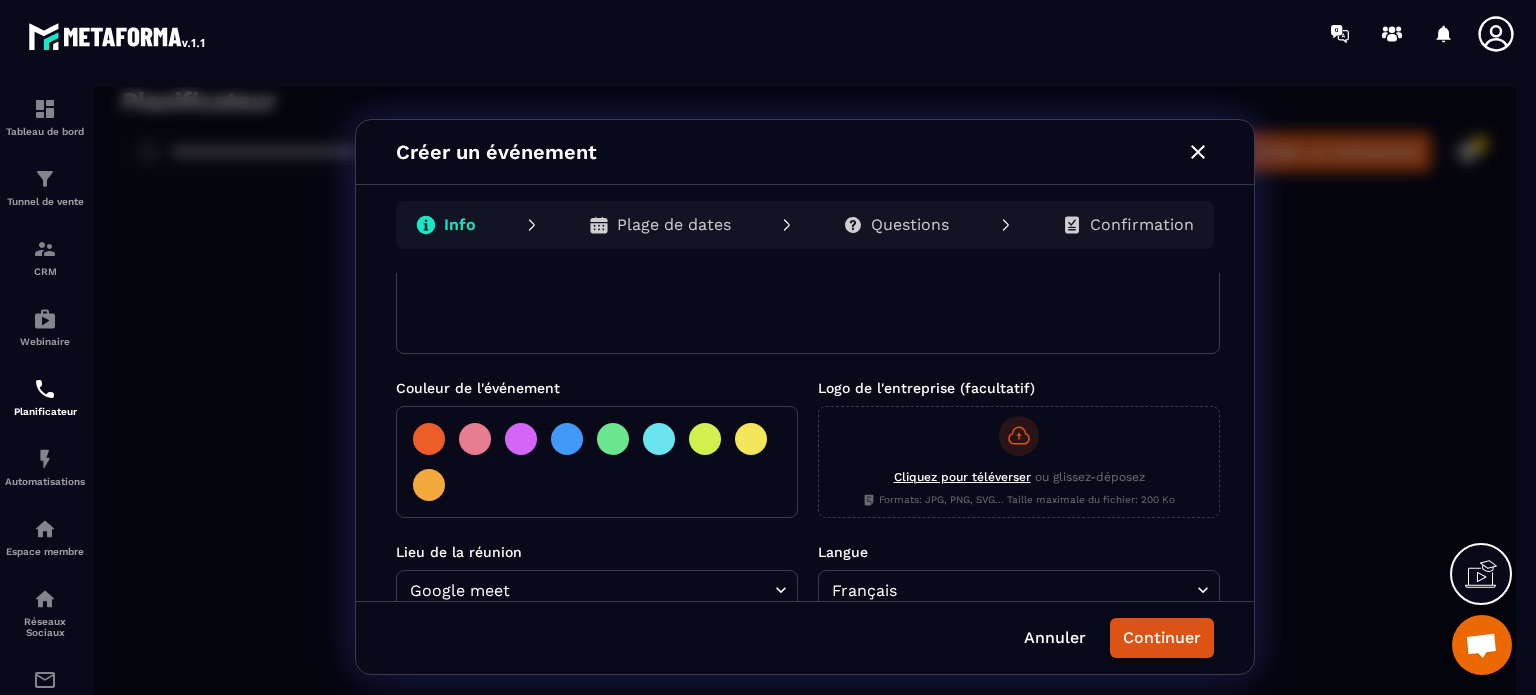 scroll, scrollTop: 200, scrollLeft: 0, axis: vertical 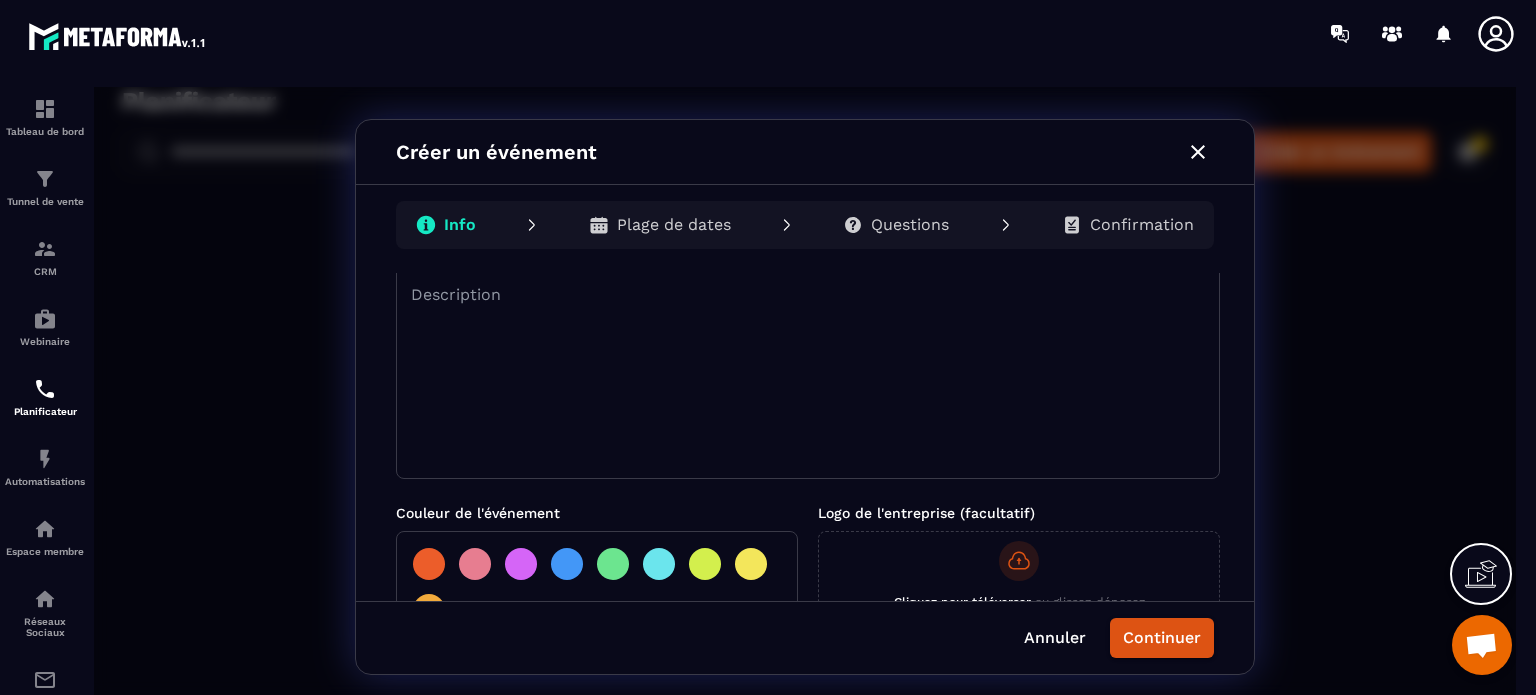 click at bounding box center [613, 564] 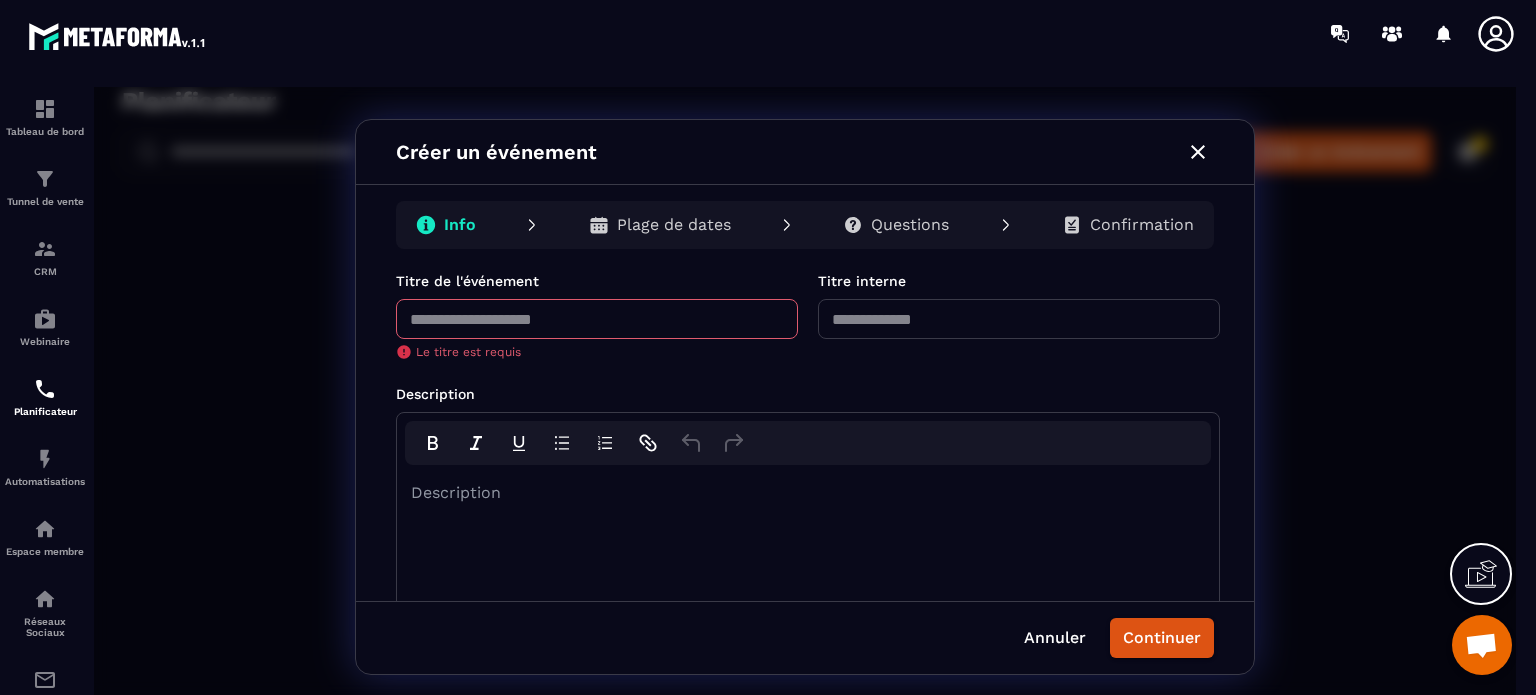 scroll, scrollTop: 0, scrollLeft: 0, axis: both 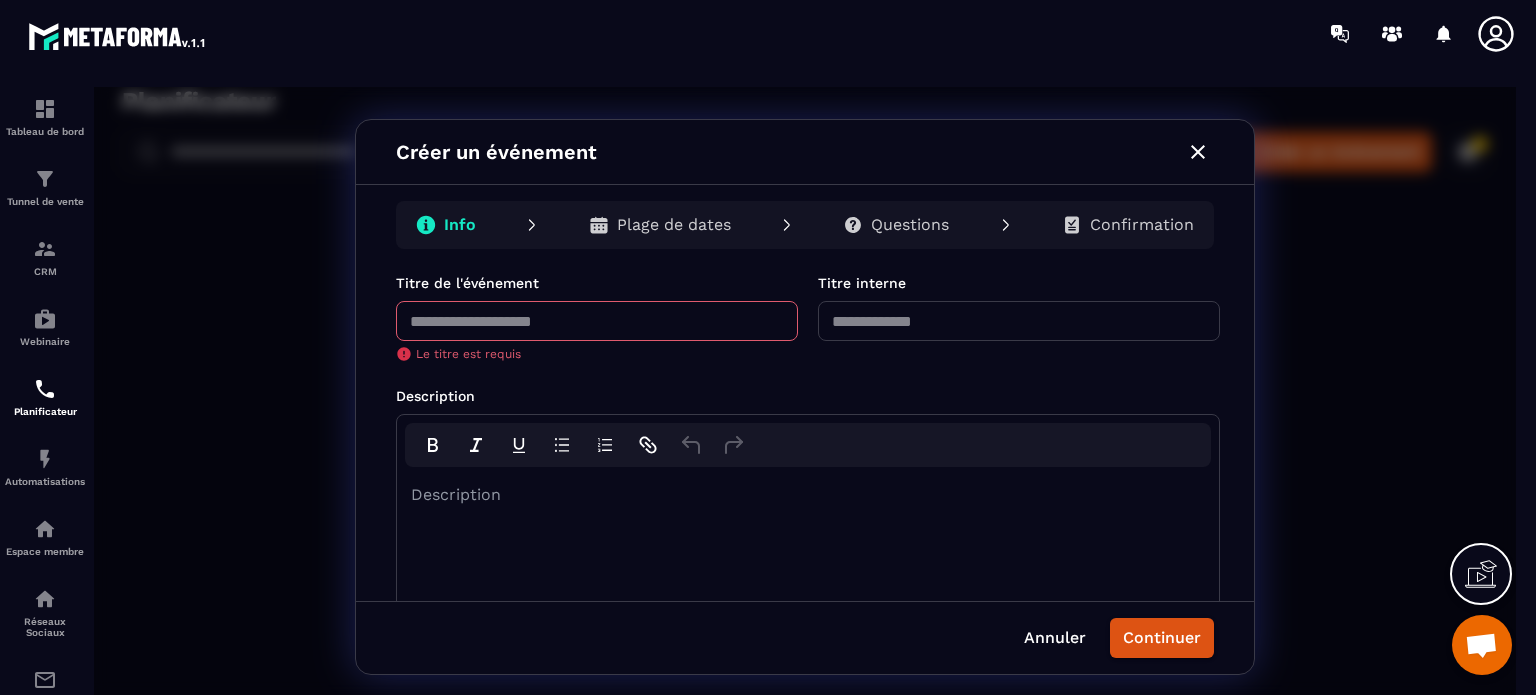 click at bounding box center [597, 321] 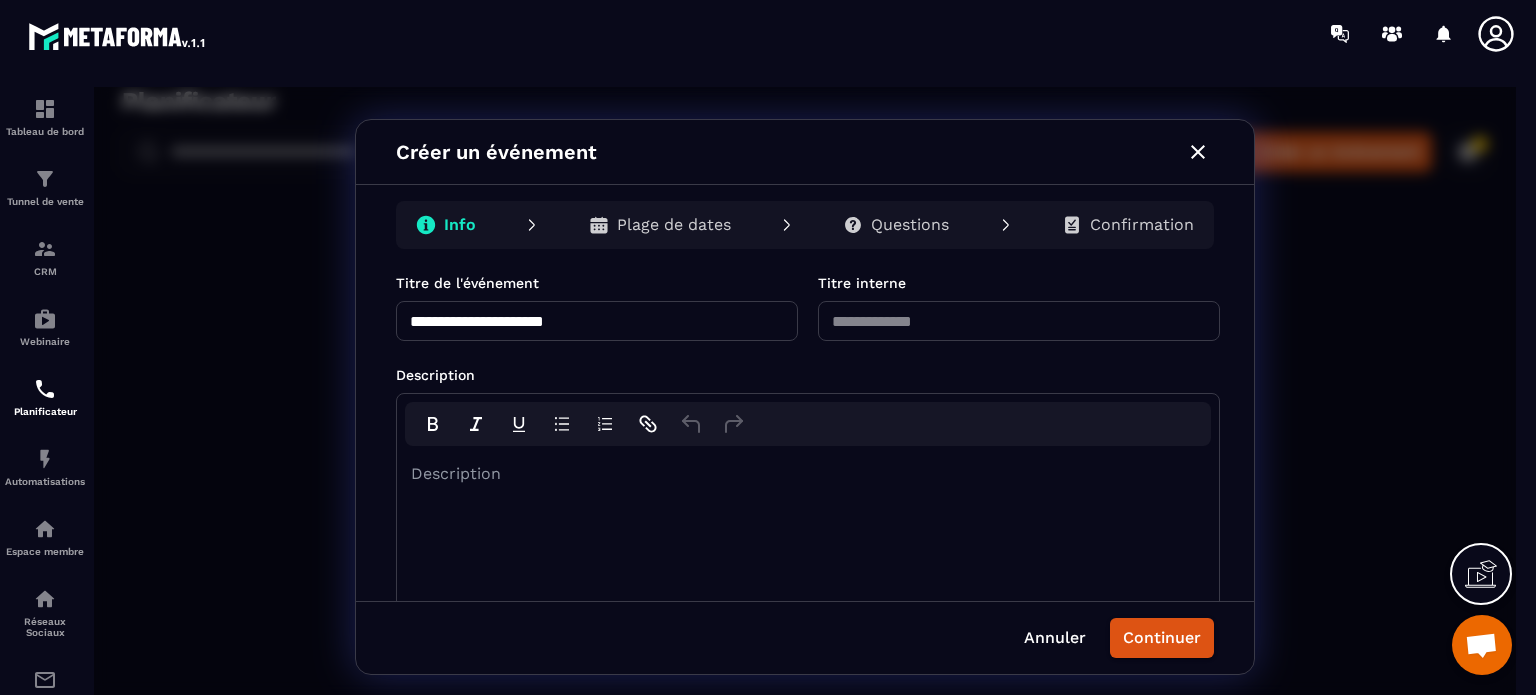 type on "**********" 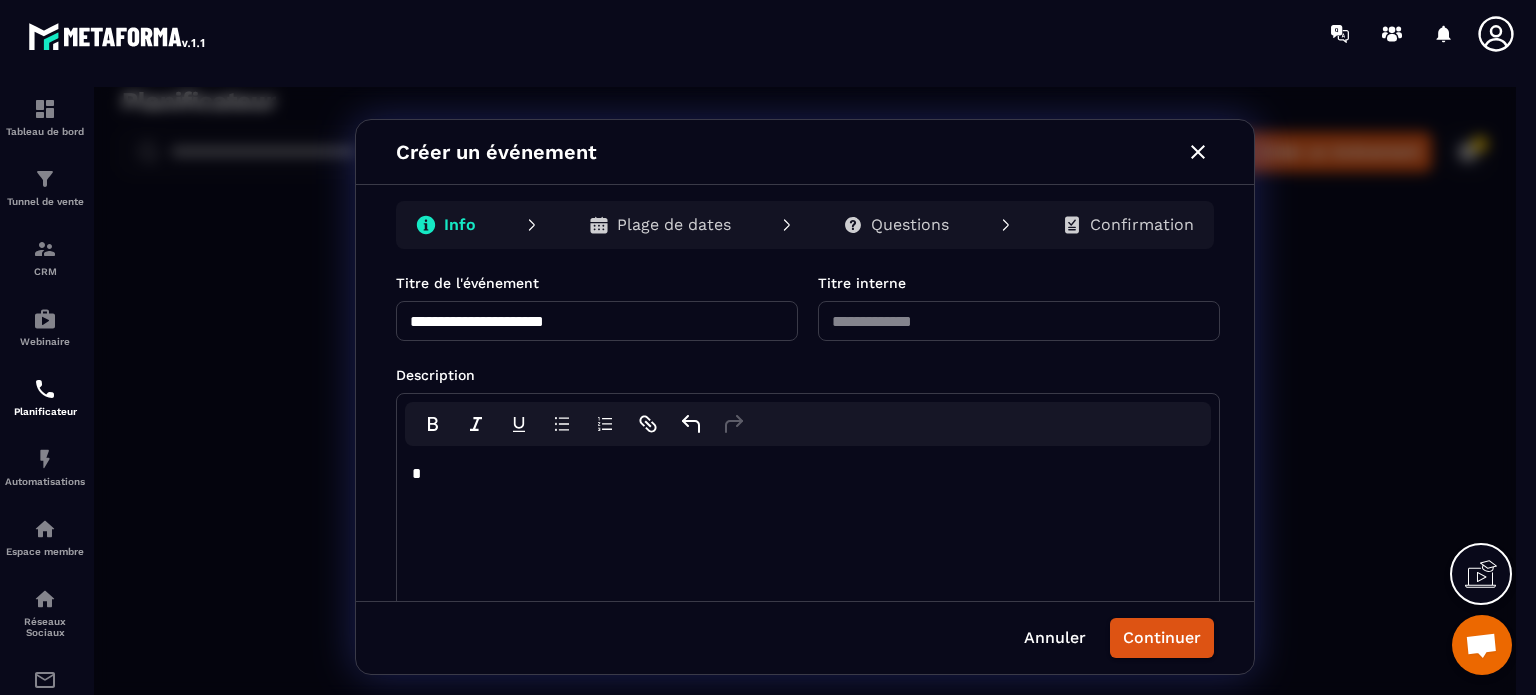 type 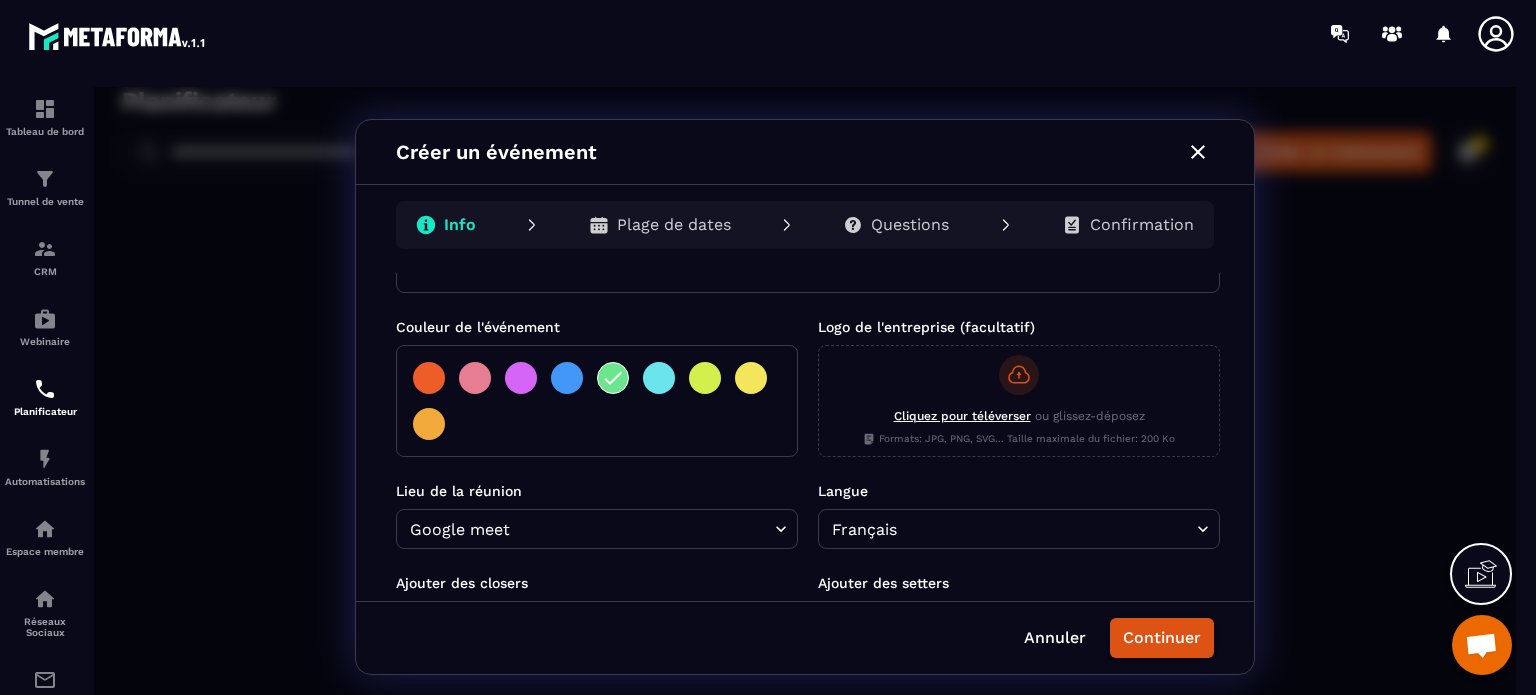 scroll, scrollTop: 400, scrollLeft: 0, axis: vertical 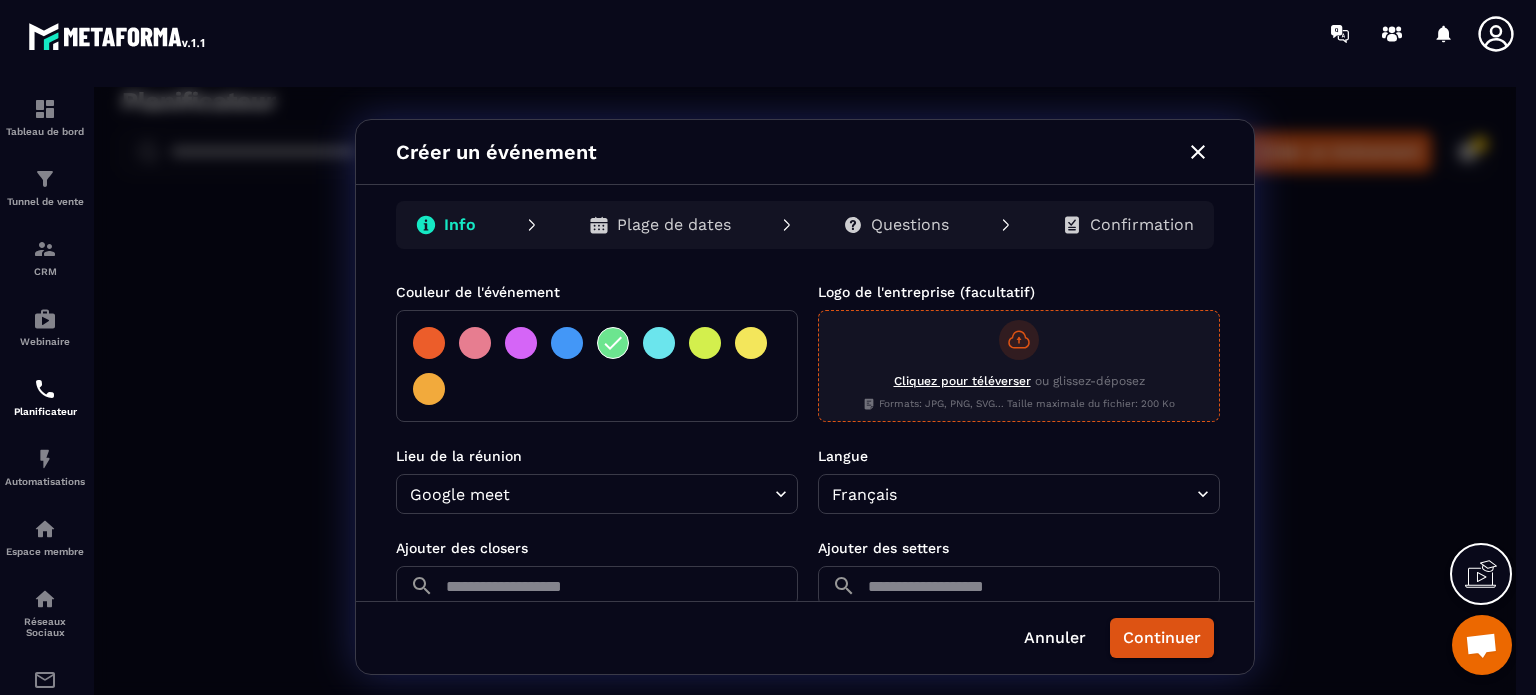 click on "Cliquez pour téléverser" at bounding box center (962, 381) 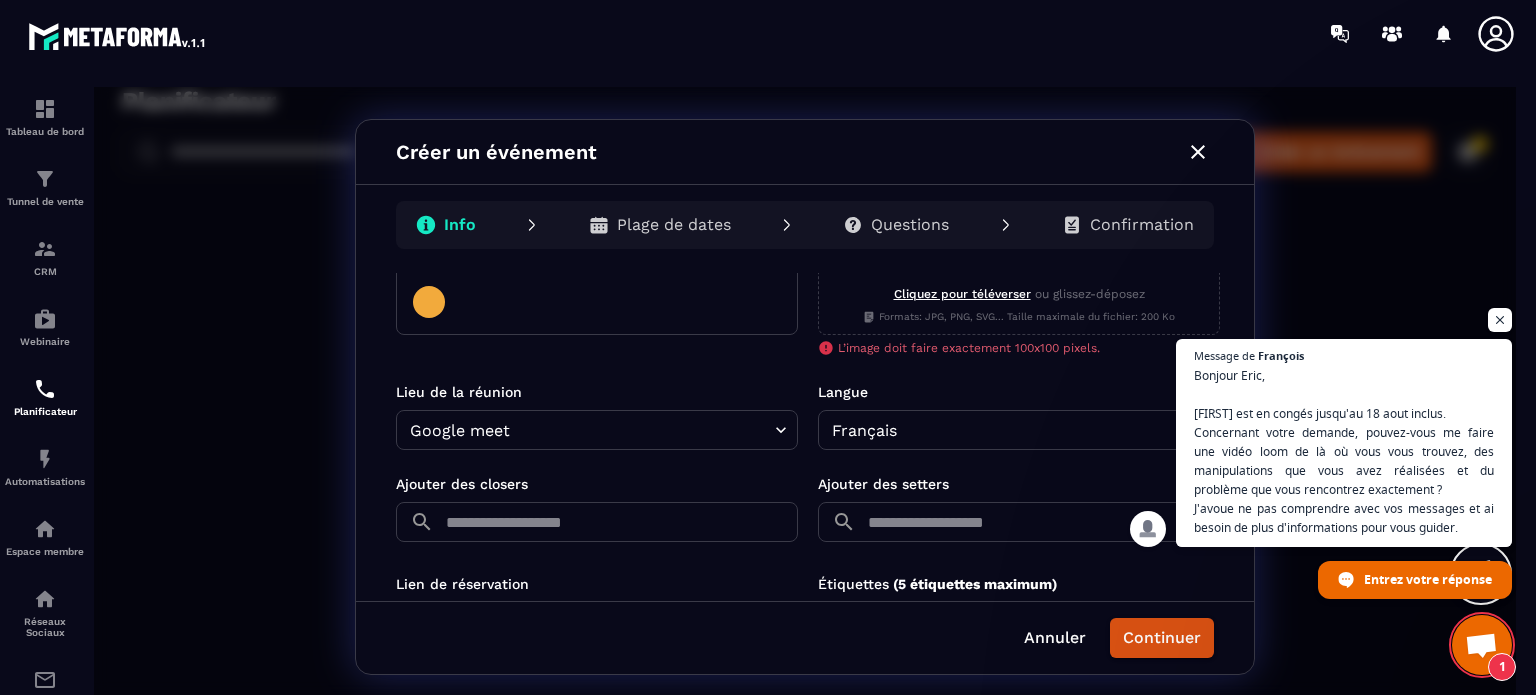 scroll, scrollTop: 573, scrollLeft: 0, axis: vertical 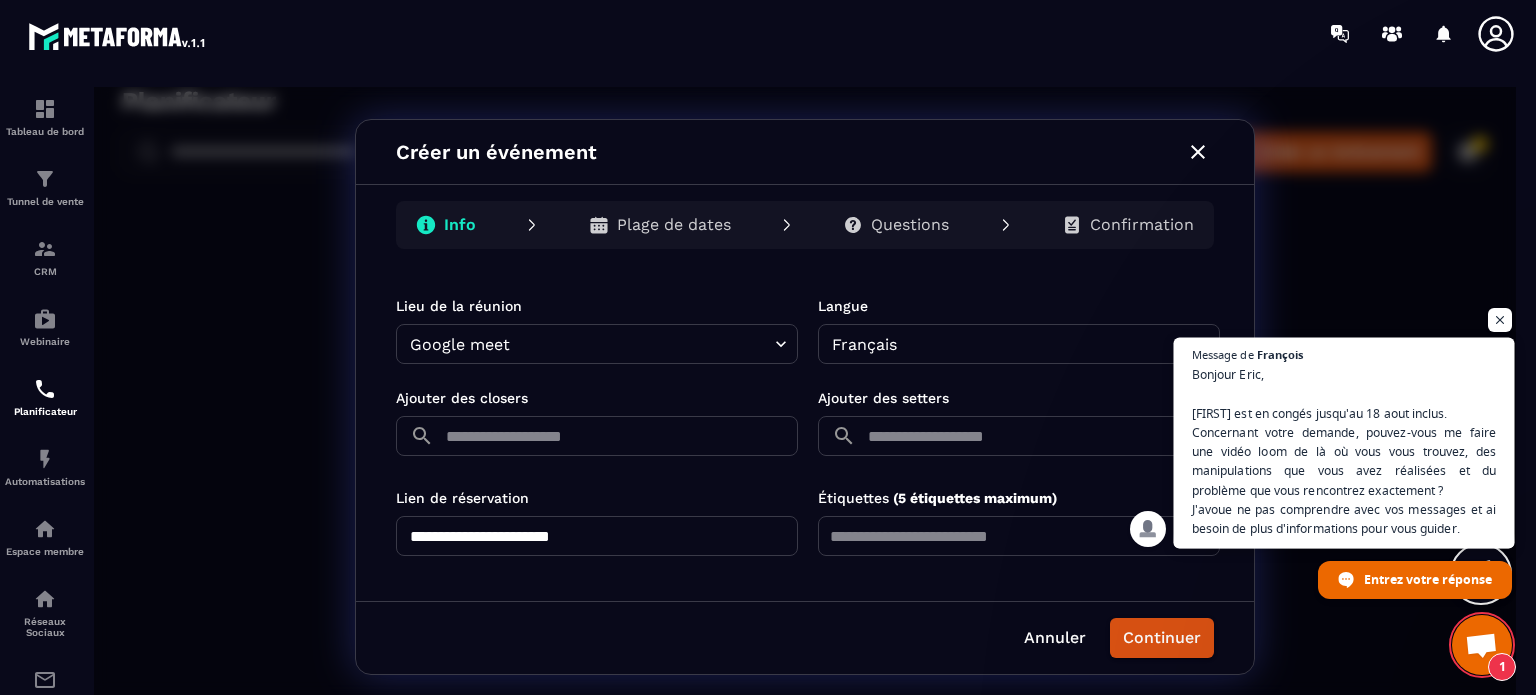 click on "Bonjour [FIRST], [FIRST] est en congés jusqu'au 18 aout inclus. Concernant votre demande, pouvez-vous me faire une vidéo loom de là où vous vous trouvez, des manipulations que vous avez réalisées et du problème que vous rencontrez exactement ?  J'avoue ne pas comprendre avec vos messages et ai besoin de plus d'informations pour vous guider." at bounding box center (1344, 452) 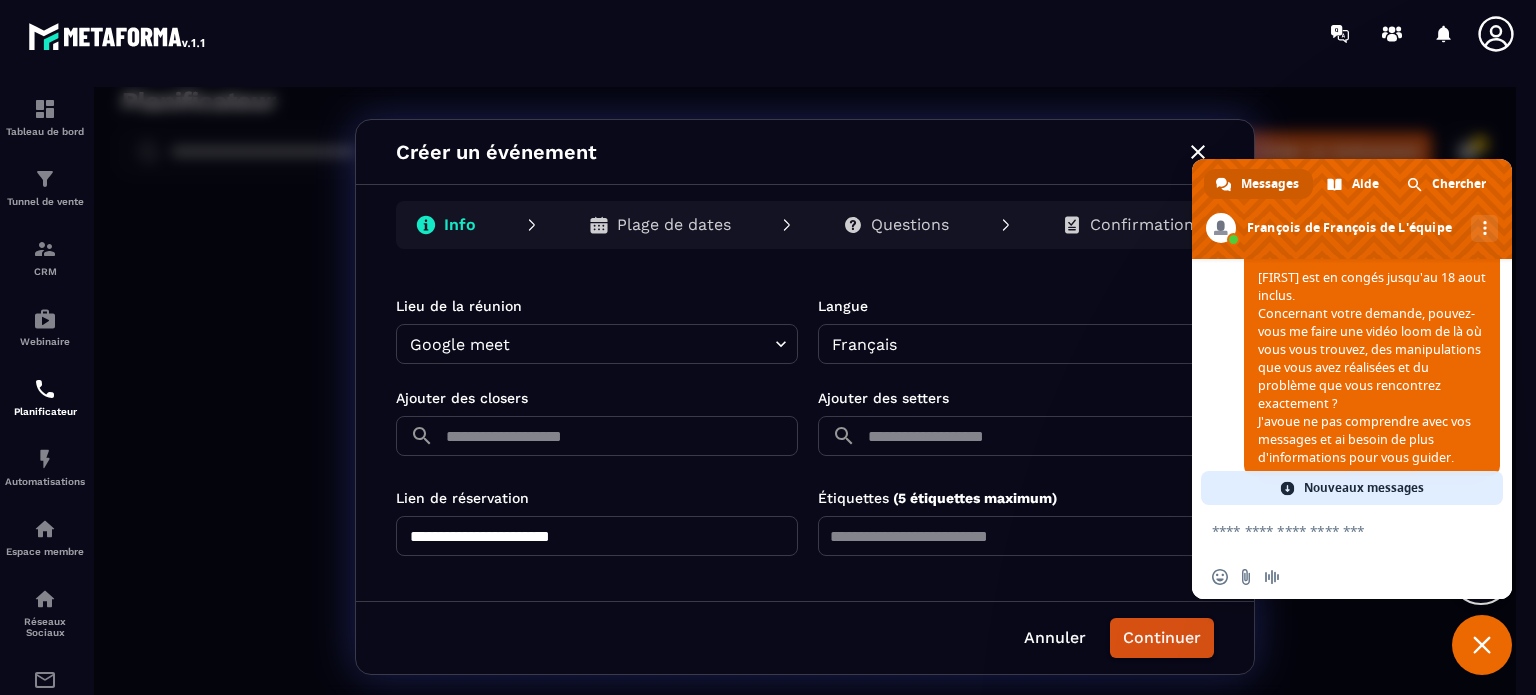 scroll, scrollTop: 2548, scrollLeft: 0, axis: vertical 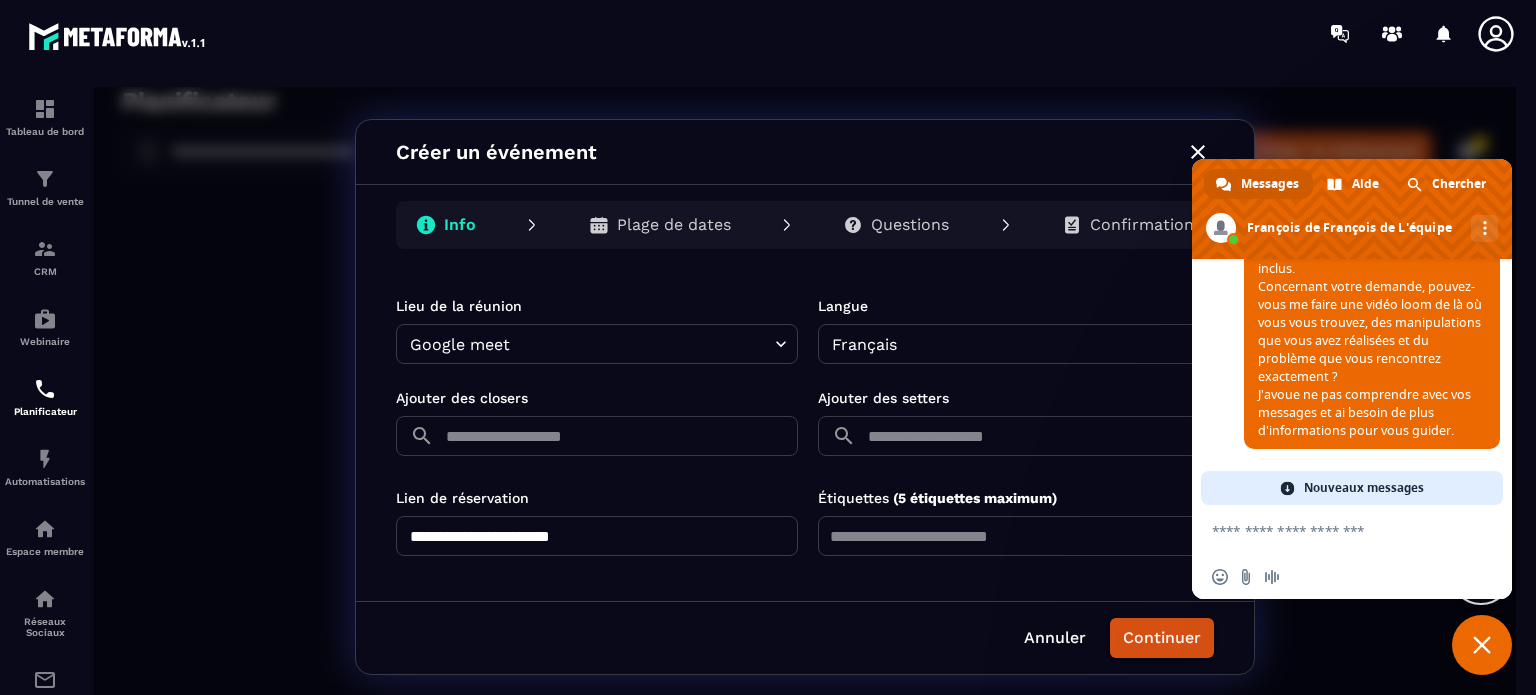 click at bounding box center (1332, 530) 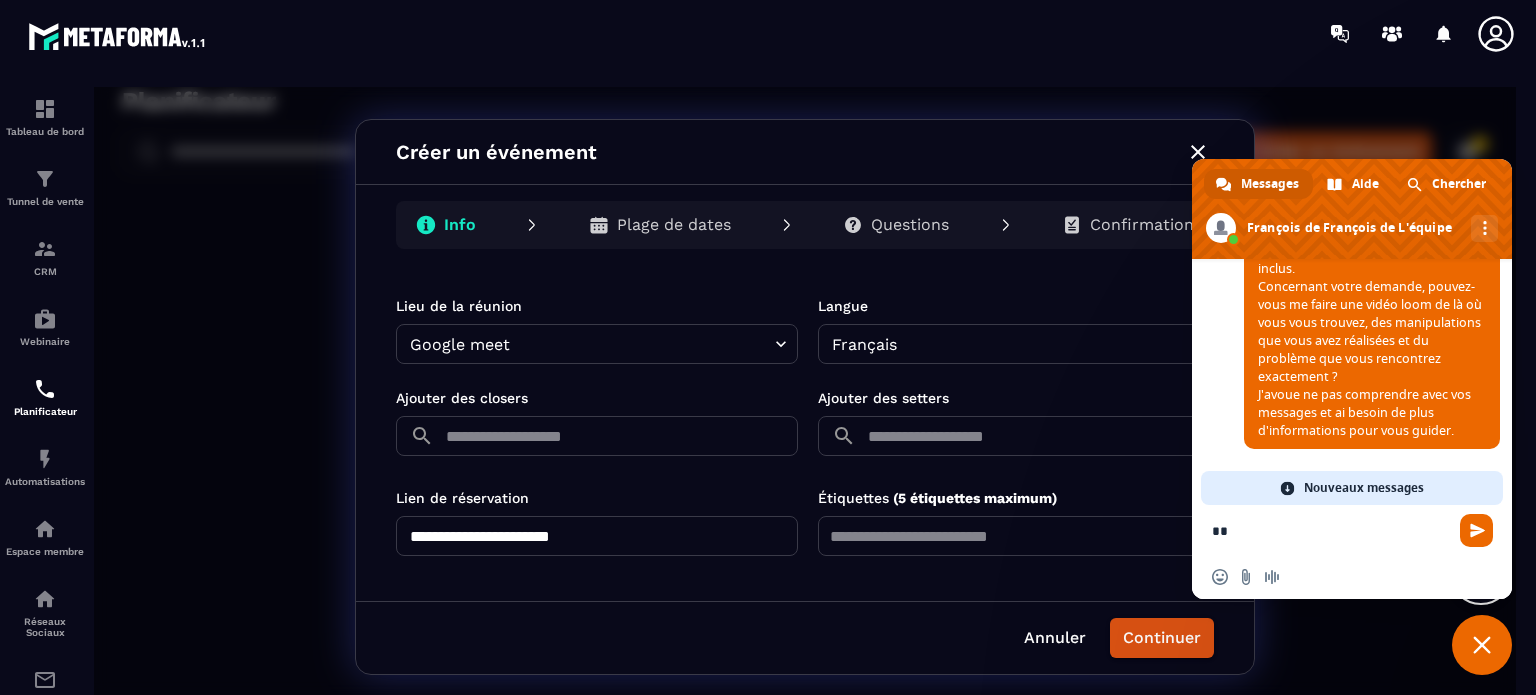type on "*" 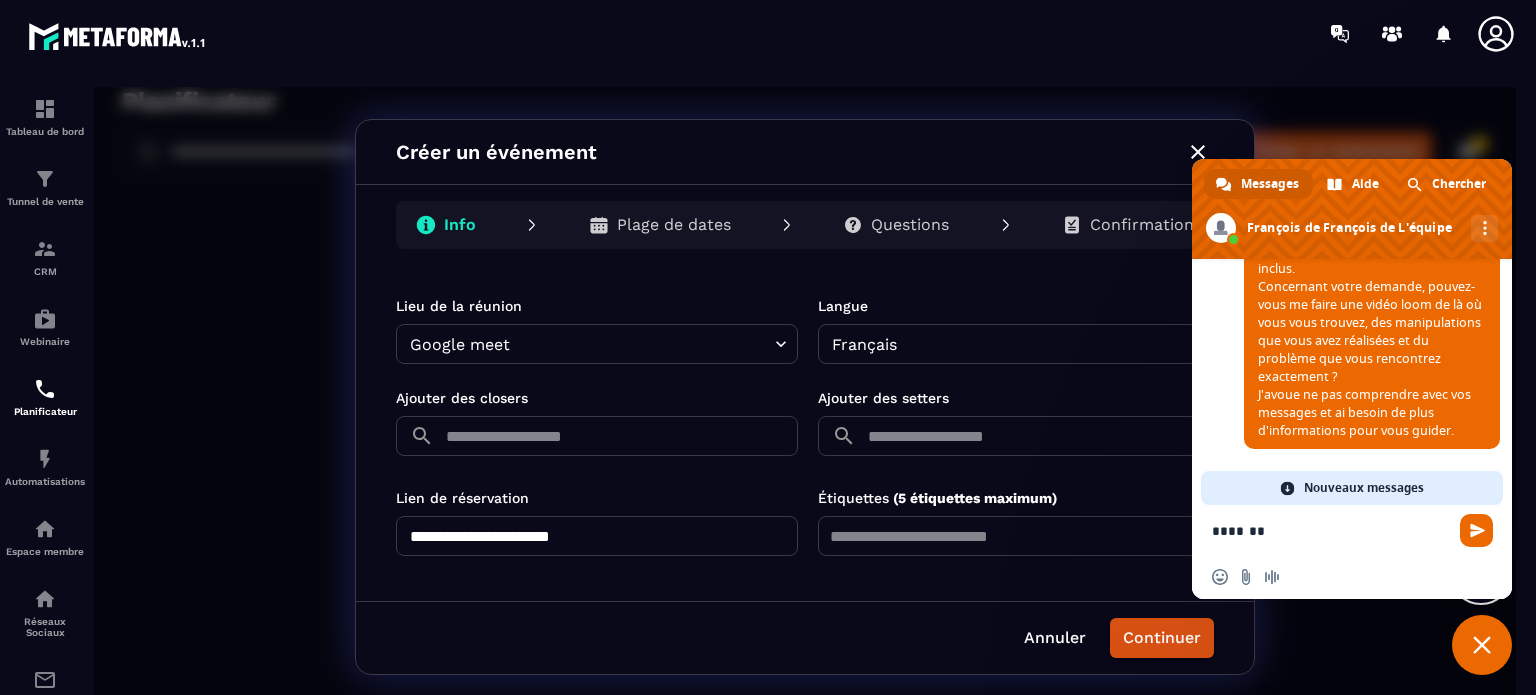 type on "********" 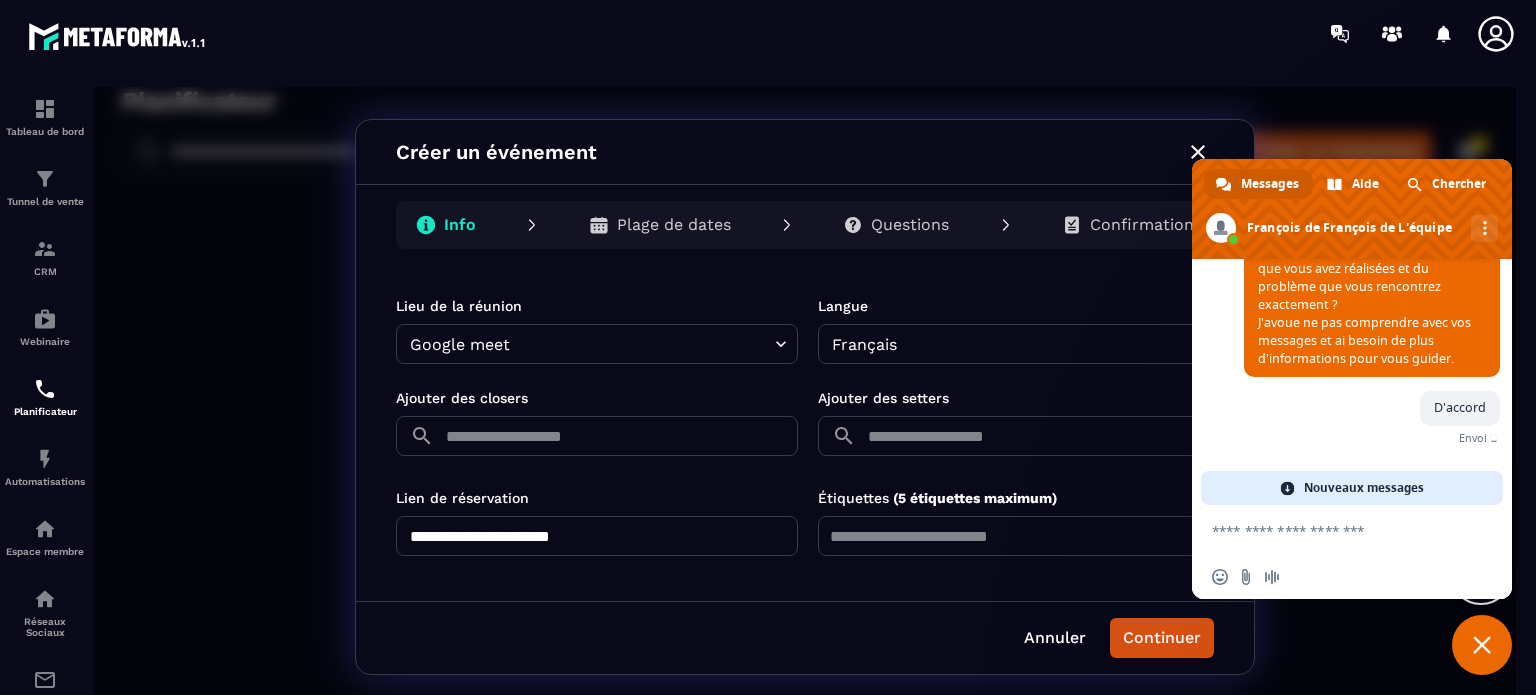 scroll, scrollTop: 2564, scrollLeft: 0, axis: vertical 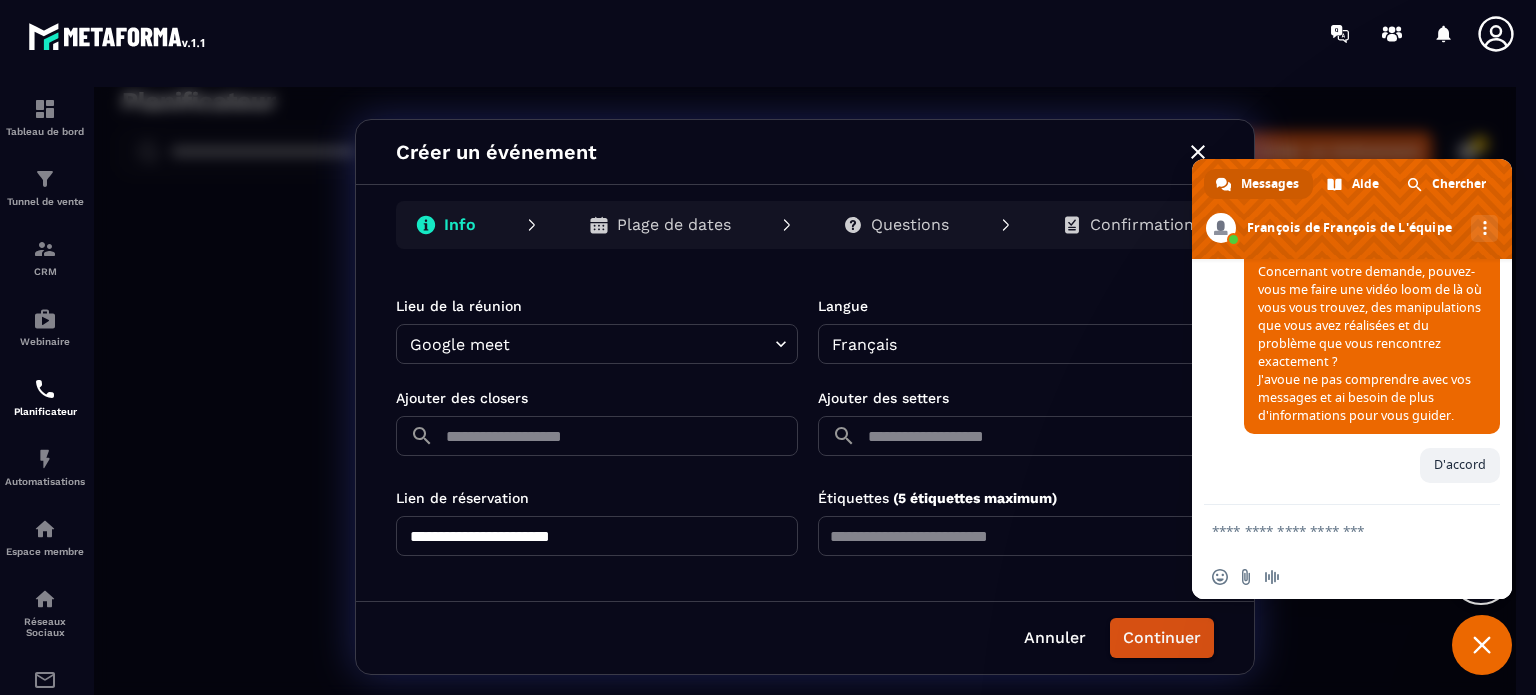 click at bounding box center [1332, 530] 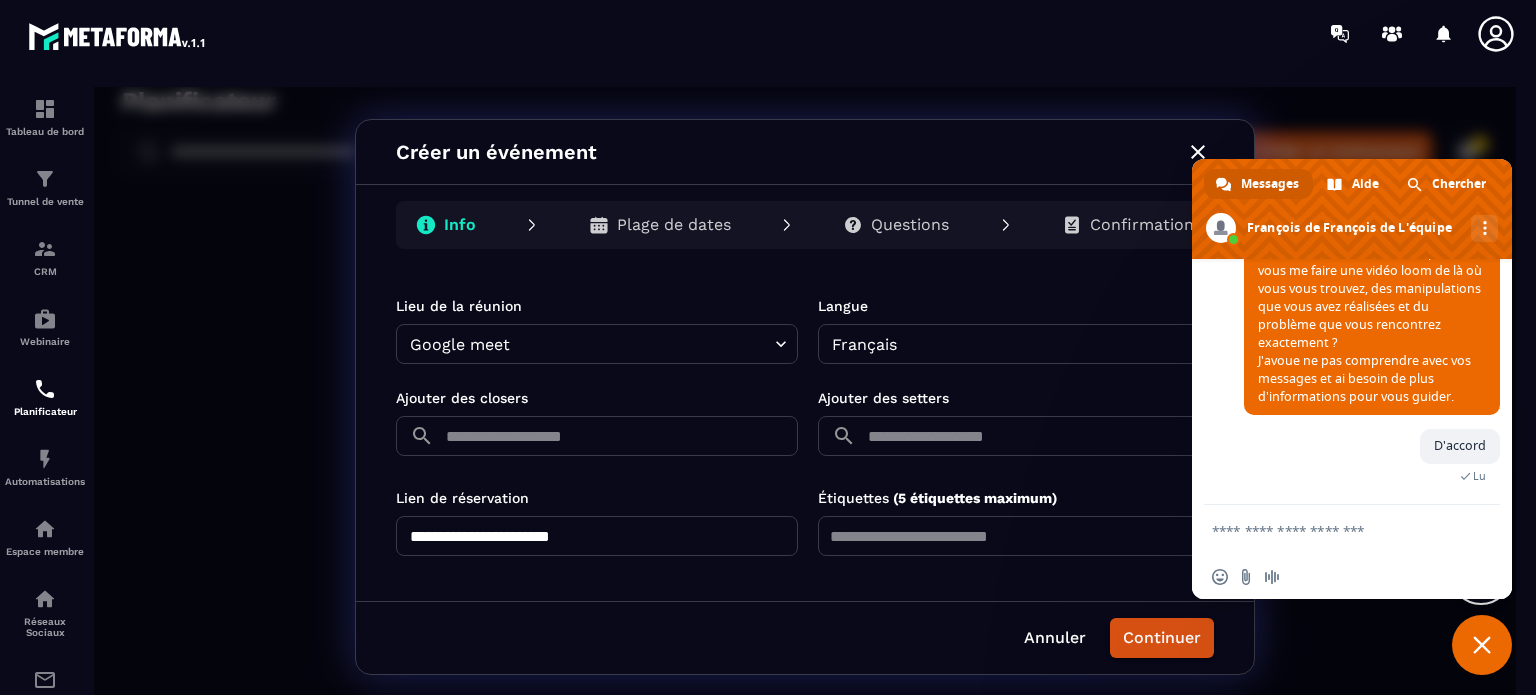 scroll, scrollTop: 2545, scrollLeft: 0, axis: vertical 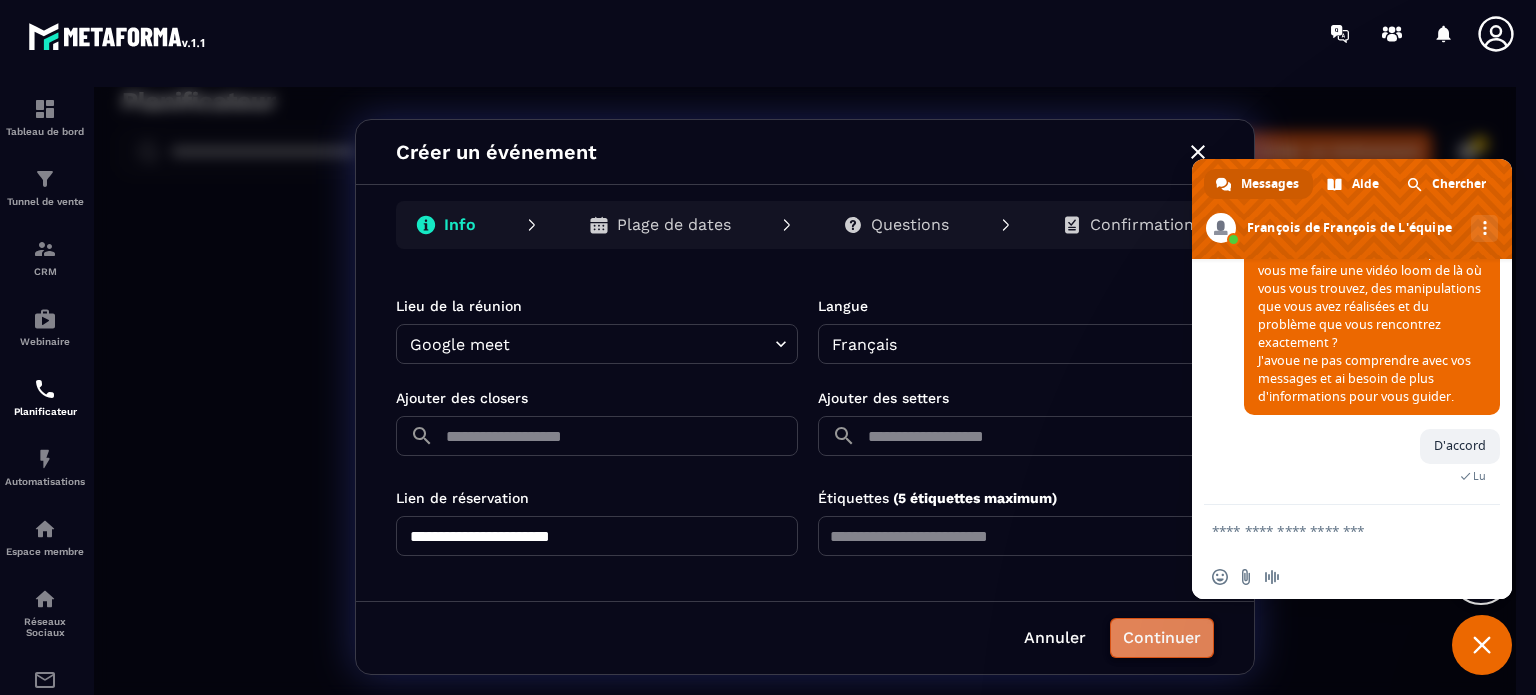 click on "Continuer" at bounding box center (1162, 638) 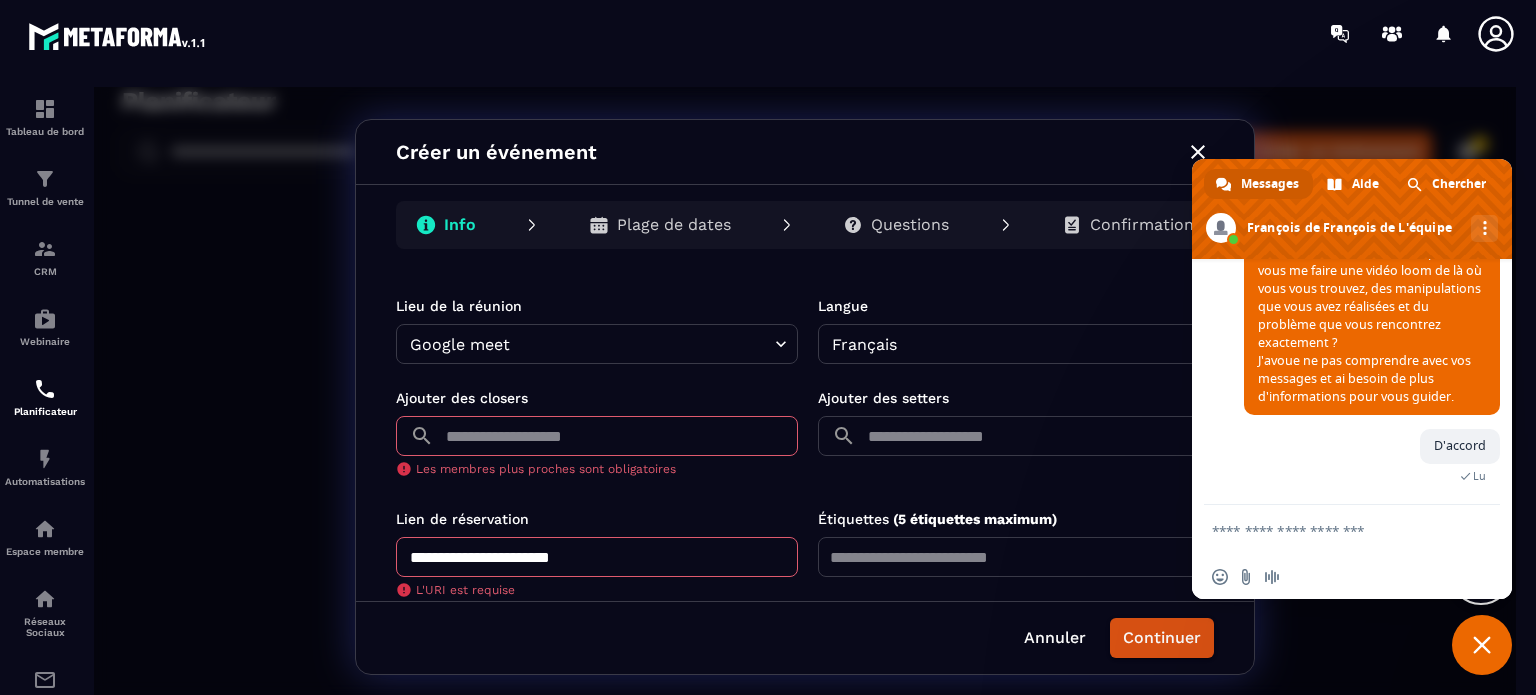 click at bounding box center (620, 436) 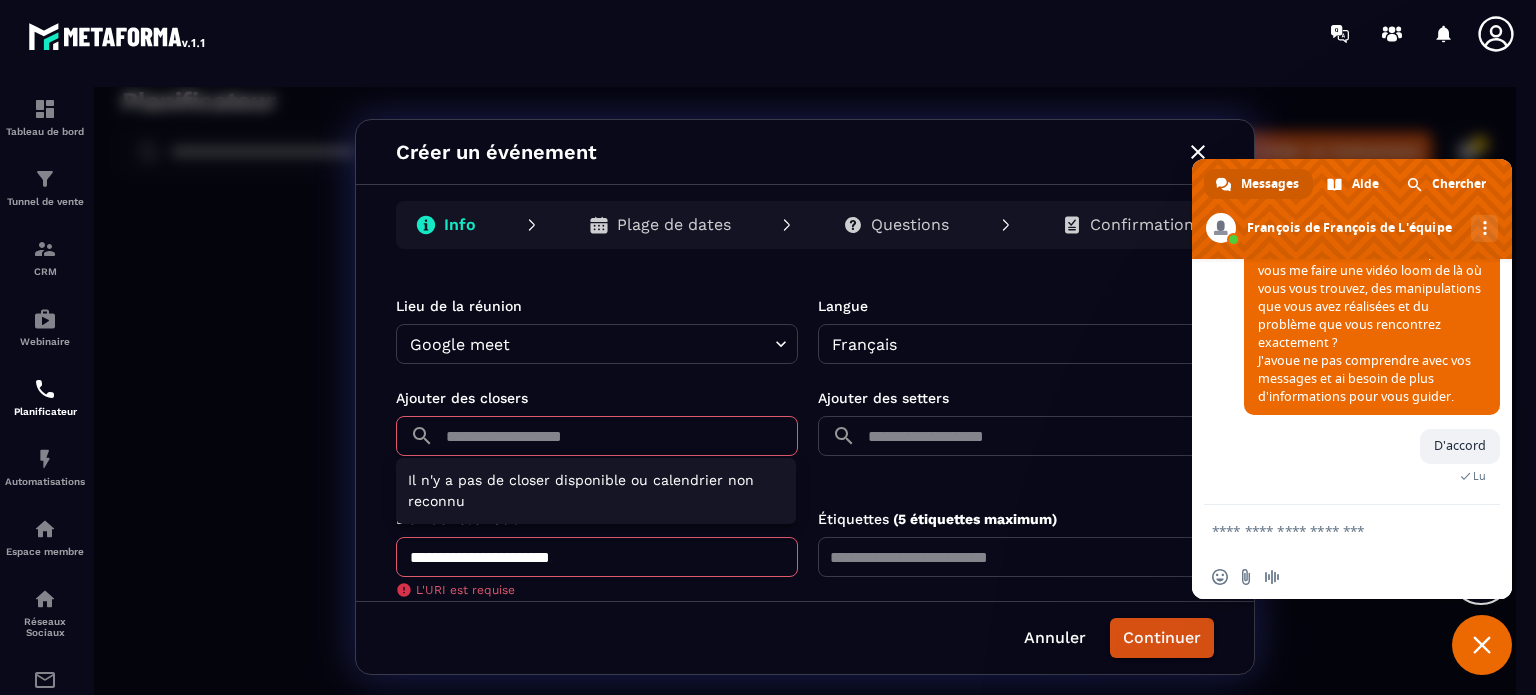 click at bounding box center (1332, 530) 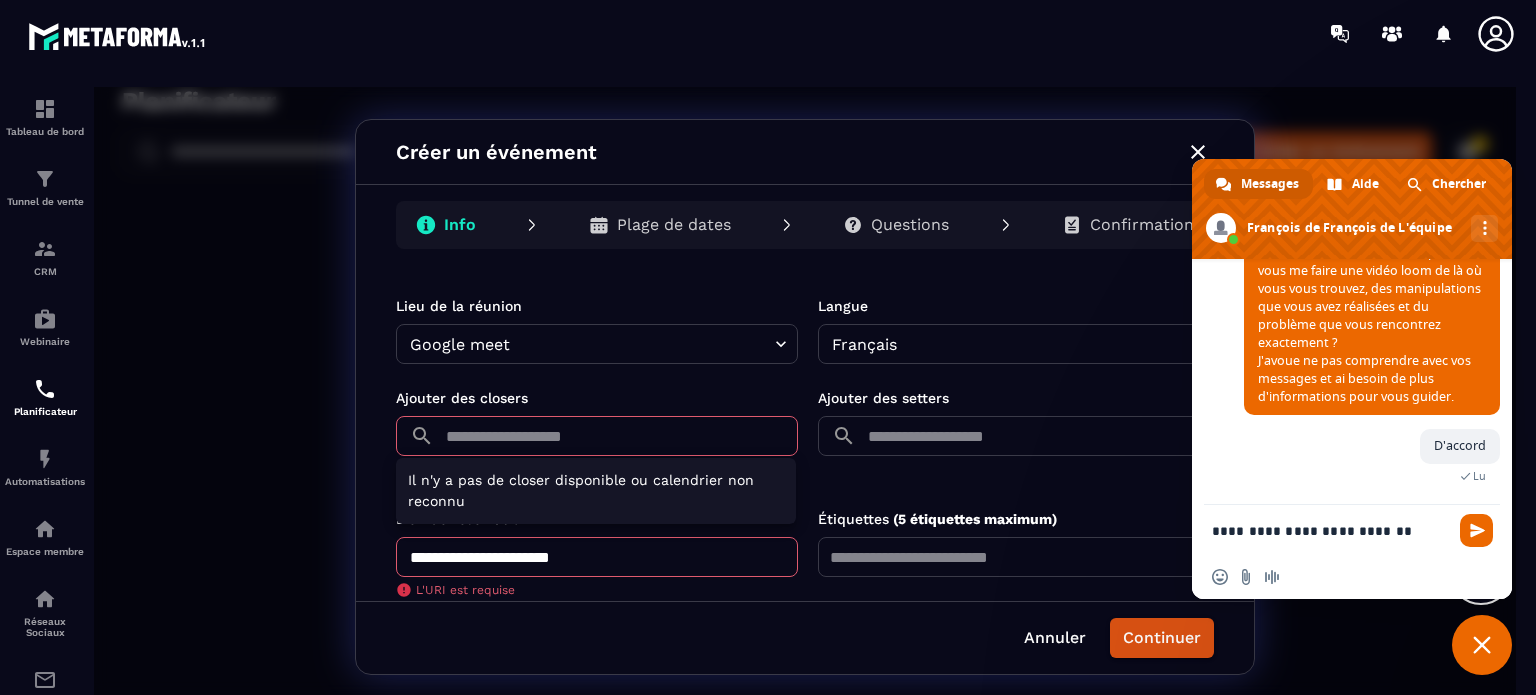 type on "**********" 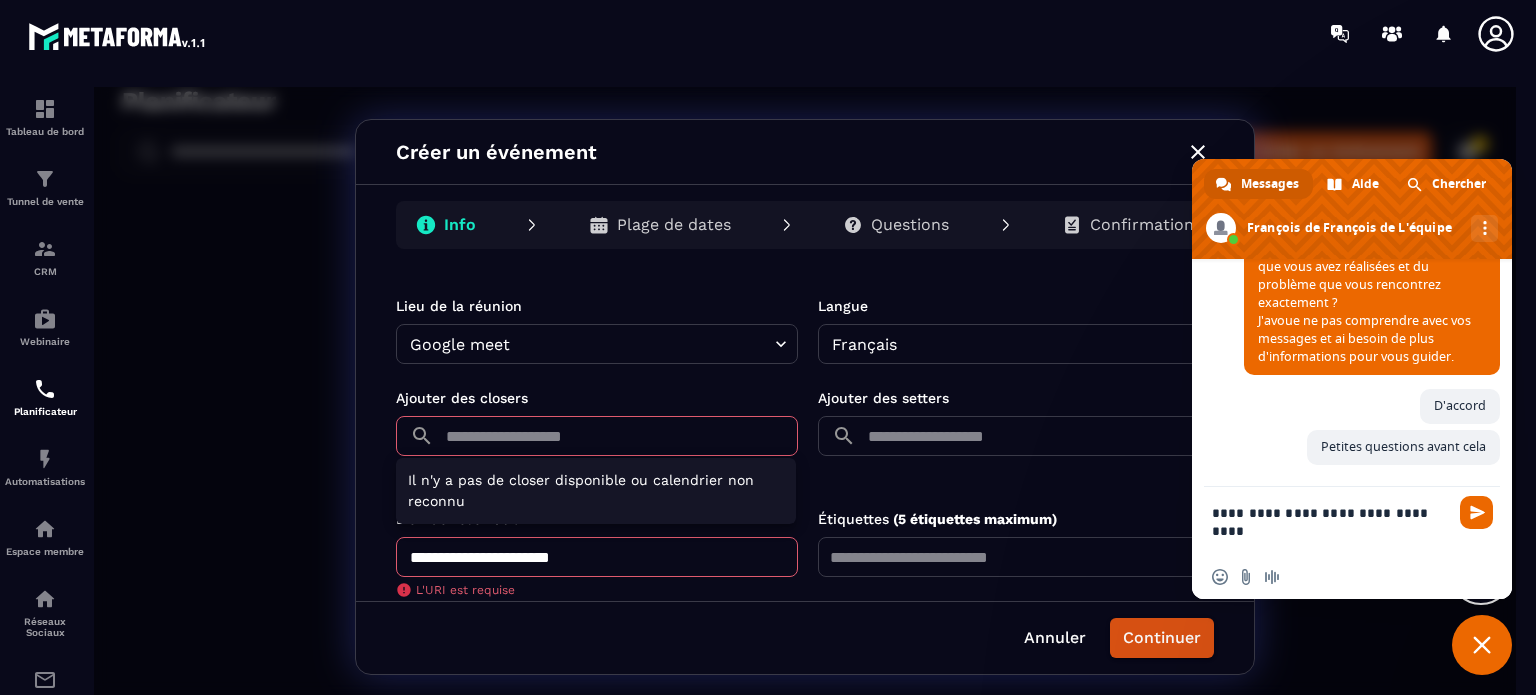 scroll, scrollTop: 2624, scrollLeft: 0, axis: vertical 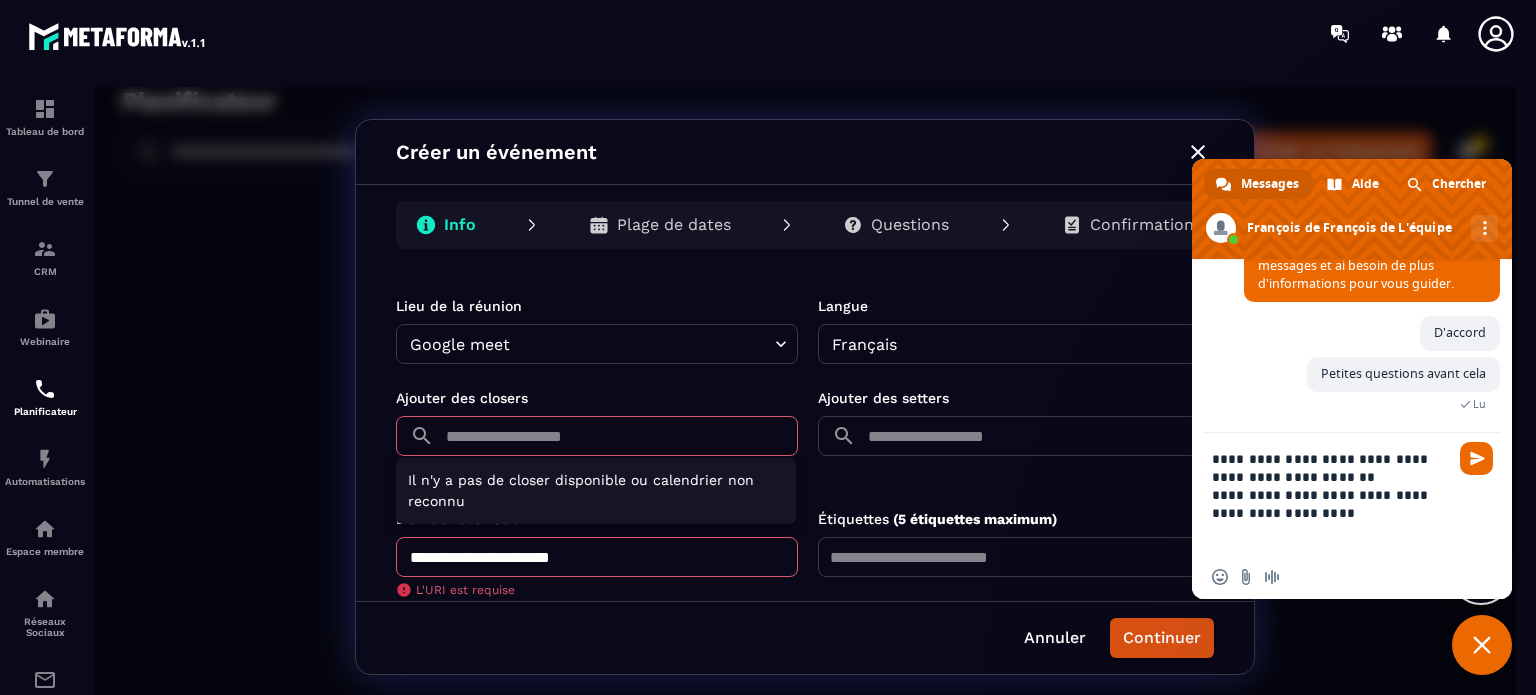type on "**********" 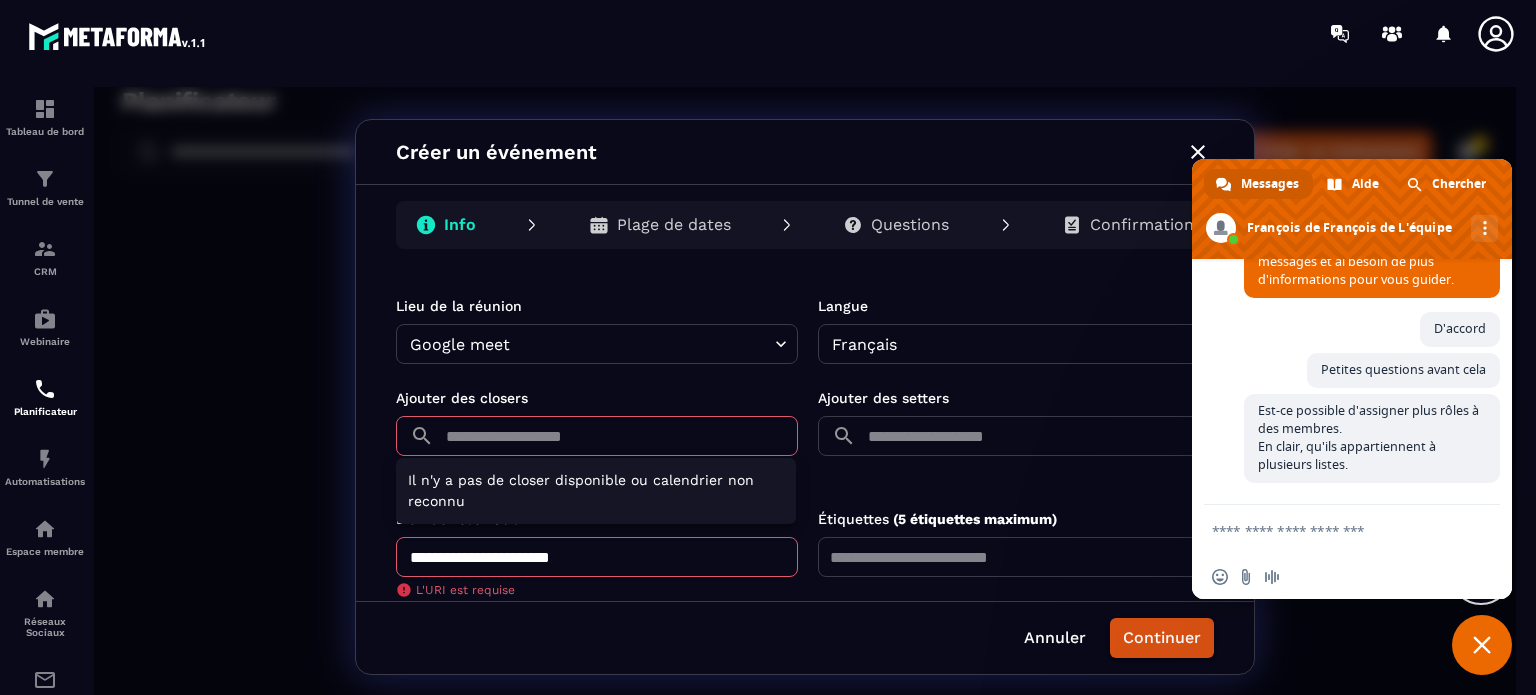 scroll, scrollTop: 2704, scrollLeft: 0, axis: vertical 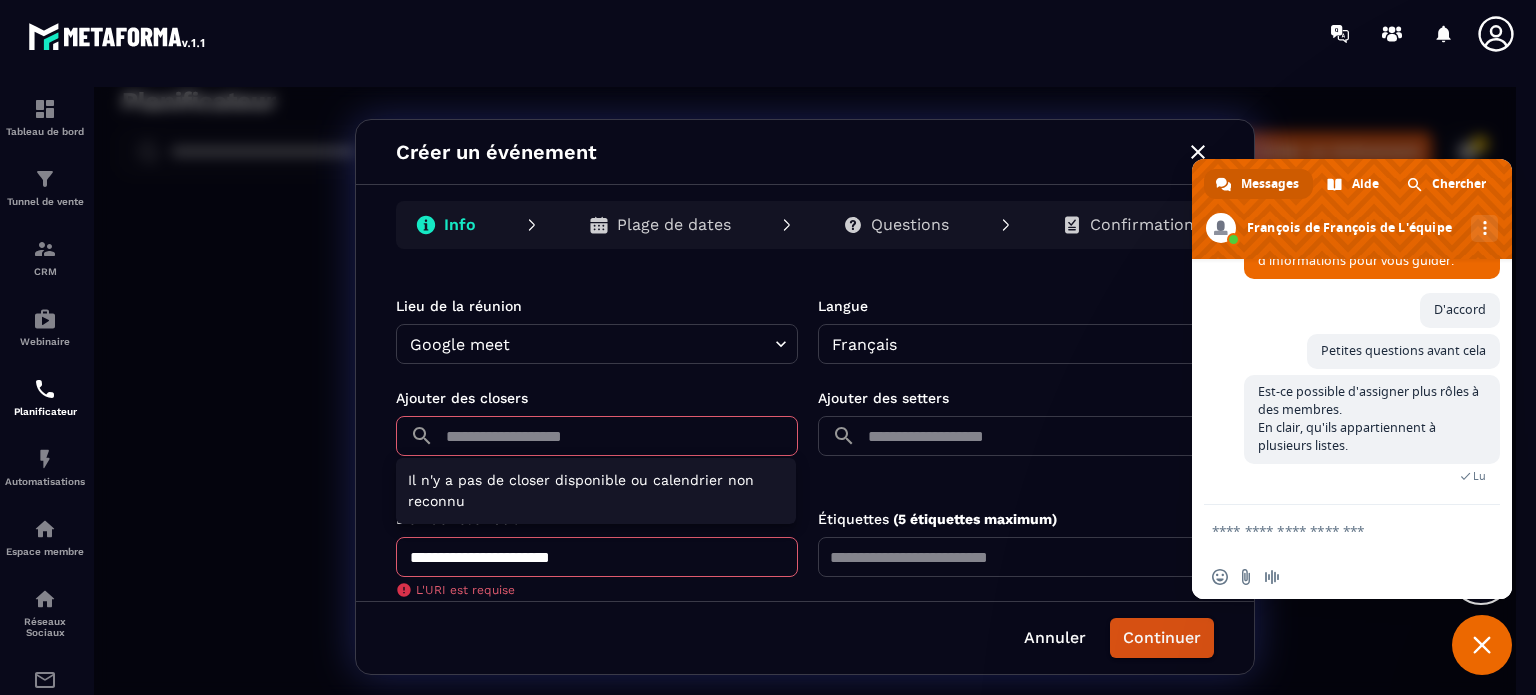 click at bounding box center (805, 397) 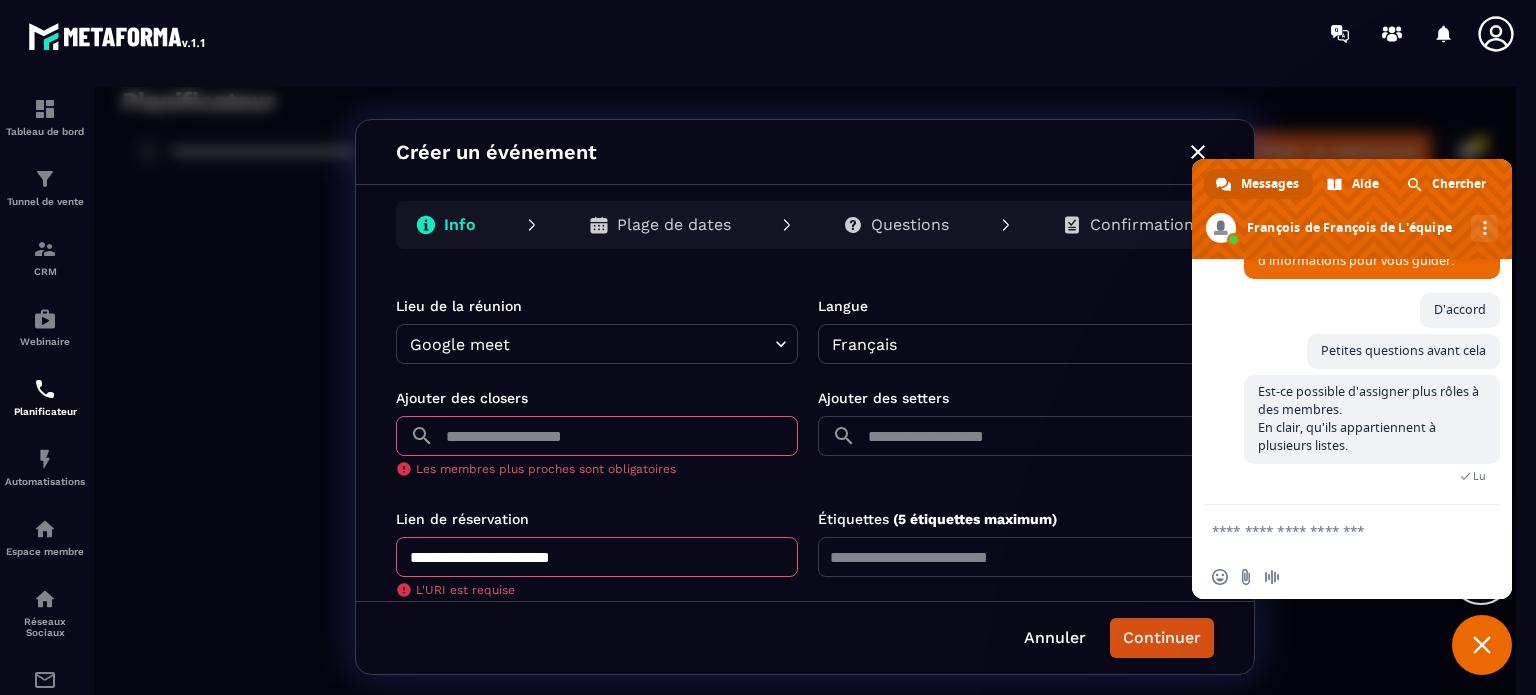 click at bounding box center [620, 436] 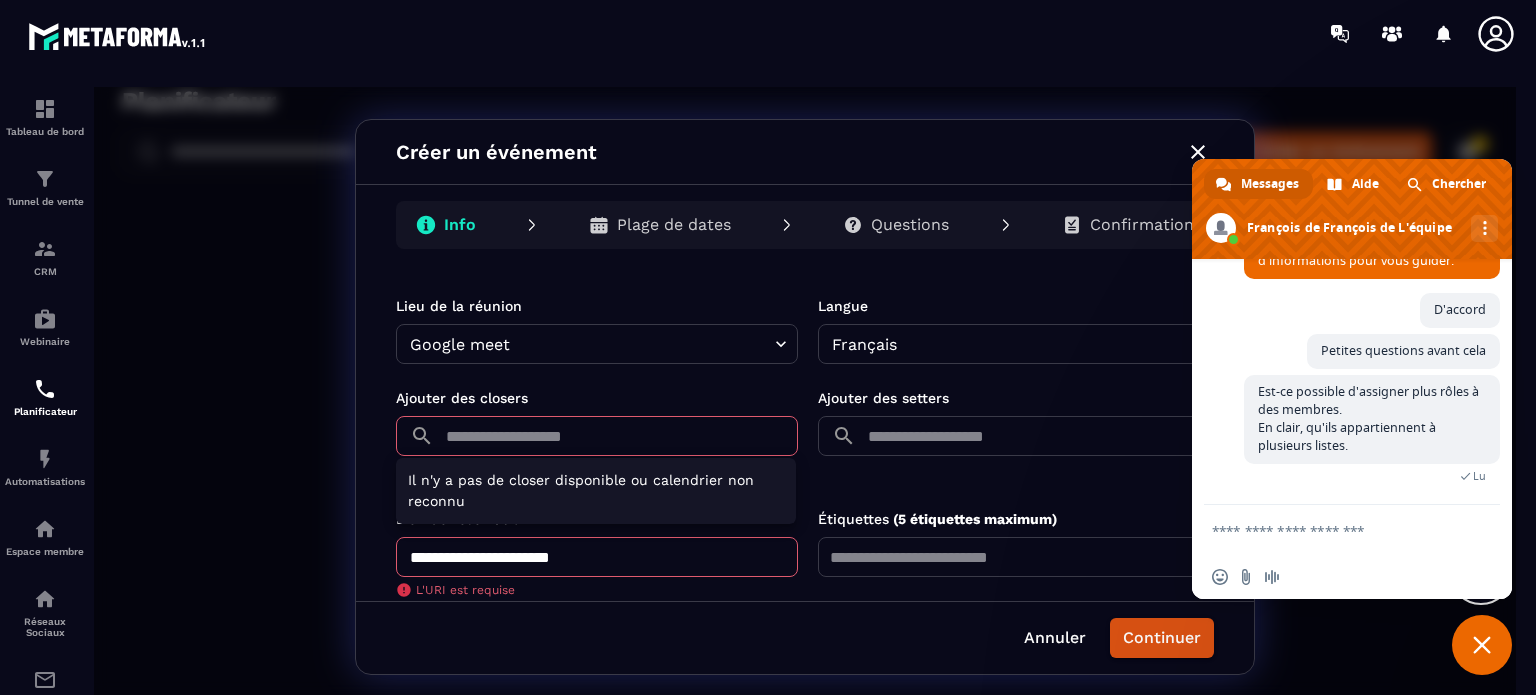 click at bounding box center [805, 397] 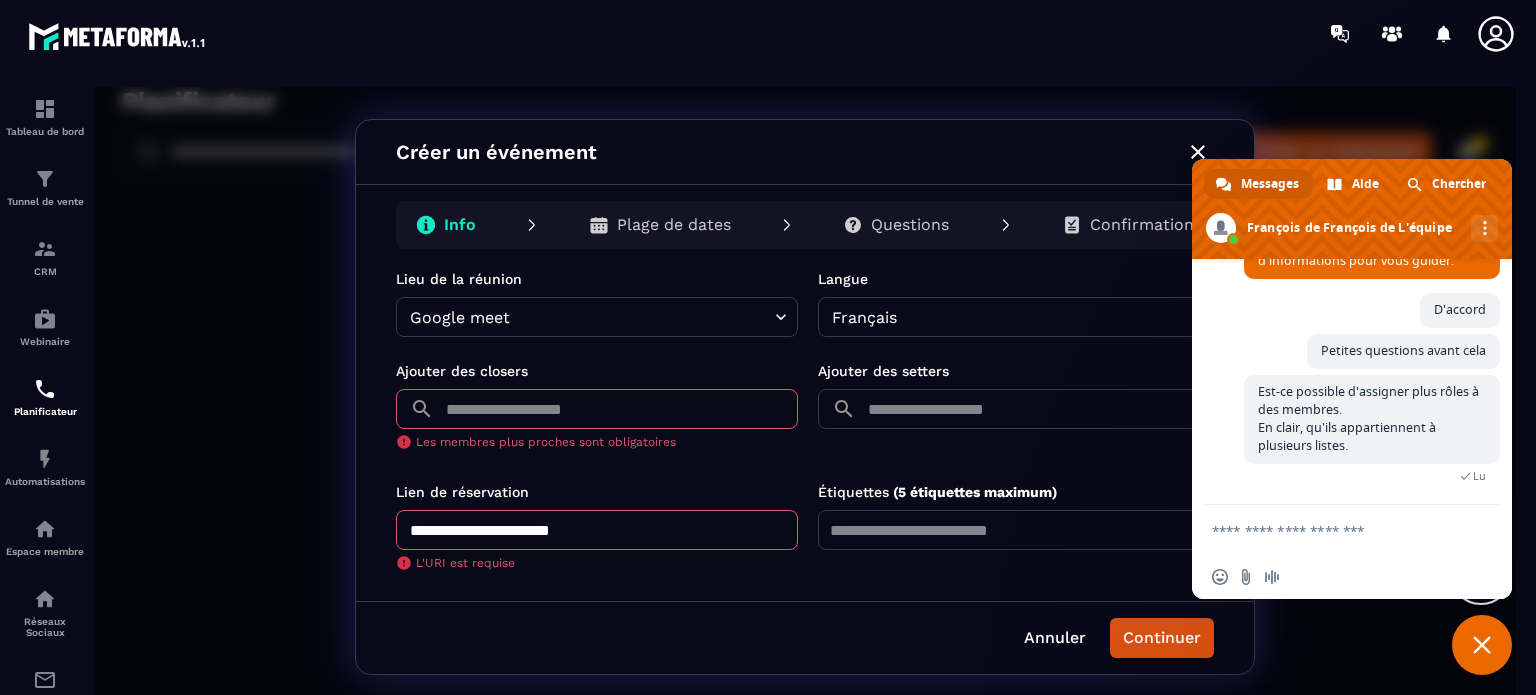 scroll, scrollTop: 616, scrollLeft: 0, axis: vertical 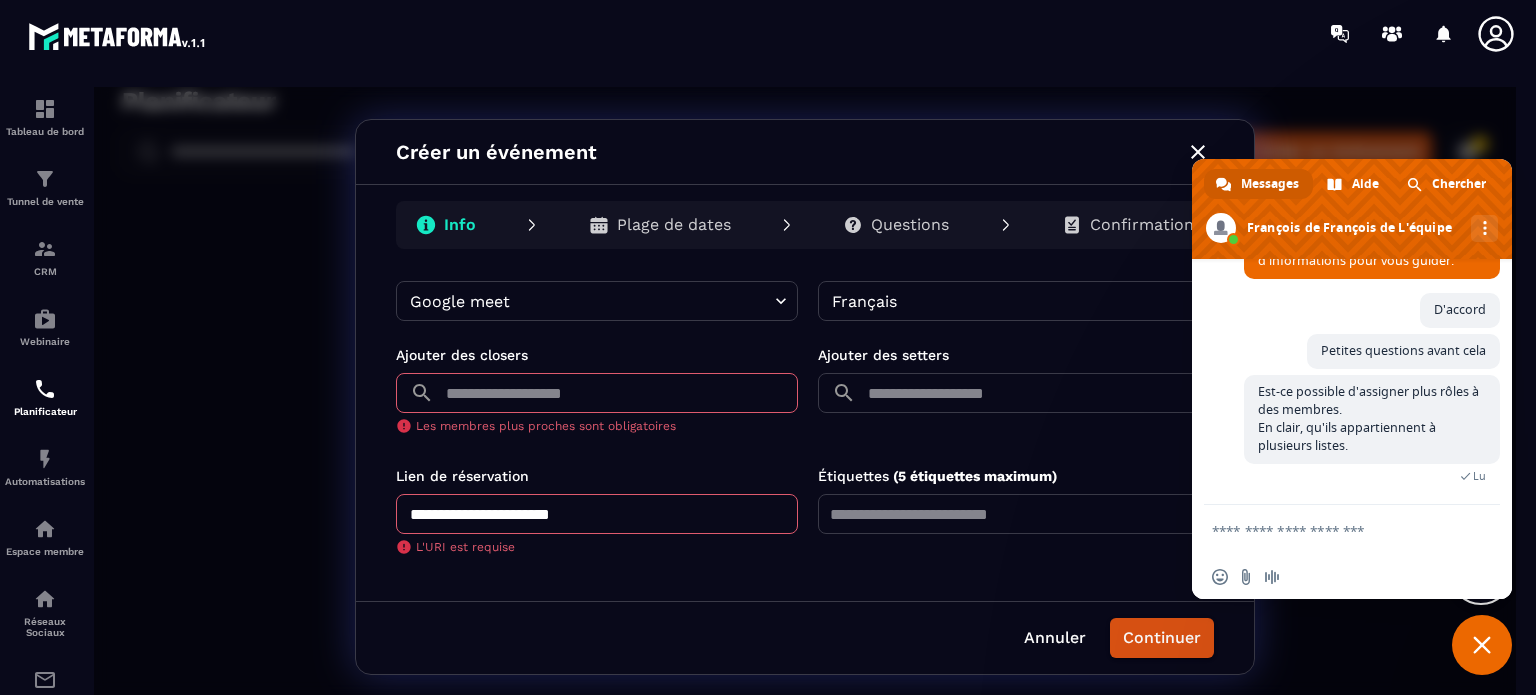 click on "**********" at bounding box center [597, 514] 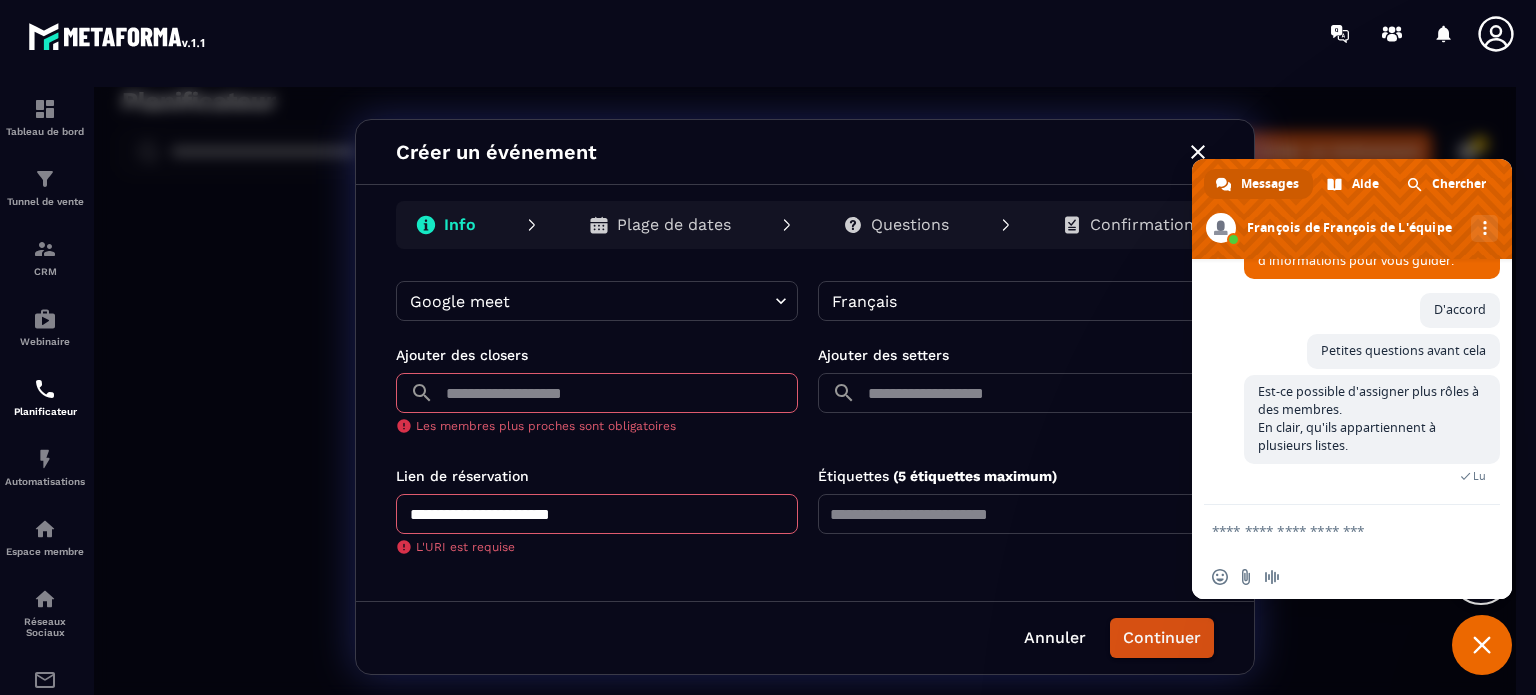 scroll, scrollTop: 2744, scrollLeft: 0, axis: vertical 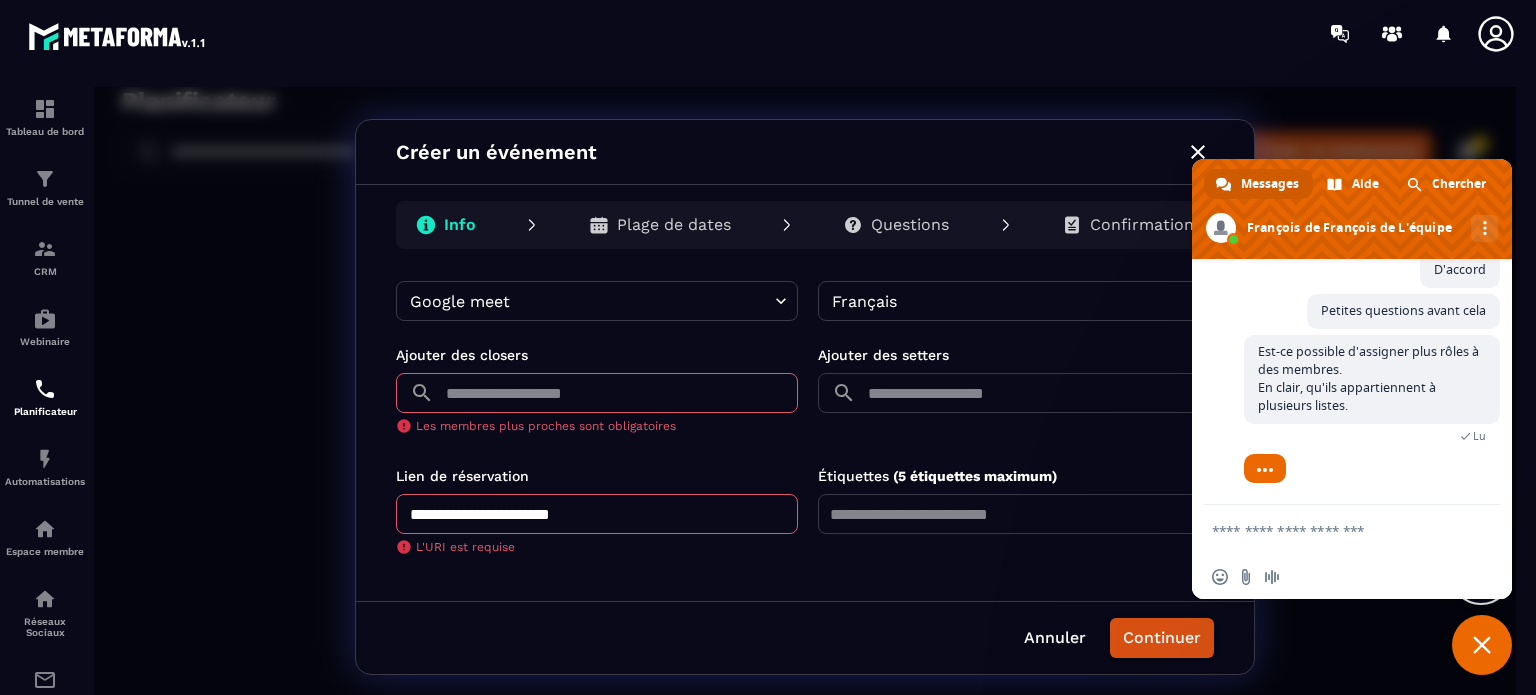 click at bounding box center [1332, 530] 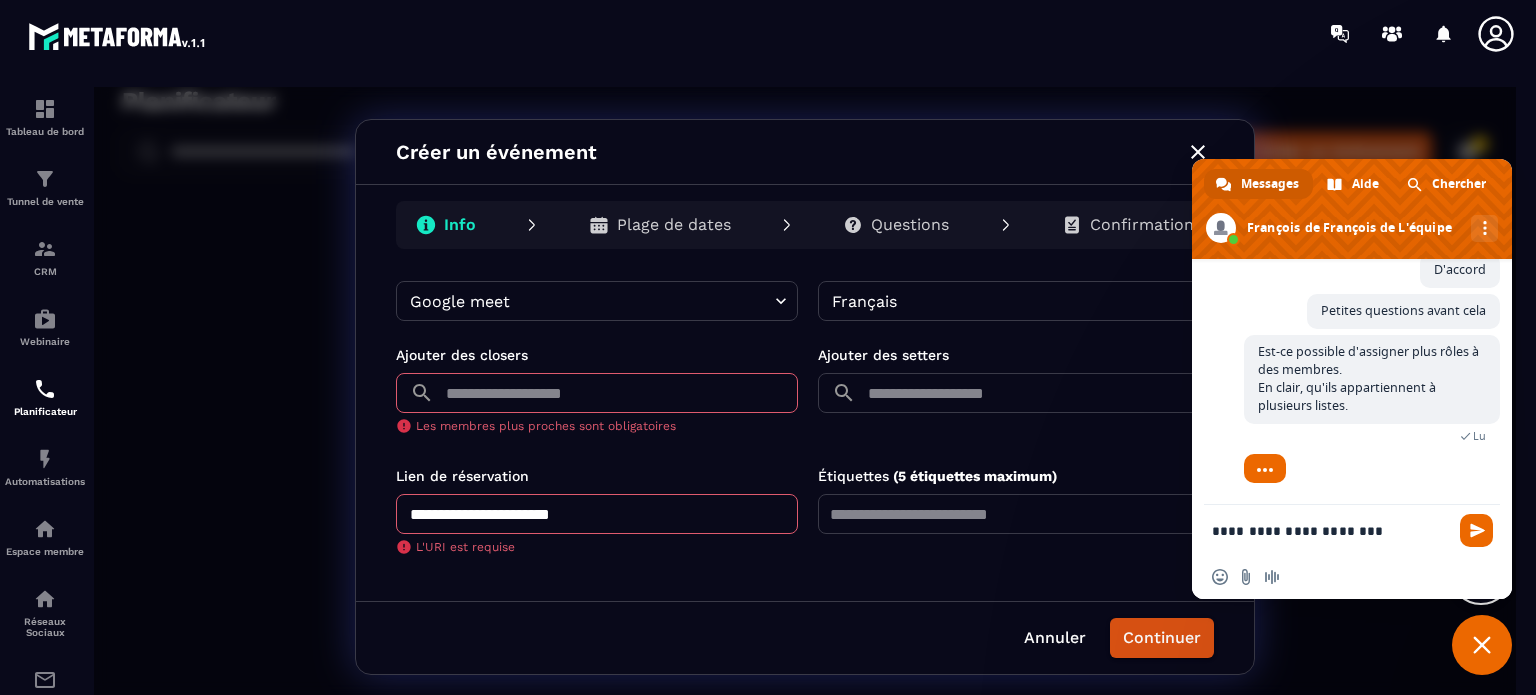 type on "**********" 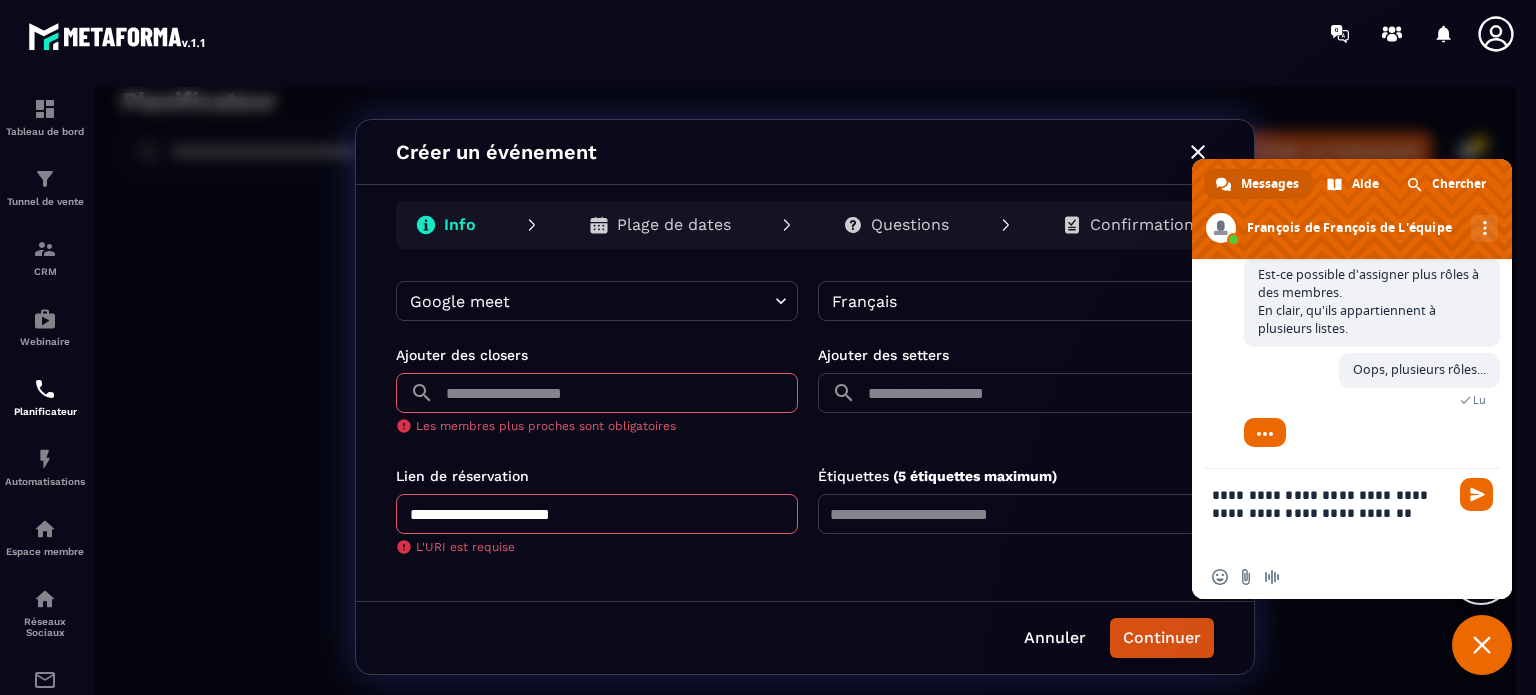 scroll, scrollTop: 2817, scrollLeft: 0, axis: vertical 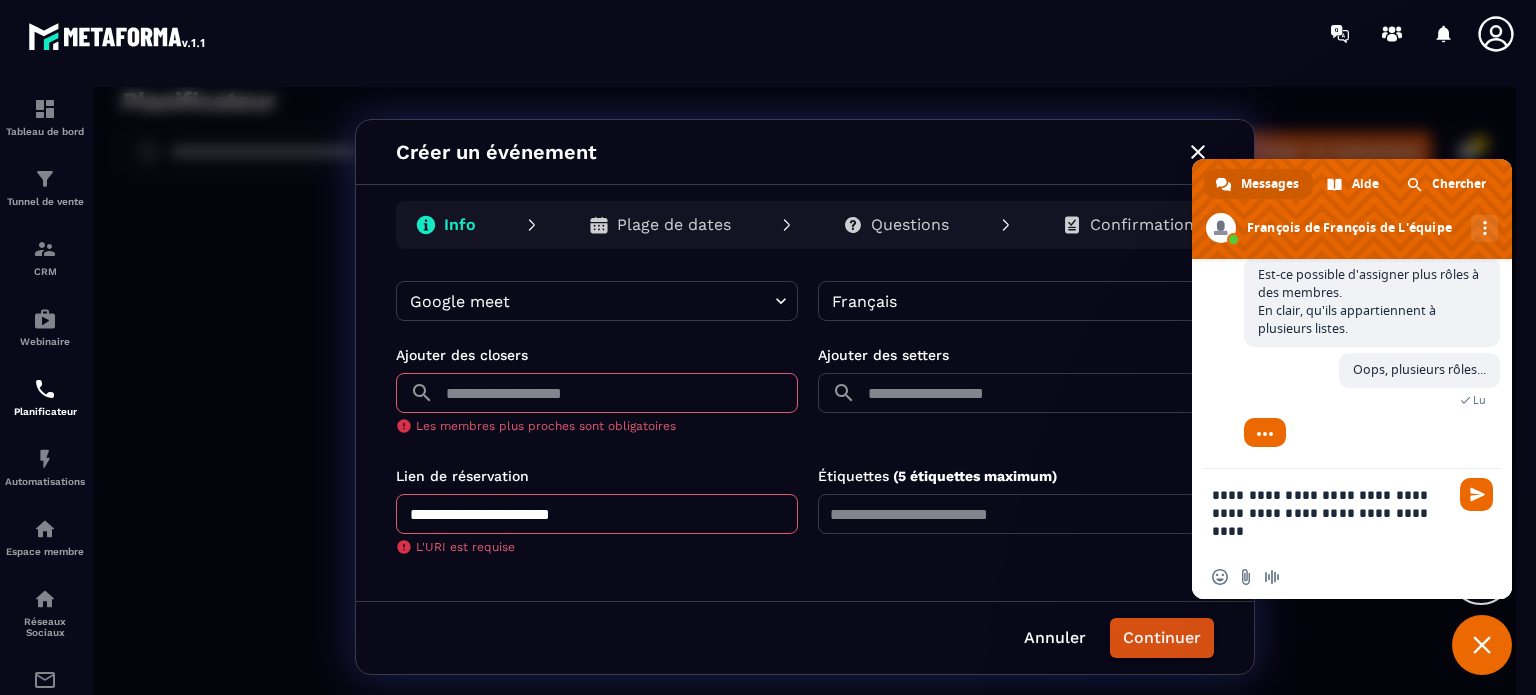 type on "**********" 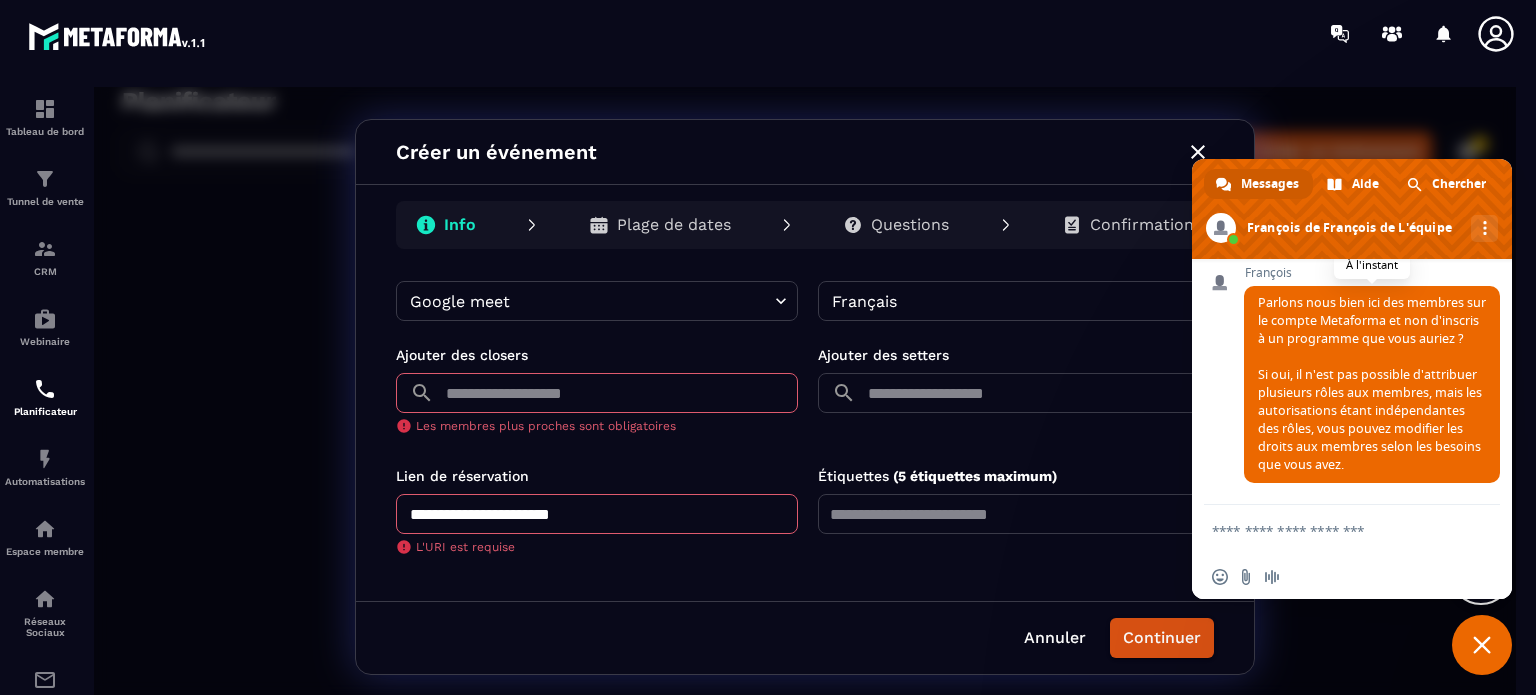 scroll, scrollTop: 3064, scrollLeft: 0, axis: vertical 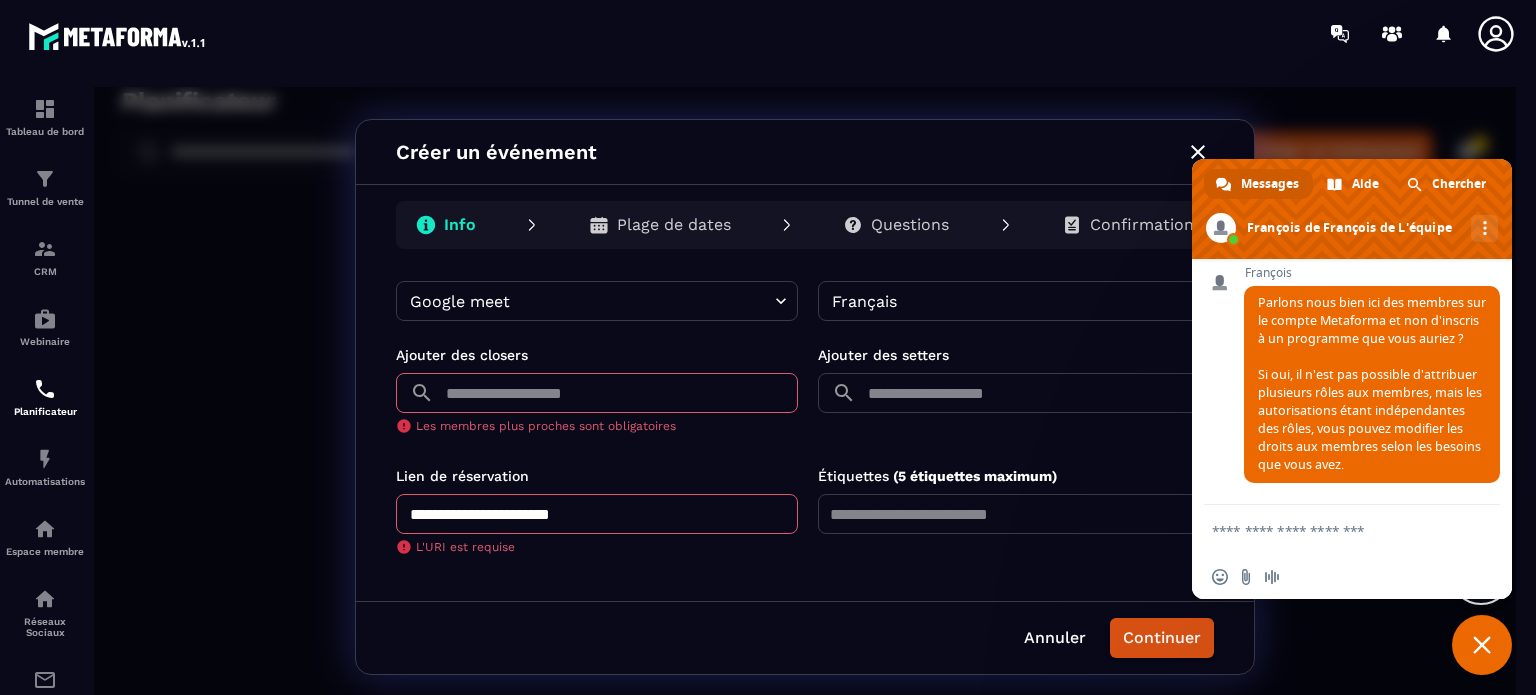 click at bounding box center (1332, 530) 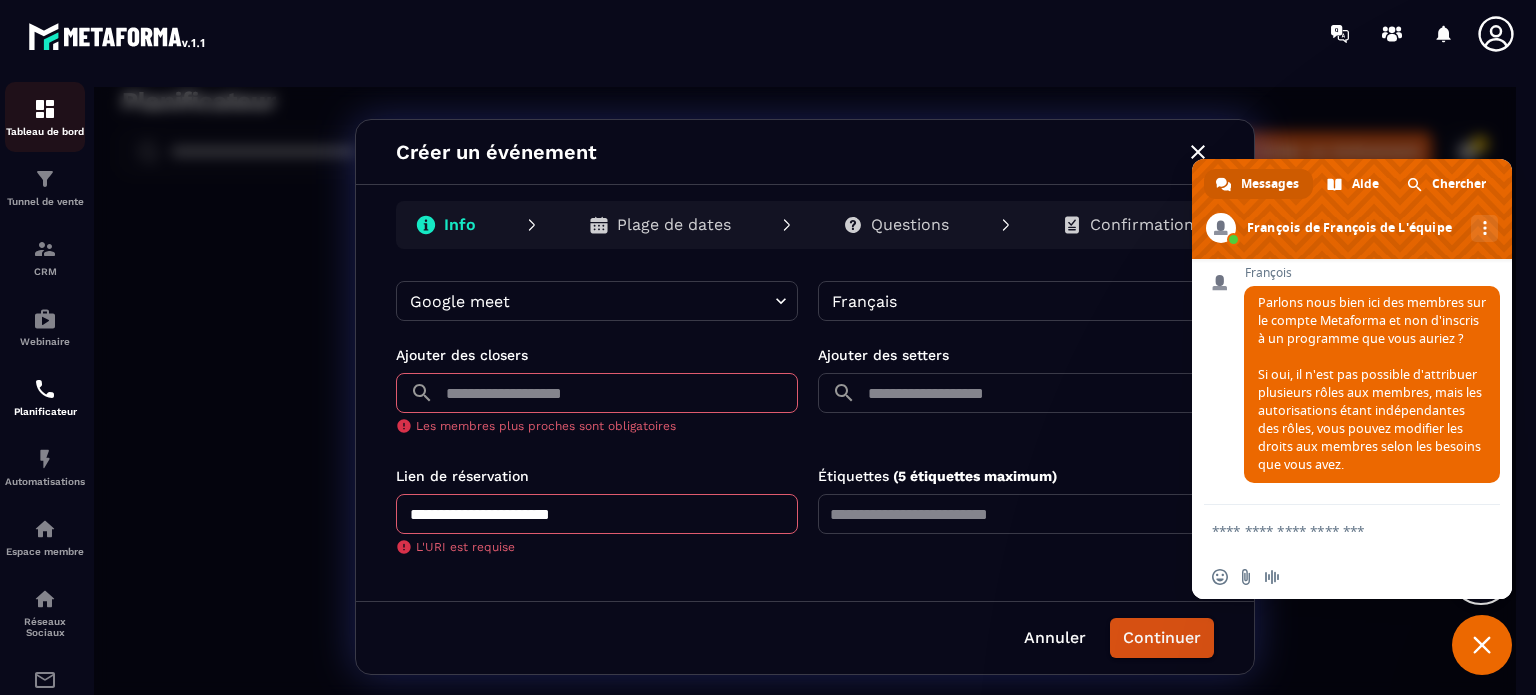 click at bounding box center (45, 109) 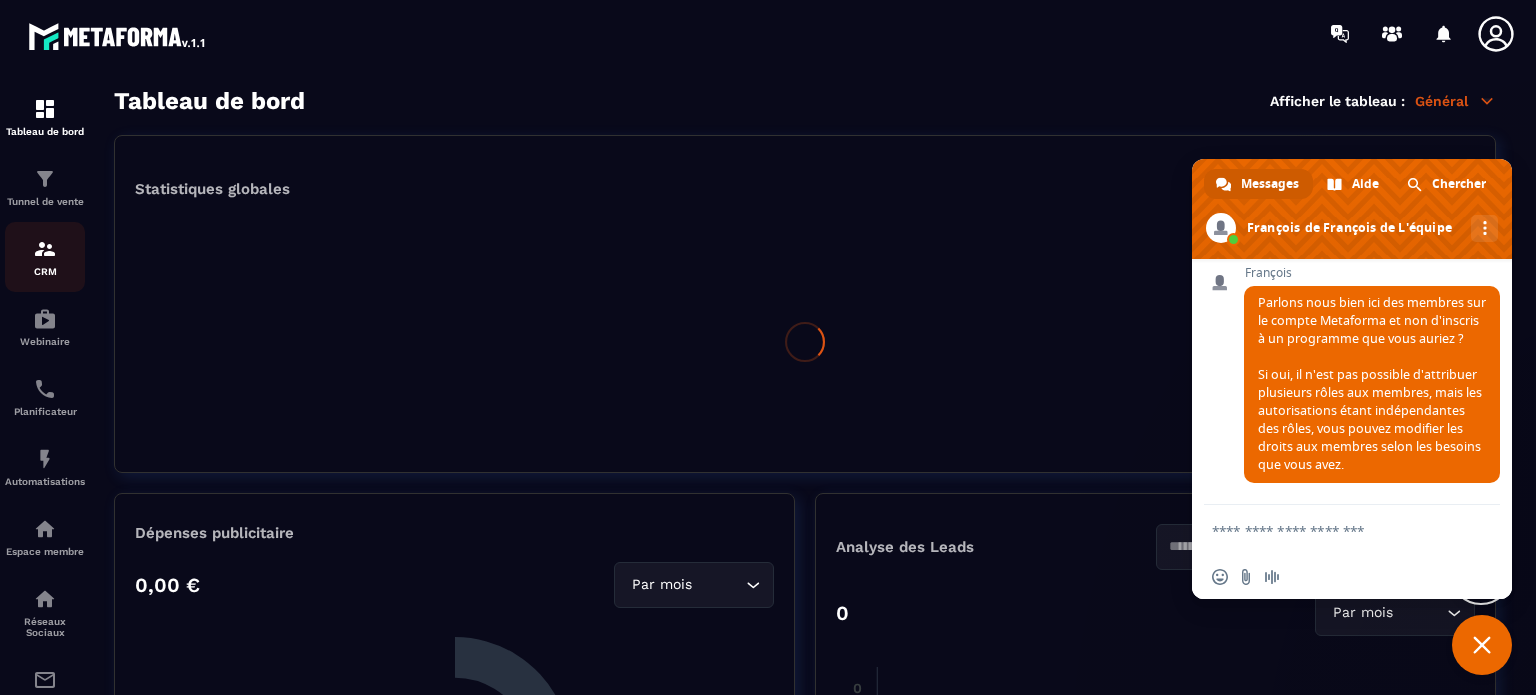 click at bounding box center (45, 249) 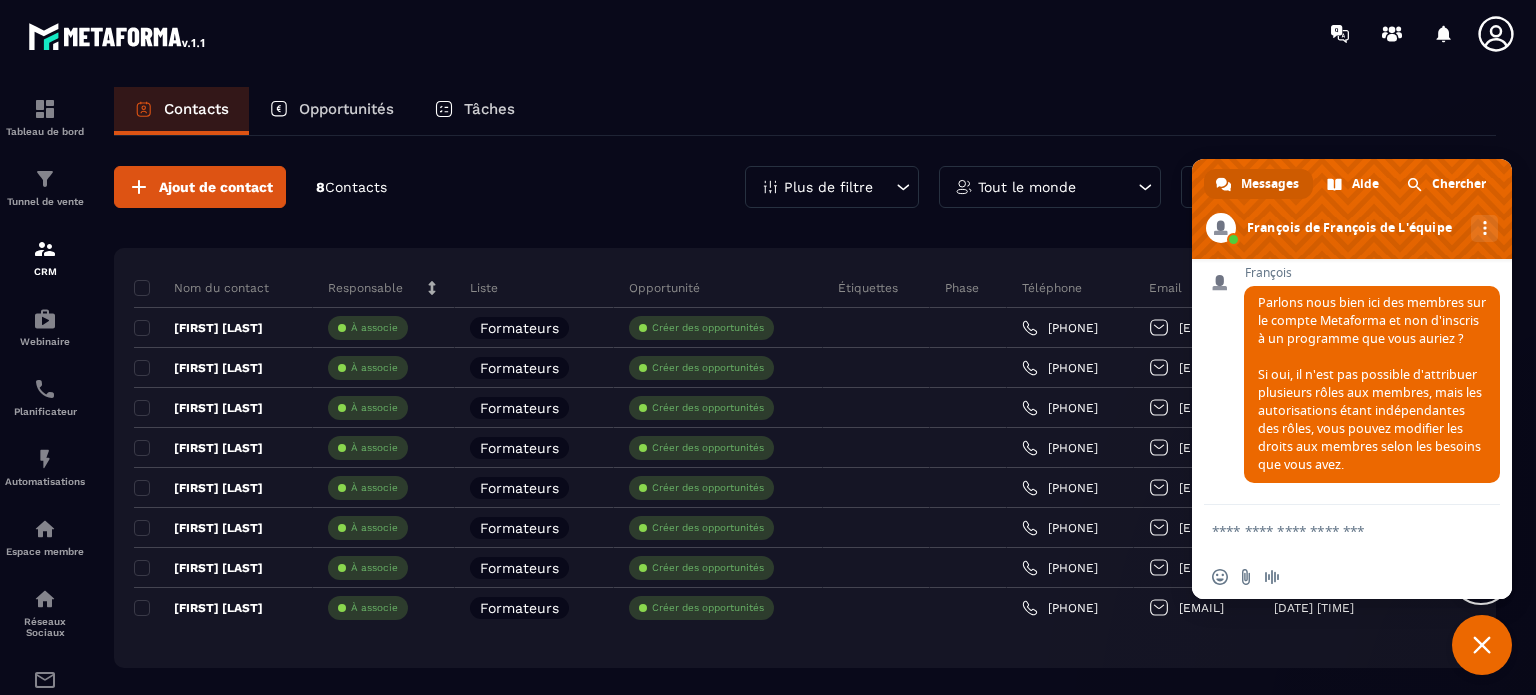 click at bounding box center [1332, 530] 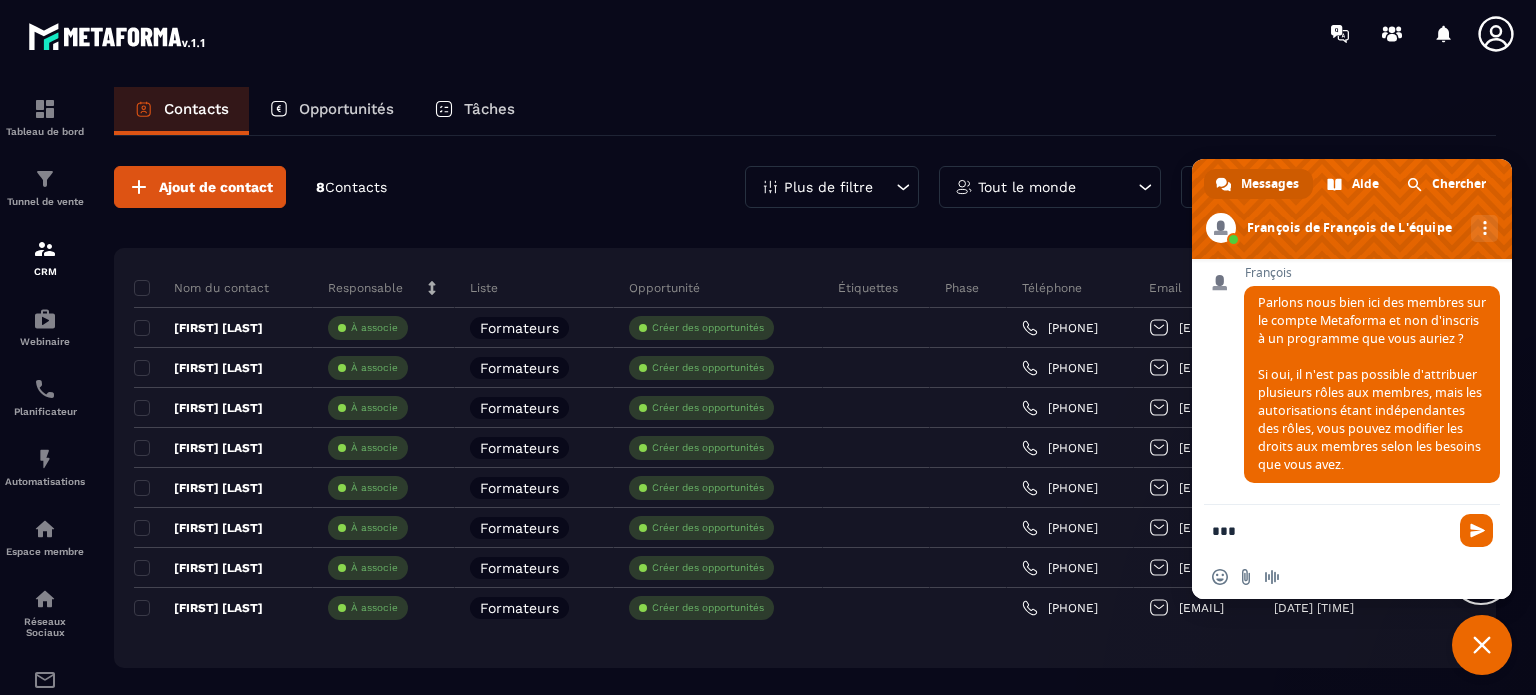 scroll, scrollTop: 3, scrollLeft: 0, axis: vertical 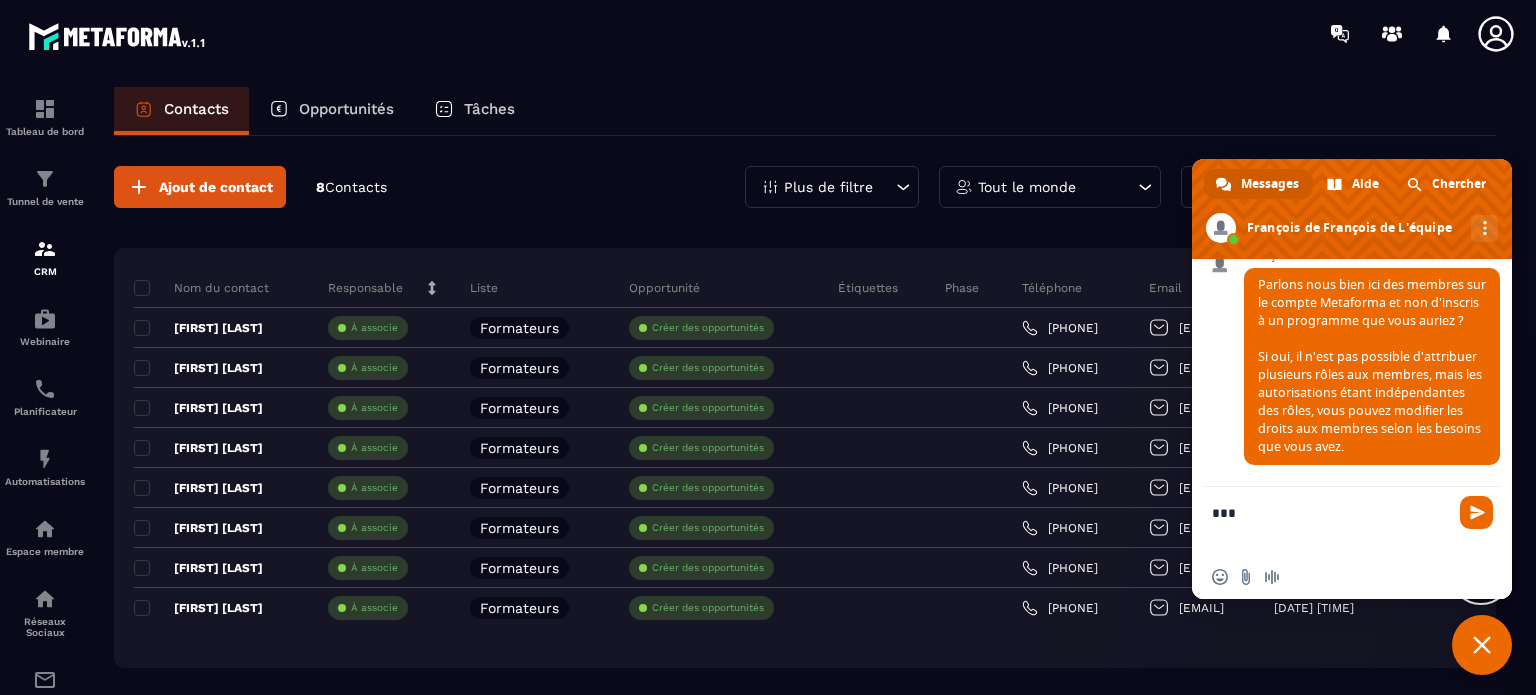 paste 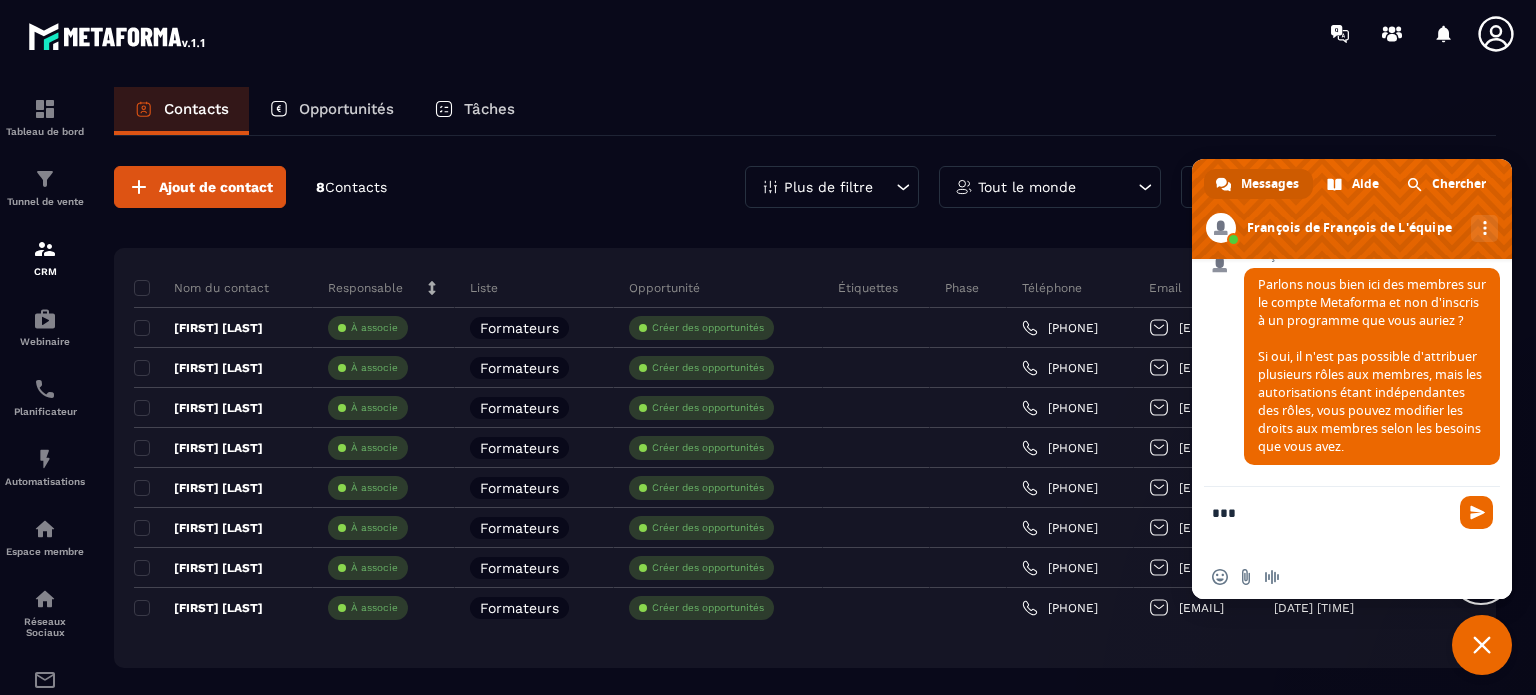 type on "***" 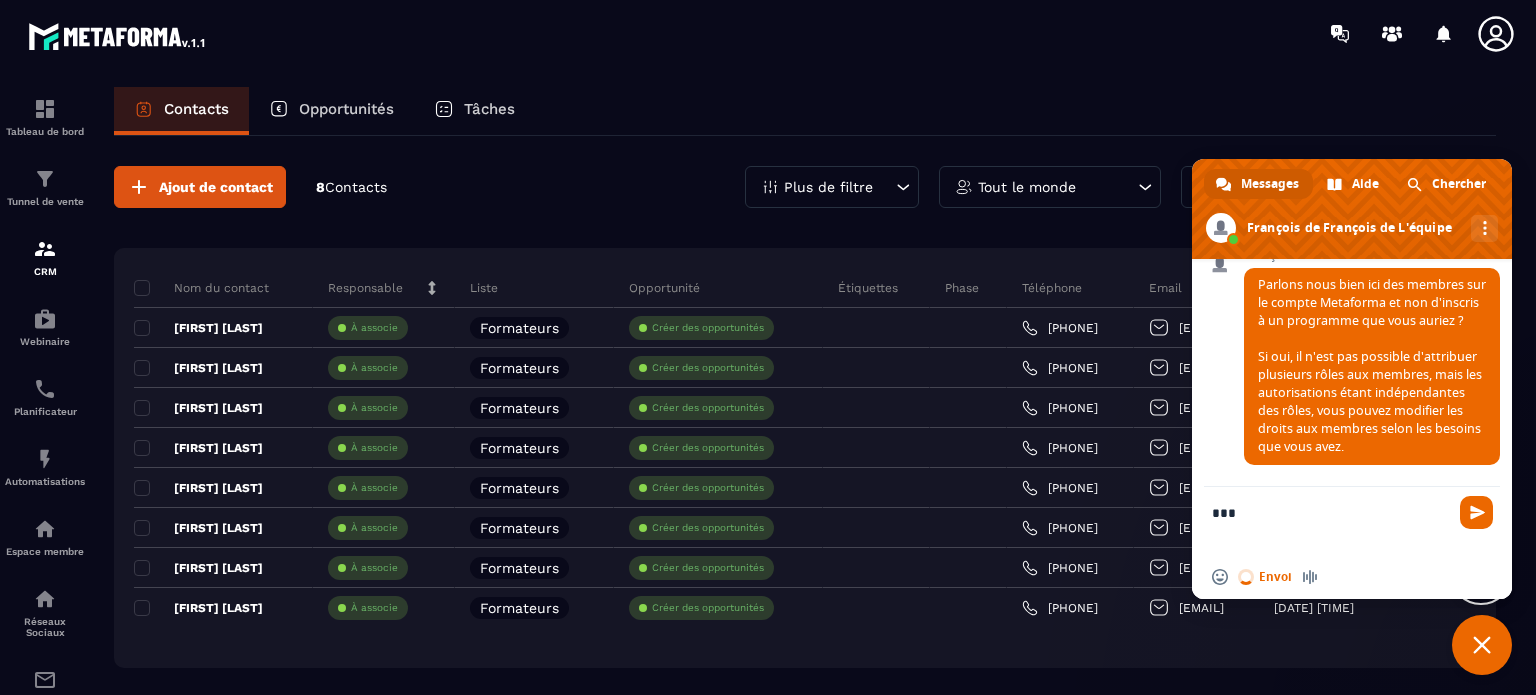 type 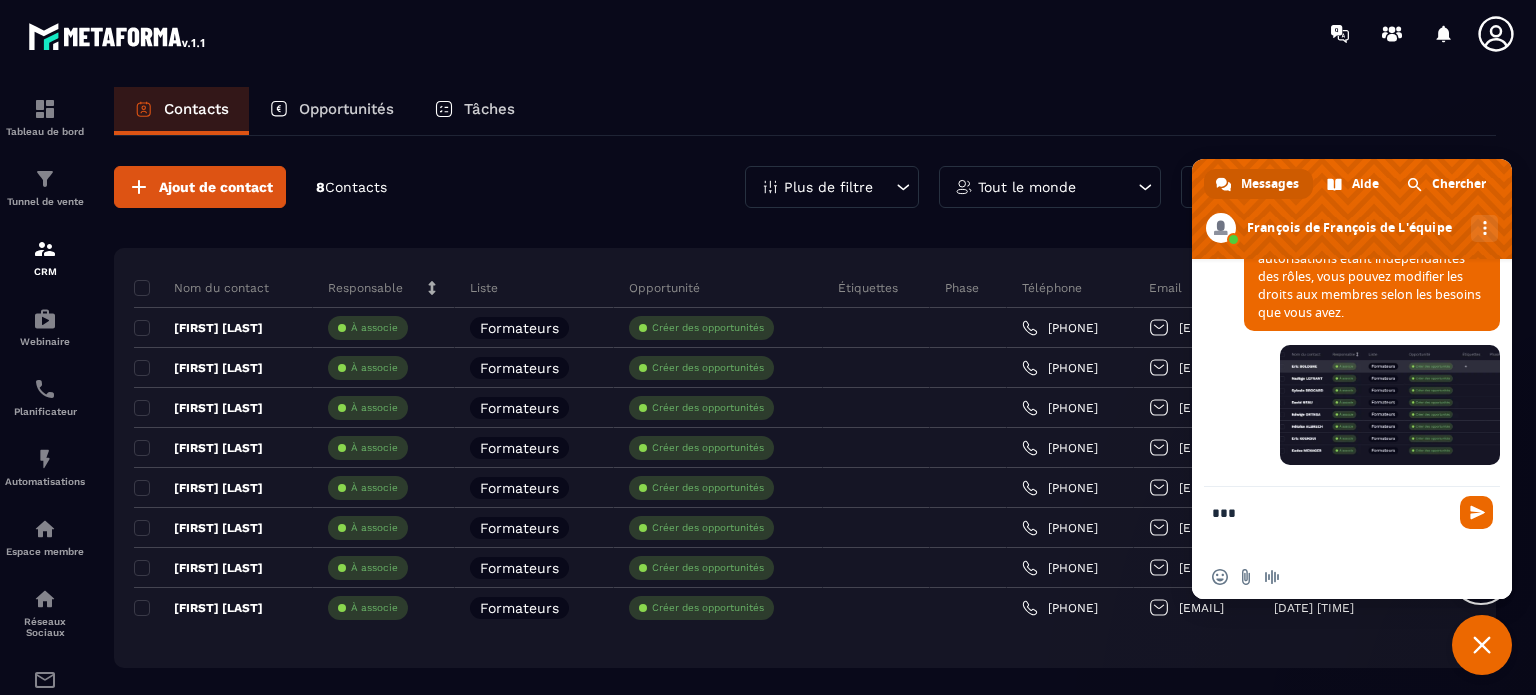 scroll, scrollTop: 3216, scrollLeft: 0, axis: vertical 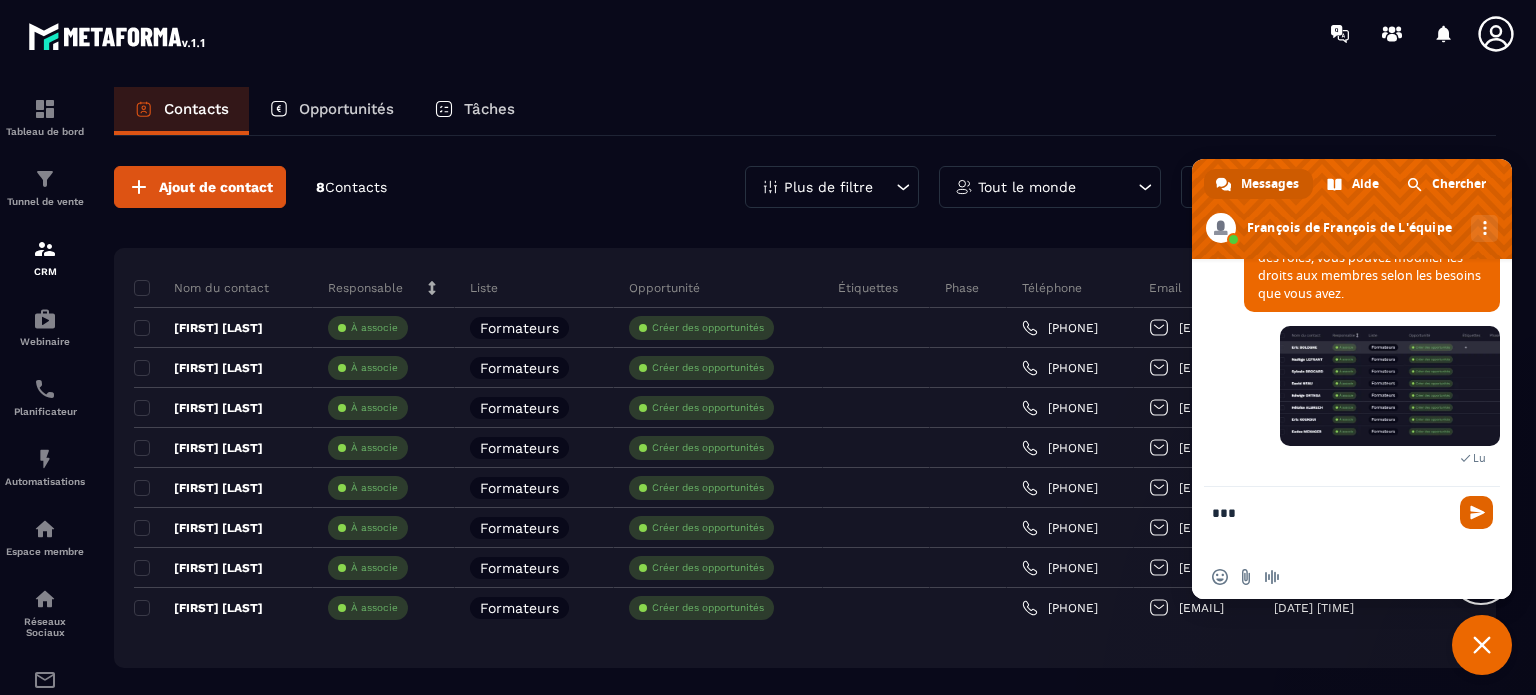 click at bounding box center (1477, 512) 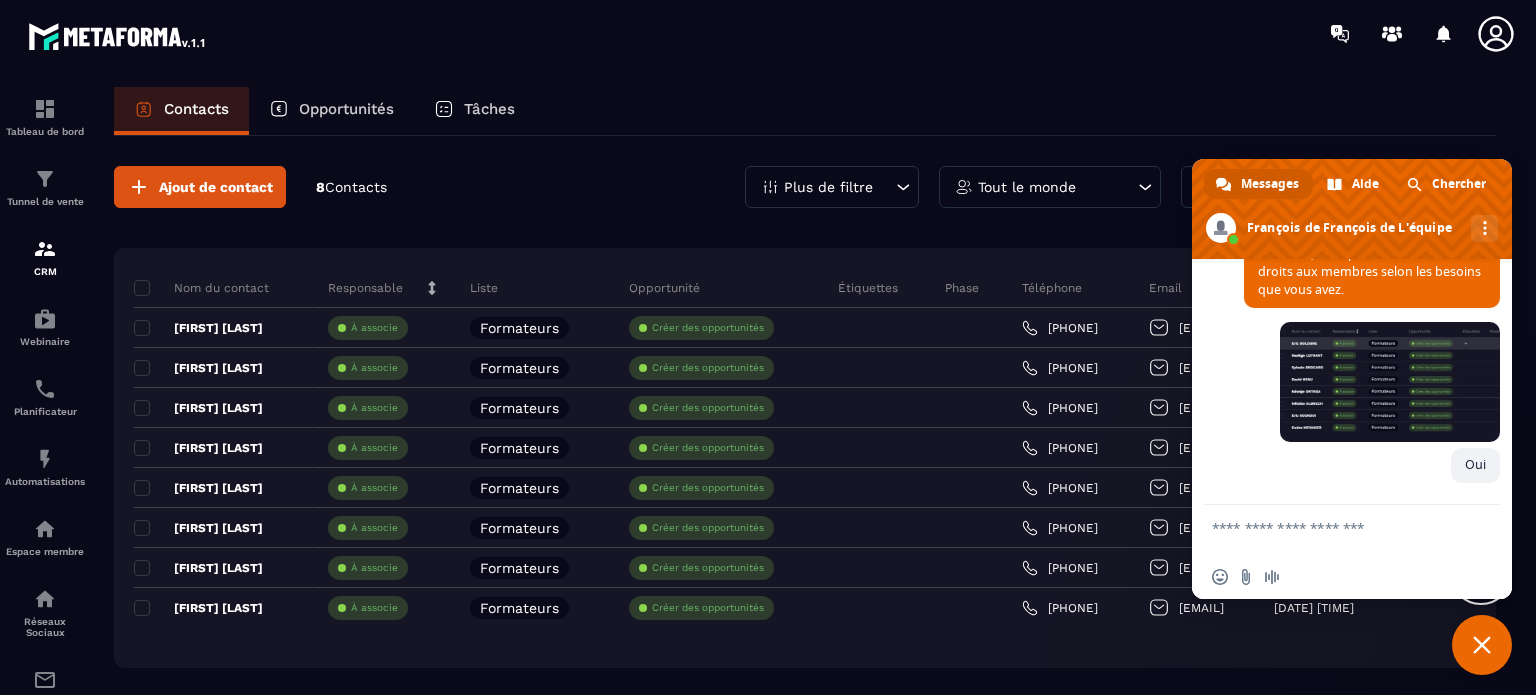 scroll, scrollTop: 3240, scrollLeft: 0, axis: vertical 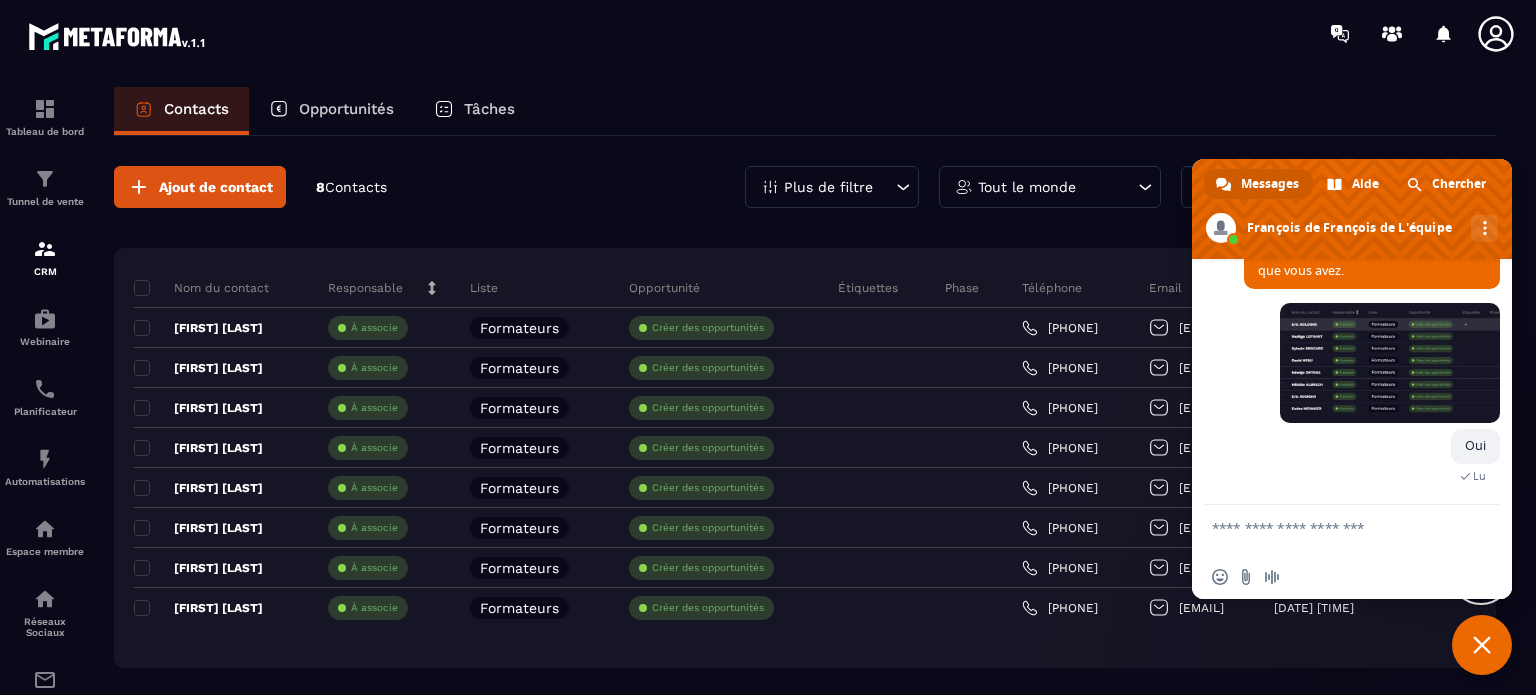 click at bounding box center (1332, 530) 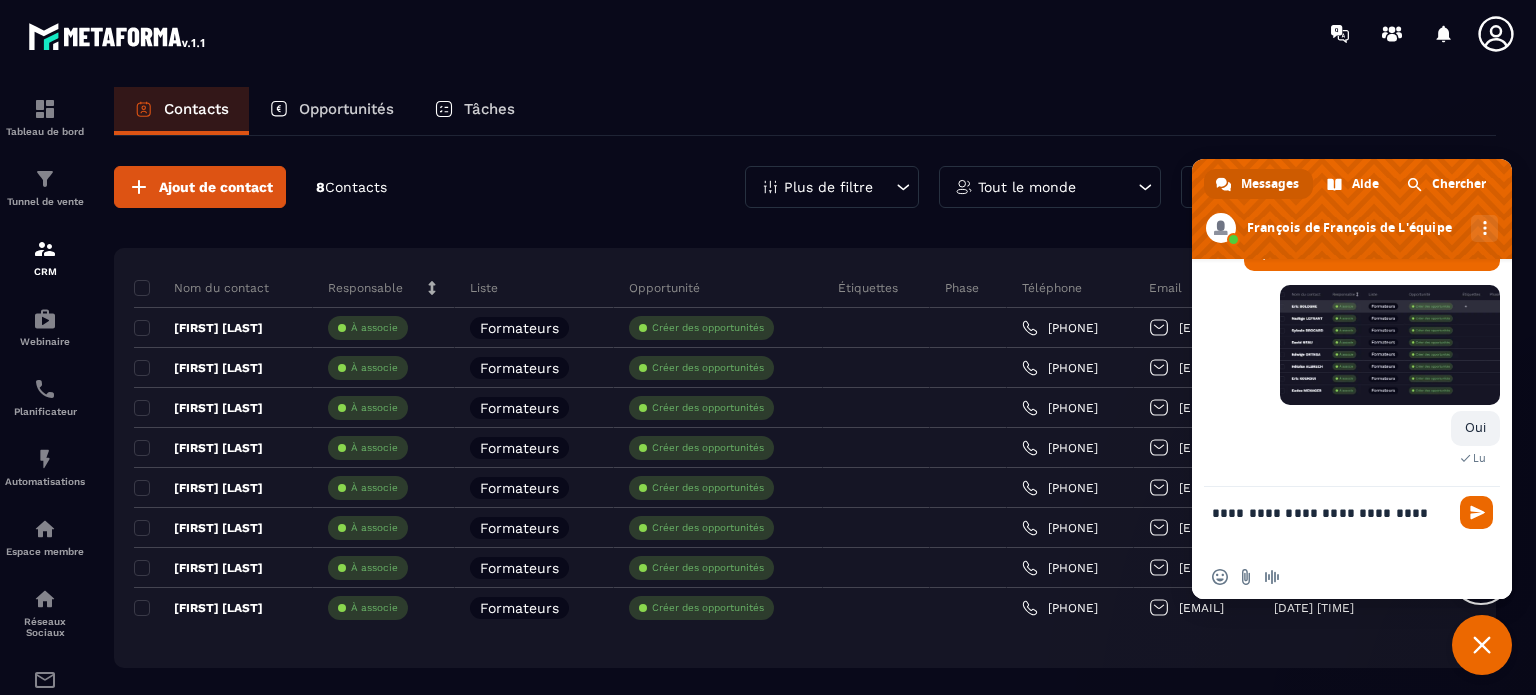 scroll, scrollTop: 0, scrollLeft: 0, axis: both 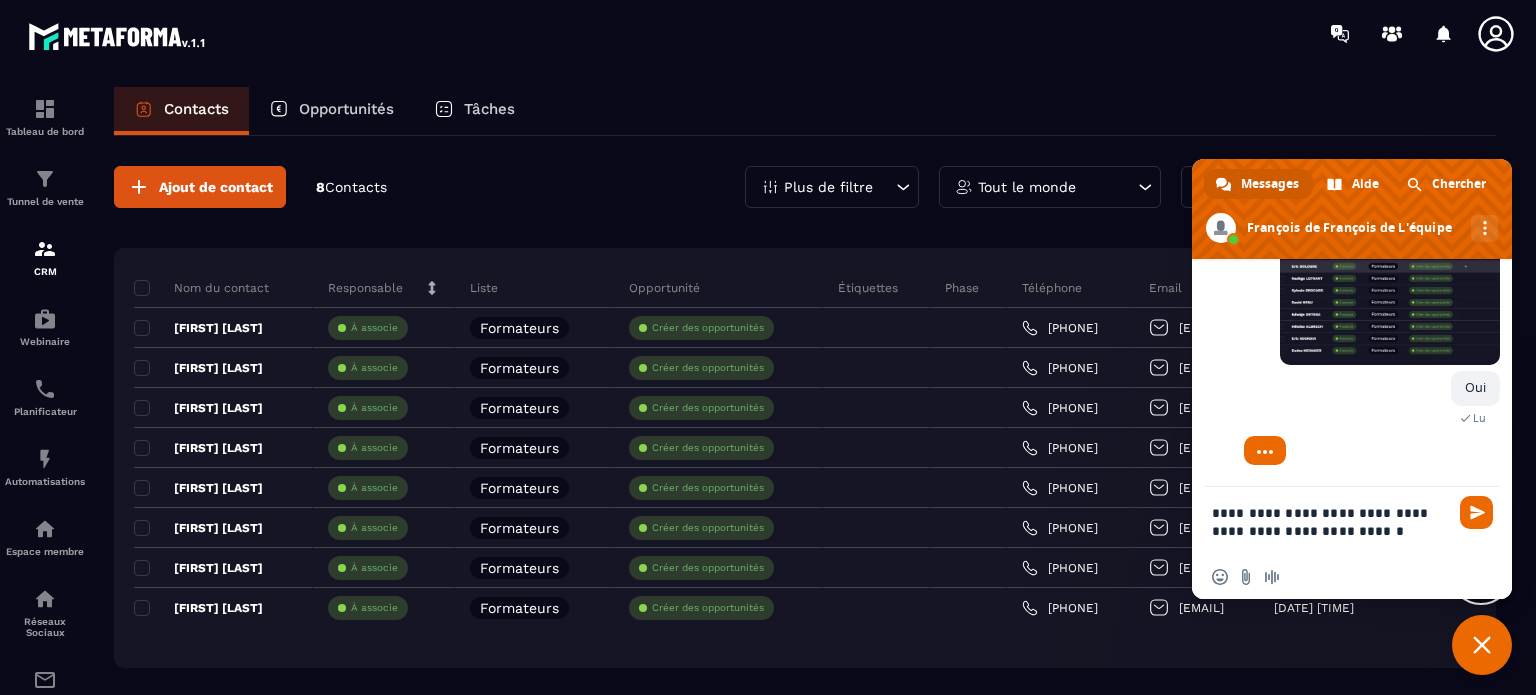 type on "**********" 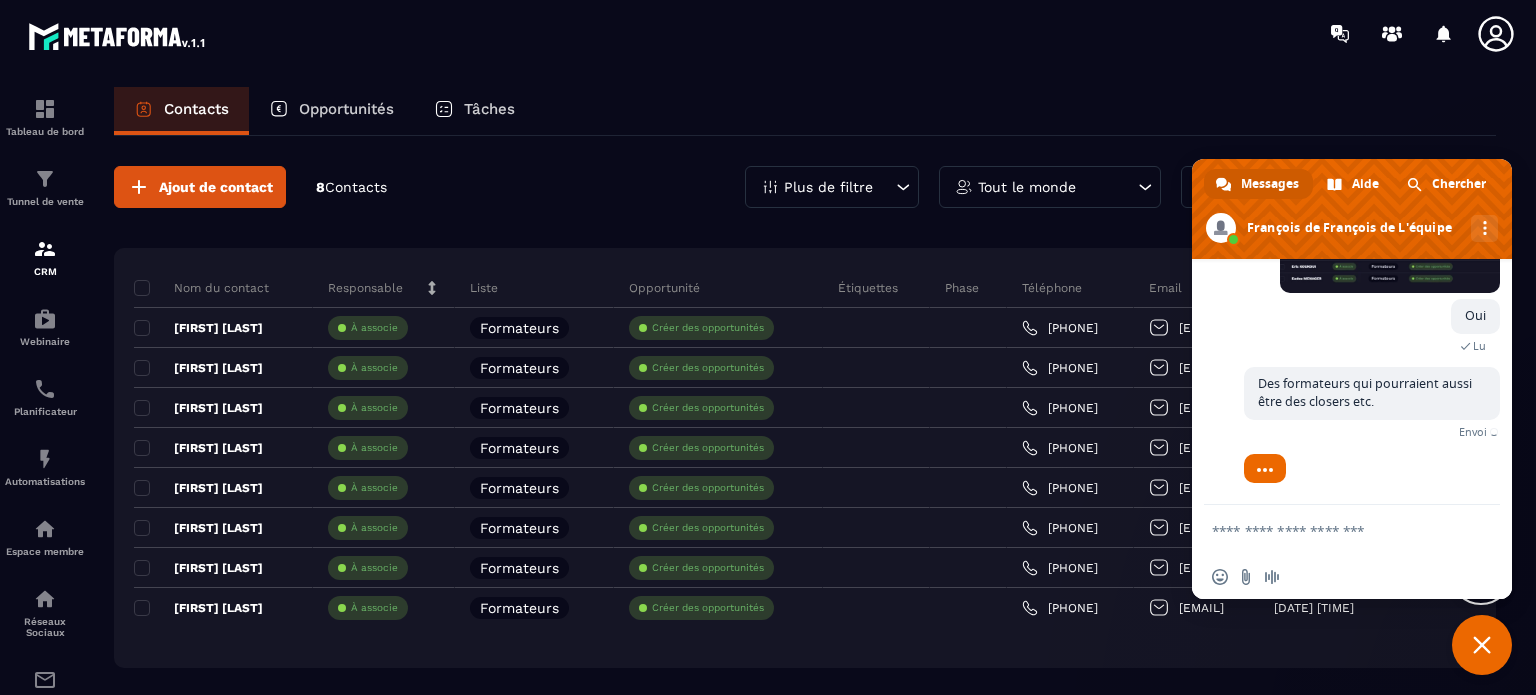 scroll, scrollTop: 3321, scrollLeft: 0, axis: vertical 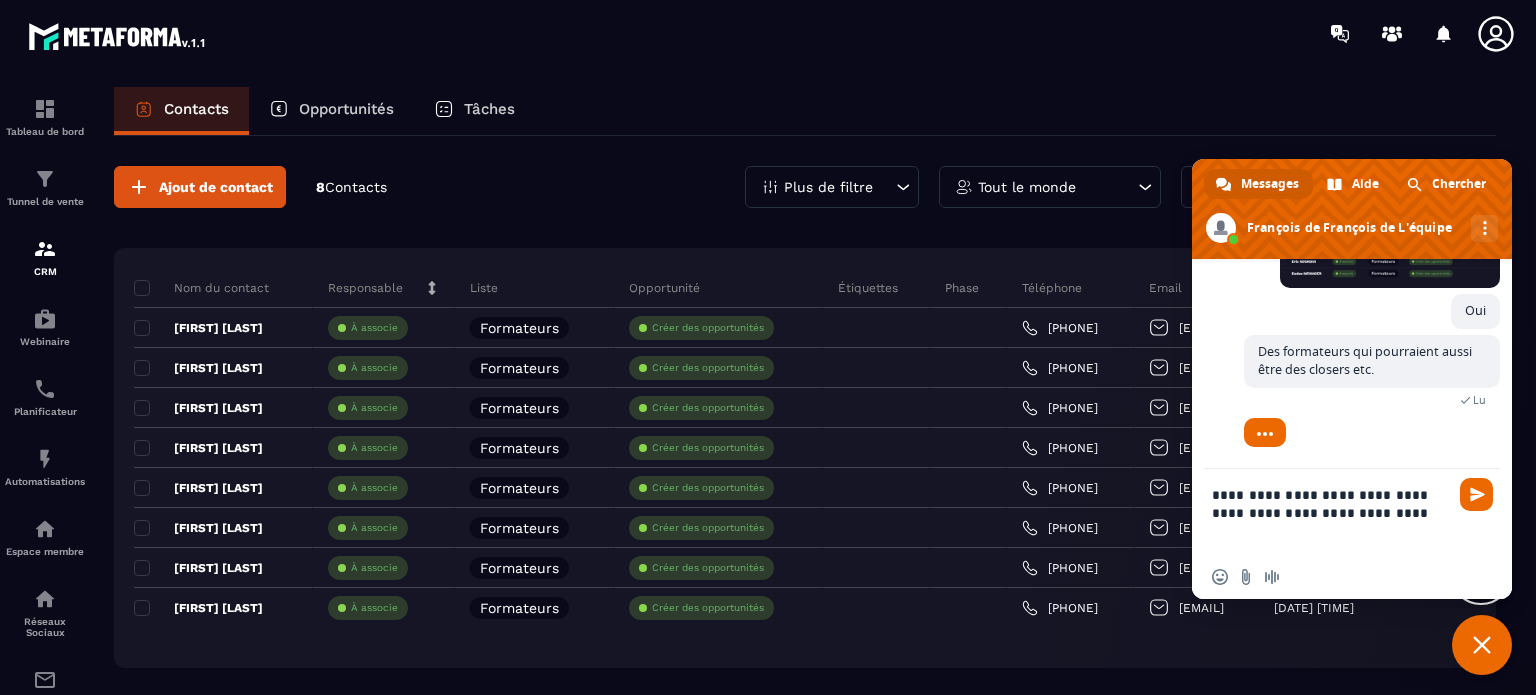 type on "**********" 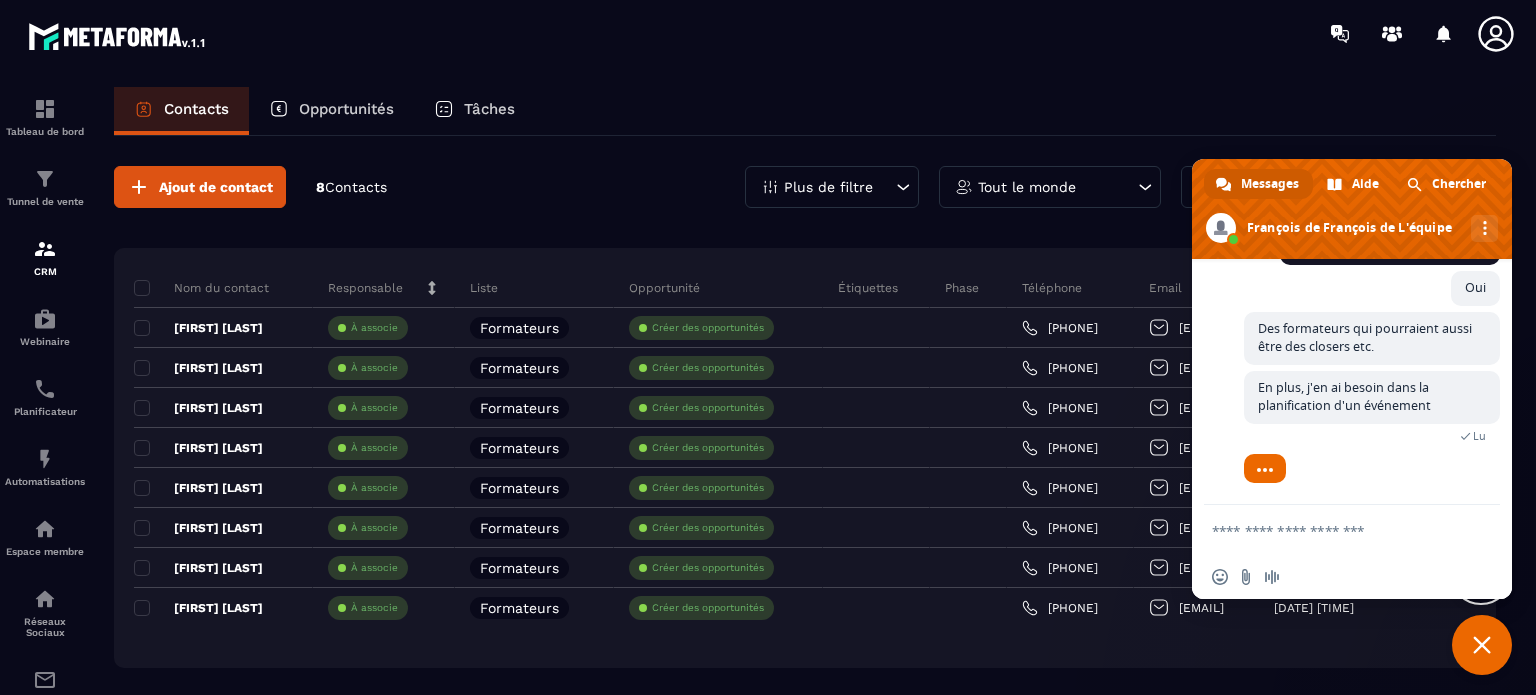 scroll, scrollTop: 3562, scrollLeft: 0, axis: vertical 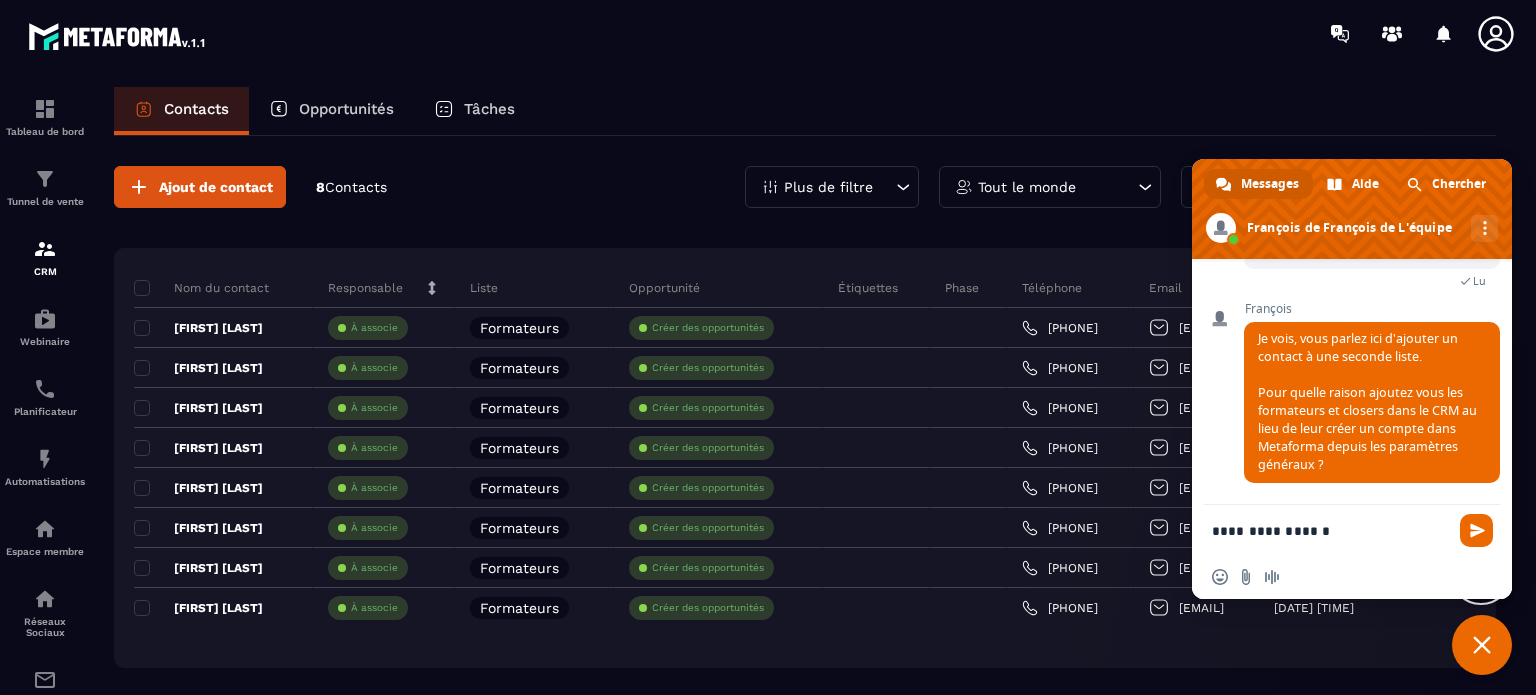 type on "**********" 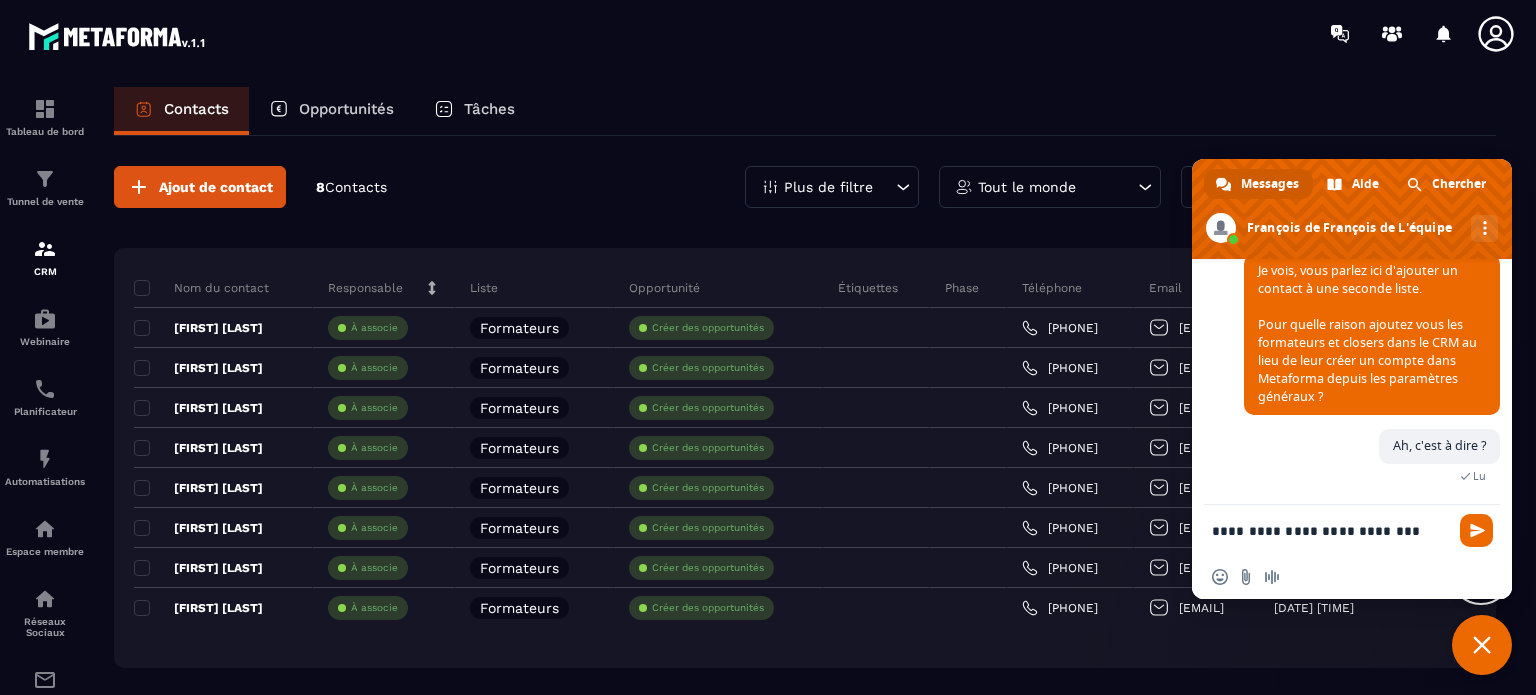 scroll, scrollTop: 3832, scrollLeft: 0, axis: vertical 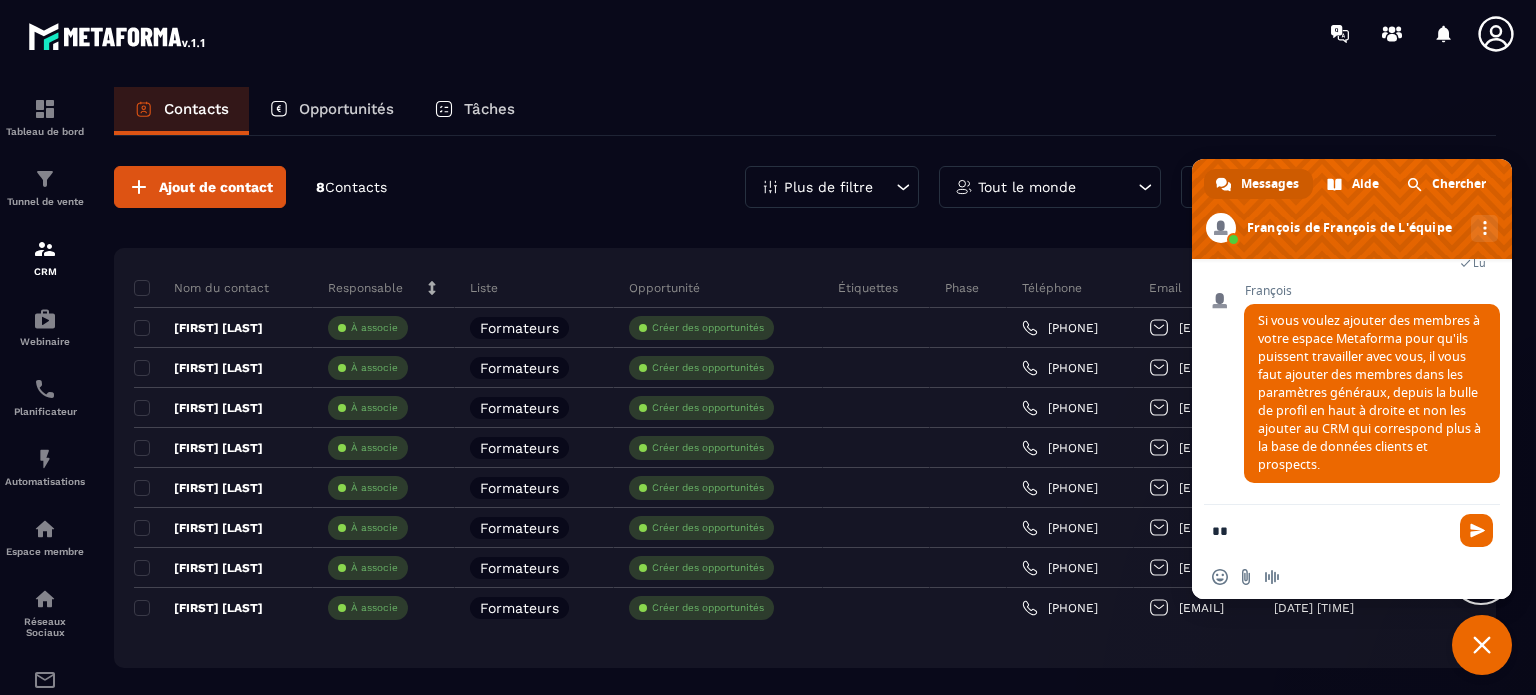 type on "*" 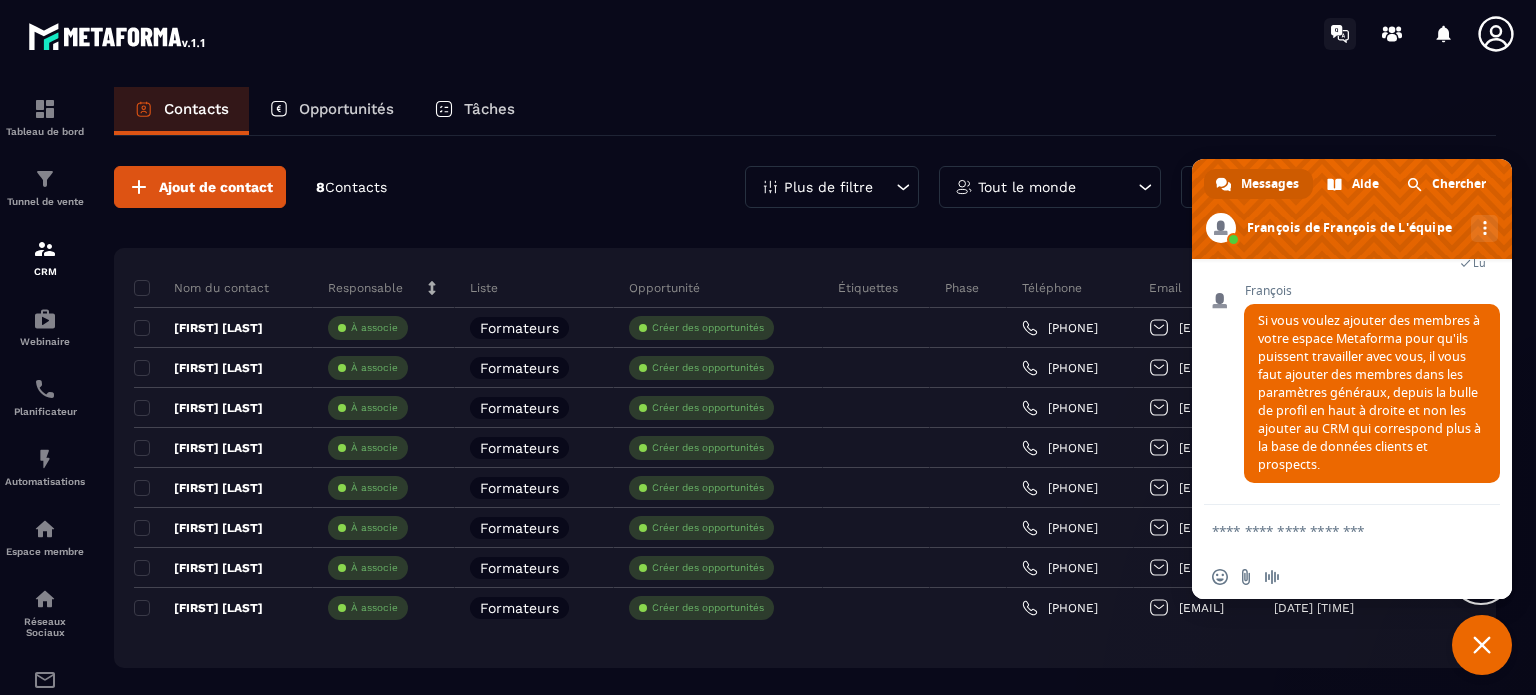 click 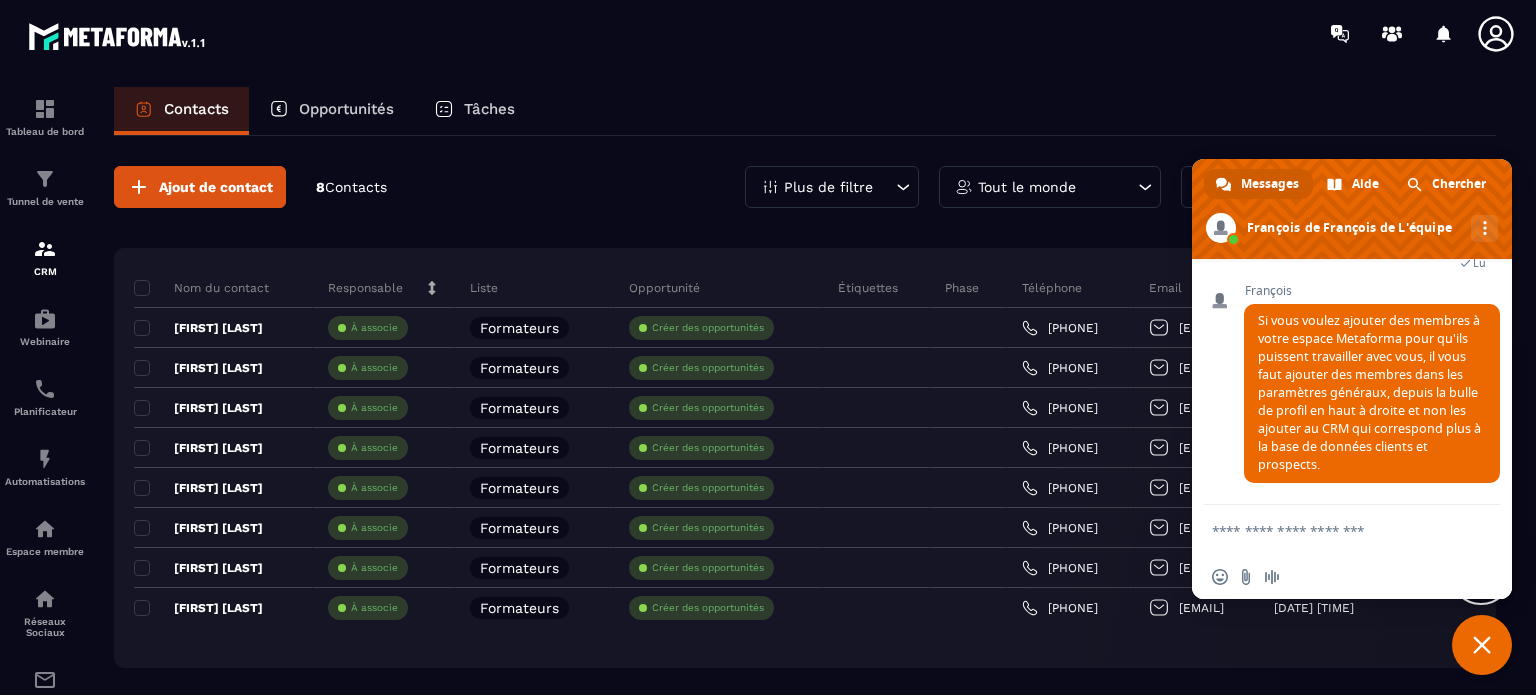 click 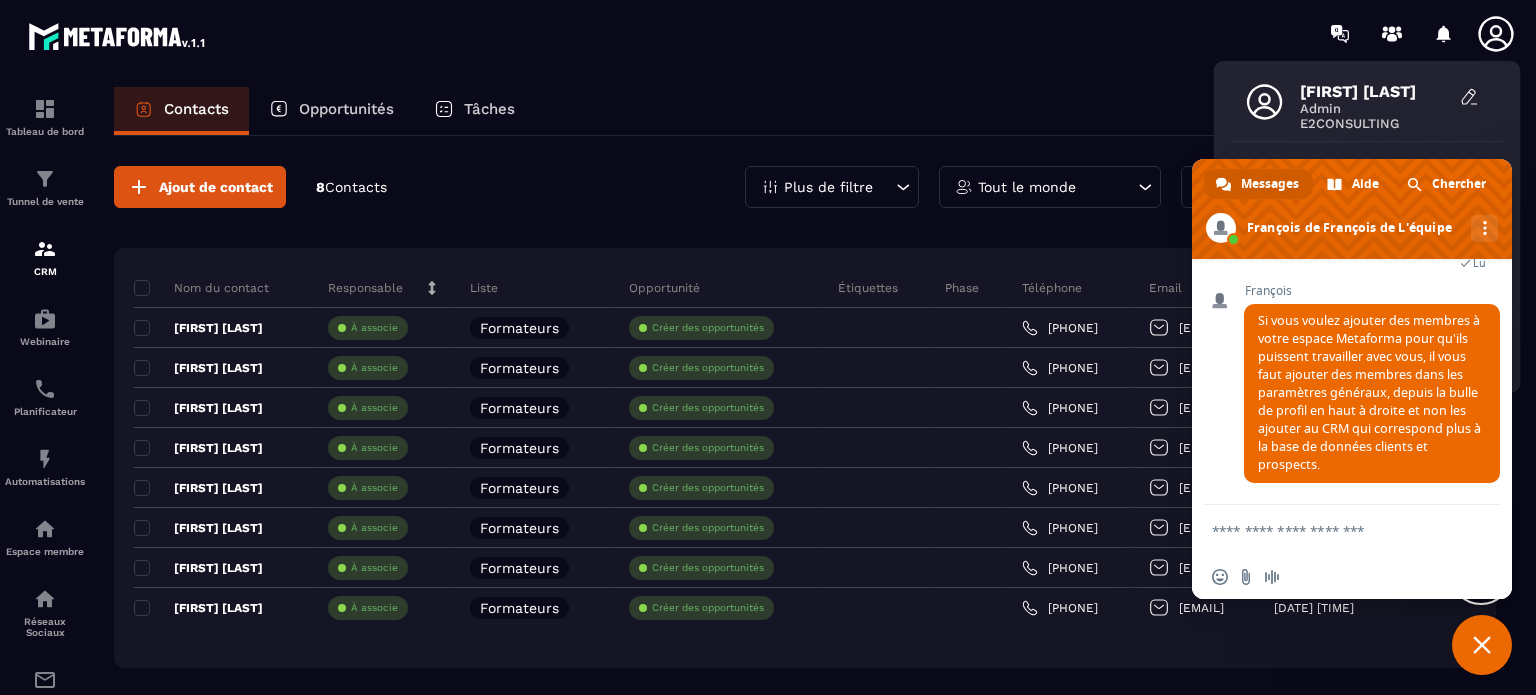 click at bounding box center [1482, 645] 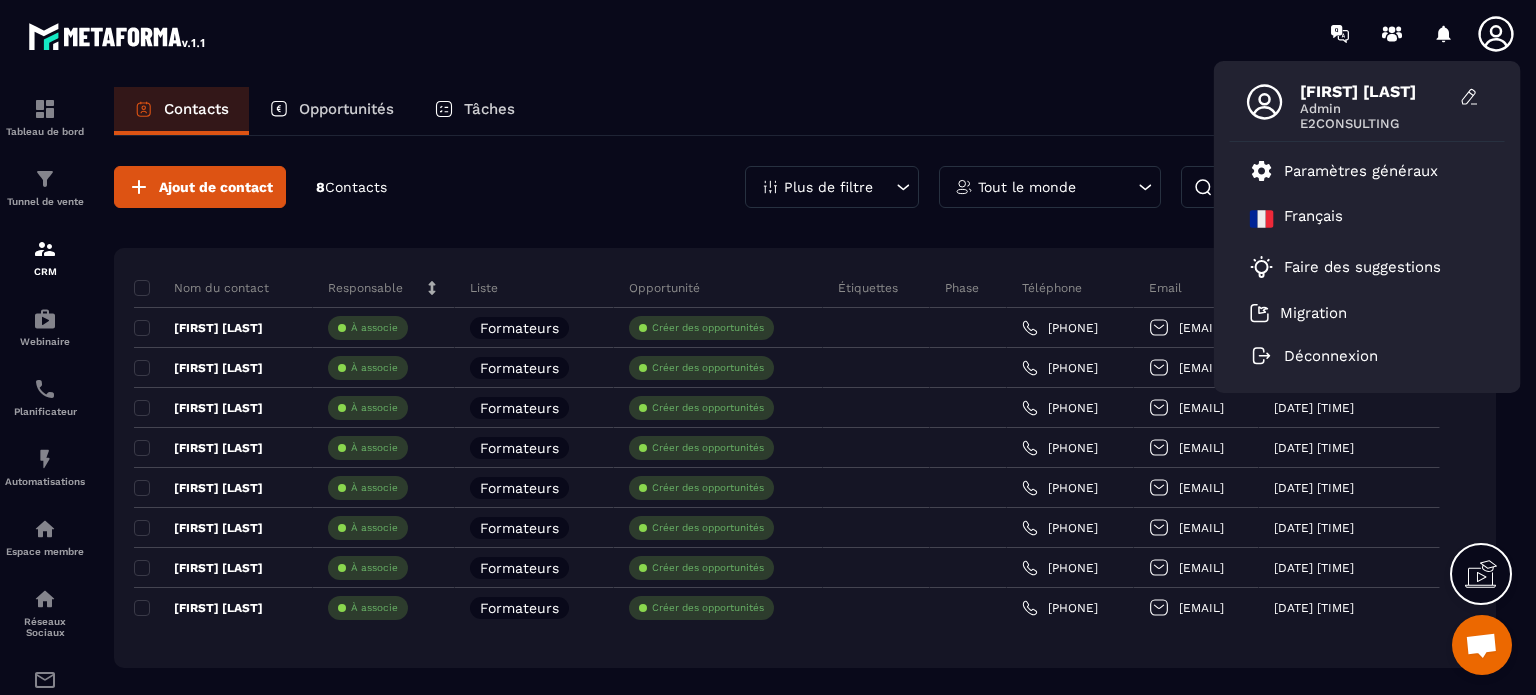 click at bounding box center (1481, 647) 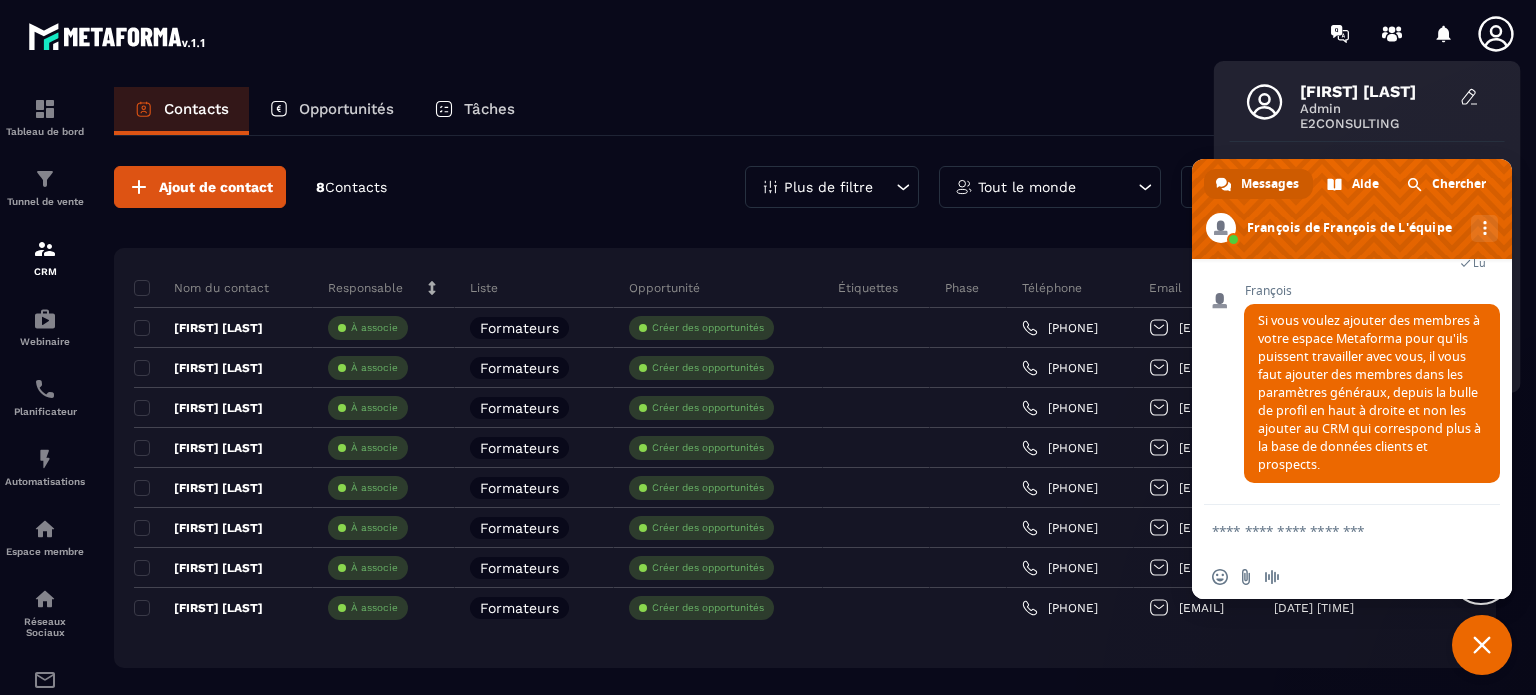 click at bounding box center [1332, 530] 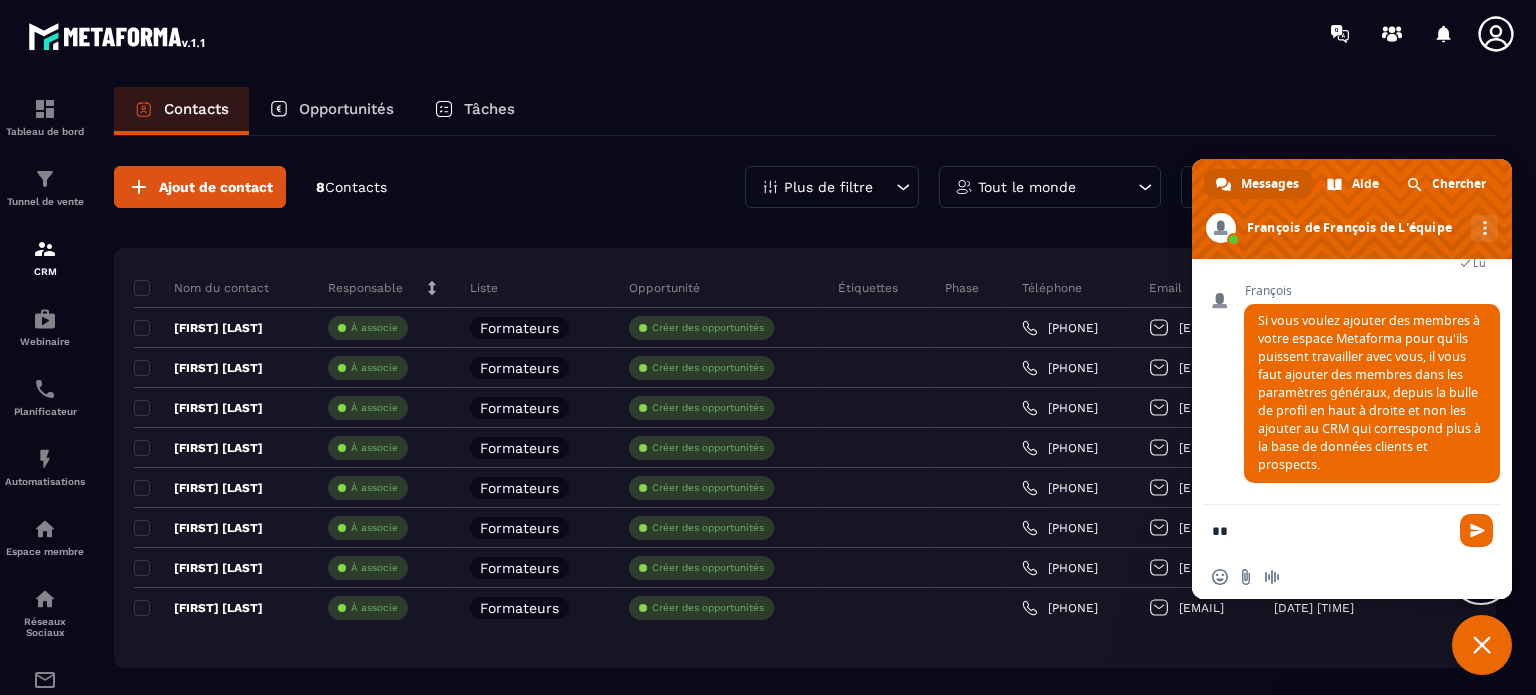 type on "*" 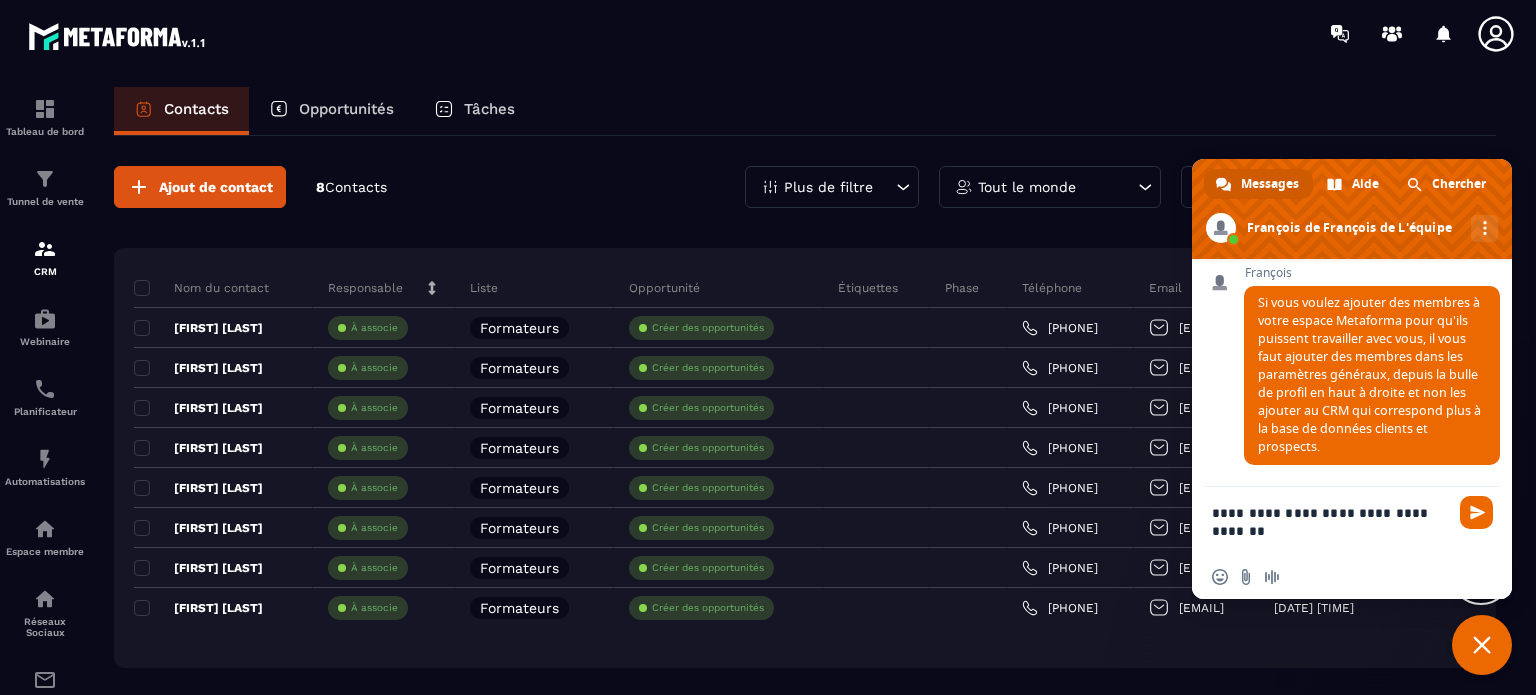 type on "**********" 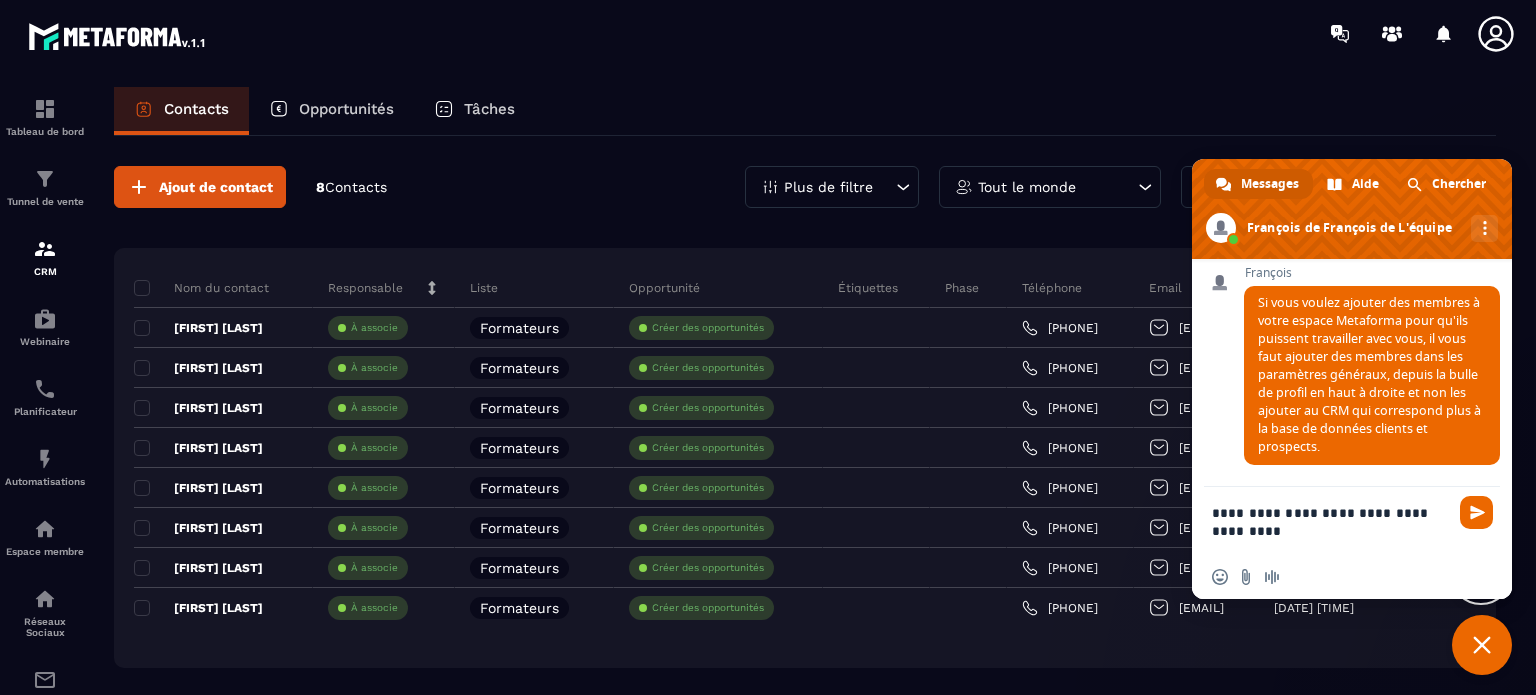 type 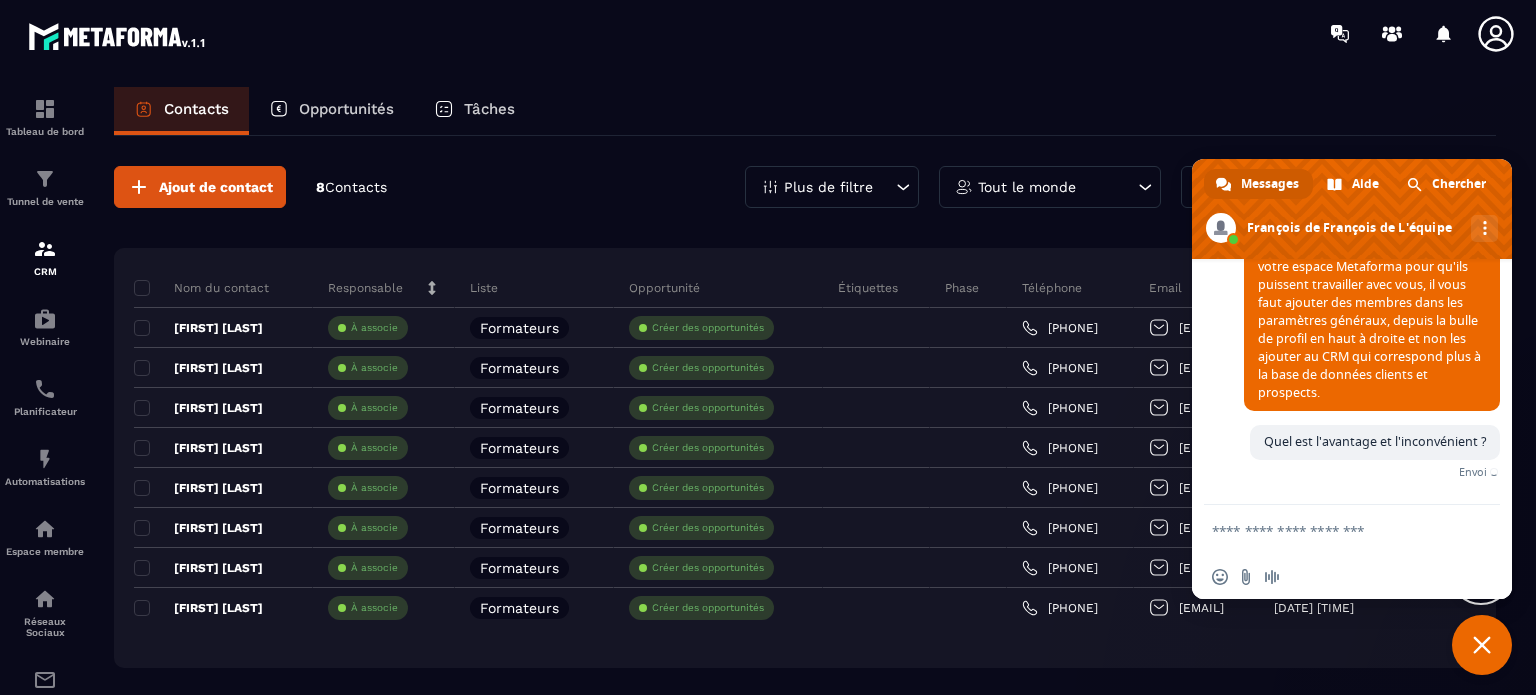 scroll, scrollTop: 3901, scrollLeft: 0, axis: vertical 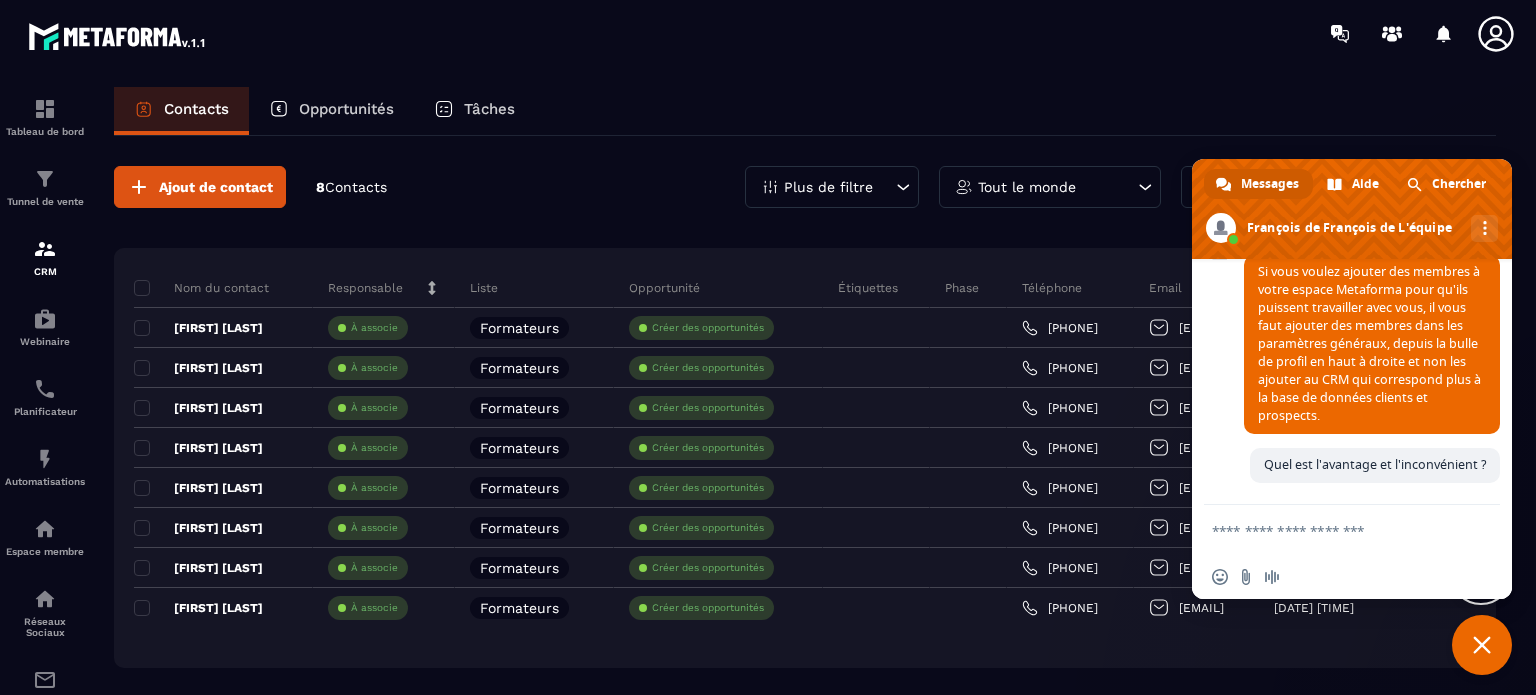 click at bounding box center (1482, 645) 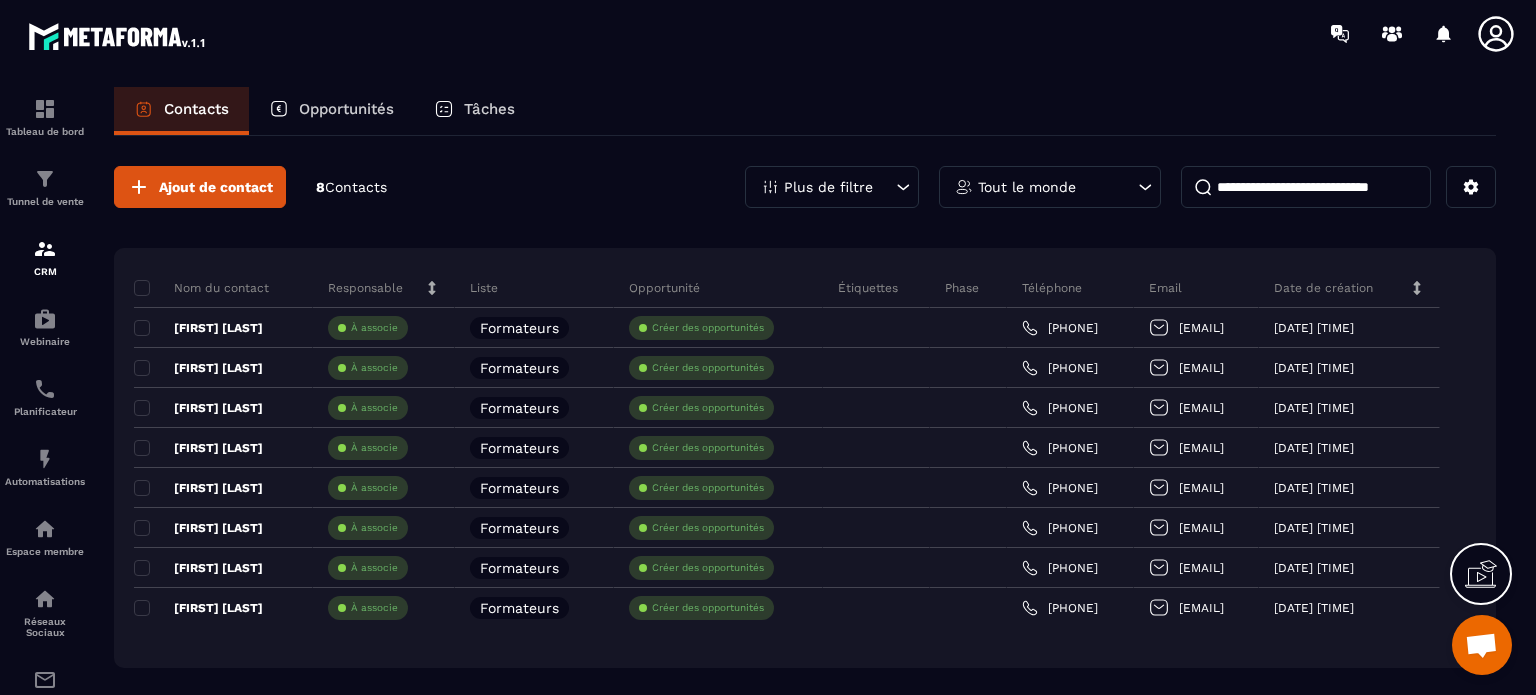 click 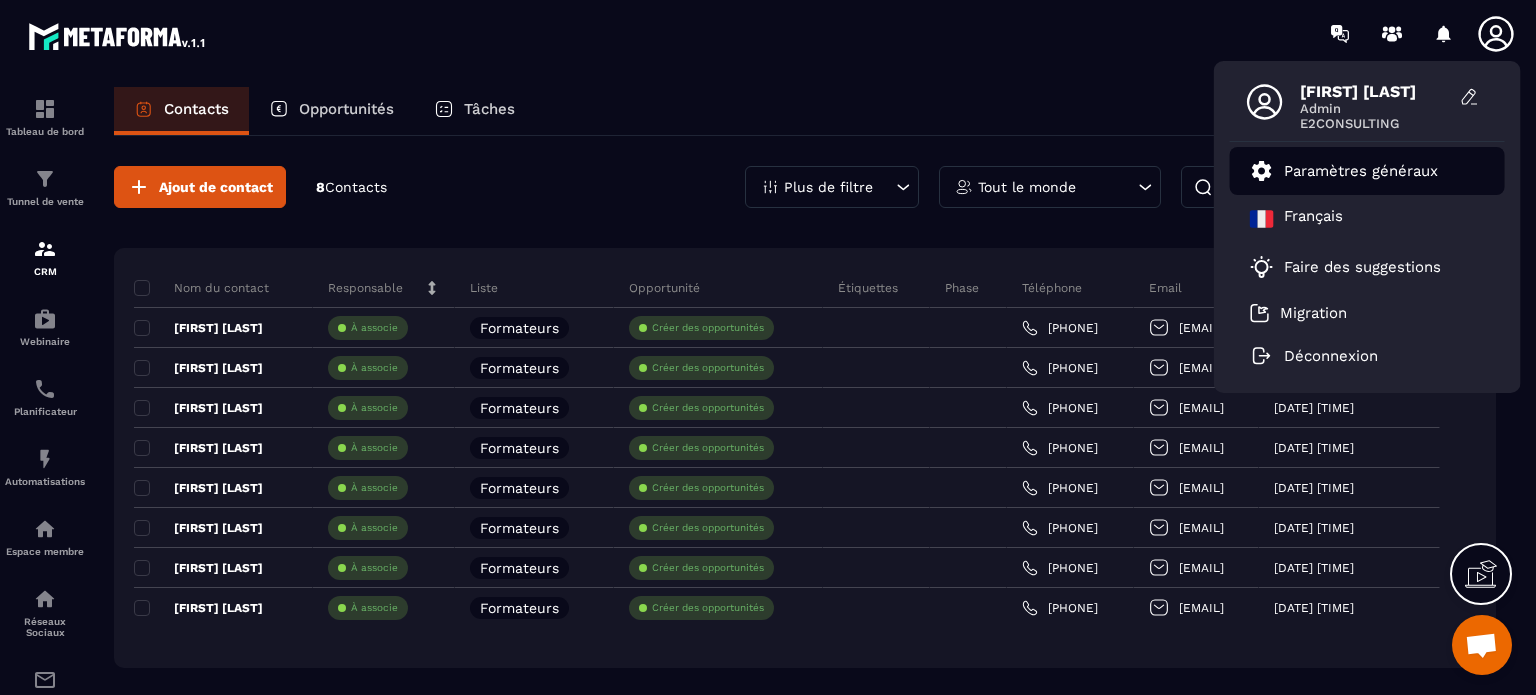 click on "Paramètres généraux" at bounding box center [1361, 171] 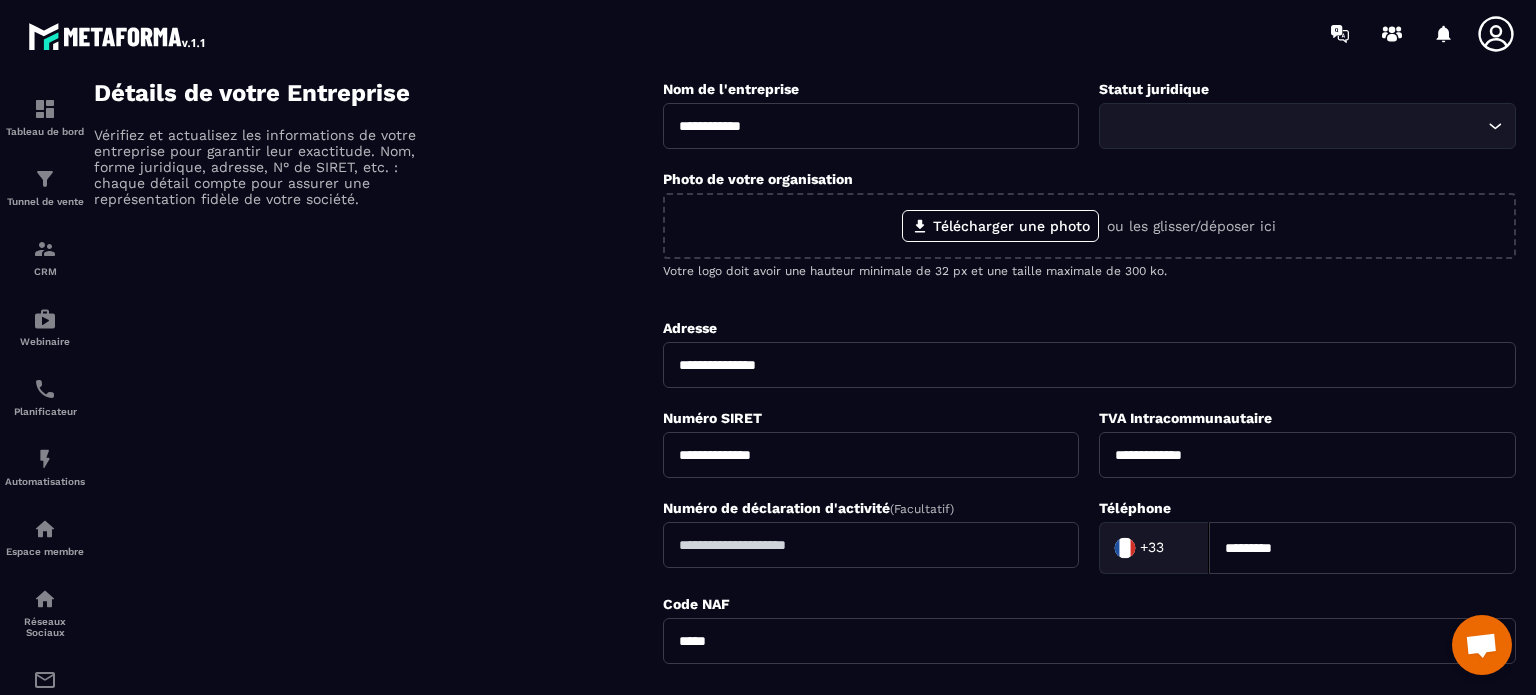 scroll, scrollTop: 0, scrollLeft: 0, axis: both 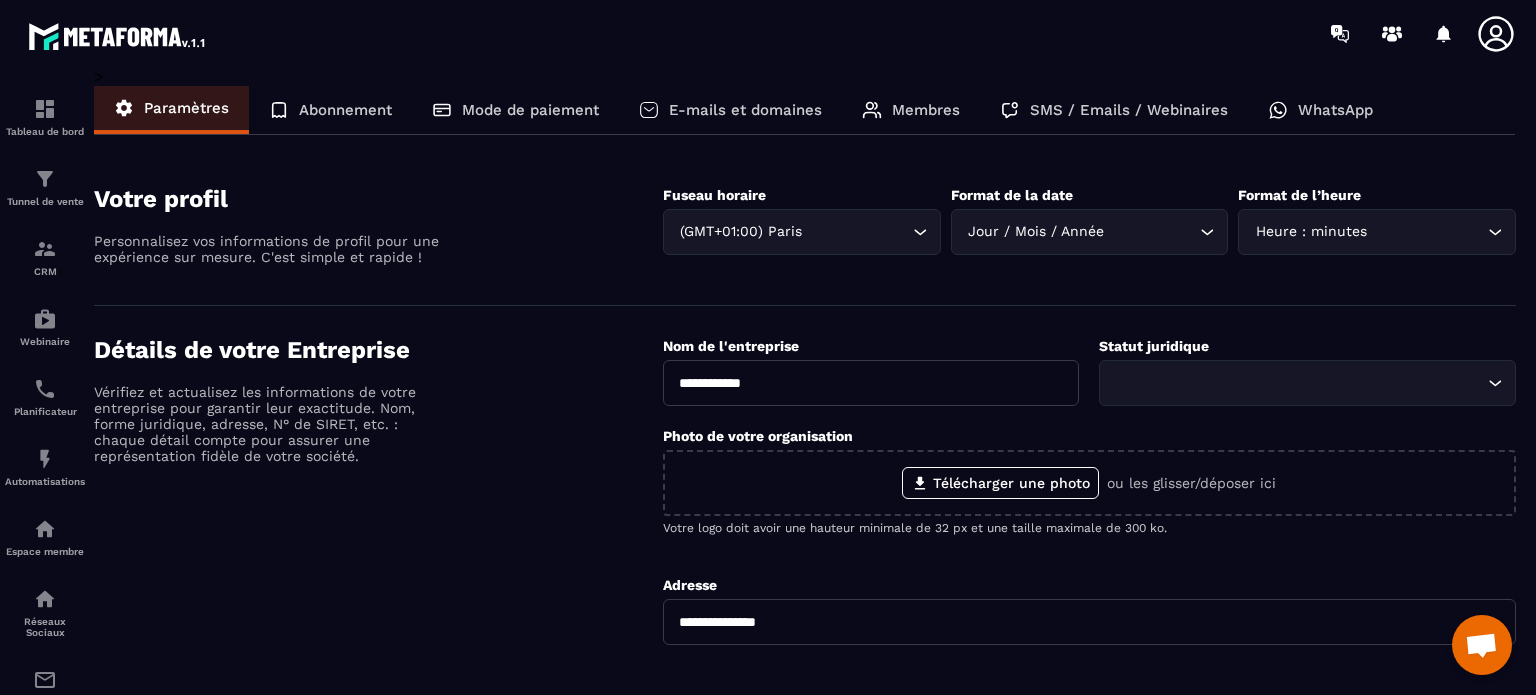 click on "Membres" at bounding box center [926, 110] 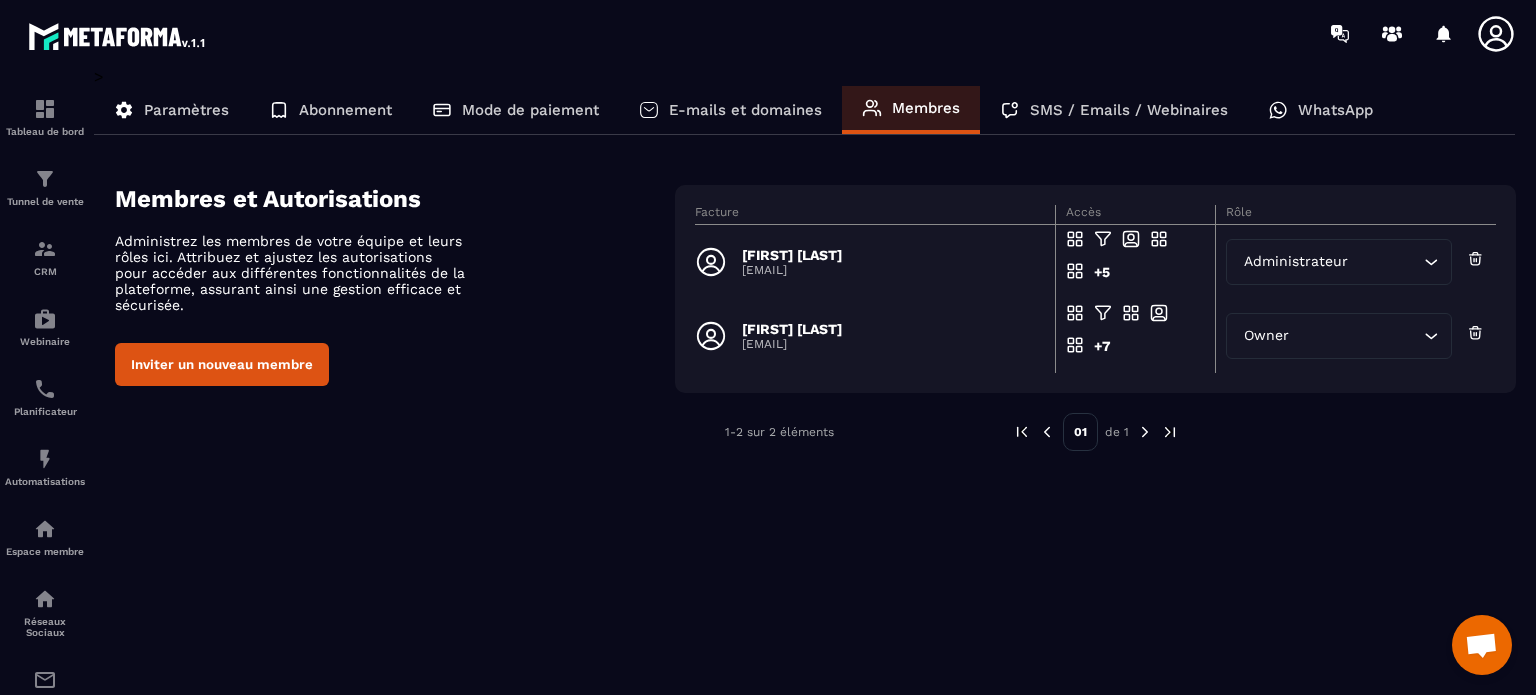 click 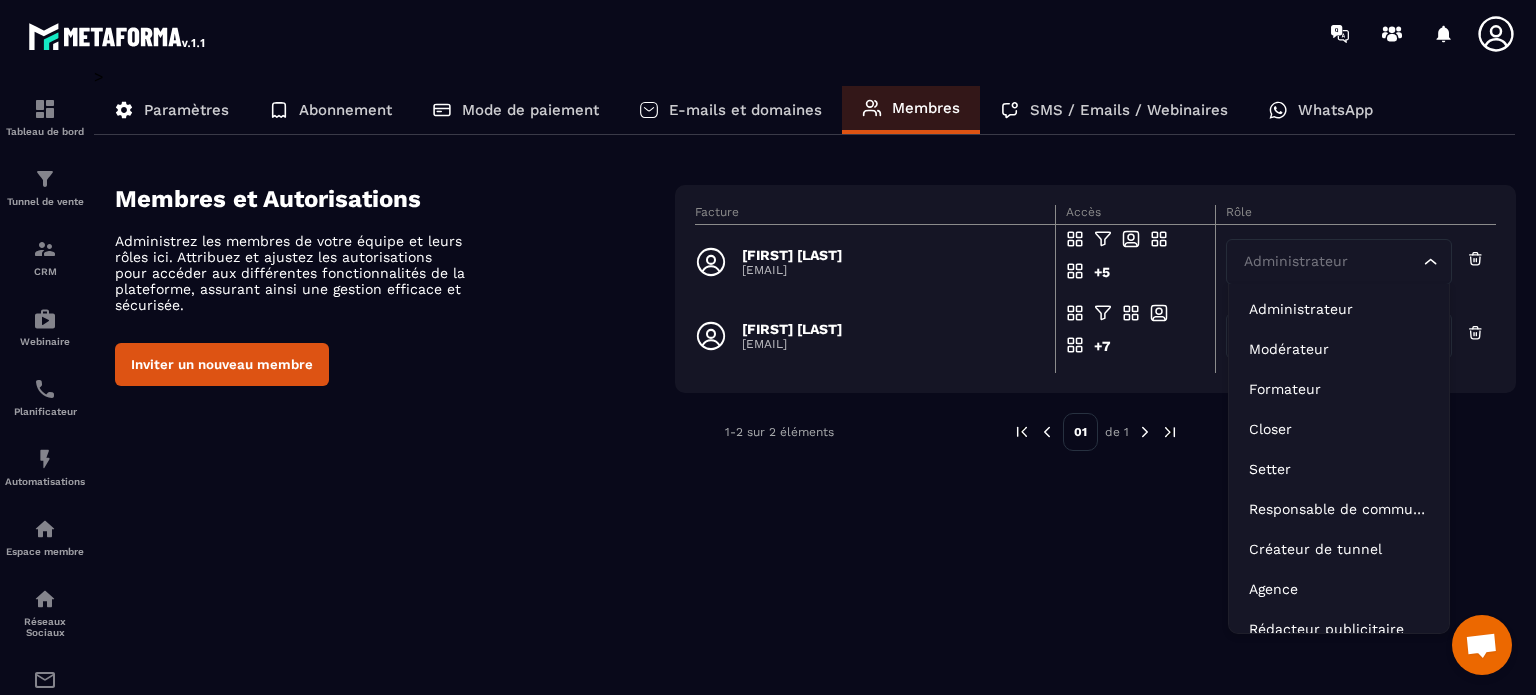 scroll, scrollTop: 3905, scrollLeft: 0, axis: vertical 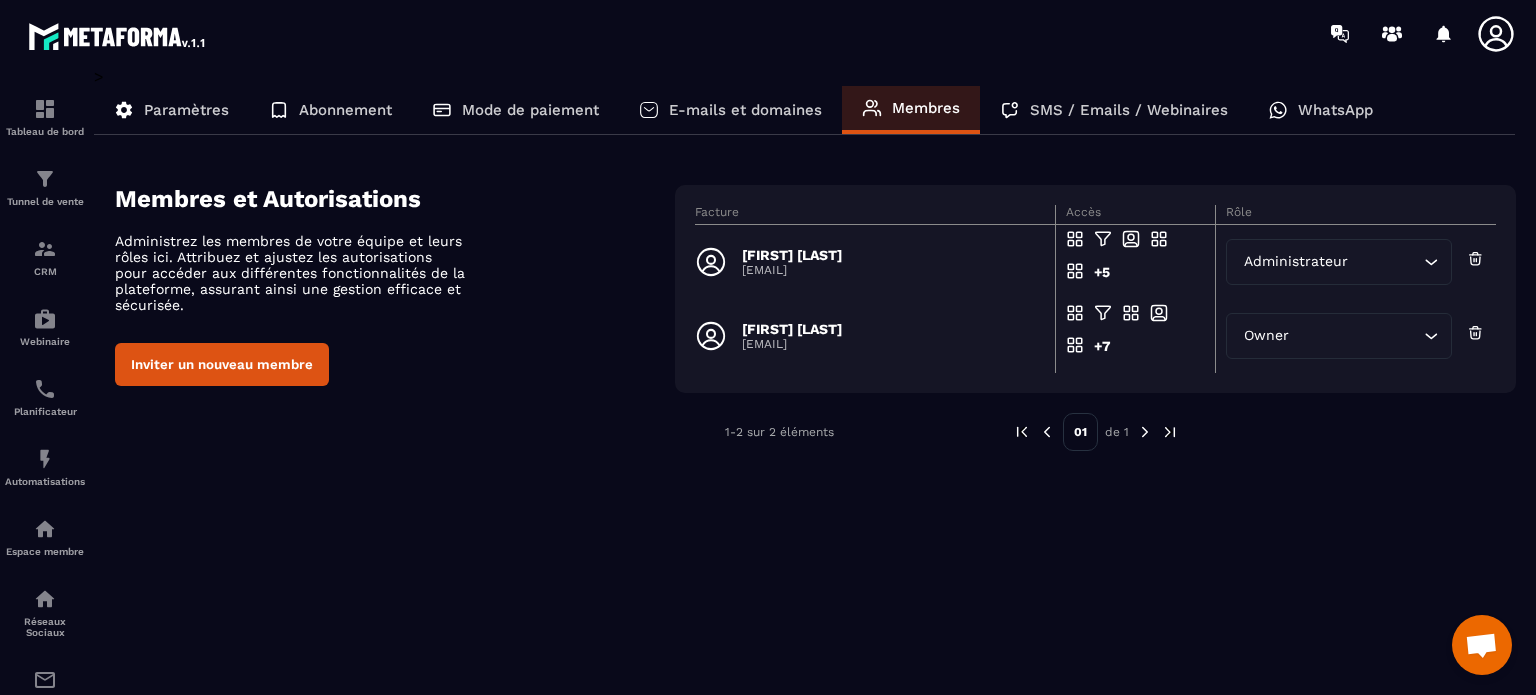 click on "Facture Accès Rôle [FIRST] [LAST] [EMAIL] +5 Accès en modification Administrateur Loading... [FIRST] [LAST] [EMAIL] +7 Accès en modification Owner Loading..." at bounding box center [1095, 289] 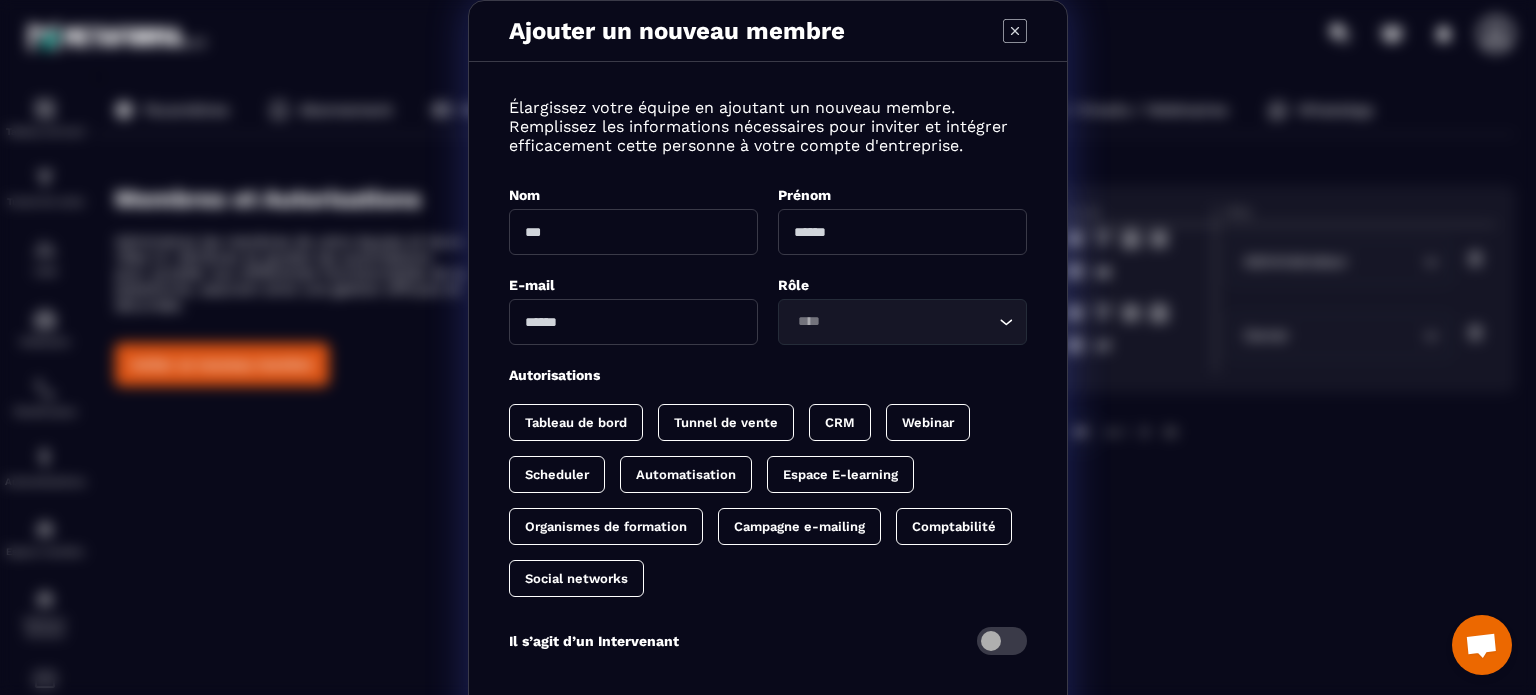 click at bounding box center [633, 232] 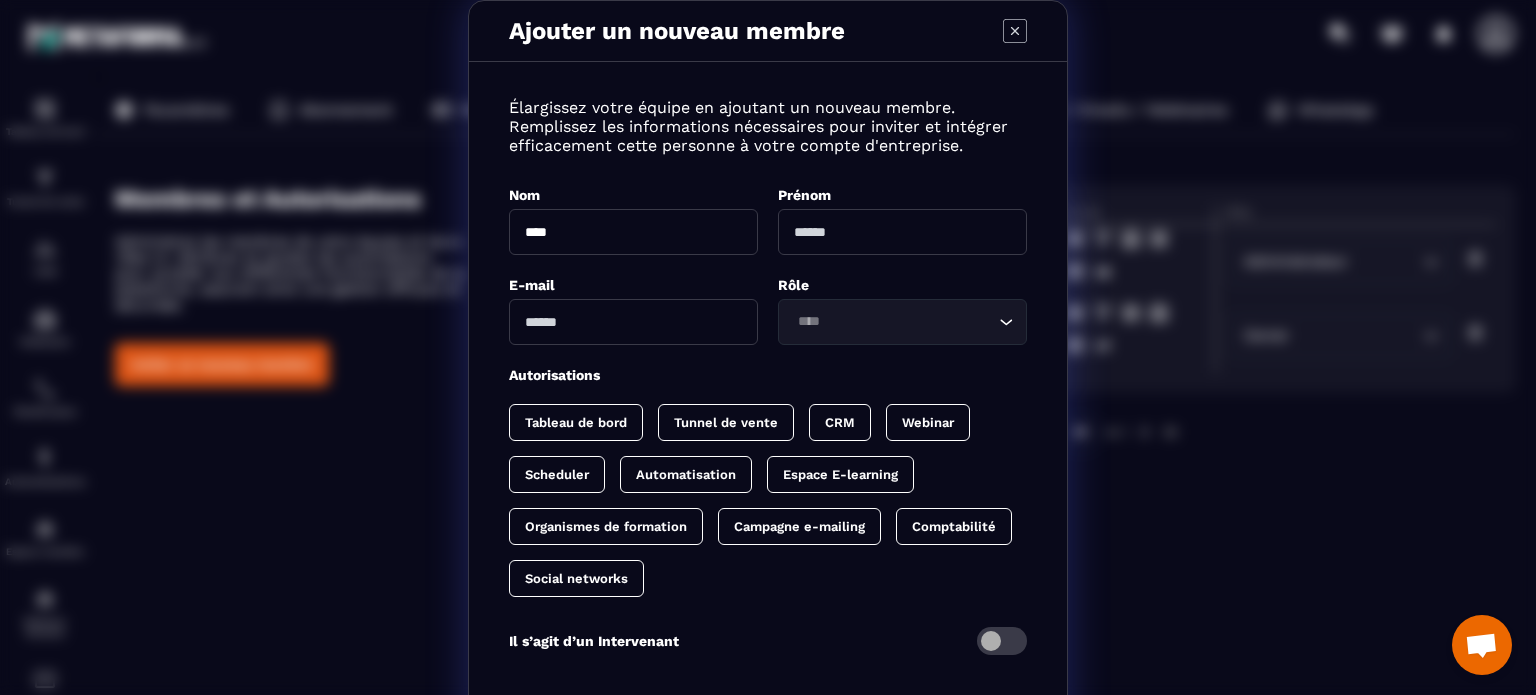 type on "*******" 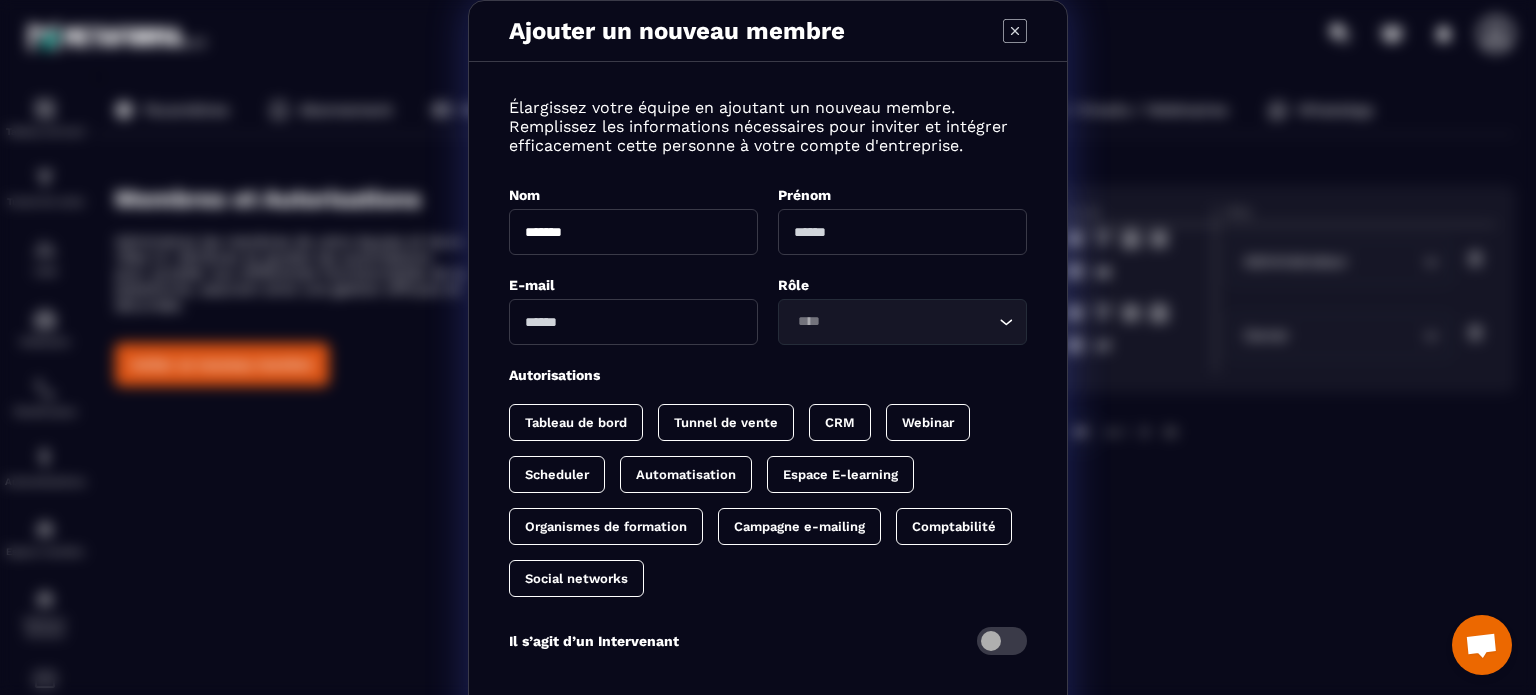 type on "*******" 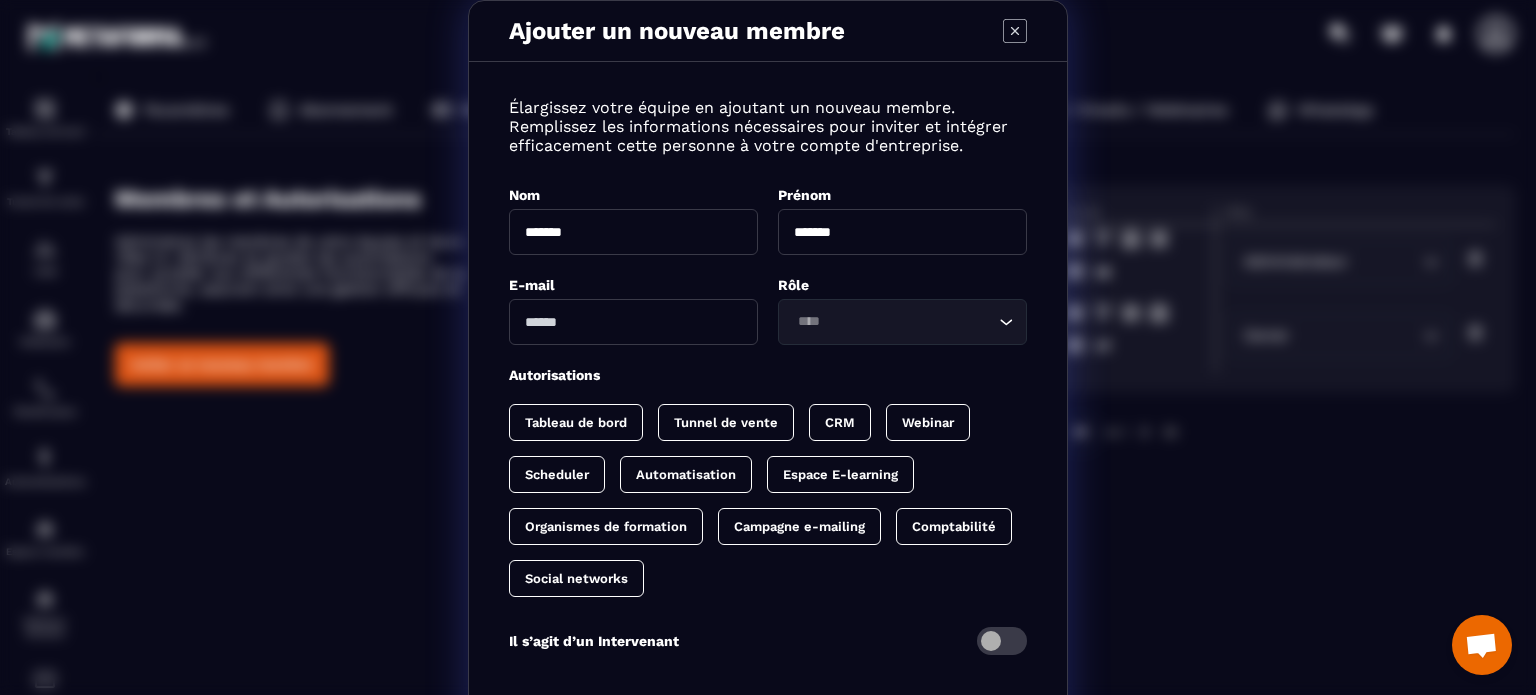type on "**********" 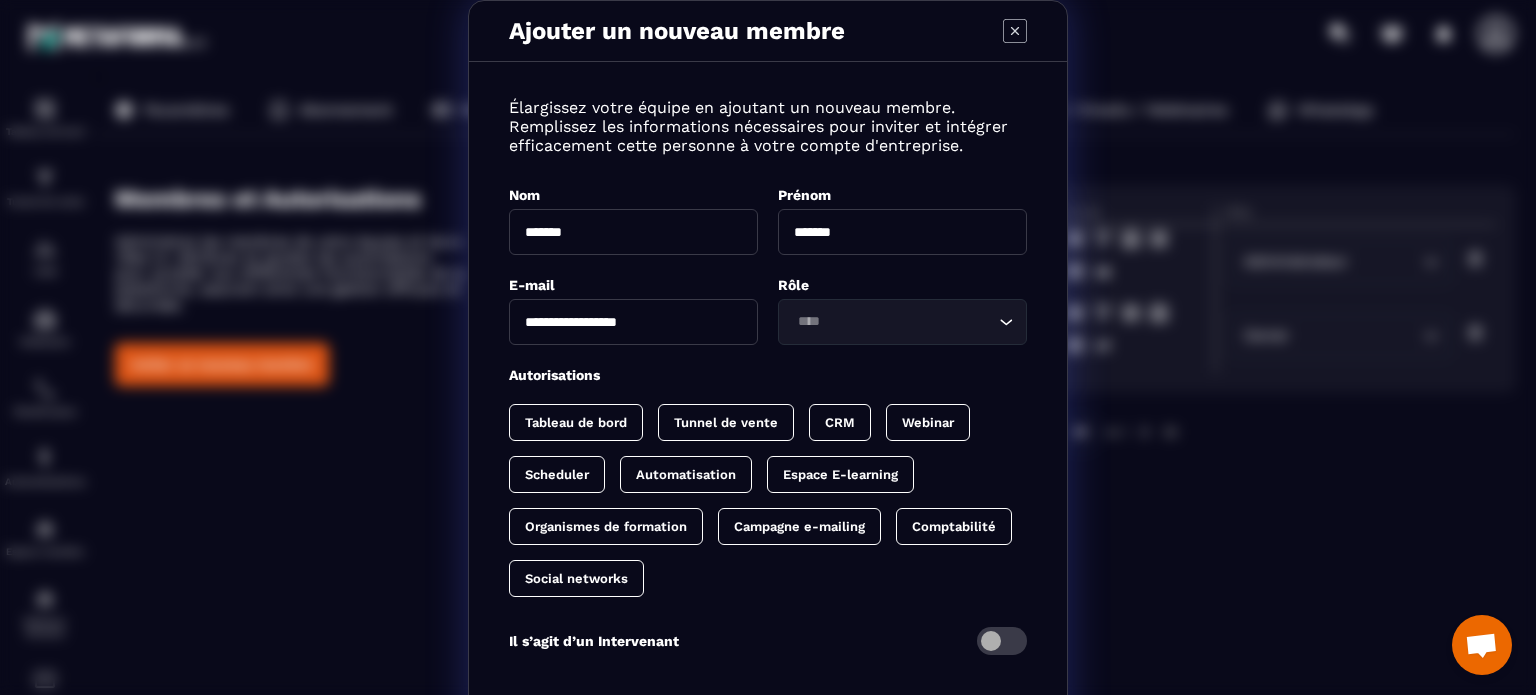 scroll, scrollTop: 3905, scrollLeft: 0, axis: vertical 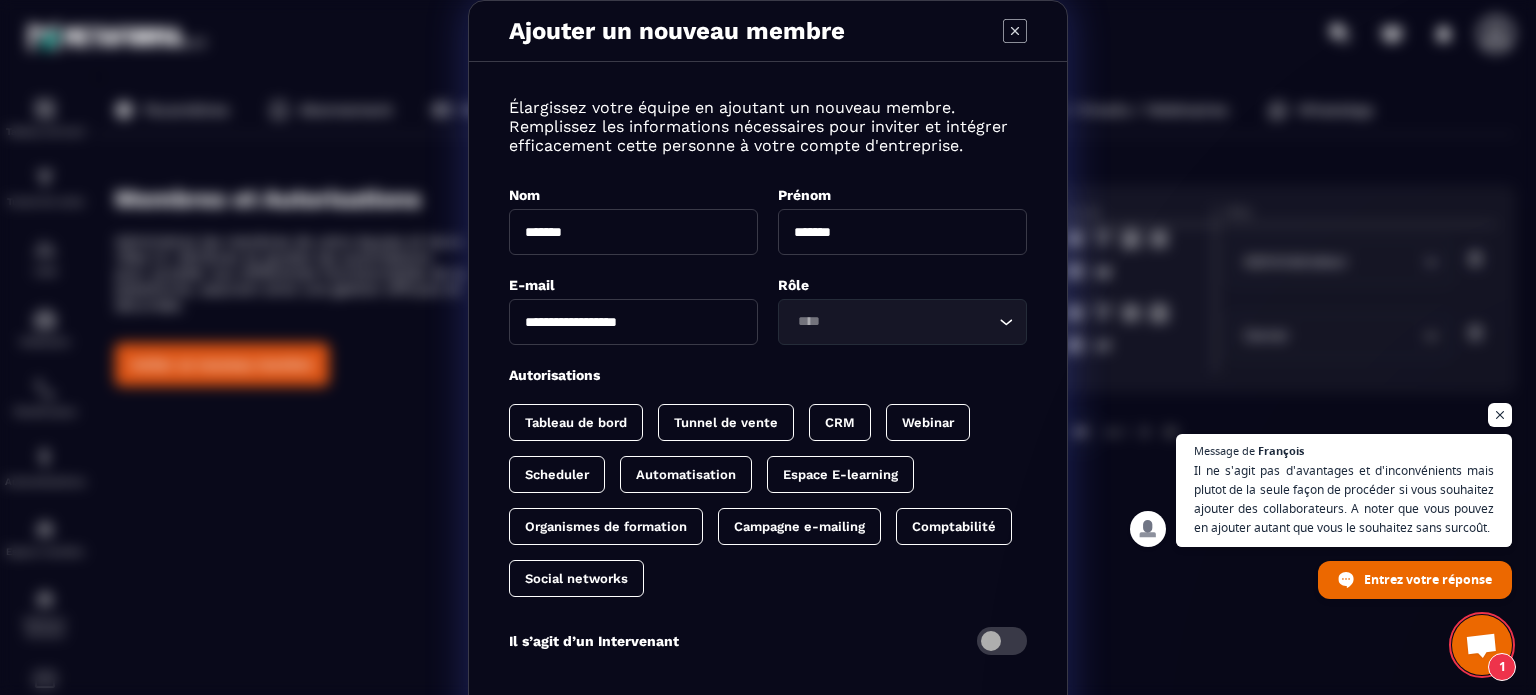 click 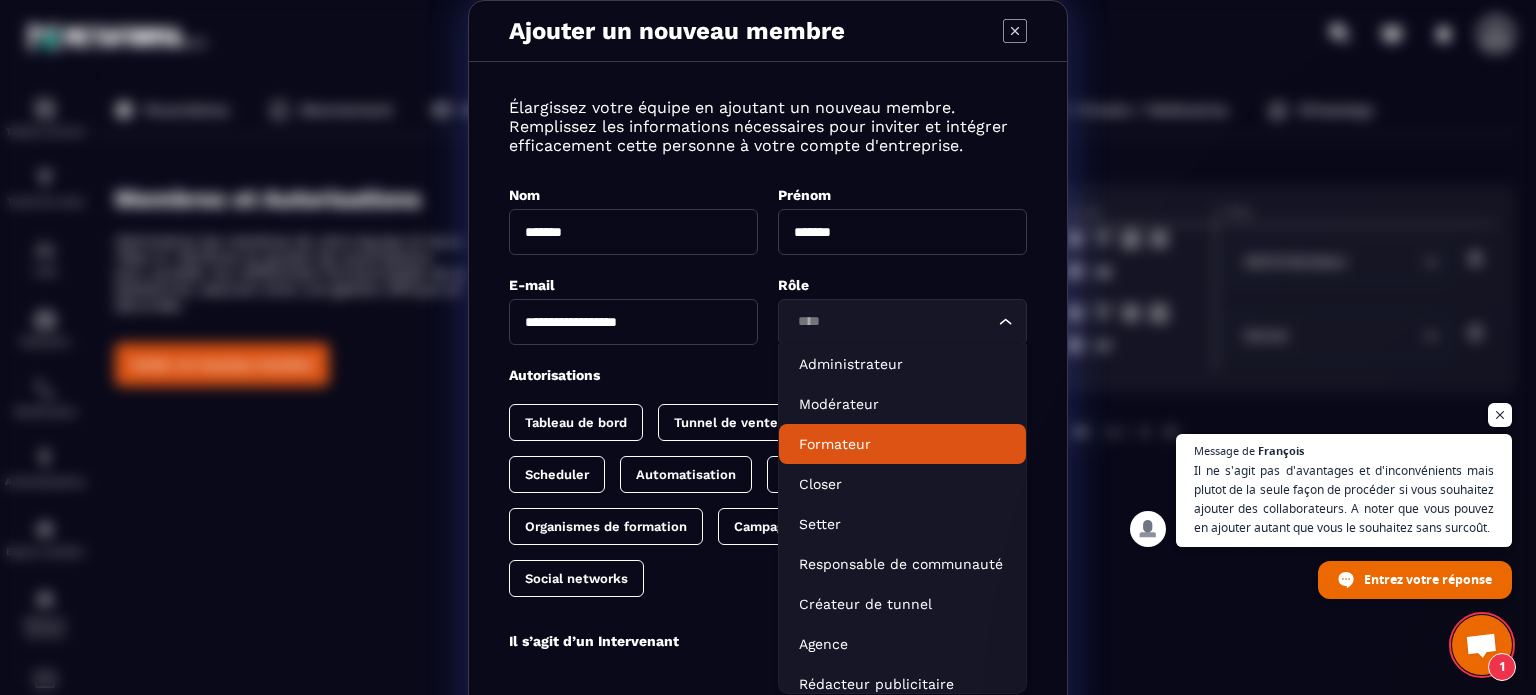 click on "Formateur" 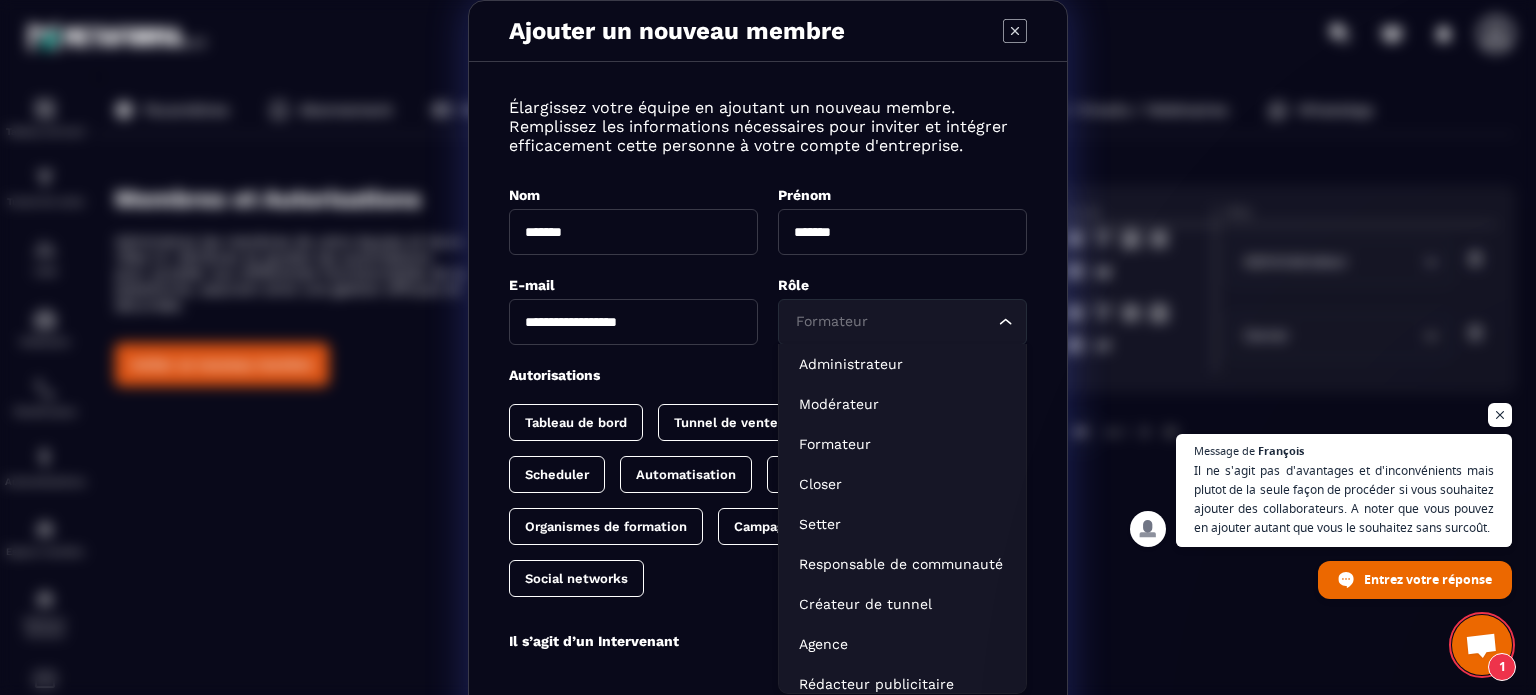 click 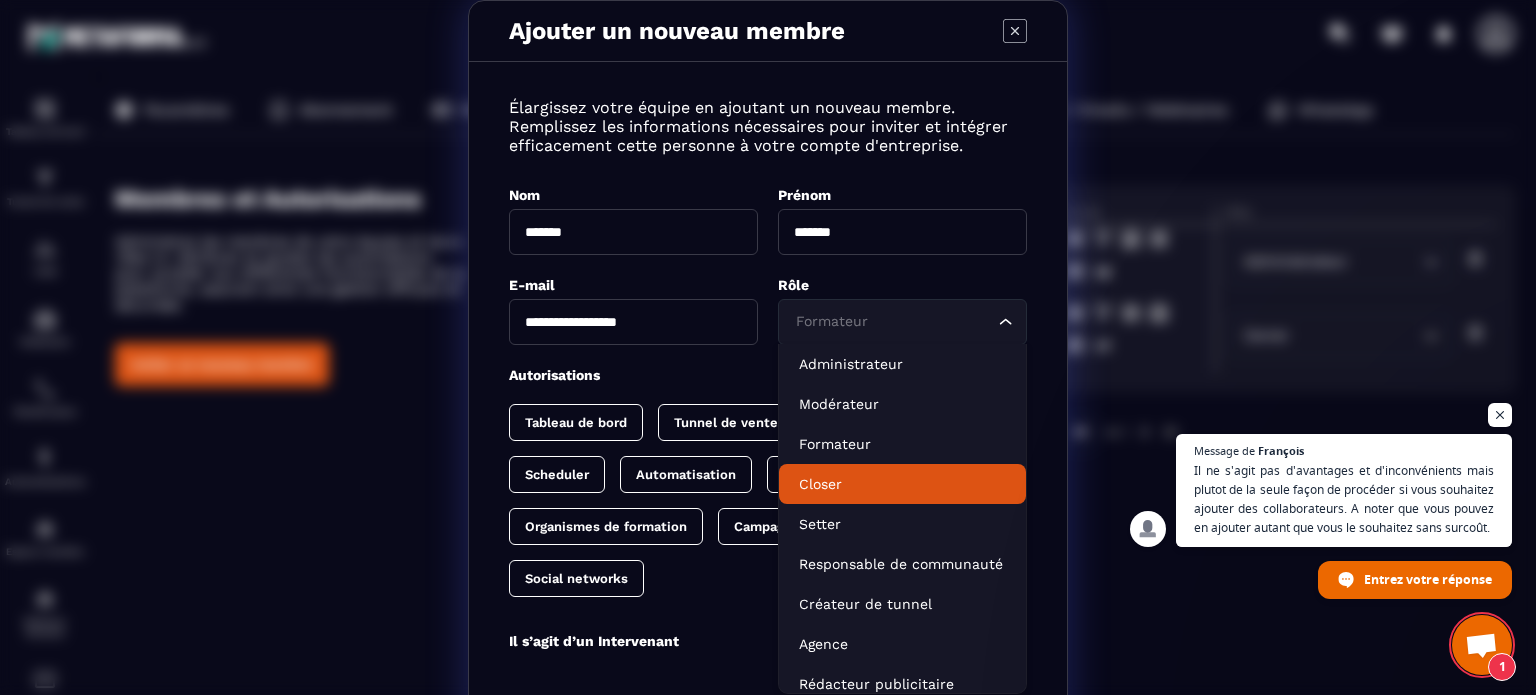 click on "Closer" 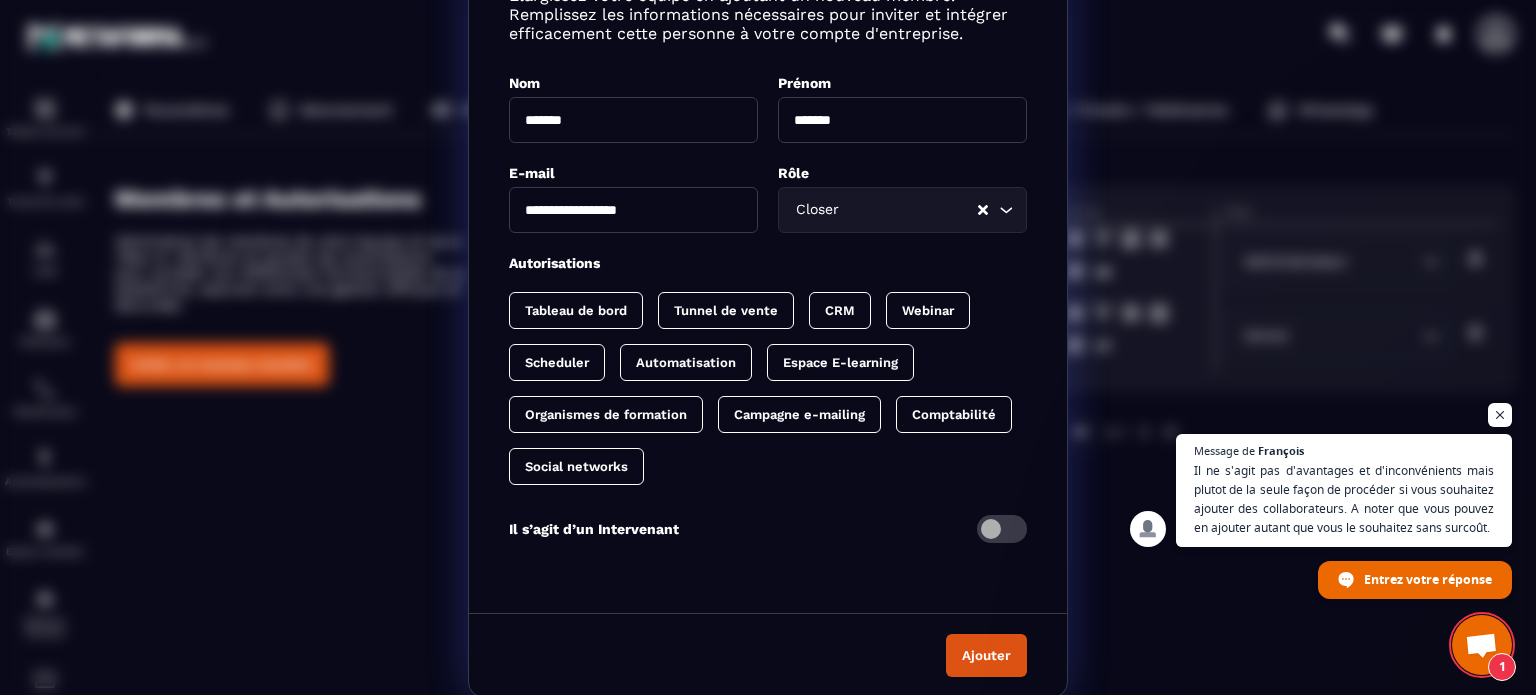 scroll, scrollTop: 114, scrollLeft: 0, axis: vertical 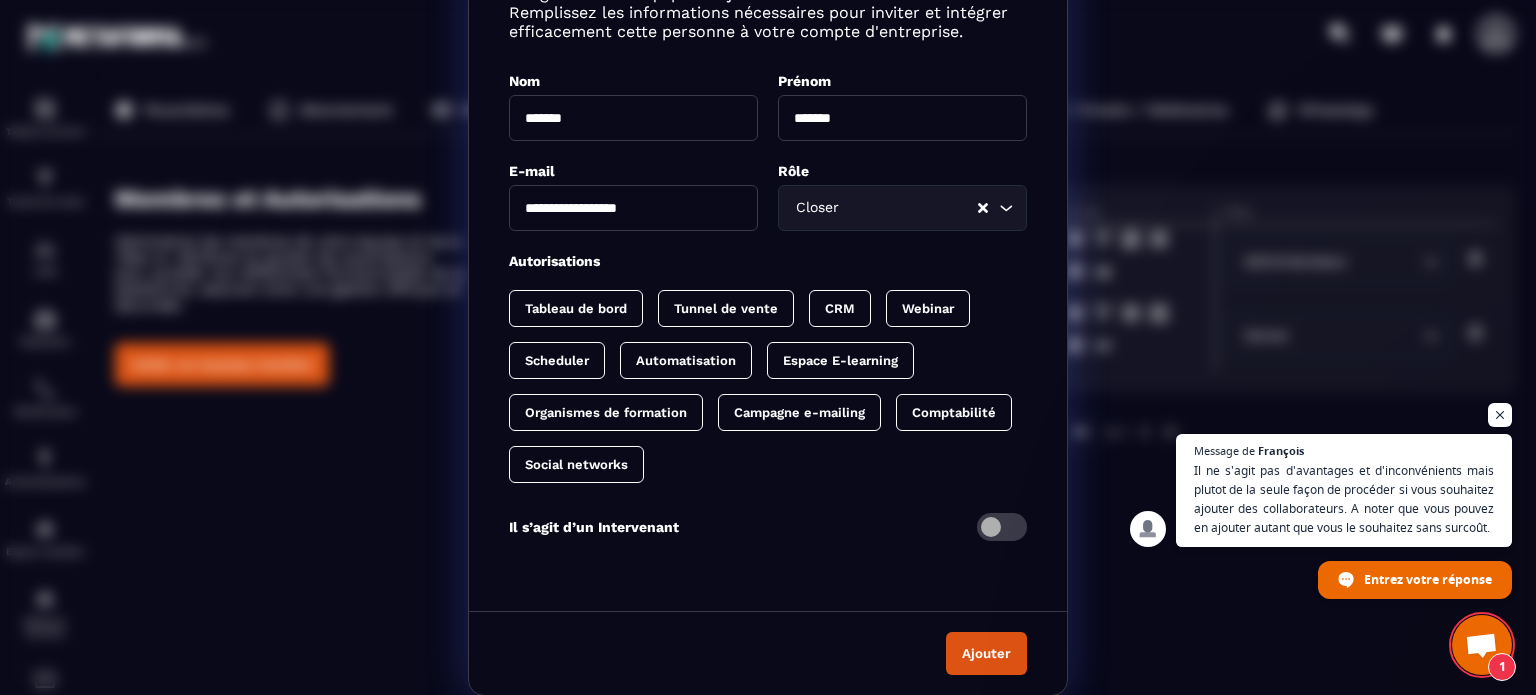 click on "Ajouter" at bounding box center (986, 653) 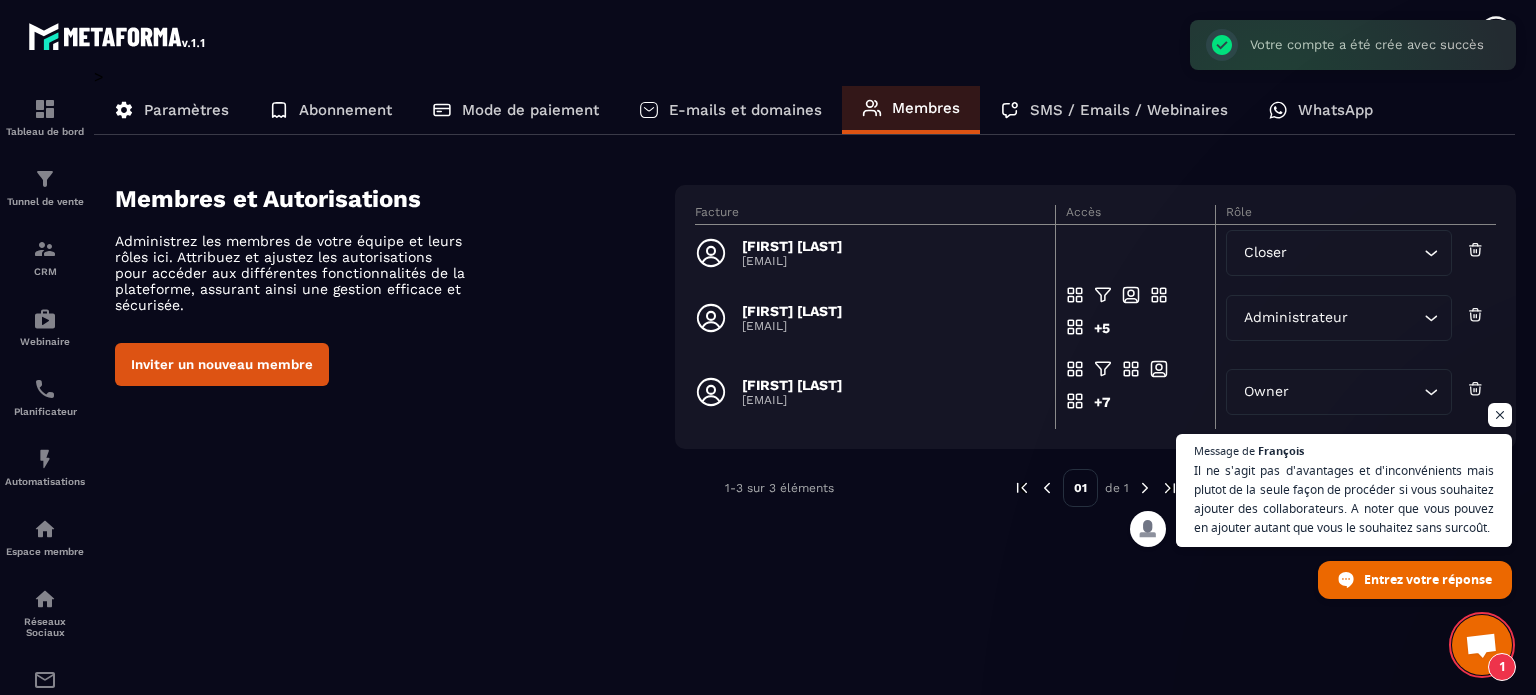 click on "Il ne s'agit pas d'avantages et d'inconvénients mais plutot de la seule façon de procéder si vous souhaitez ajouter des collaborateurs. A noter que vous pouvez en ajouter autant que vous le souhaitez sans surcoût." at bounding box center (1344, 499) 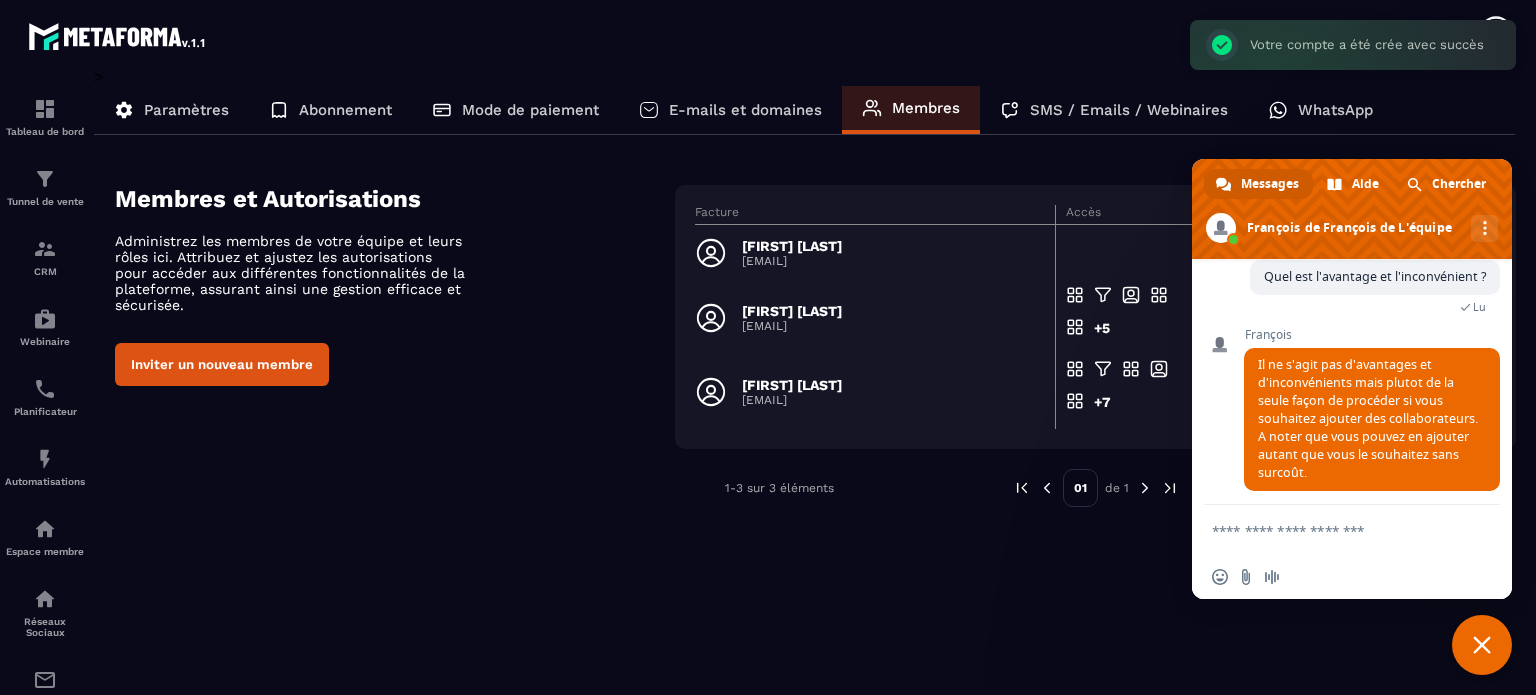 scroll, scrollTop: 4084, scrollLeft: 0, axis: vertical 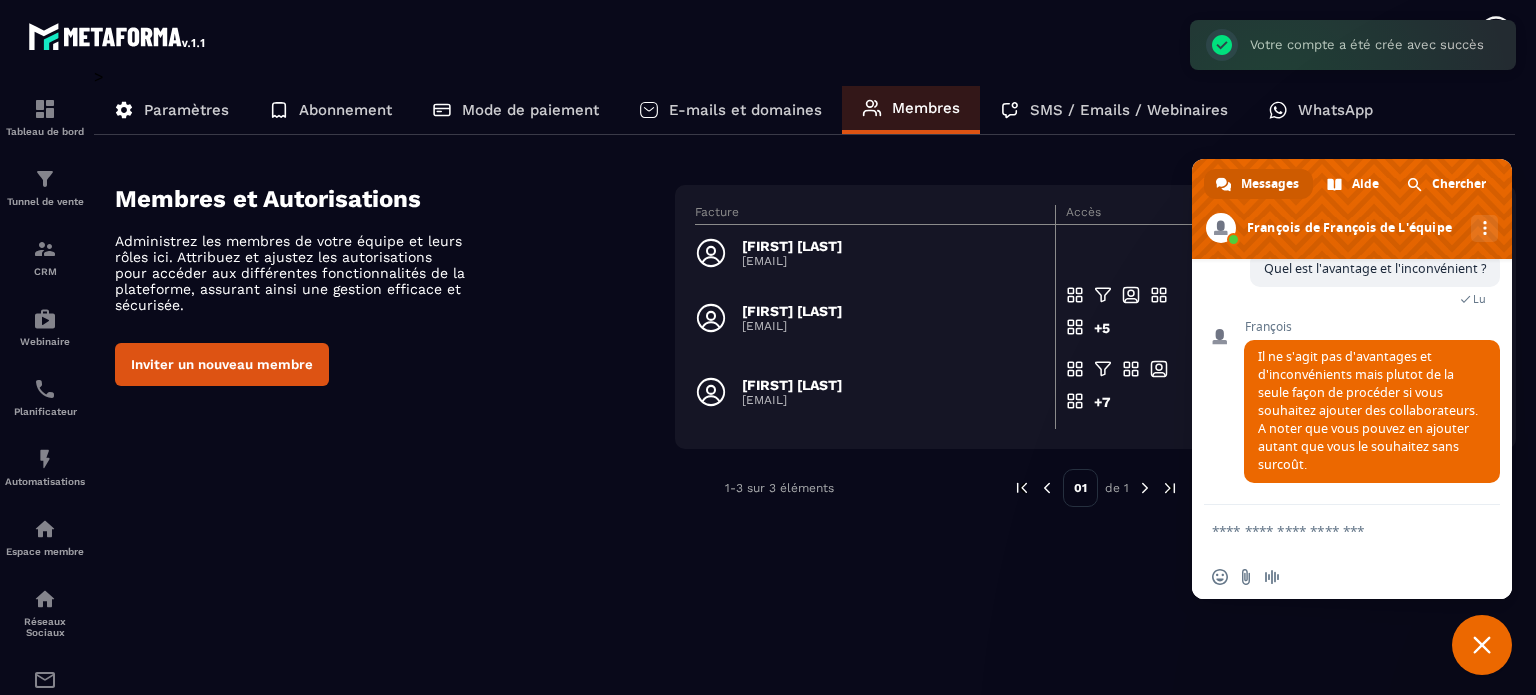 click at bounding box center (1332, 530) 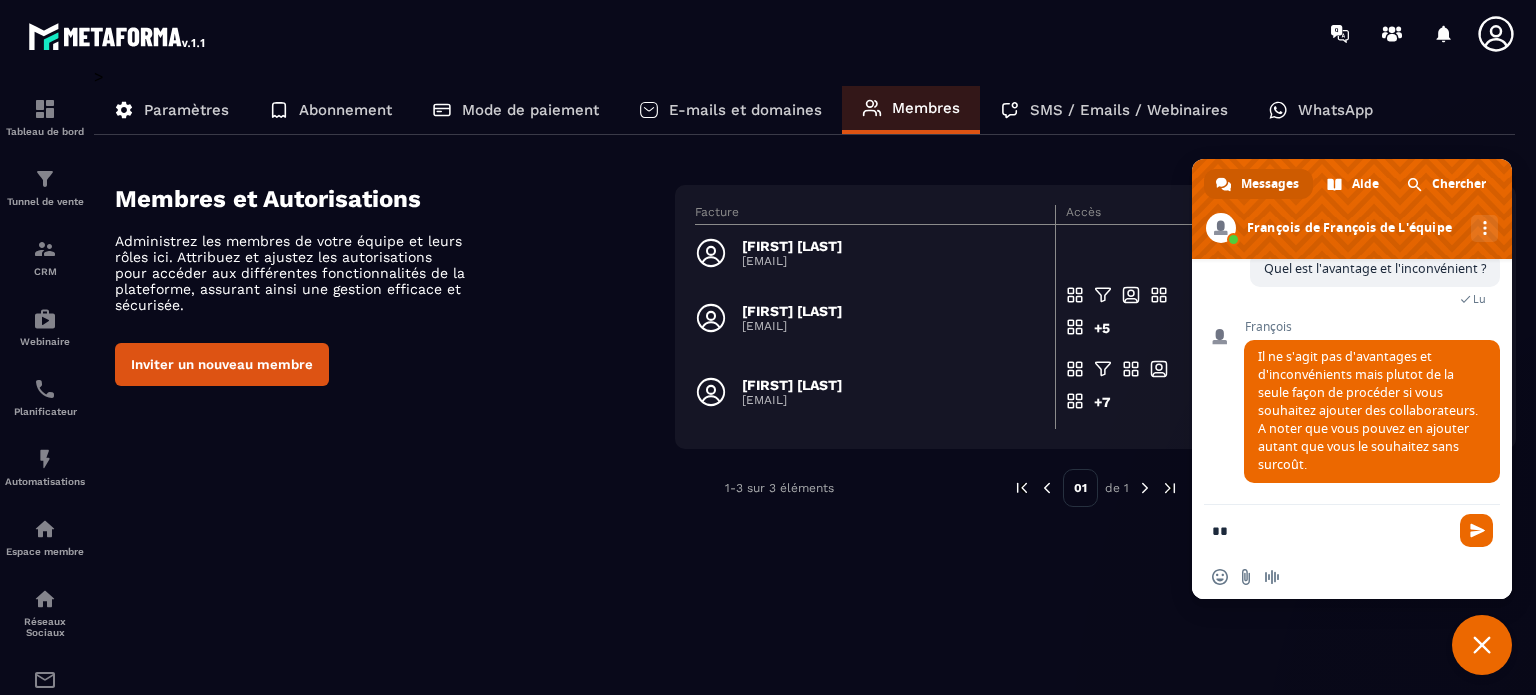 type on "*" 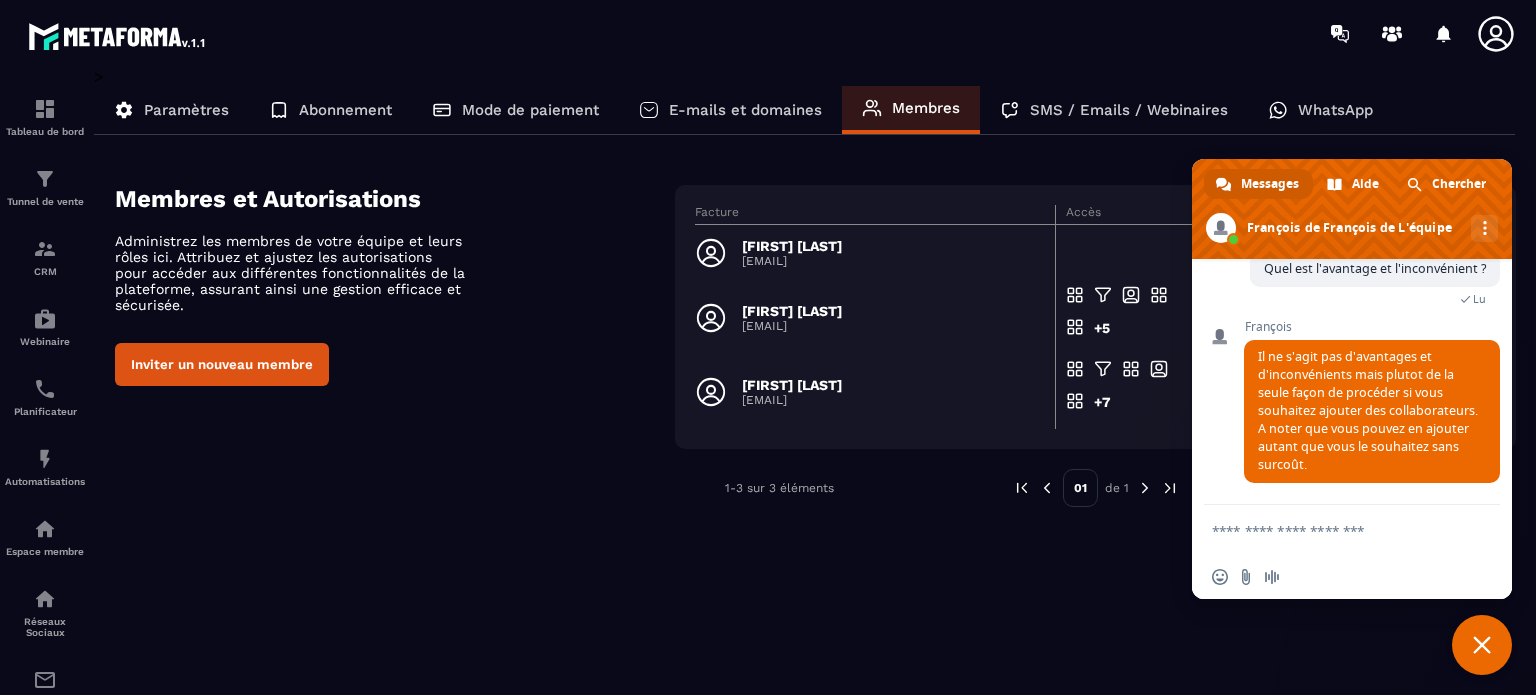 type on "*" 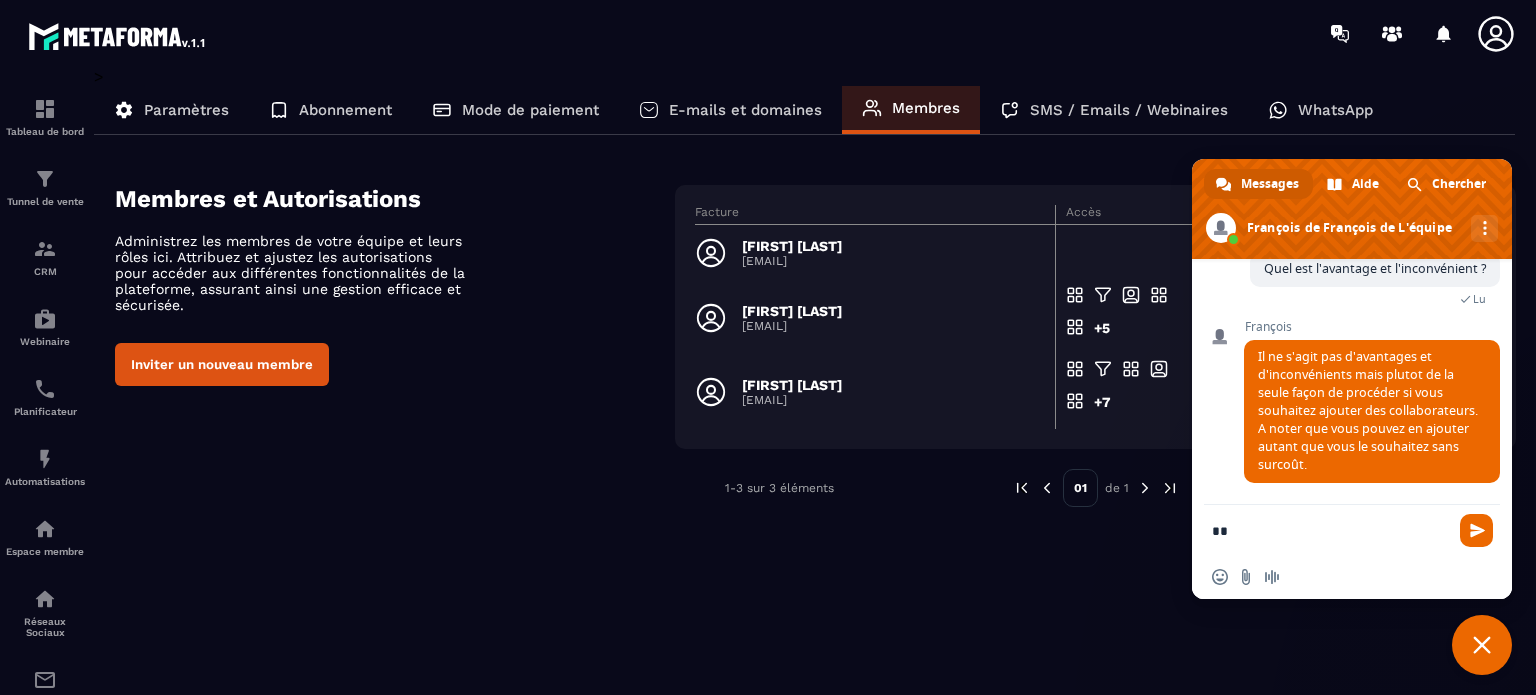type on "*" 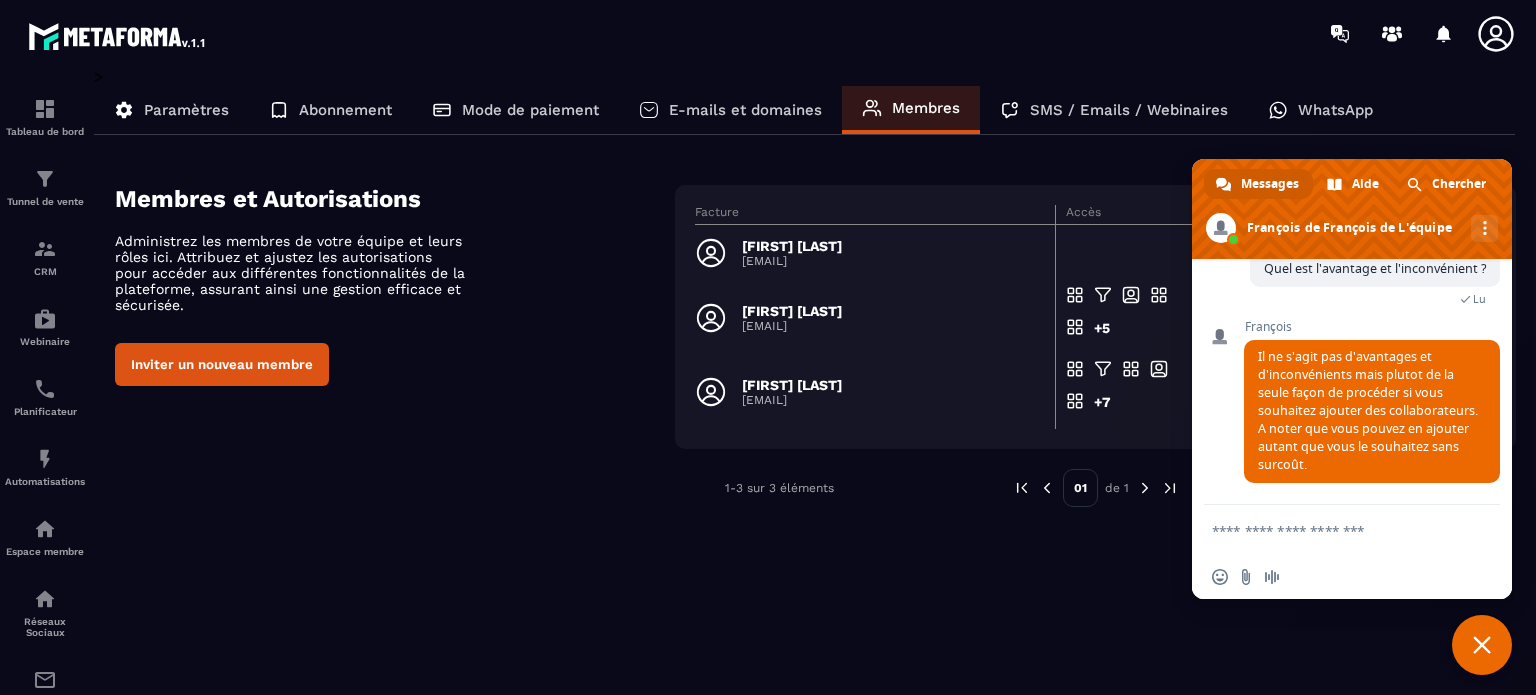 type on "*" 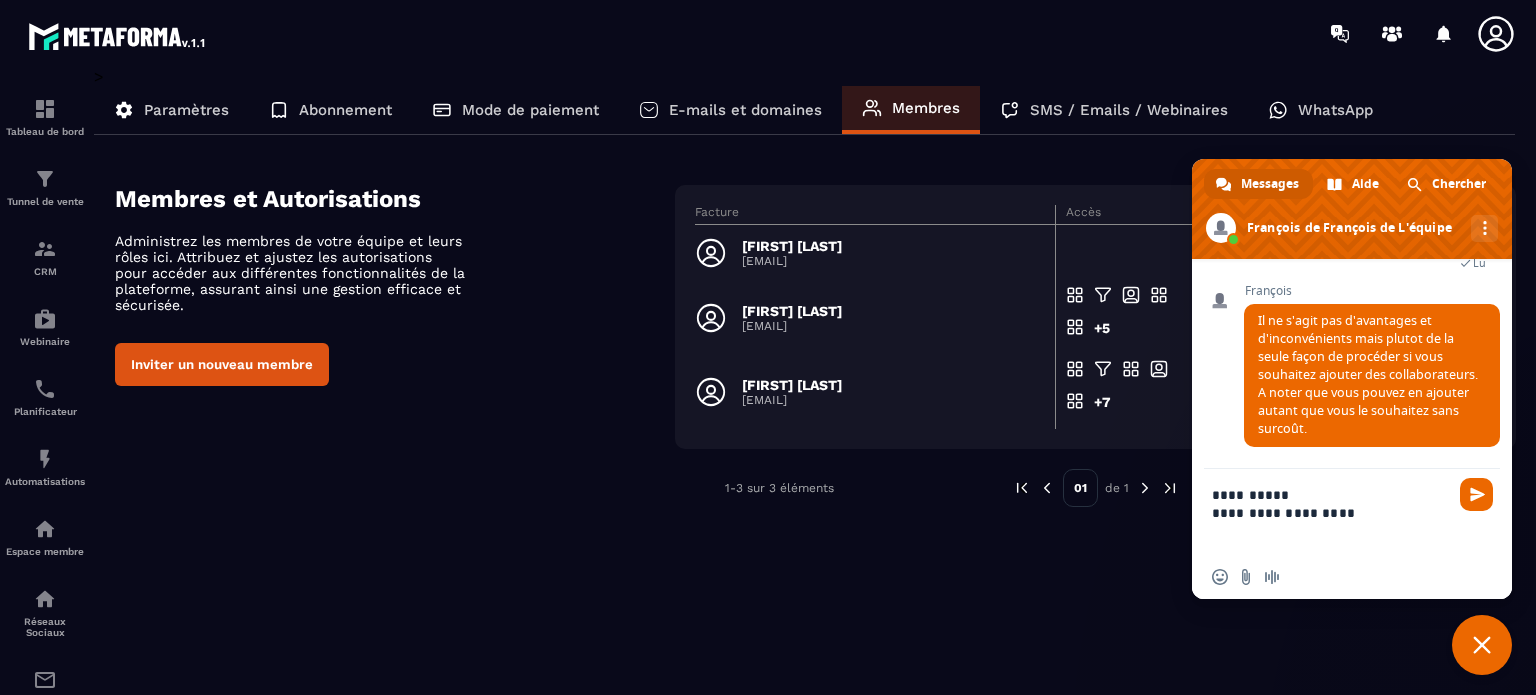 scroll, scrollTop: 0, scrollLeft: 0, axis: both 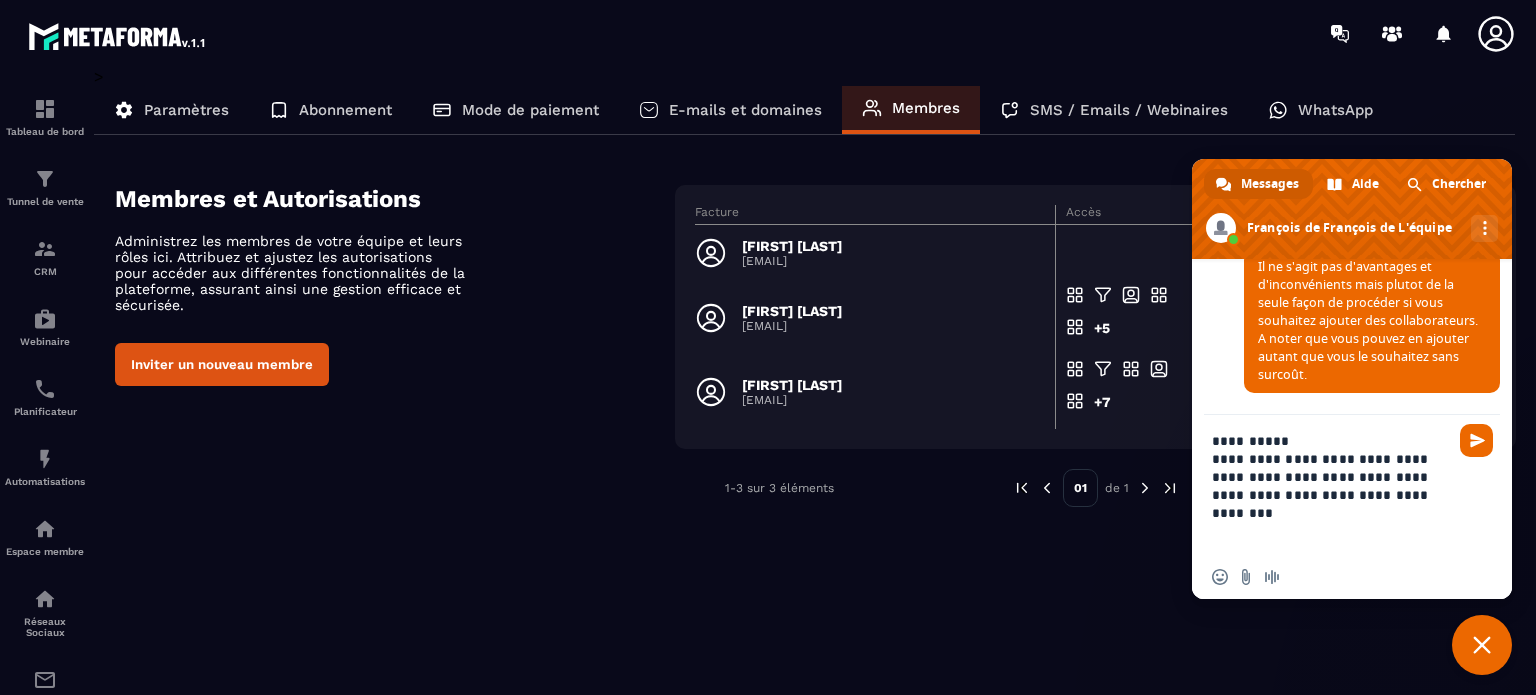 type on "**********" 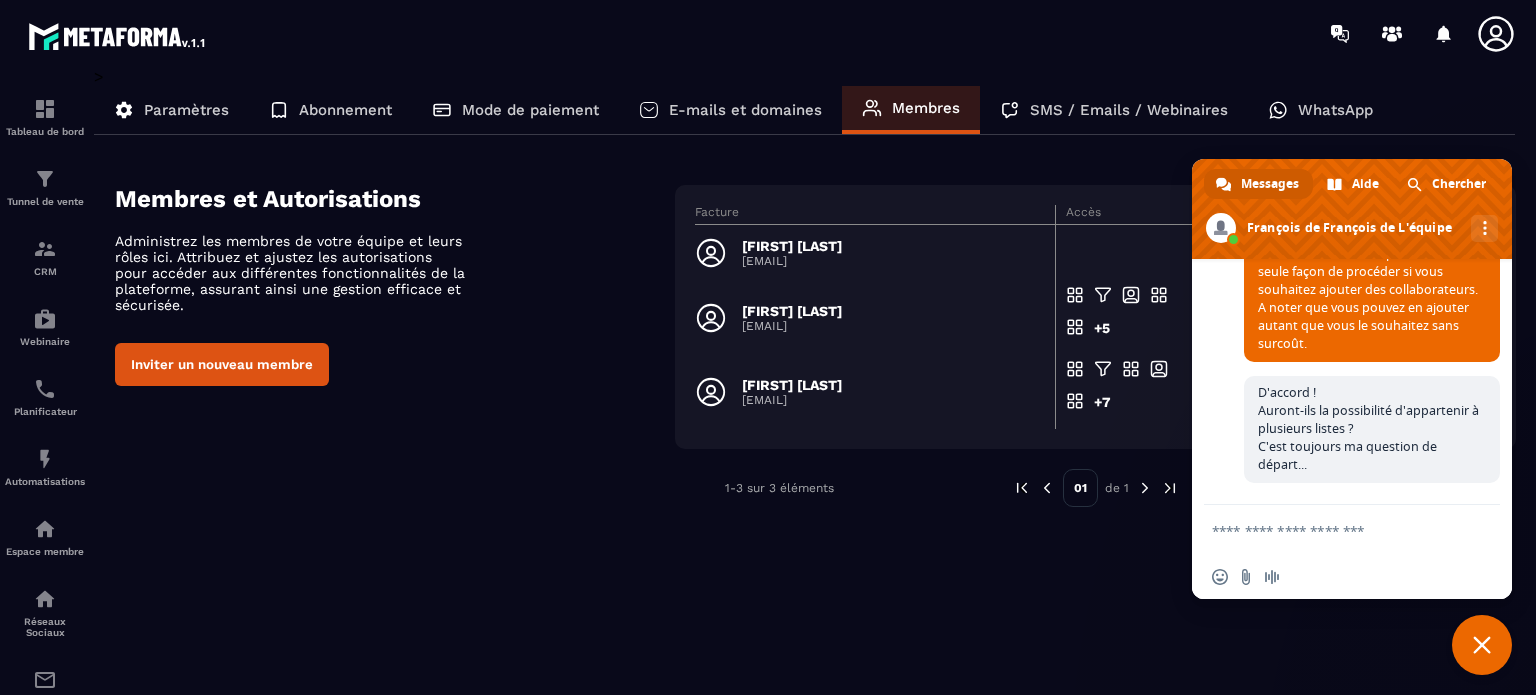scroll, scrollTop: 4209, scrollLeft: 0, axis: vertical 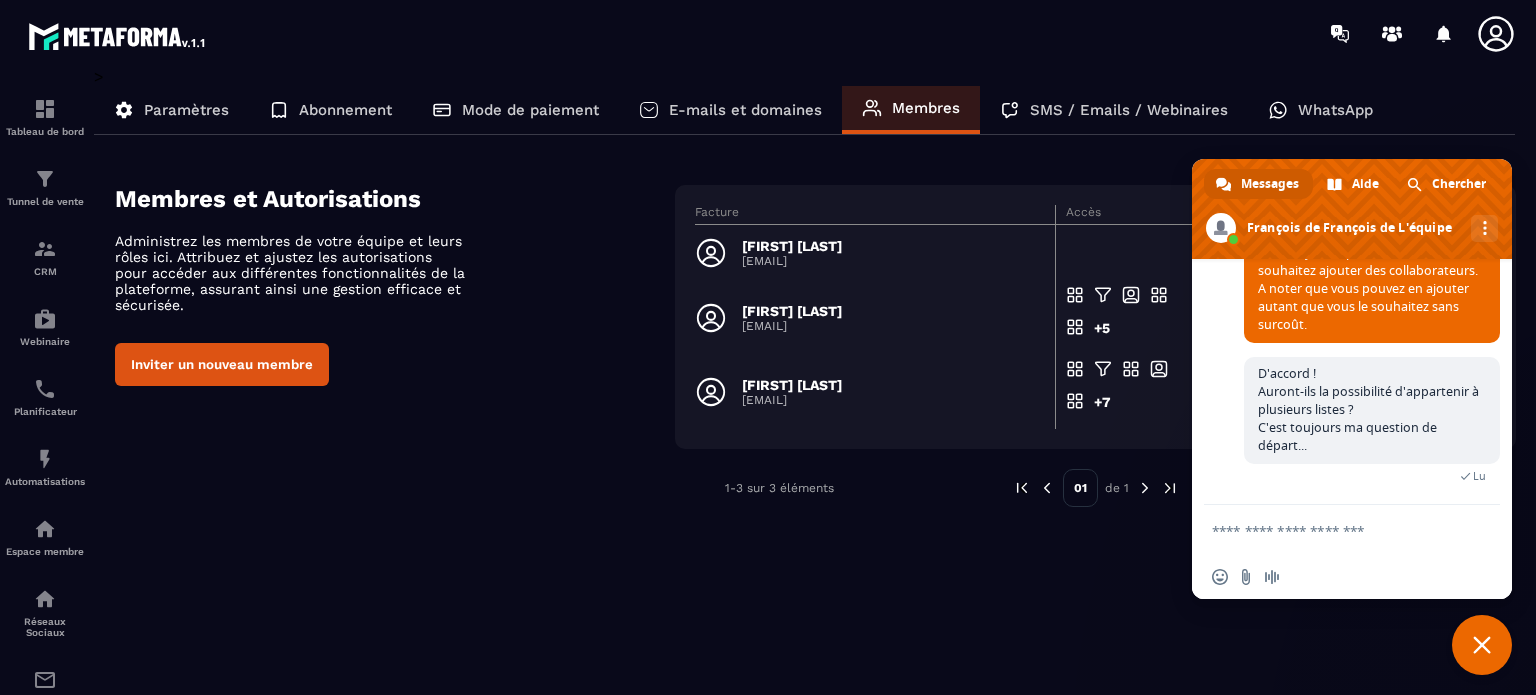 click at bounding box center [1332, 530] 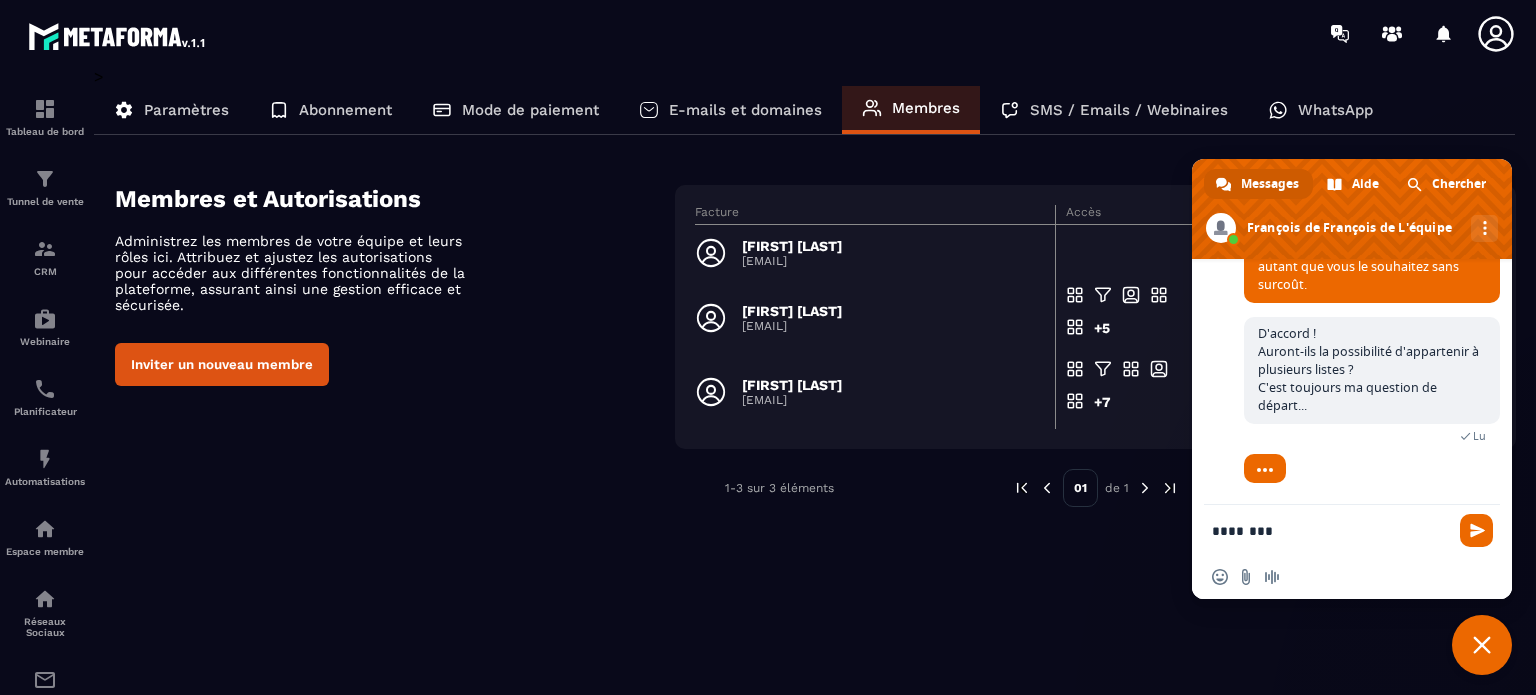 scroll, scrollTop: 4249, scrollLeft: 0, axis: vertical 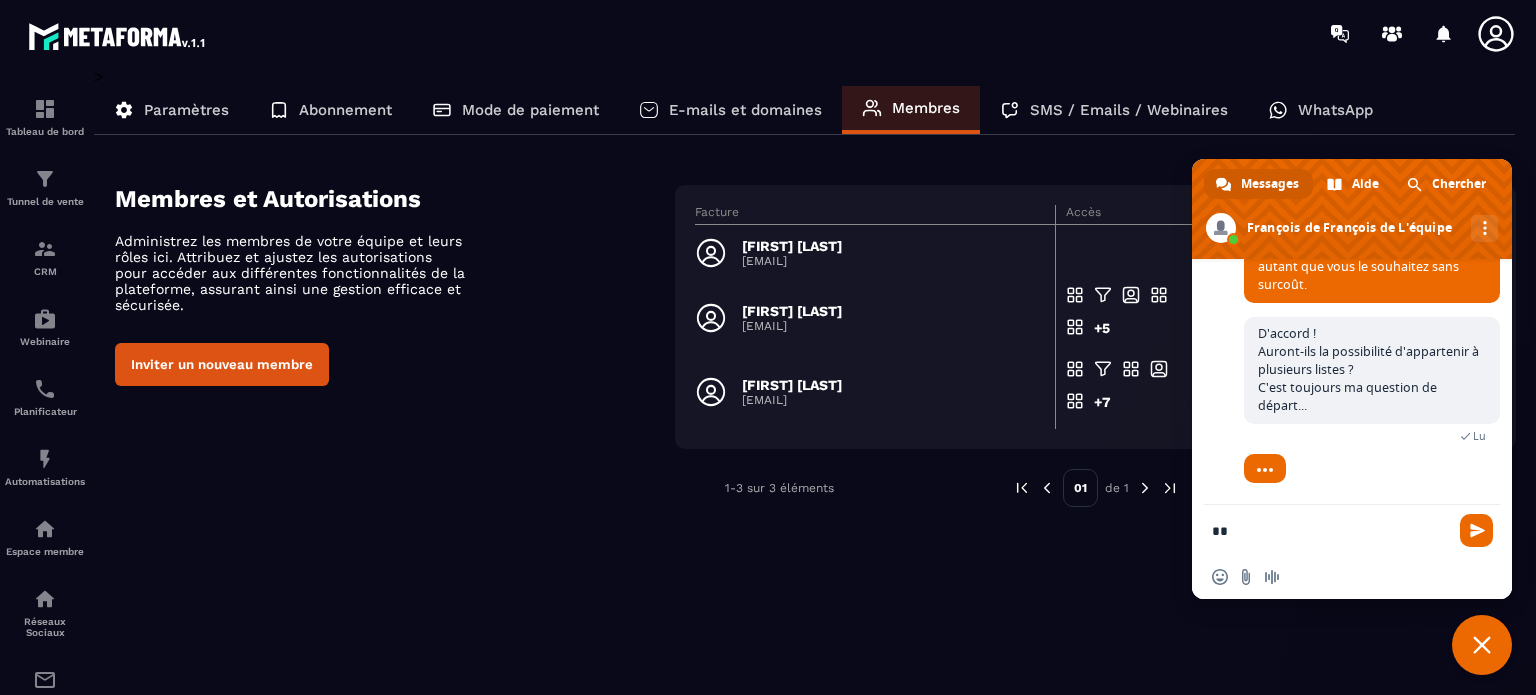 type on "*" 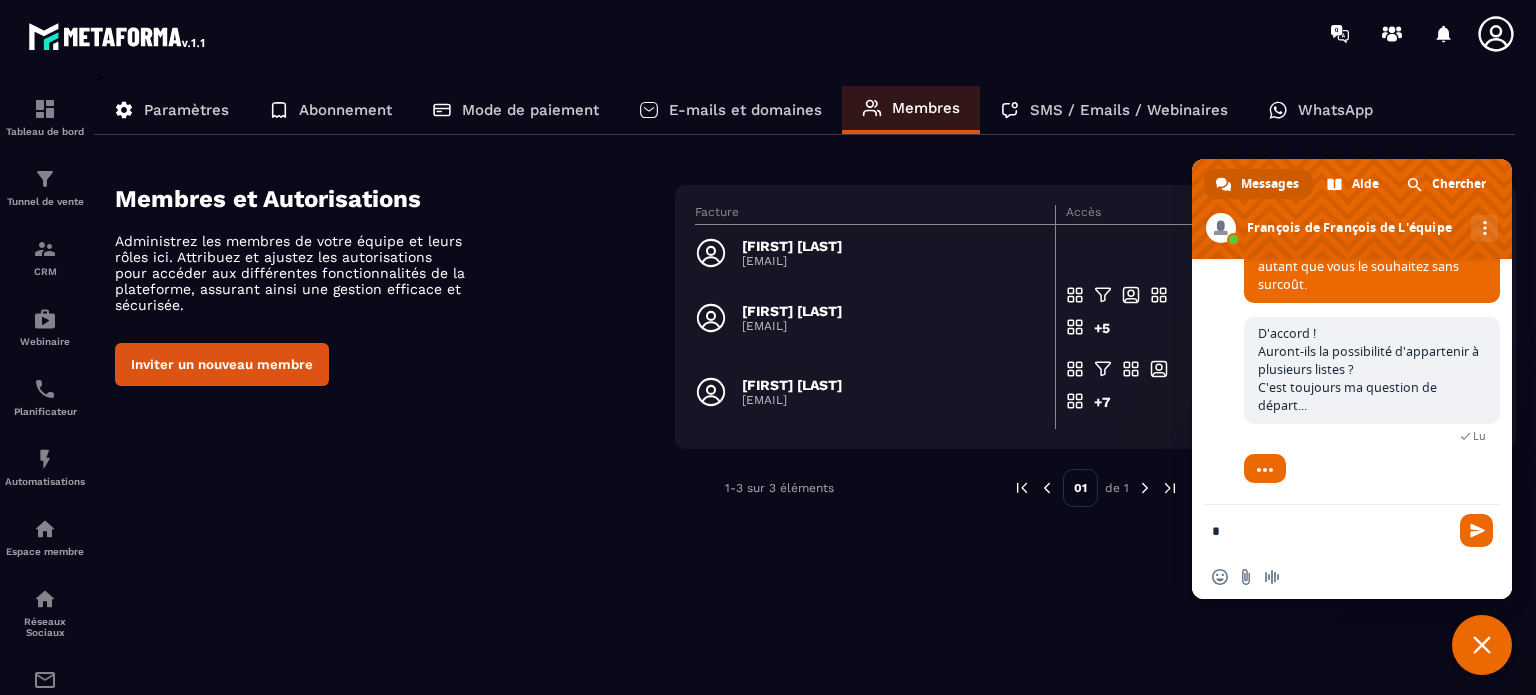 type 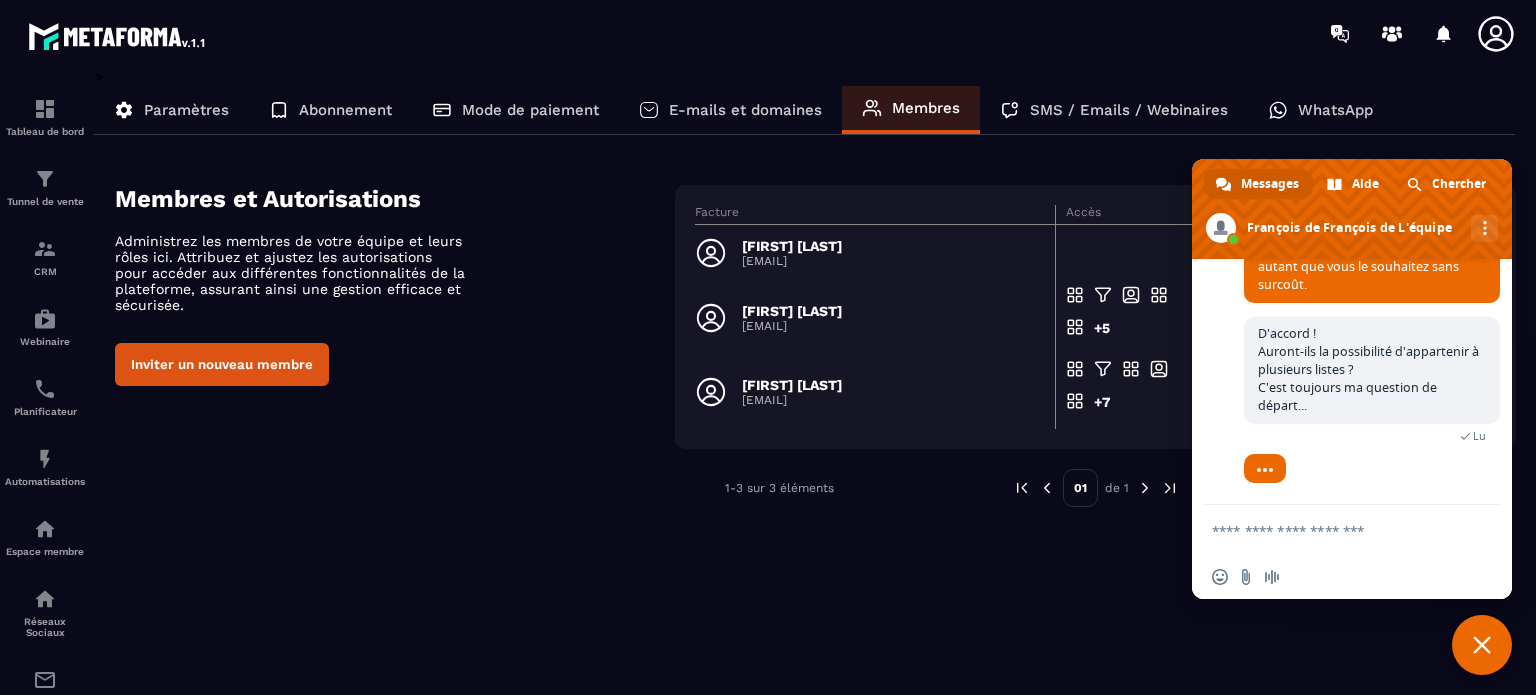 click on "[FIRST] [LAST] [EMAIL]" at bounding box center [869, 253] 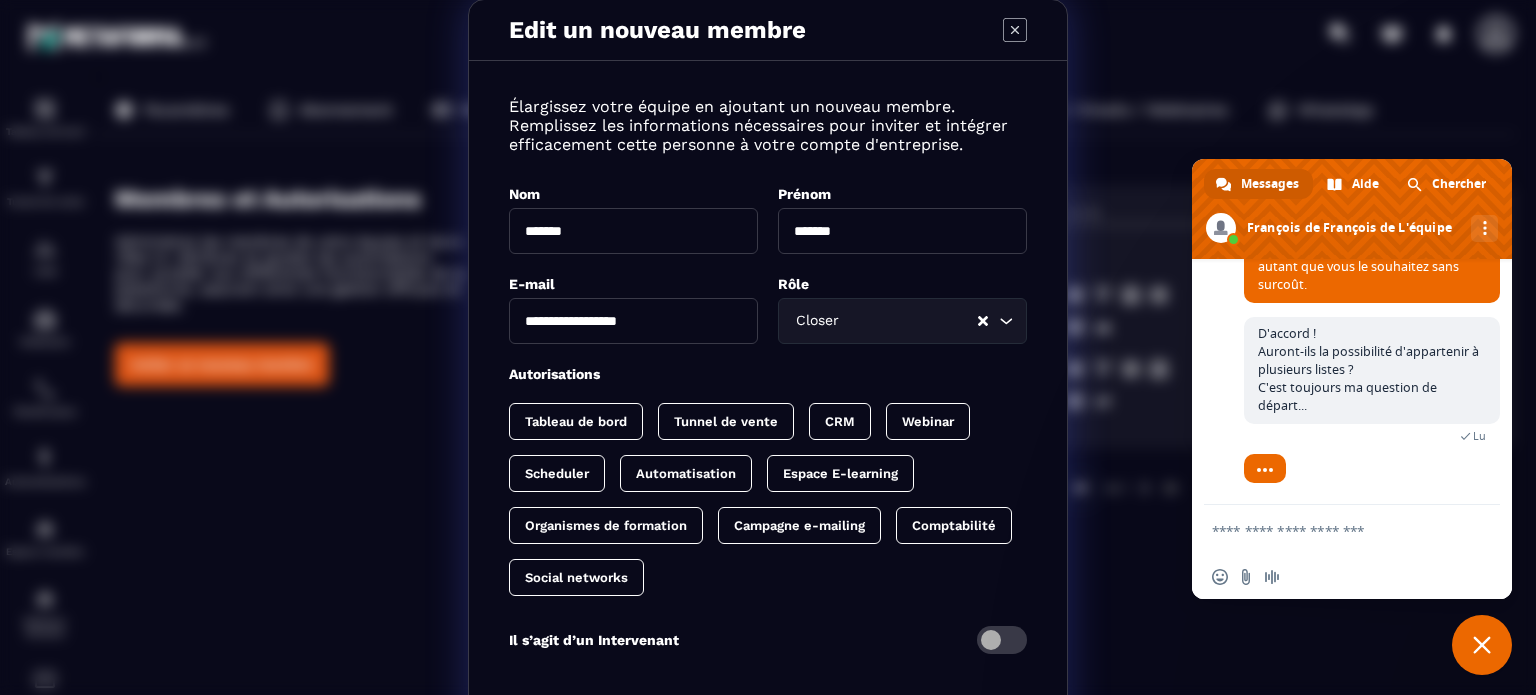 scroll, scrollTop: 0, scrollLeft: 0, axis: both 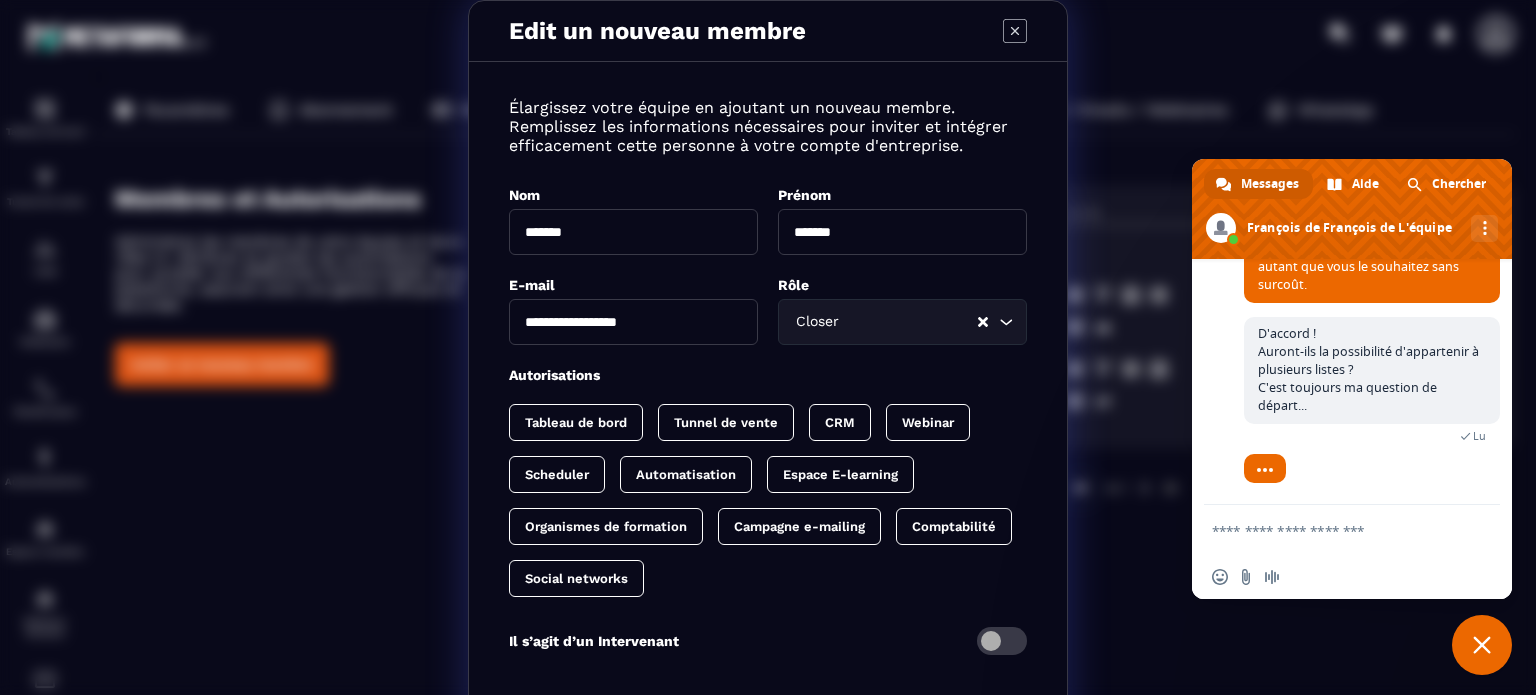 click at bounding box center [1332, 530] 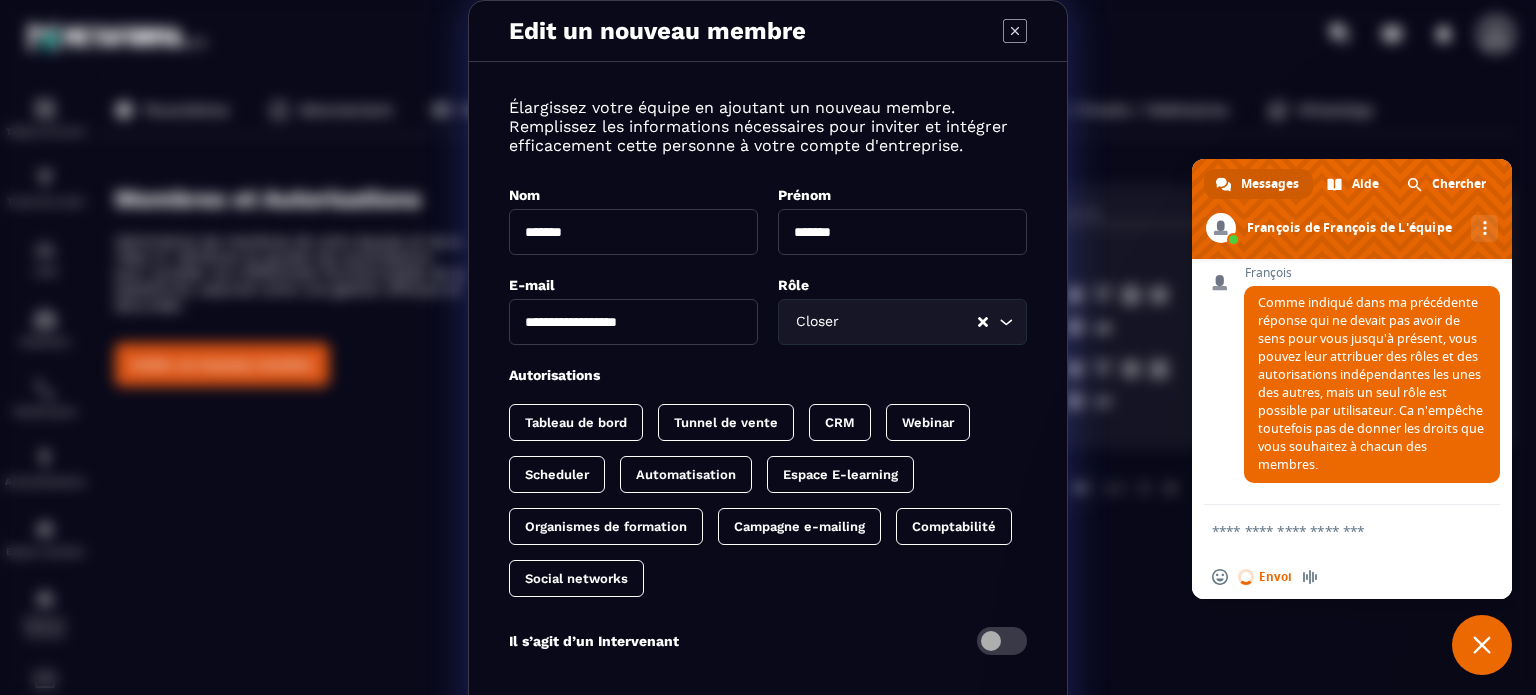 type 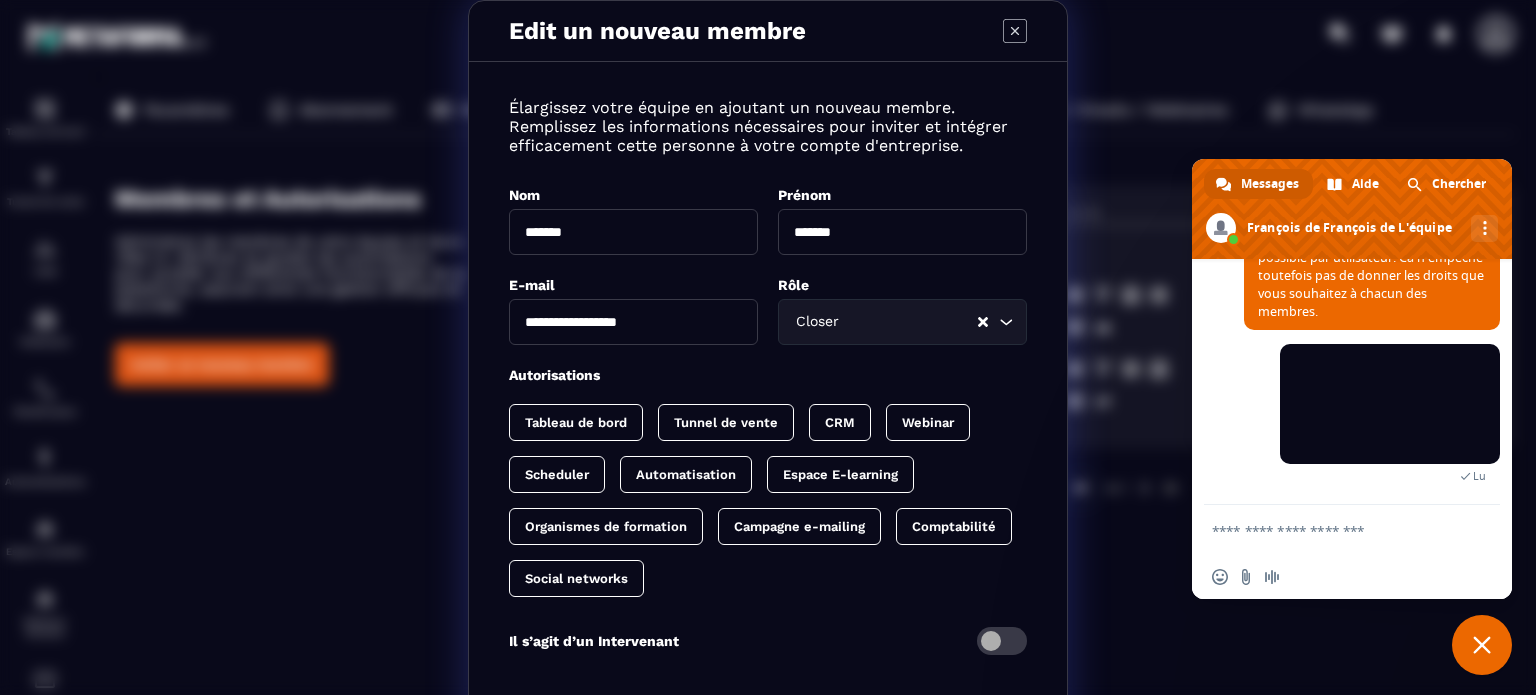 scroll, scrollTop: 4582, scrollLeft: 0, axis: vertical 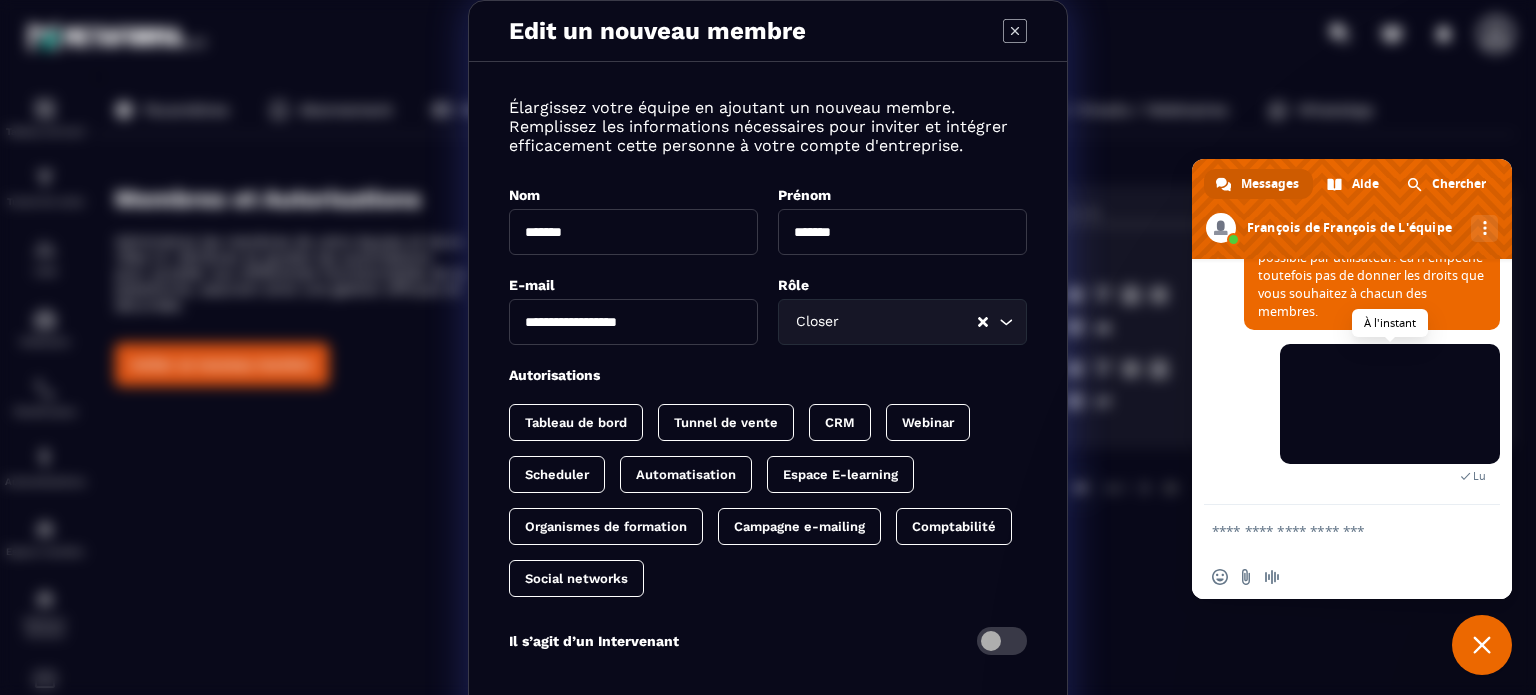 click at bounding box center (1390, 404) 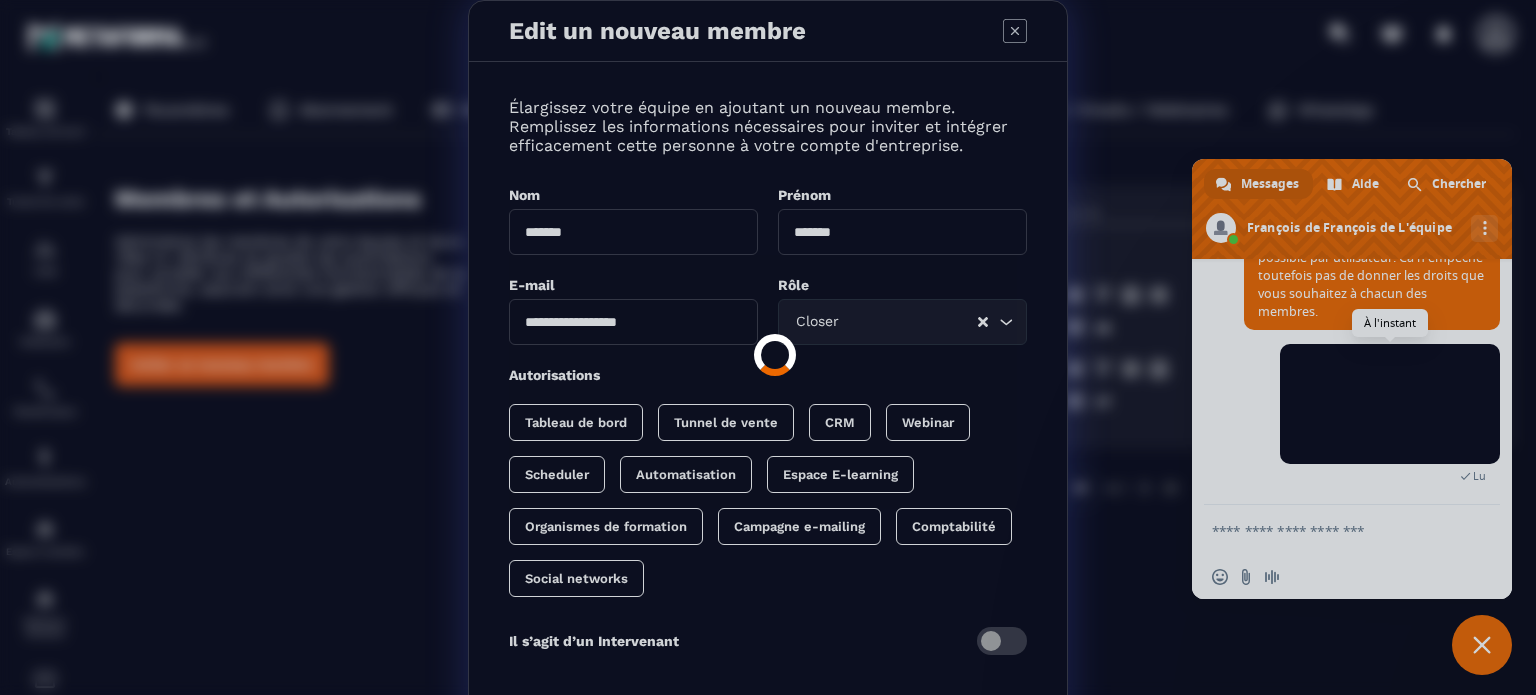 click at bounding box center (768, 347) 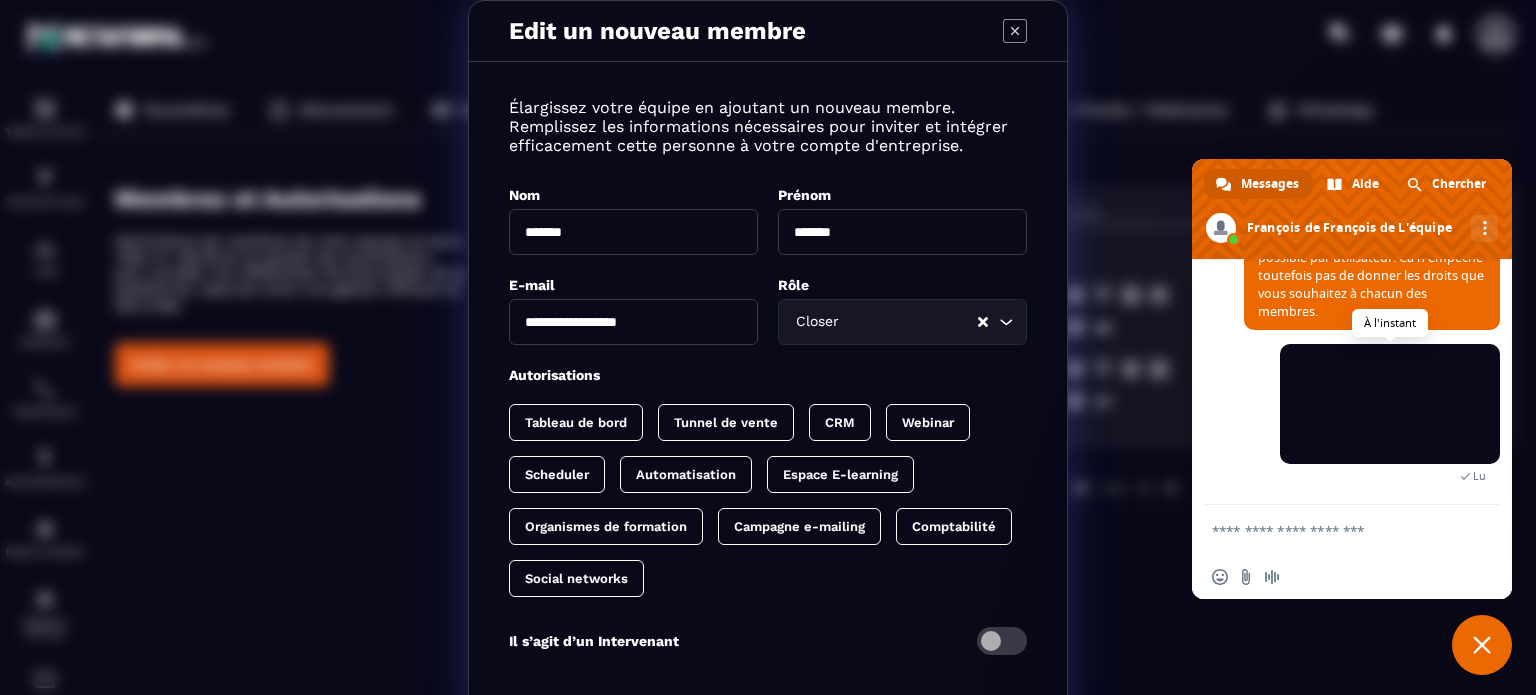 click at bounding box center [1390, 404] 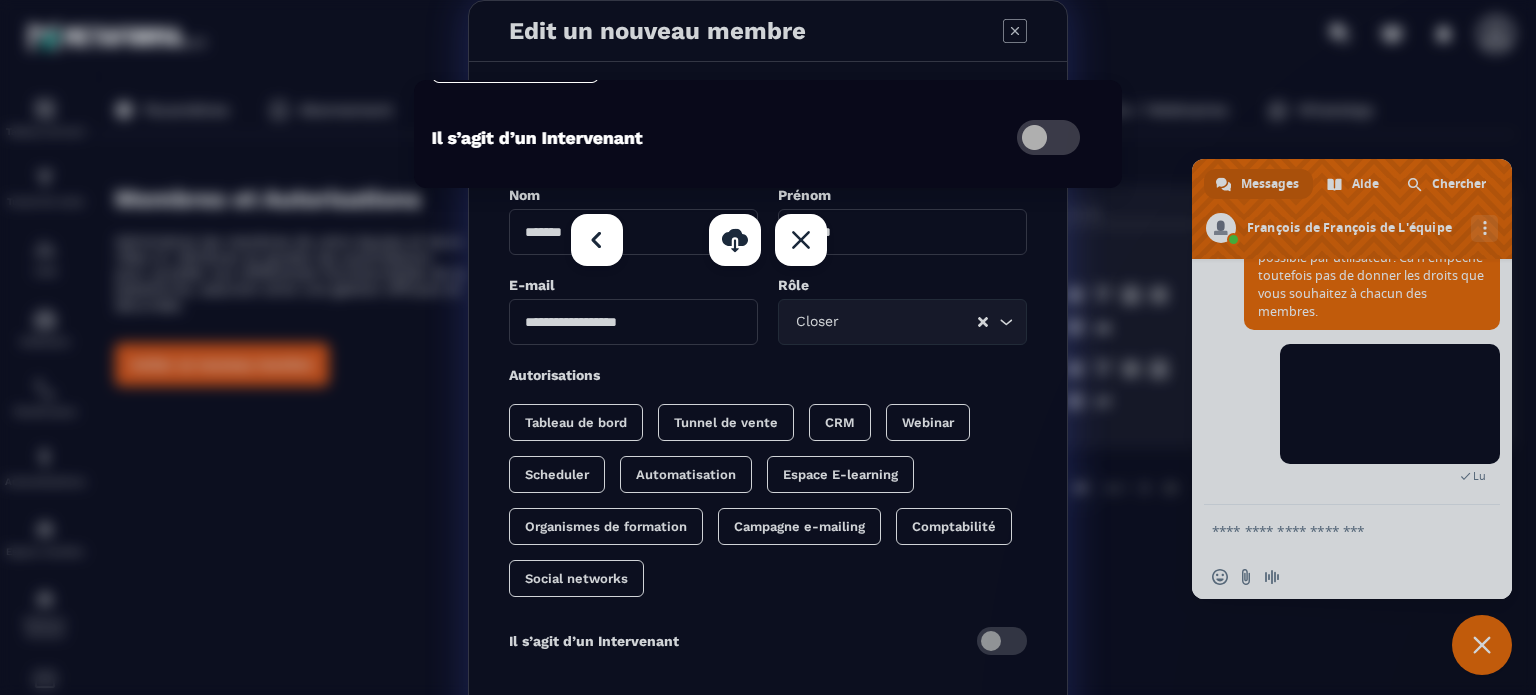 click at bounding box center [768, 347] 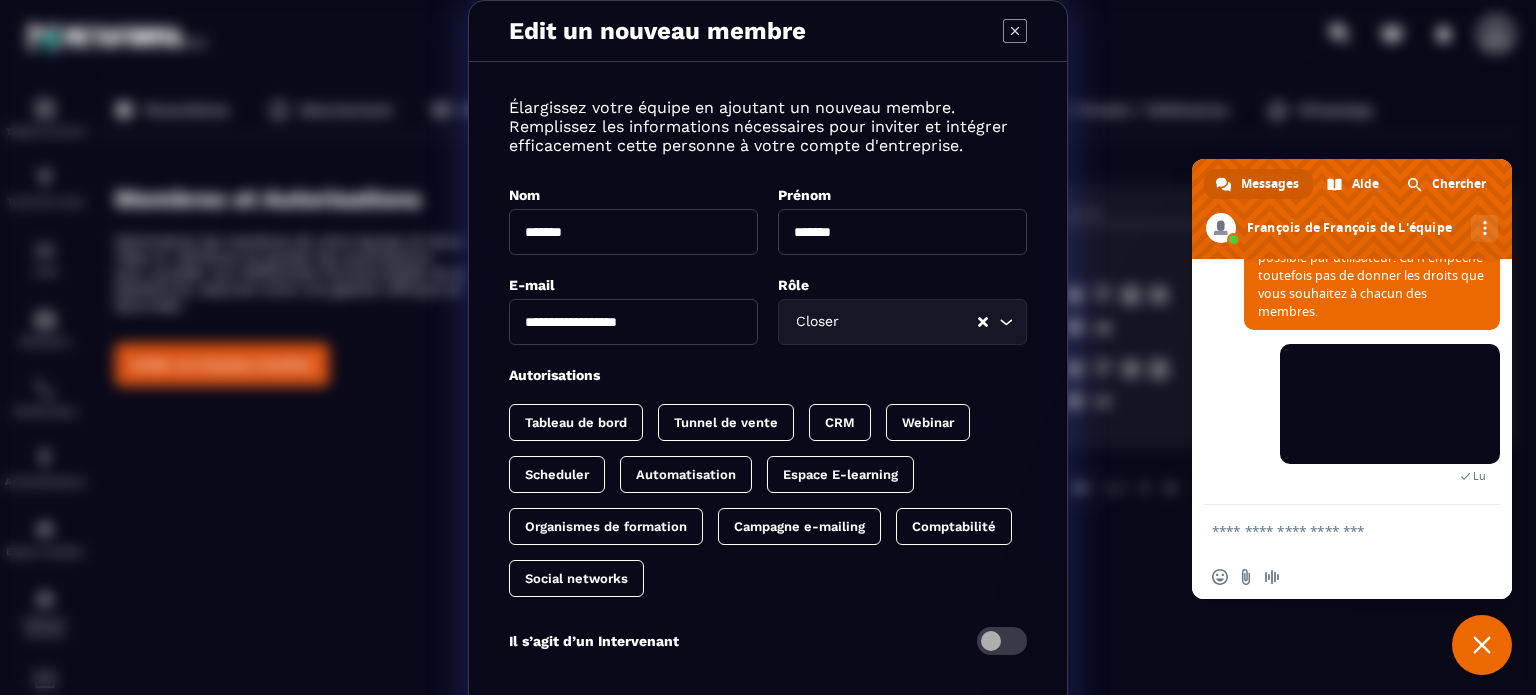 click at bounding box center [1332, 530] 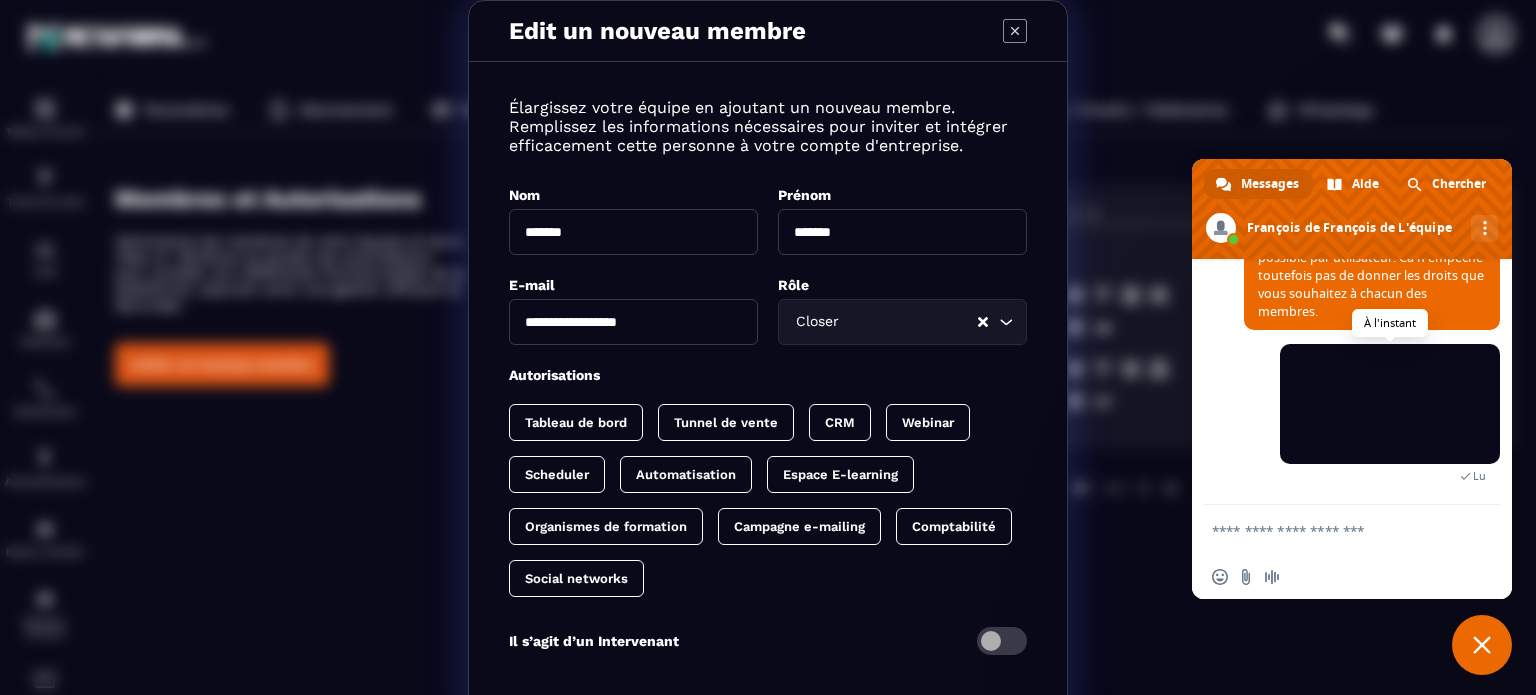 click at bounding box center (1390, 404) 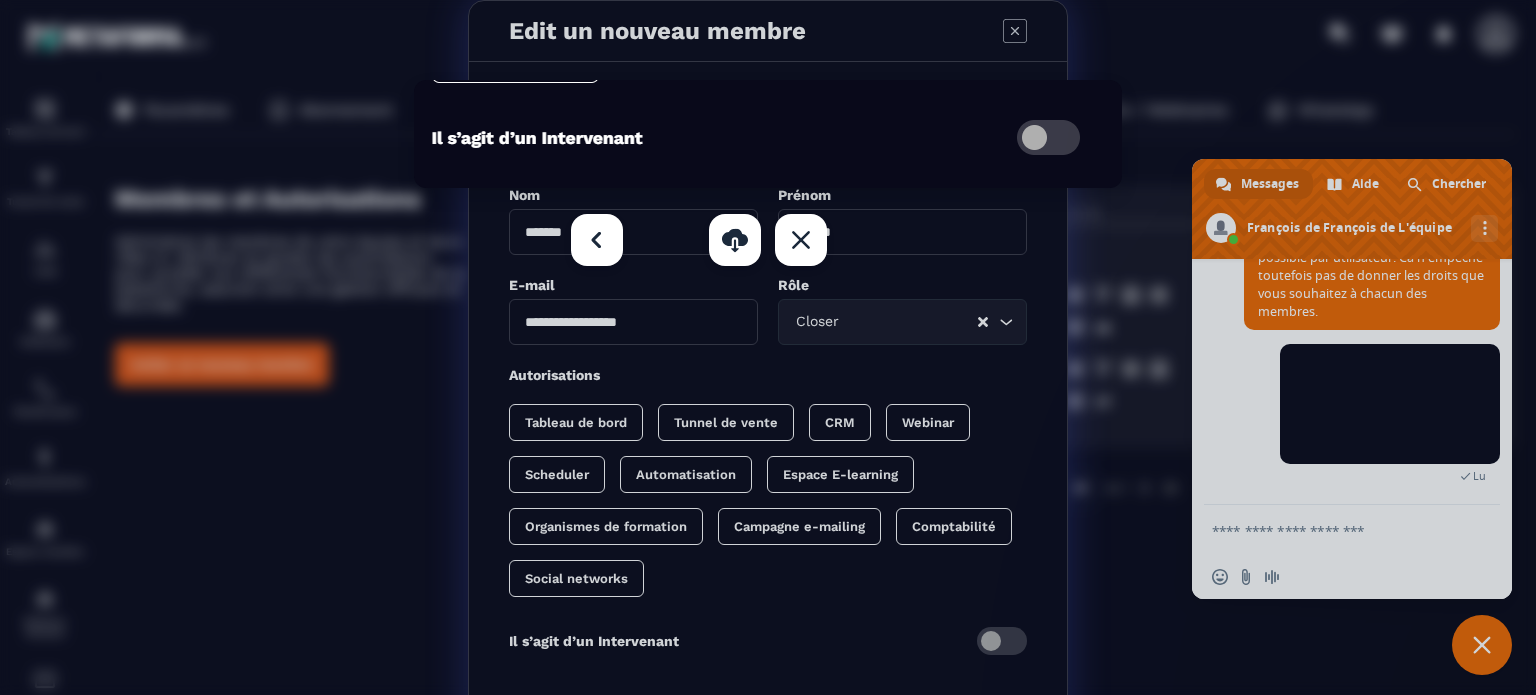 click at bounding box center [768, 347] 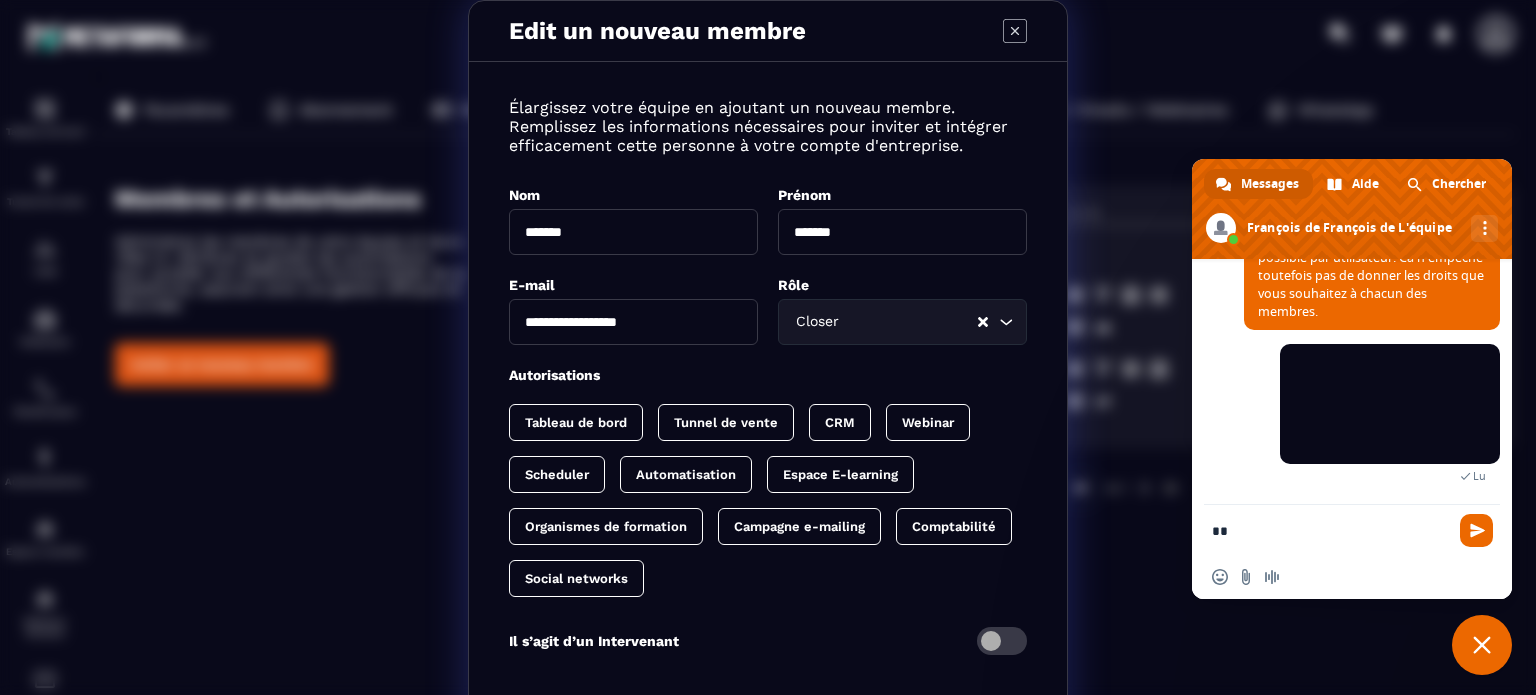type on "*" 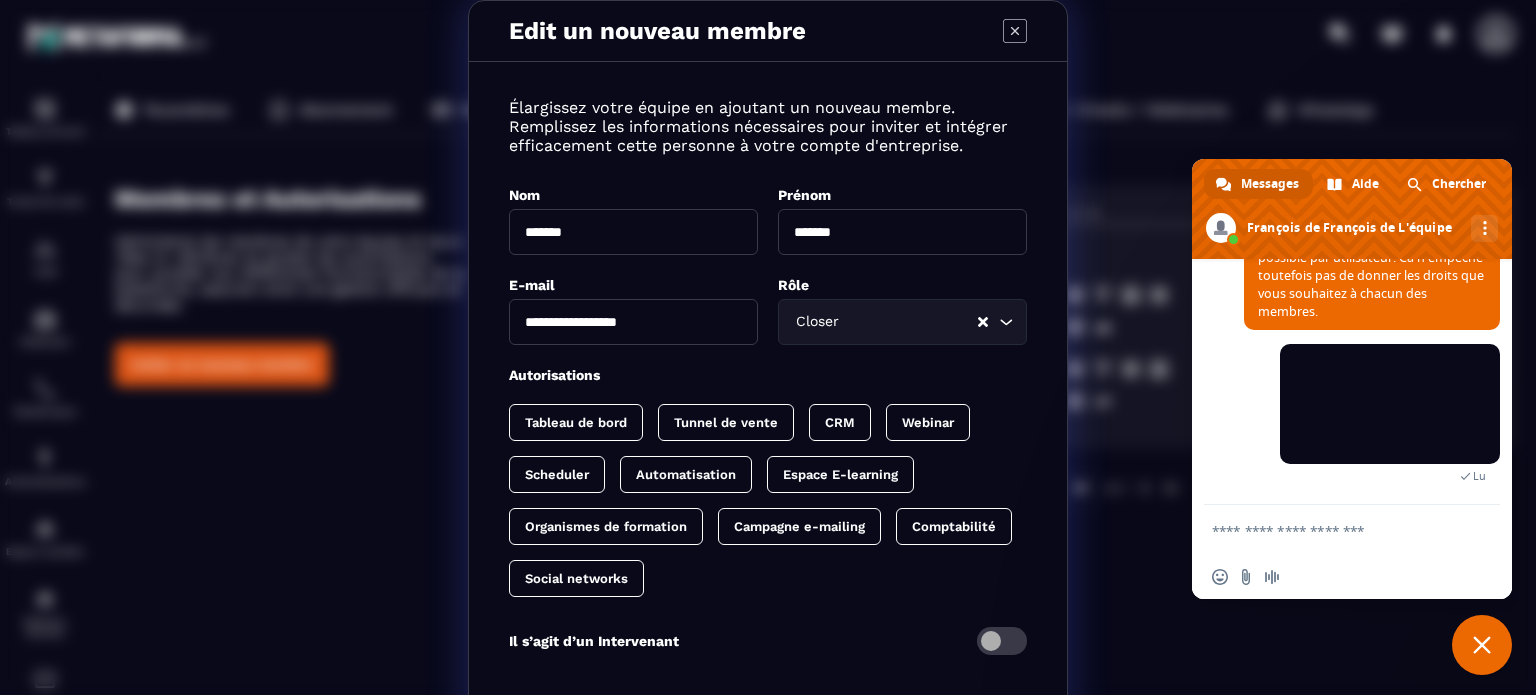 click at bounding box center [1332, 530] 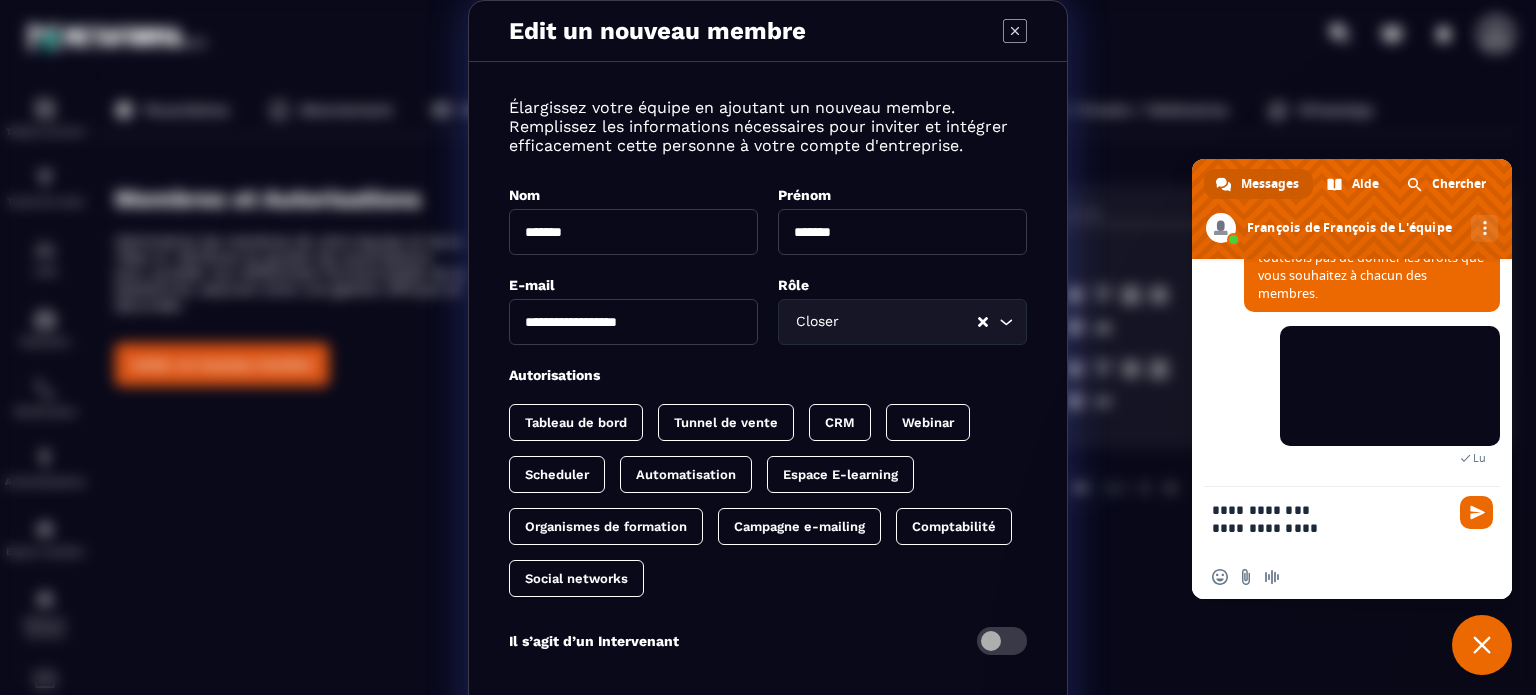 scroll, scrollTop: 0, scrollLeft: 0, axis: both 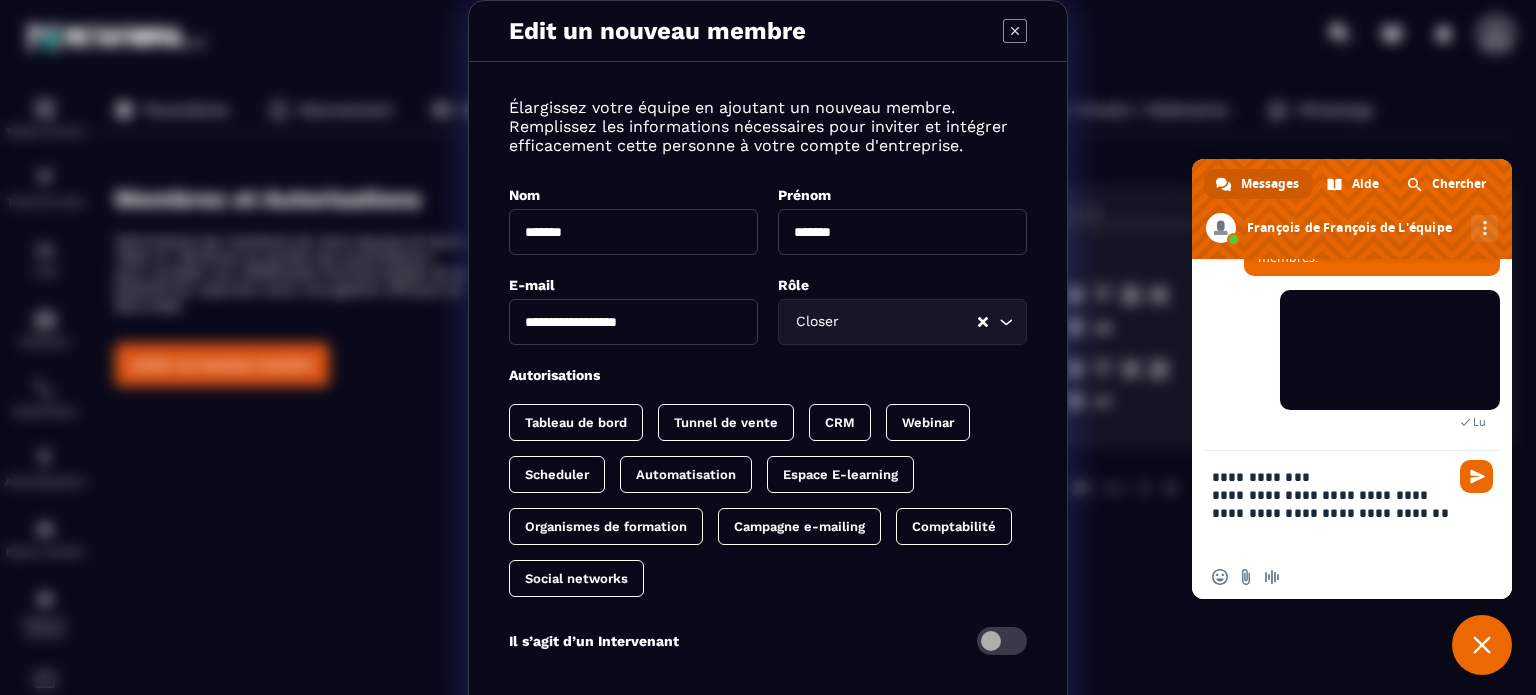 type on "**********" 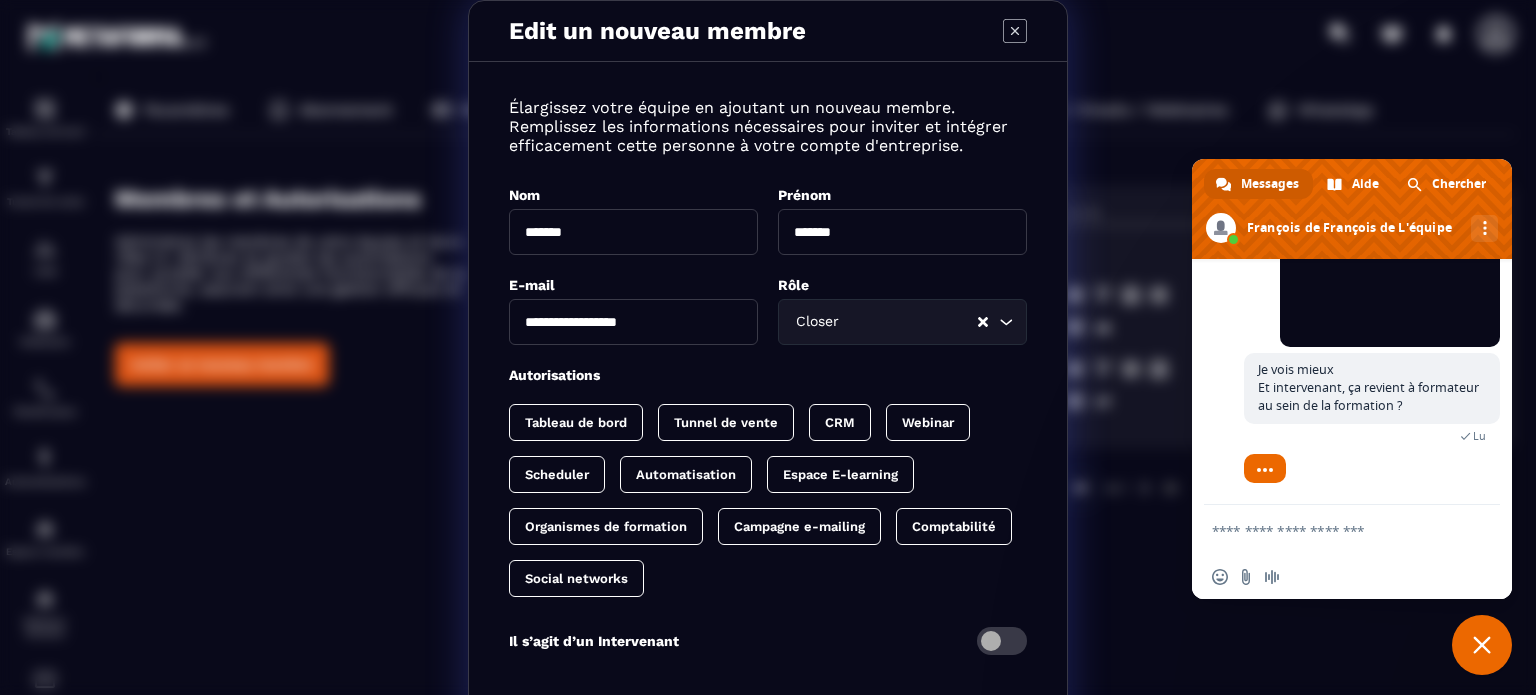 scroll, scrollTop: 4701, scrollLeft: 0, axis: vertical 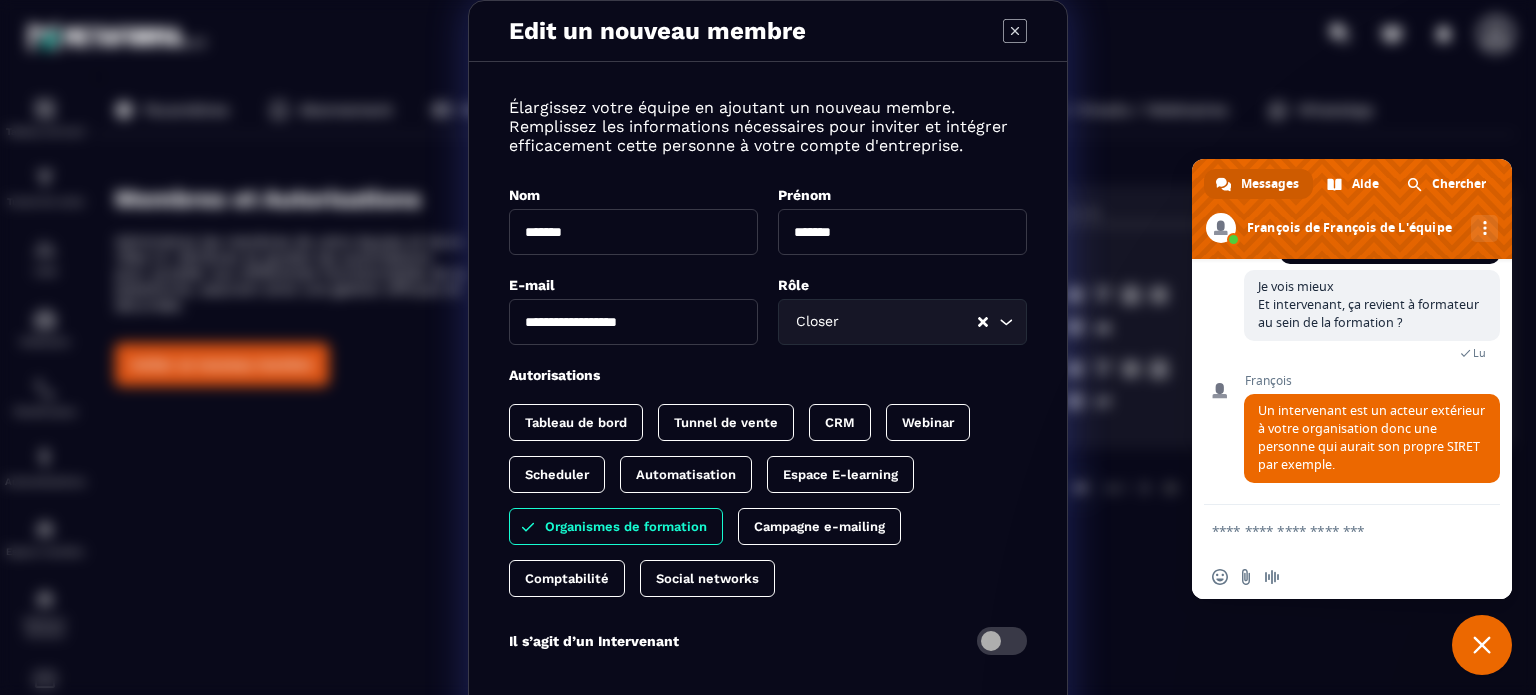 click at bounding box center [1332, 530] 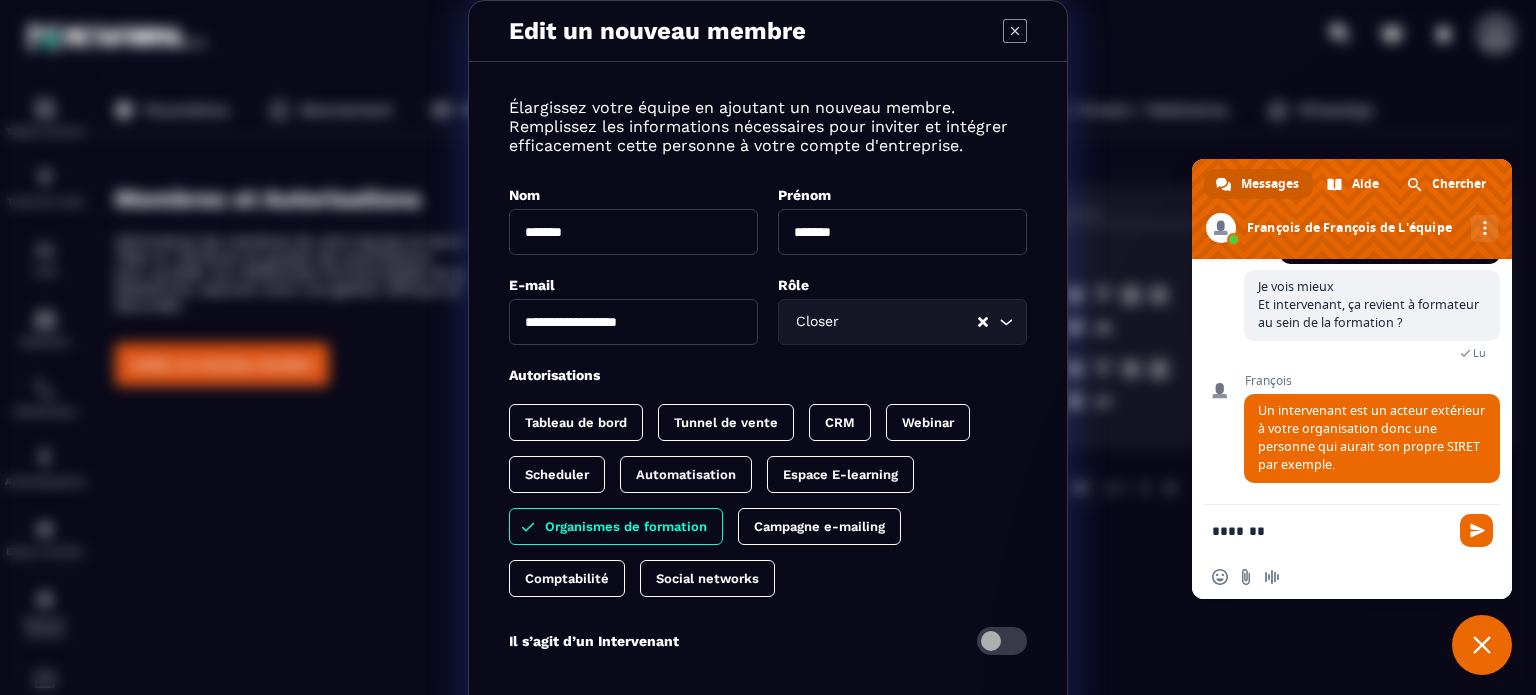 type on "********" 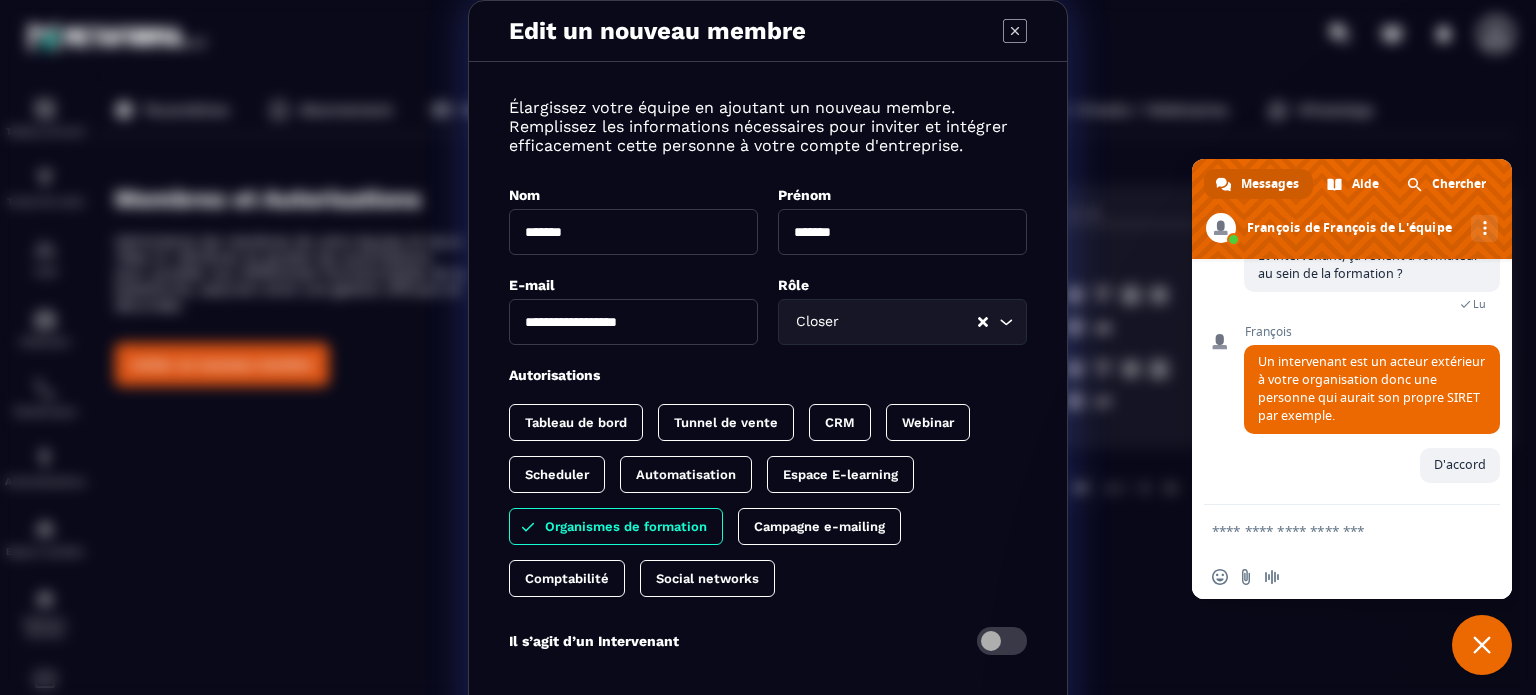 scroll, scrollTop: 4837, scrollLeft: 0, axis: vertical 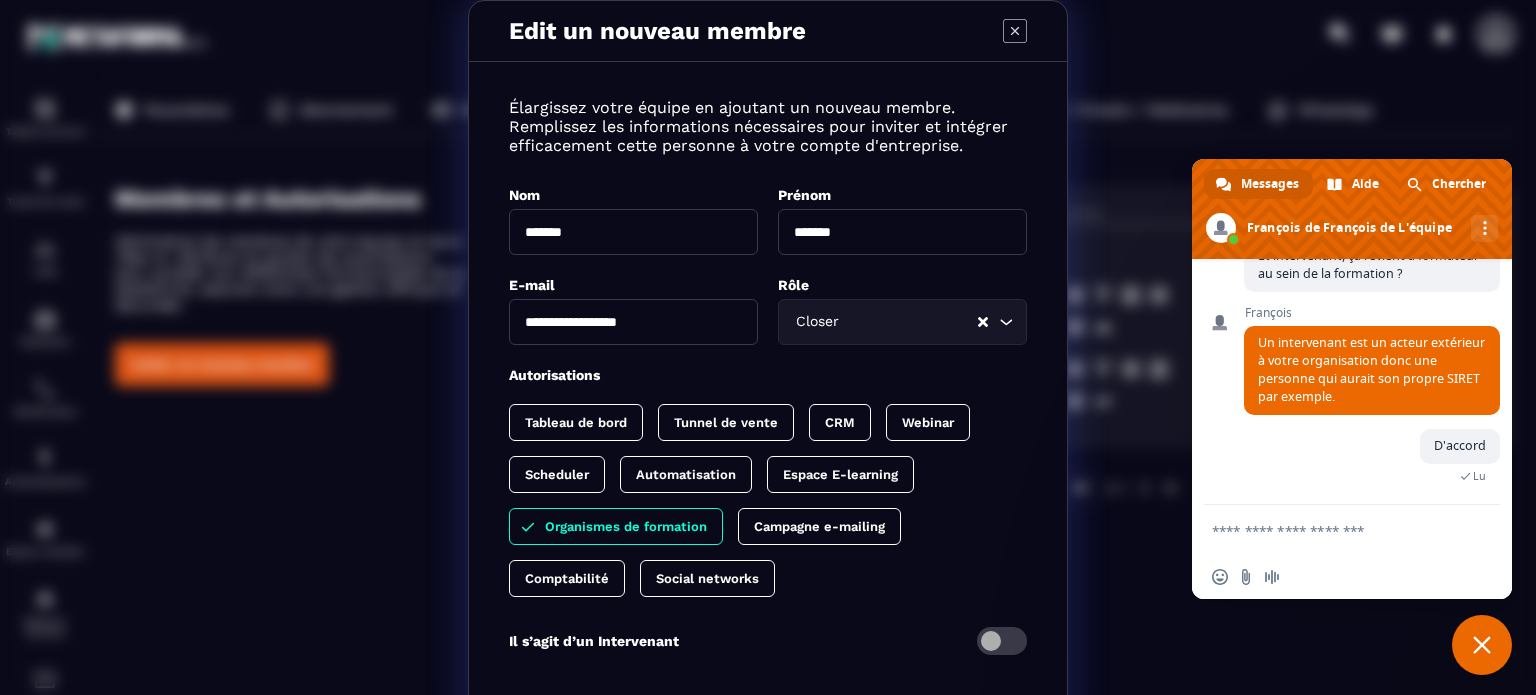 click at bounding box center [1332, 530] 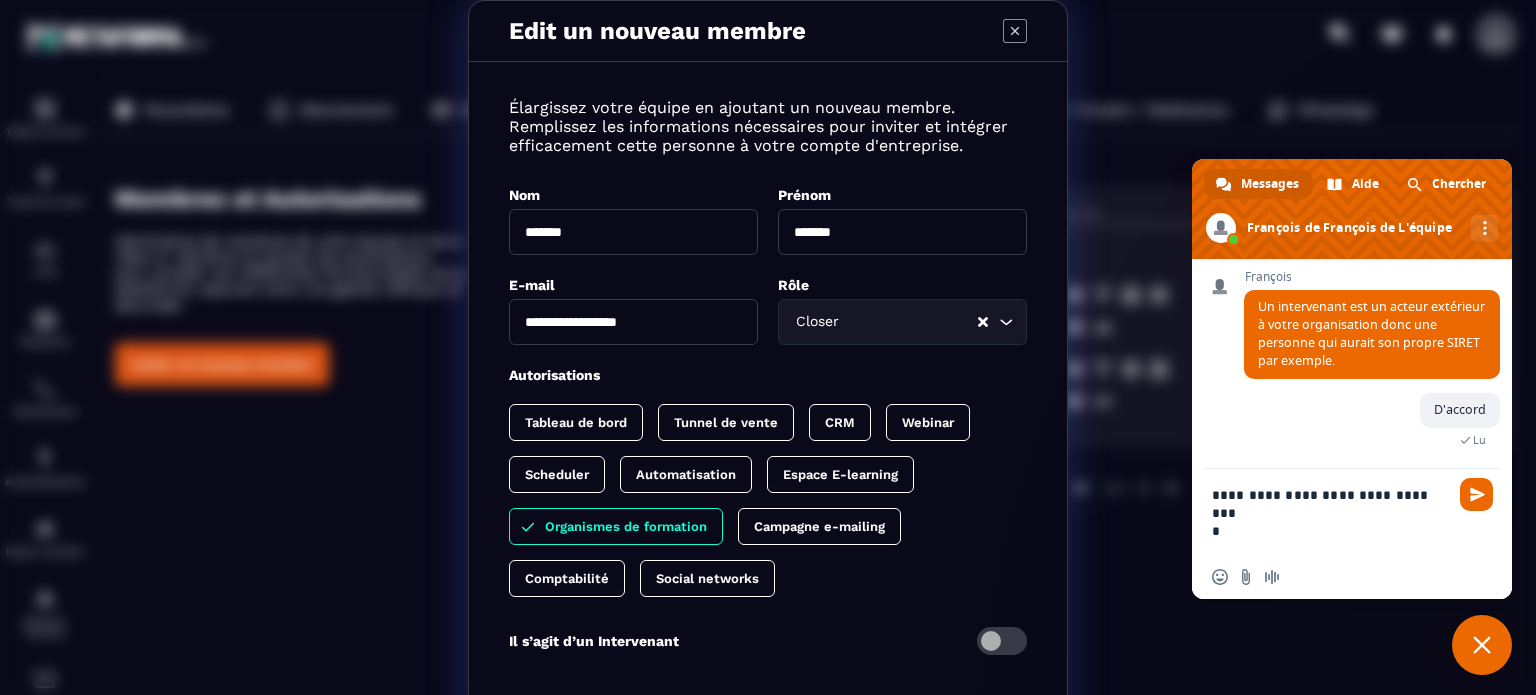 scroll, scrollTop: 4860, scrollLeft: 0, axis: vertical 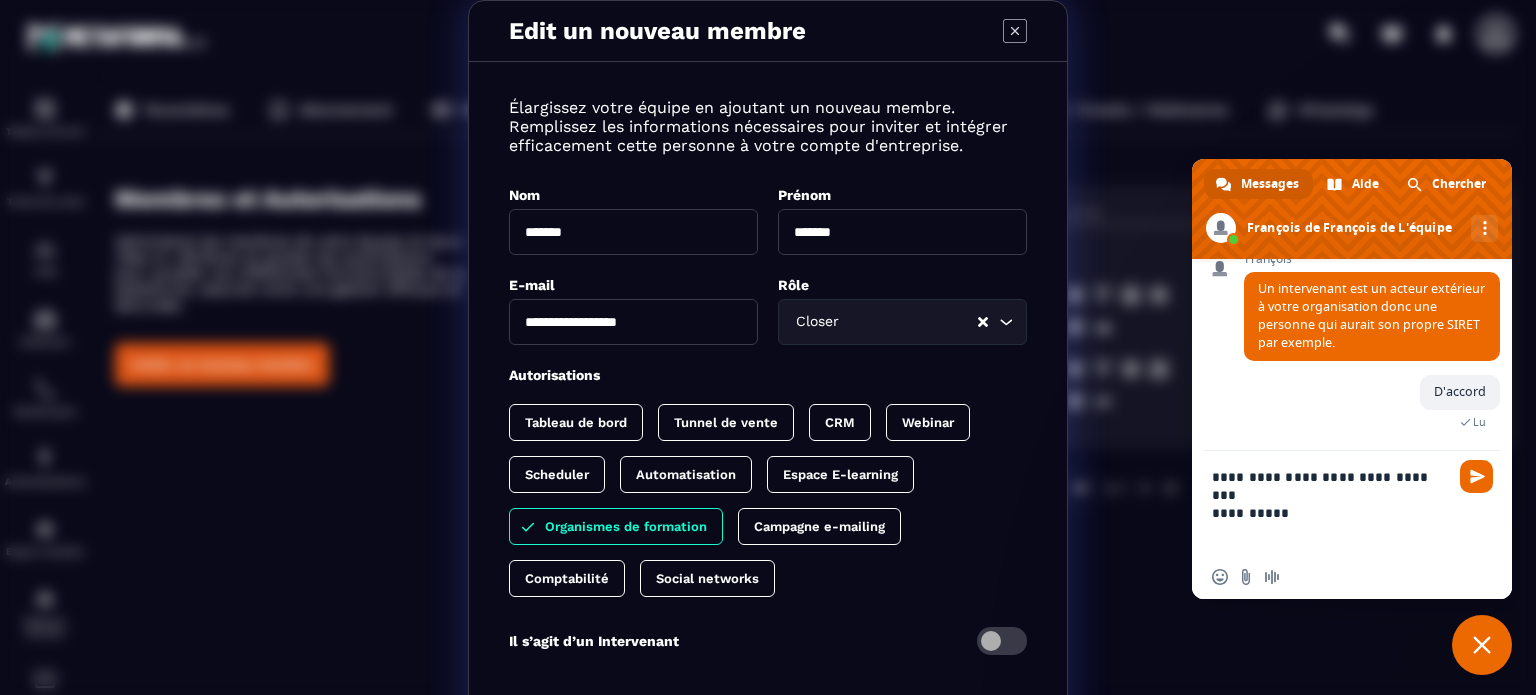 click on "Espace E-learning" at bounding box center (840, 474) 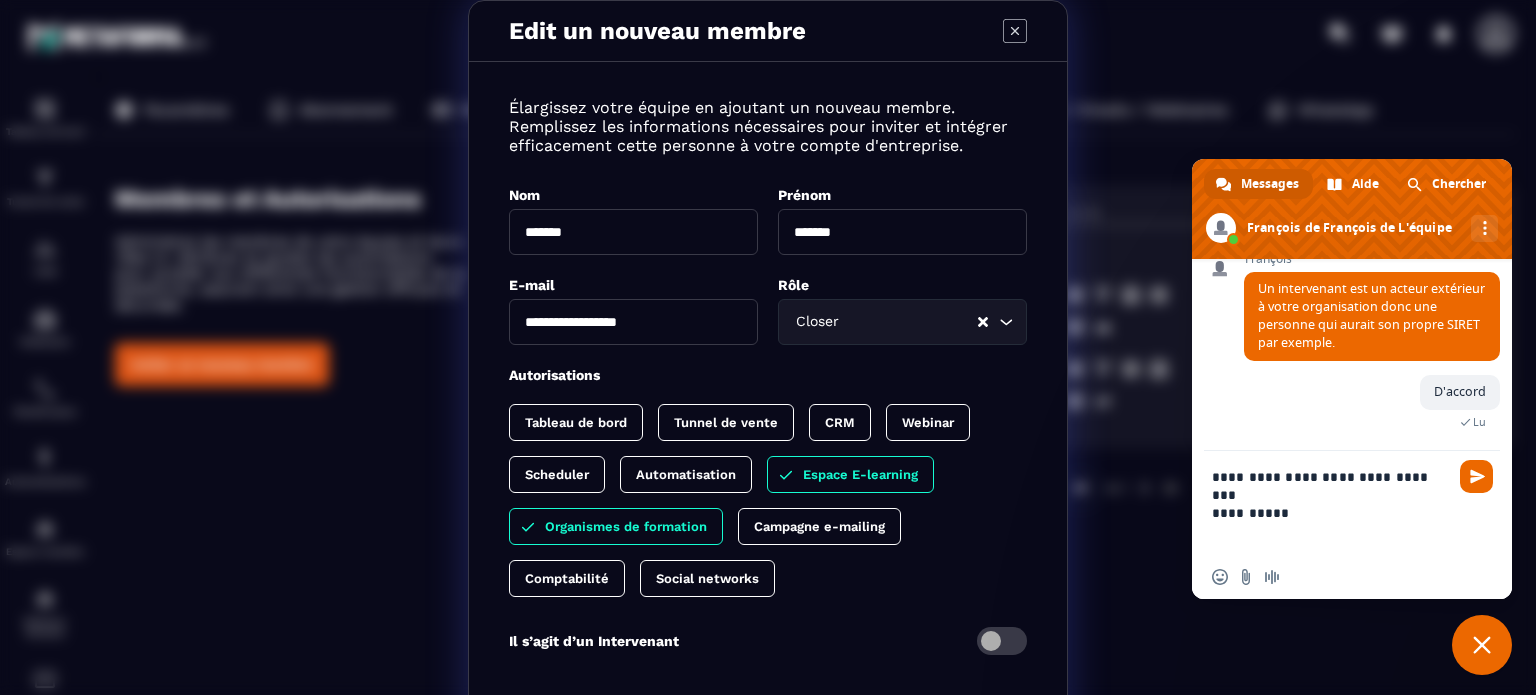 click on "Organismes de formation" 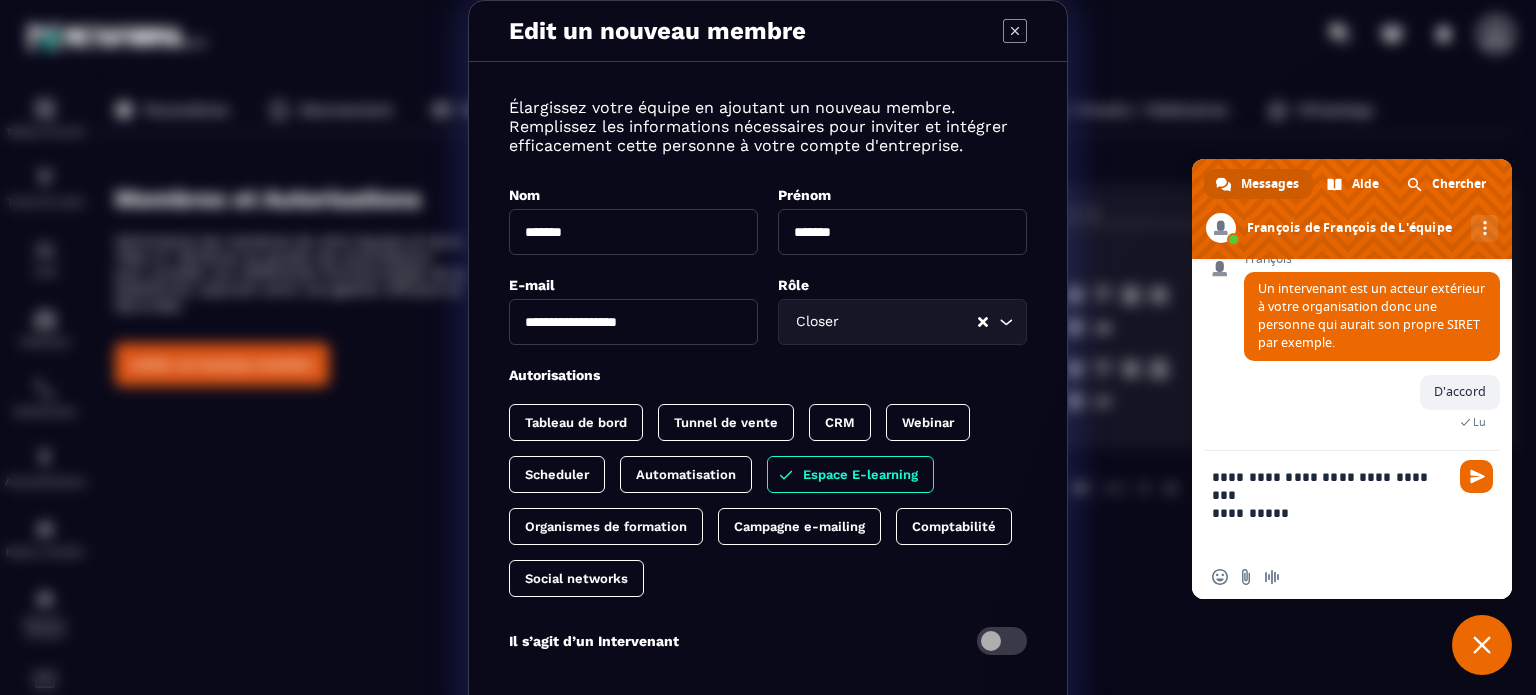 click on "**********" at bounding box center (1332, 503) 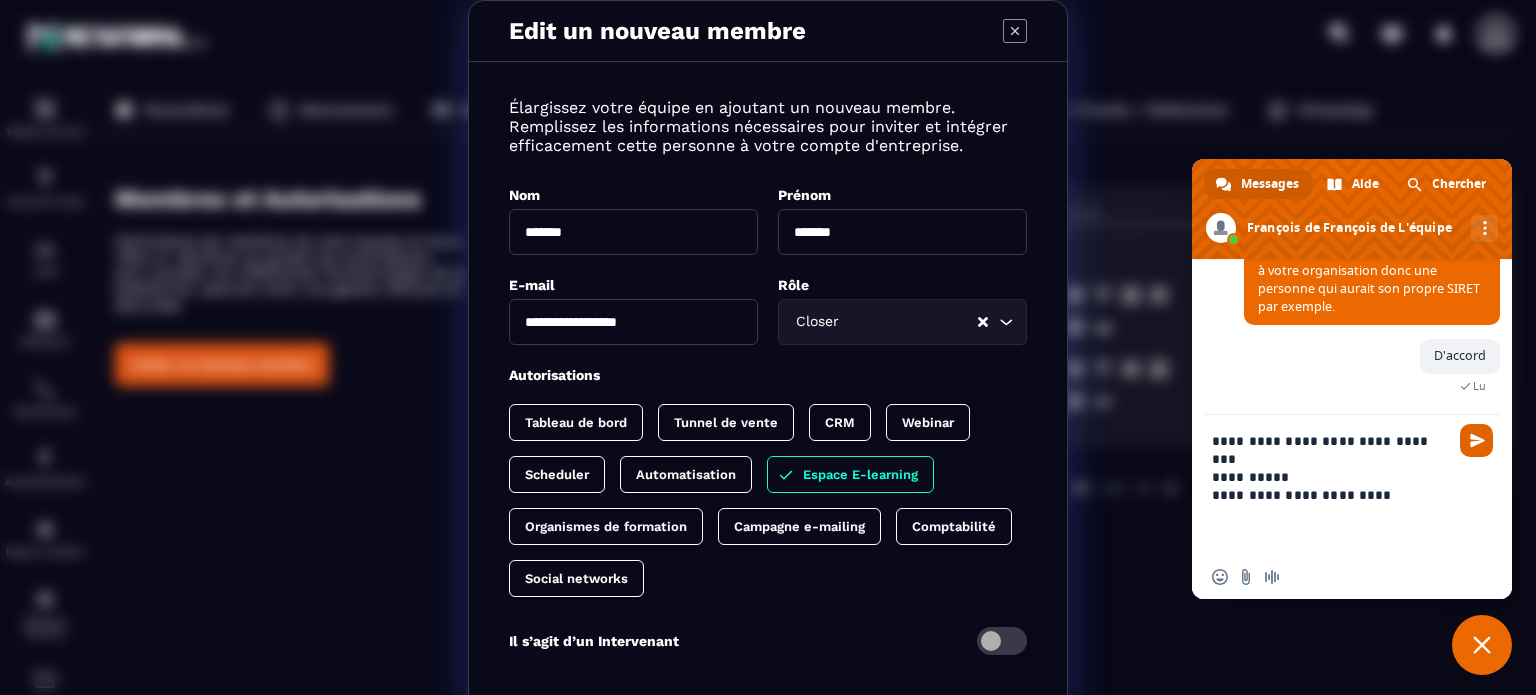 type on "**********" 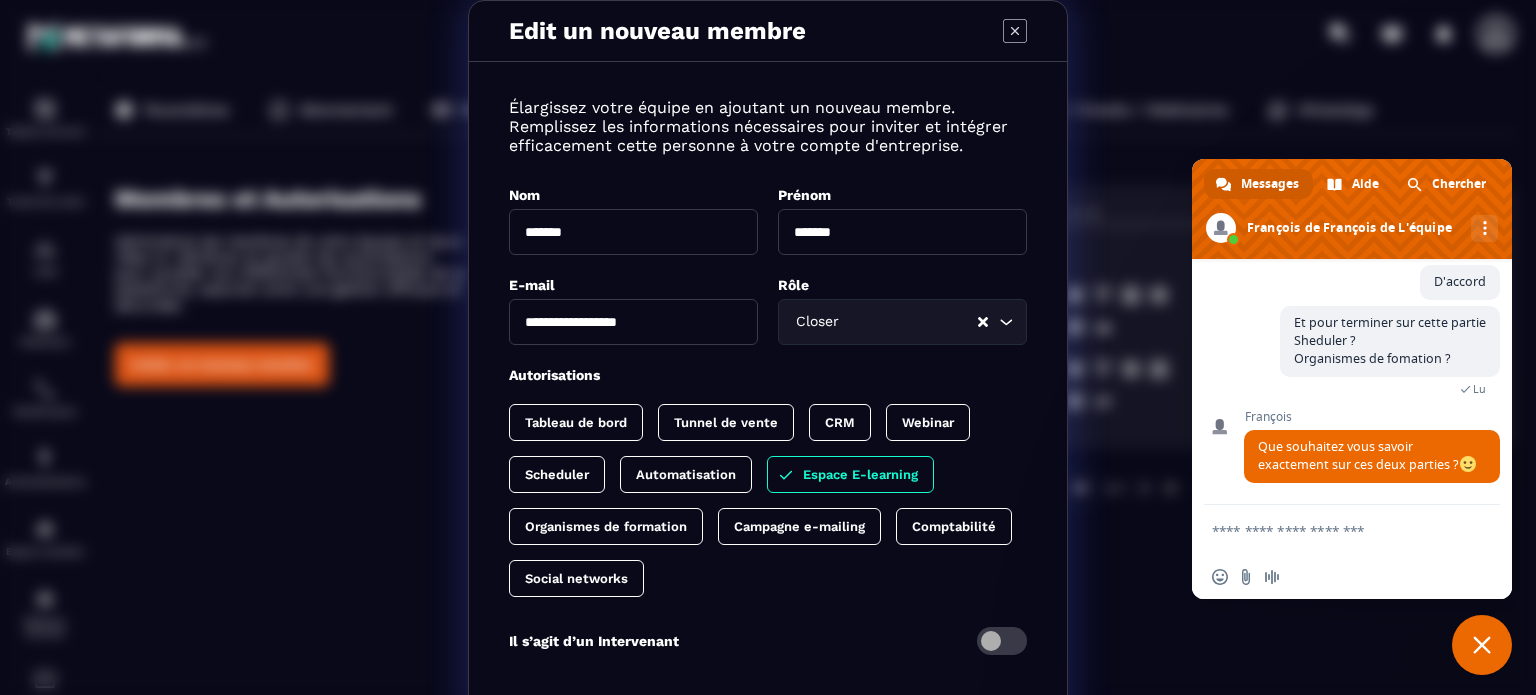 scroll, scrollTop: 5045, scrollLeft: 0, axis: vertical 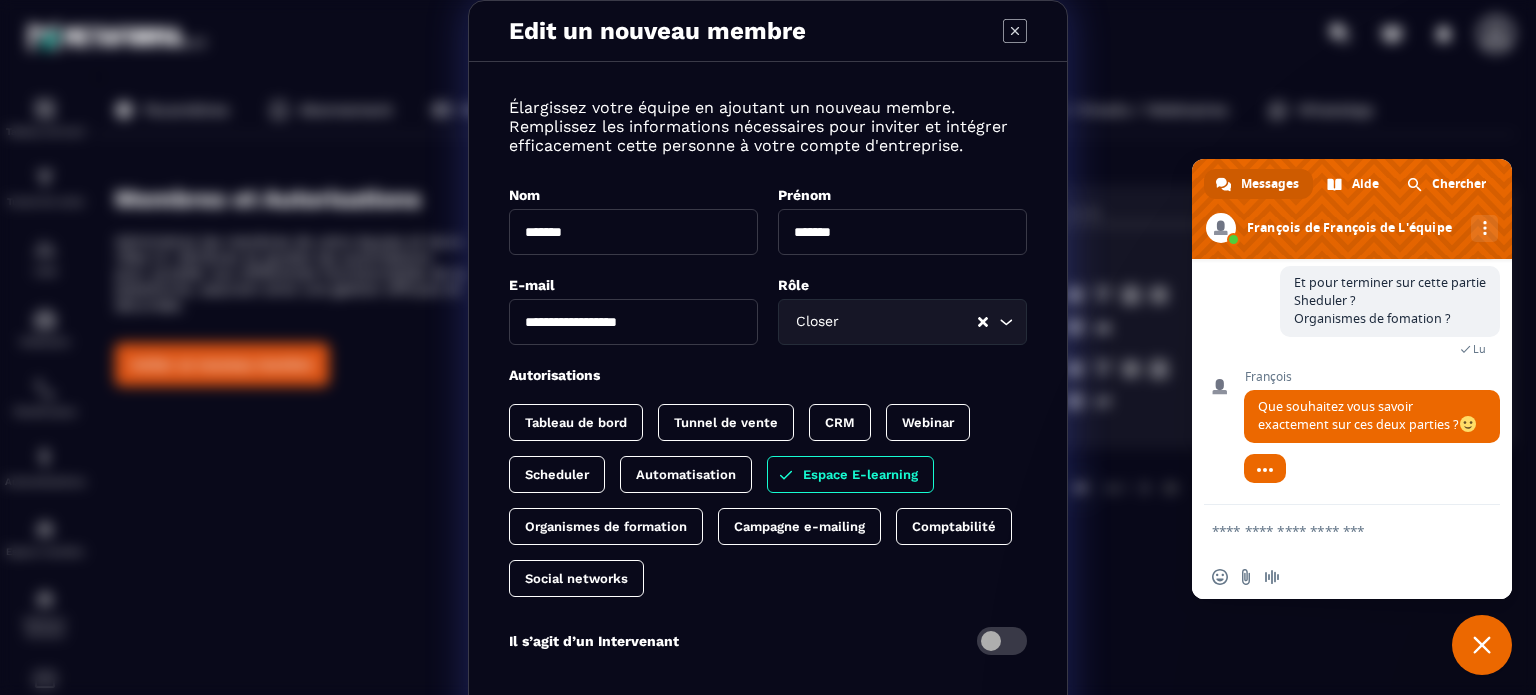 click at bounding box center (1332, 530) 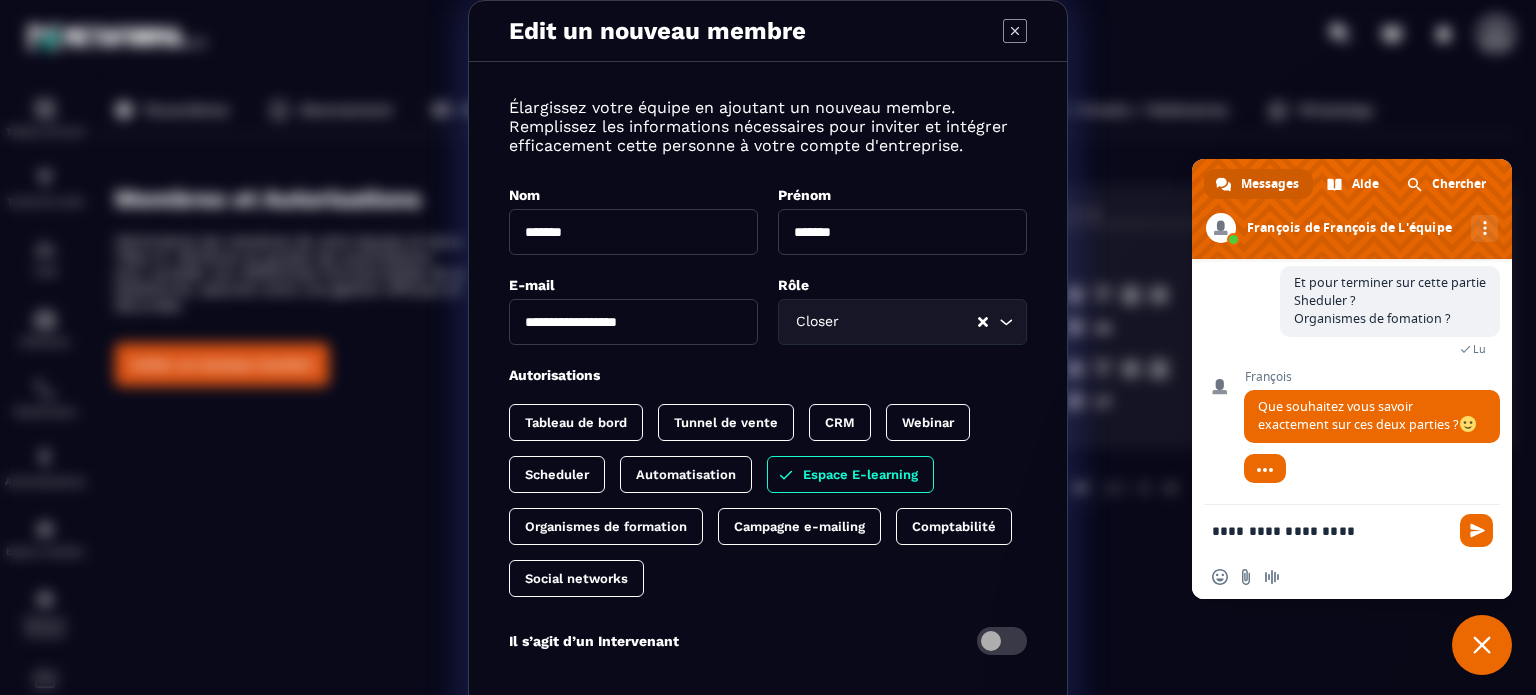 type on "**********" 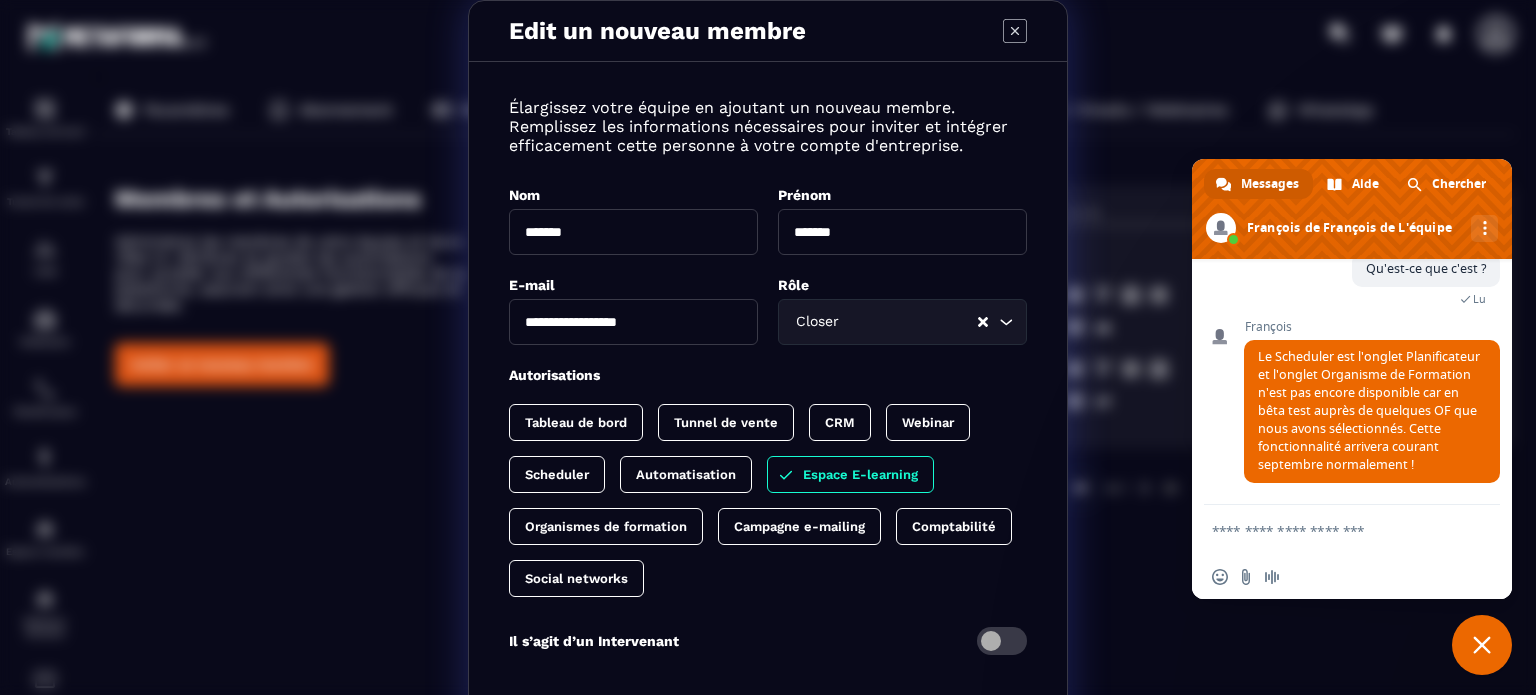 scroll, scrollTop: 5256, scrollLeft: 0, axis: vertical 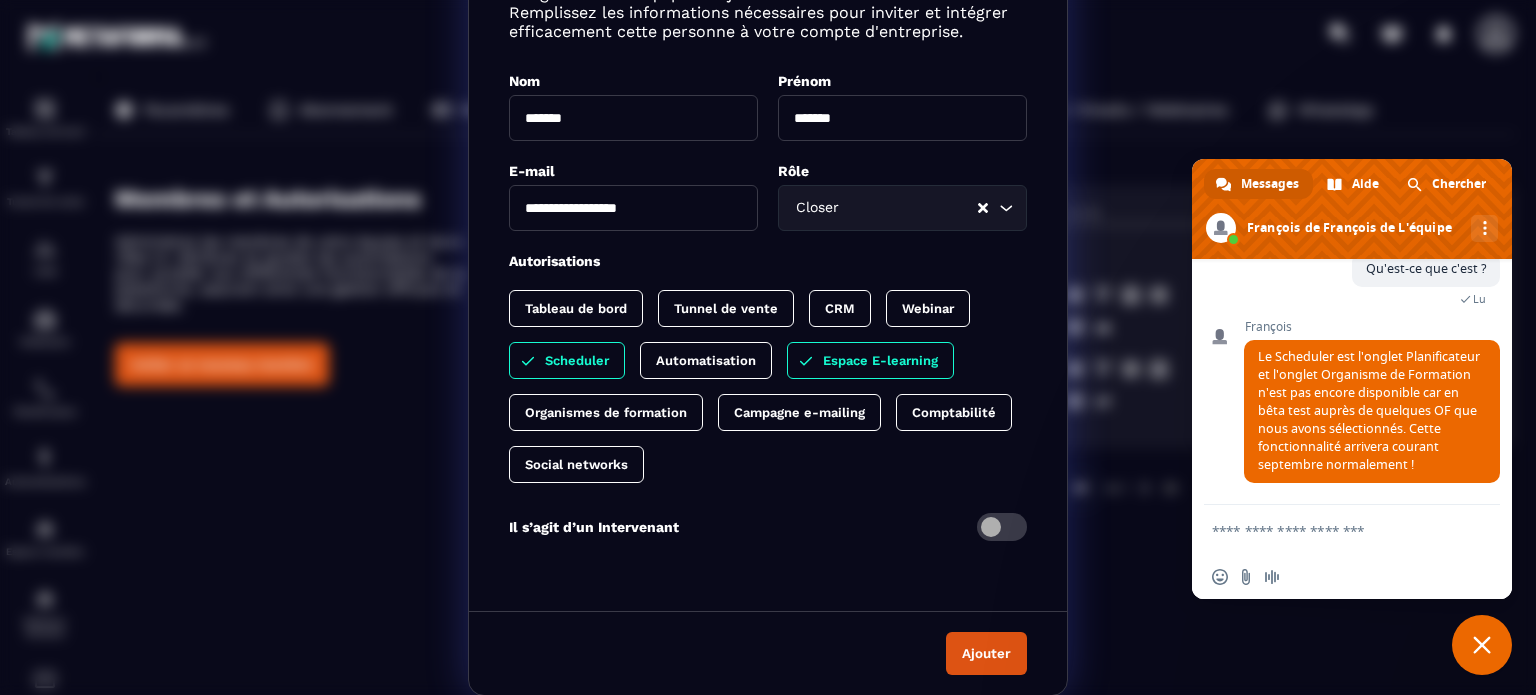 click at bounding box center (1332, 530) 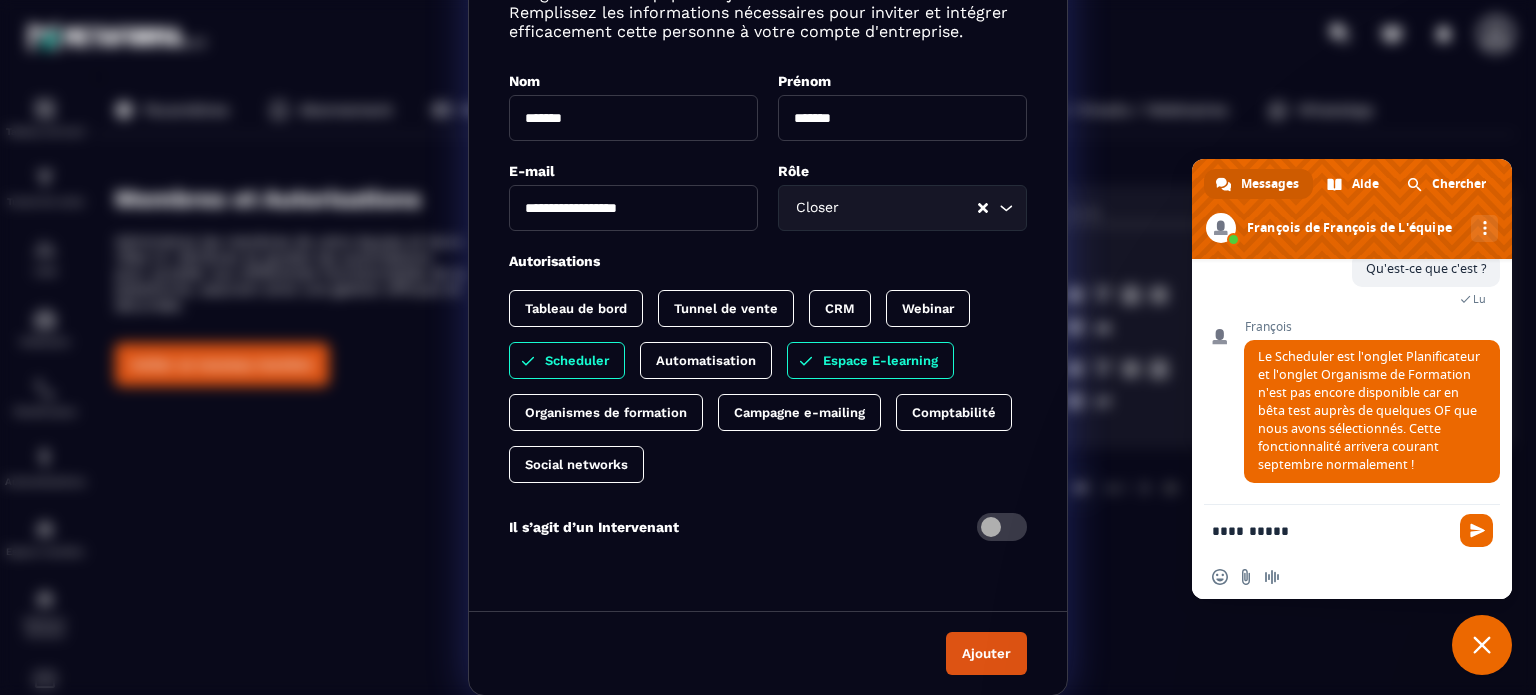 type on "**********" 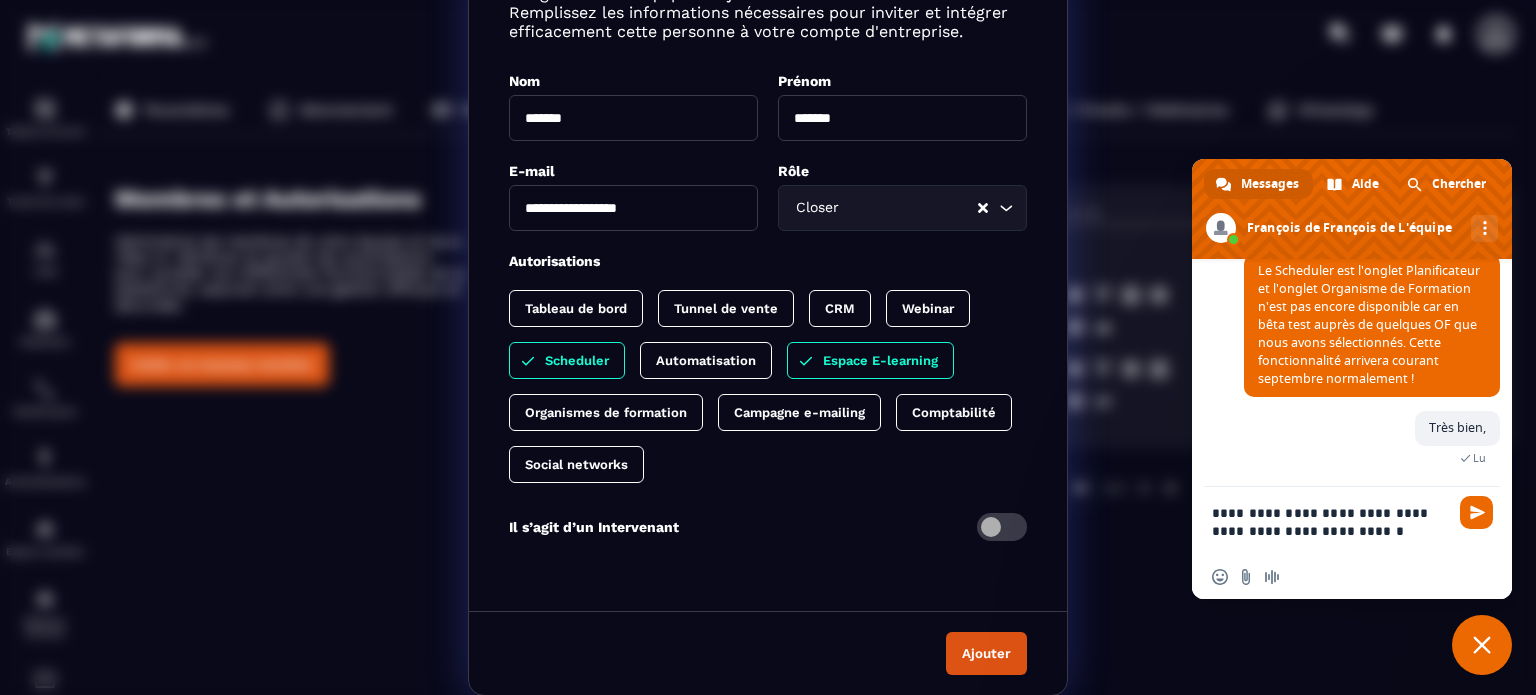 scroll, scrollTop: 5311, scrollLeft: 0, axis: vertical 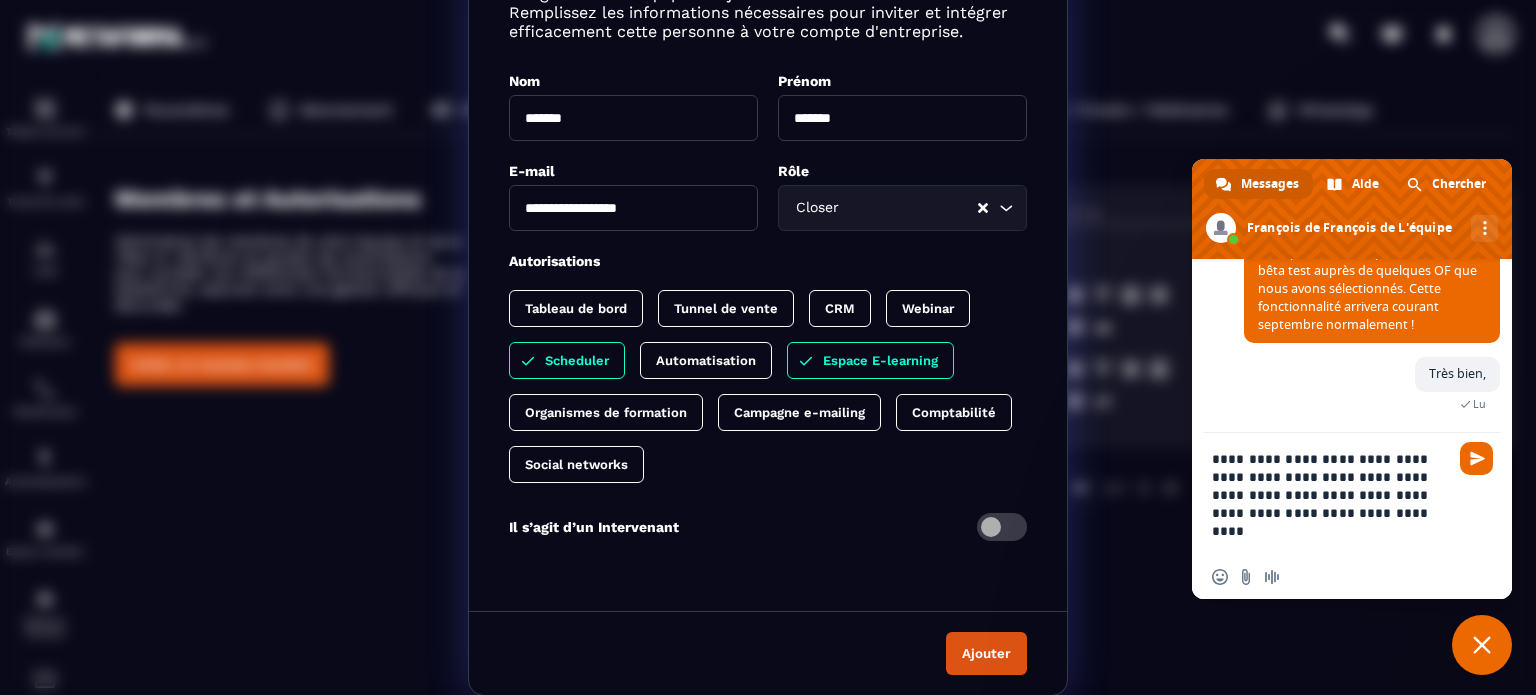 type on "**********" 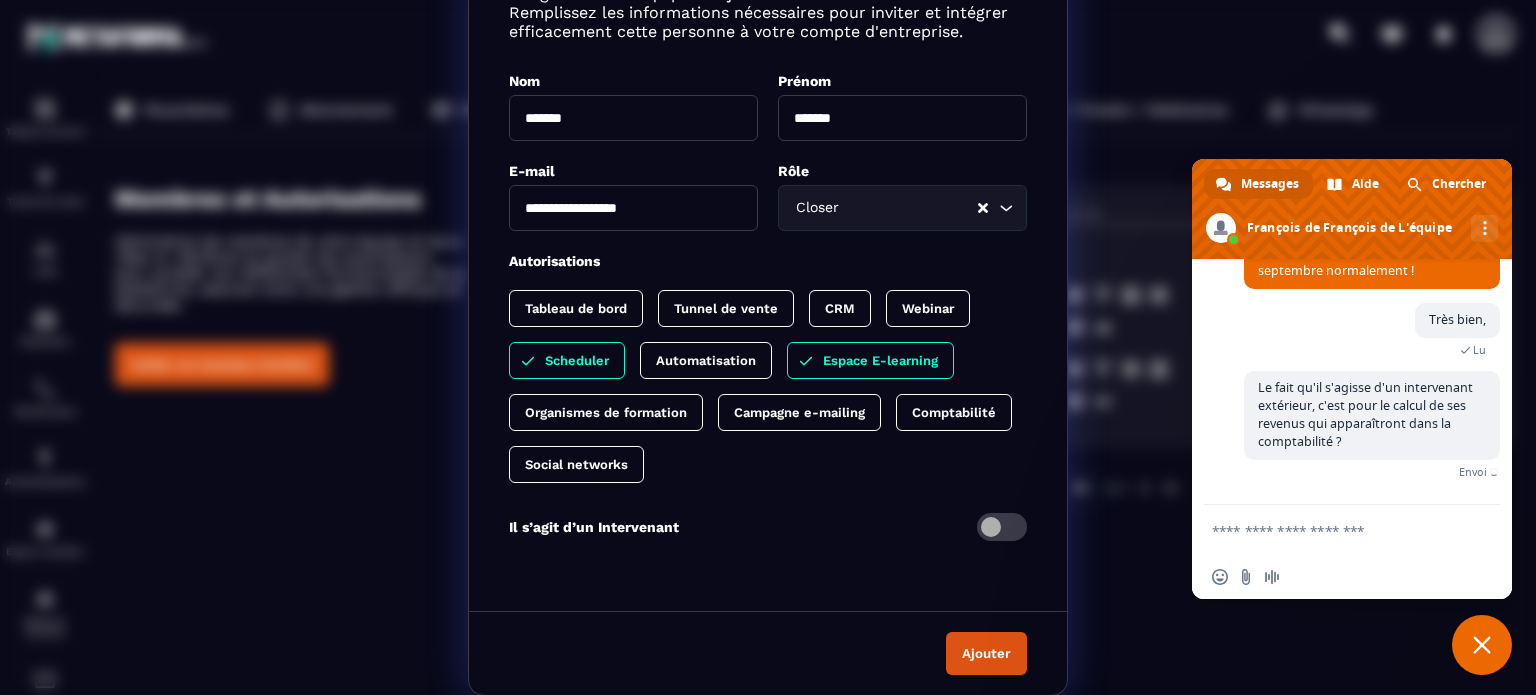 scroll, scrollTop: 5385, scrollLeft: 0, axis: vertical 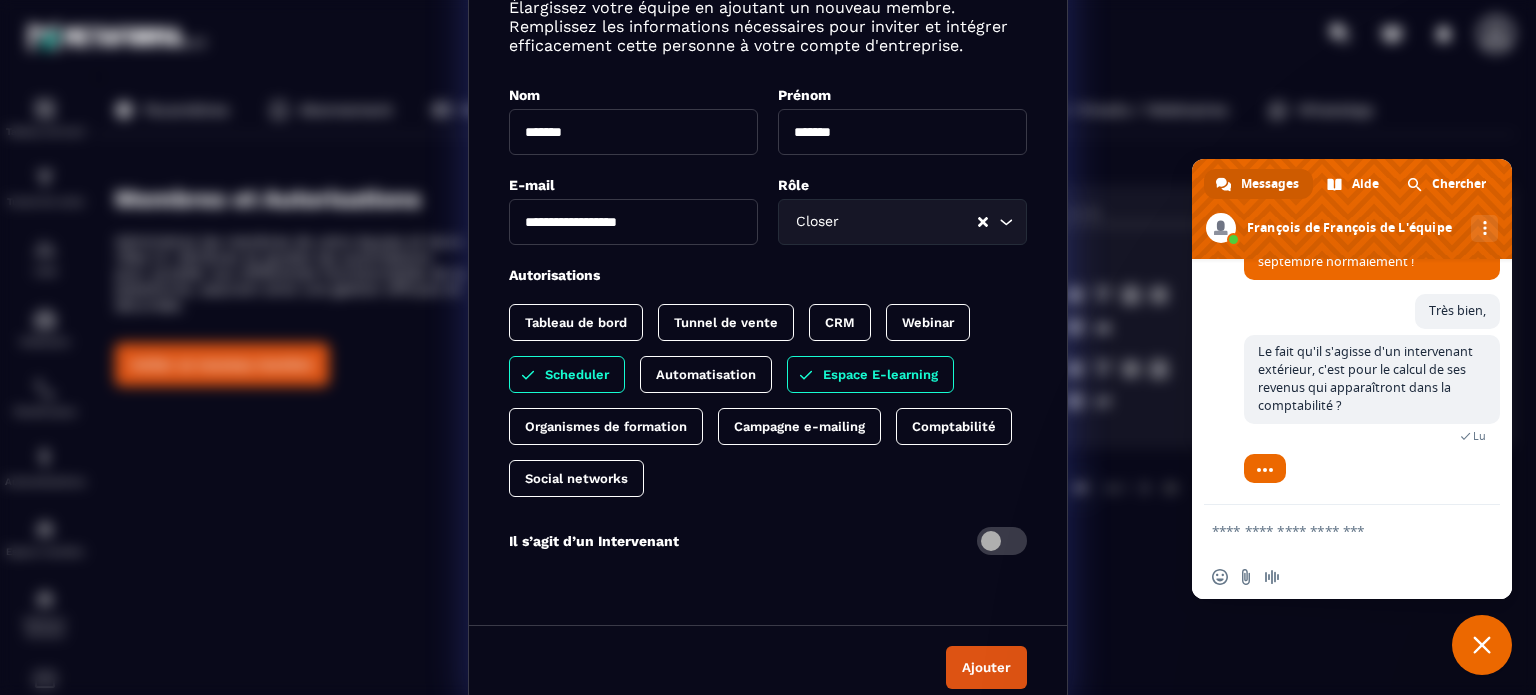 click 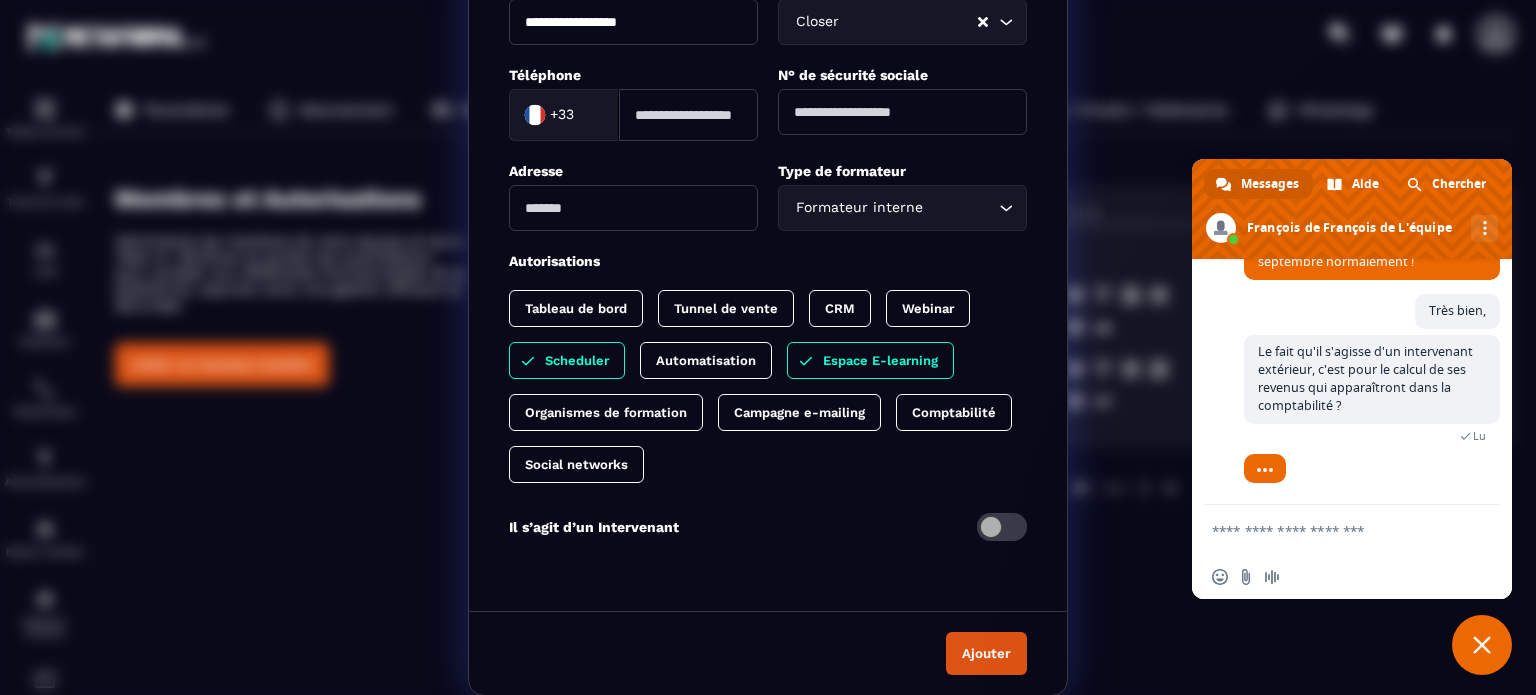 scroll, scrollTop: 200, scrollLeft: 0, axis: vertical 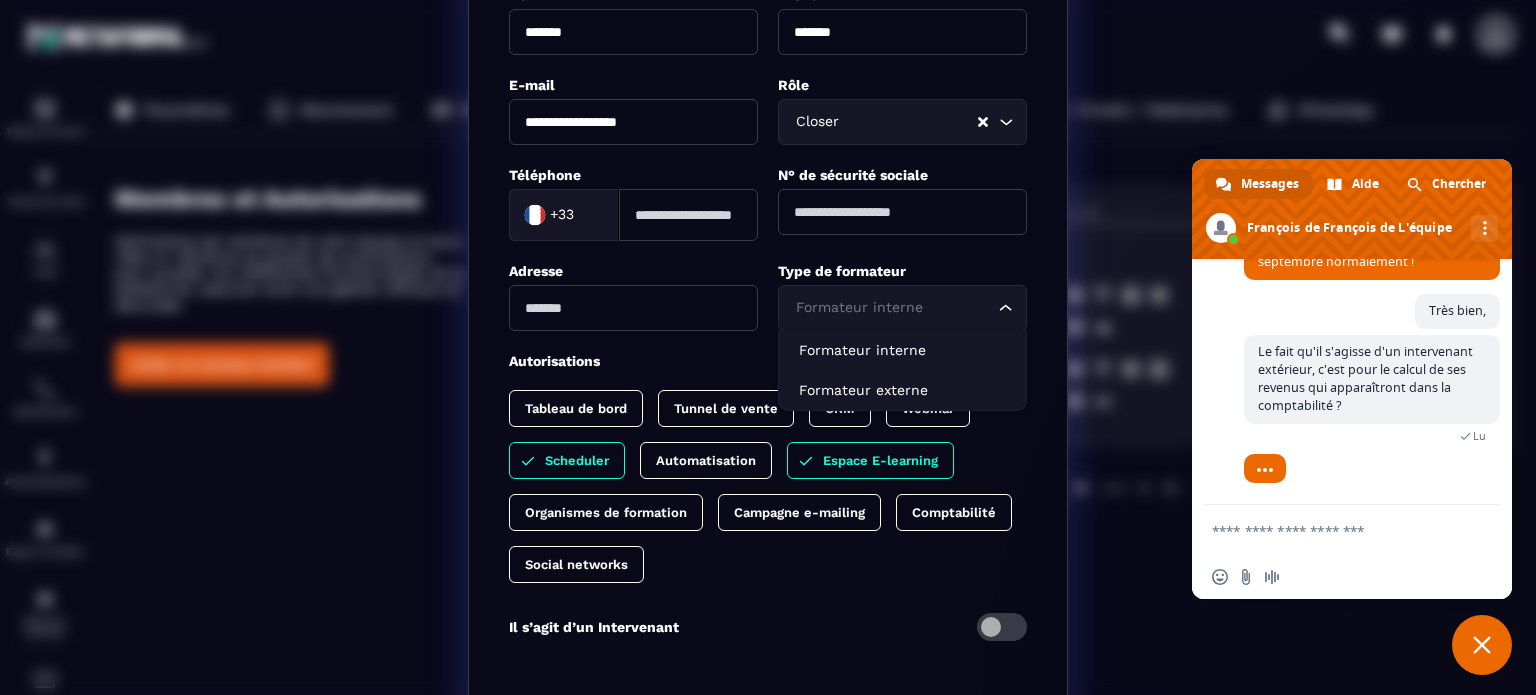click 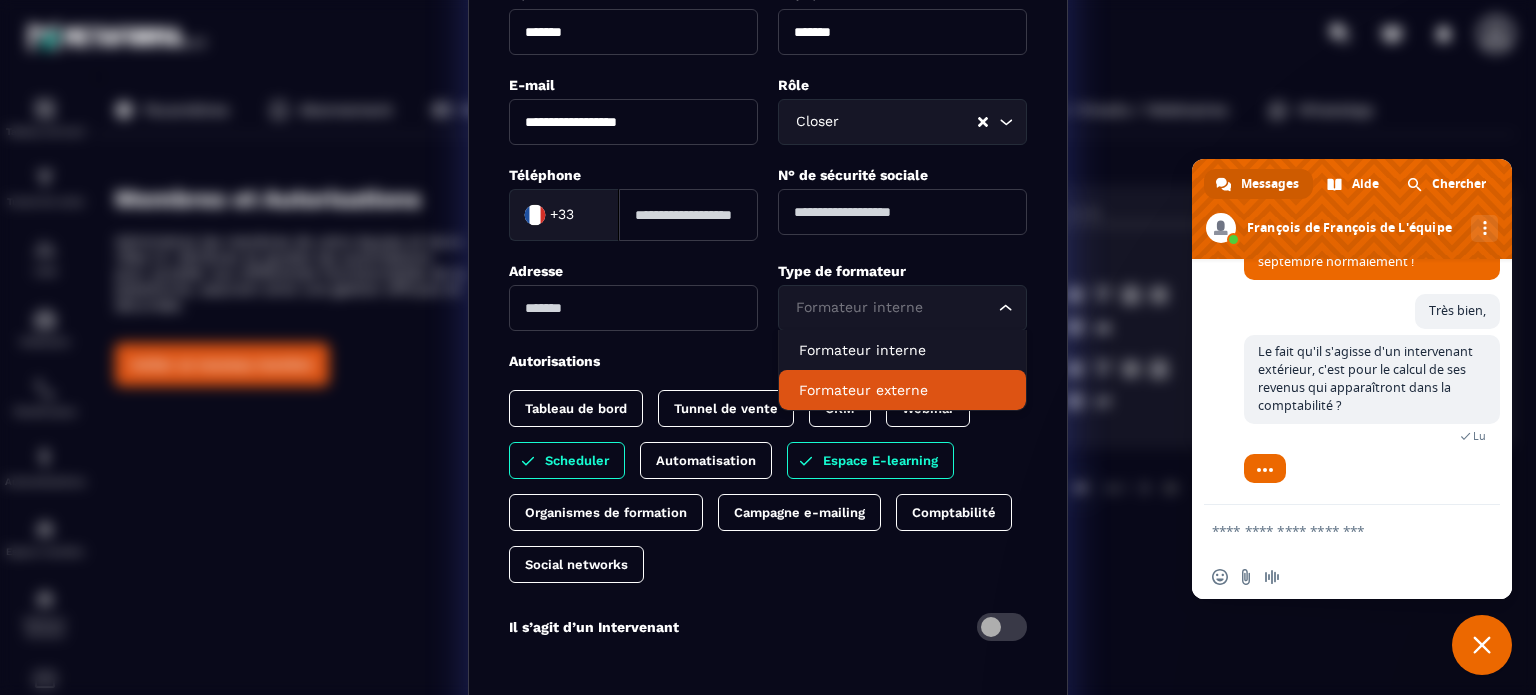 click on "Formateur externe" 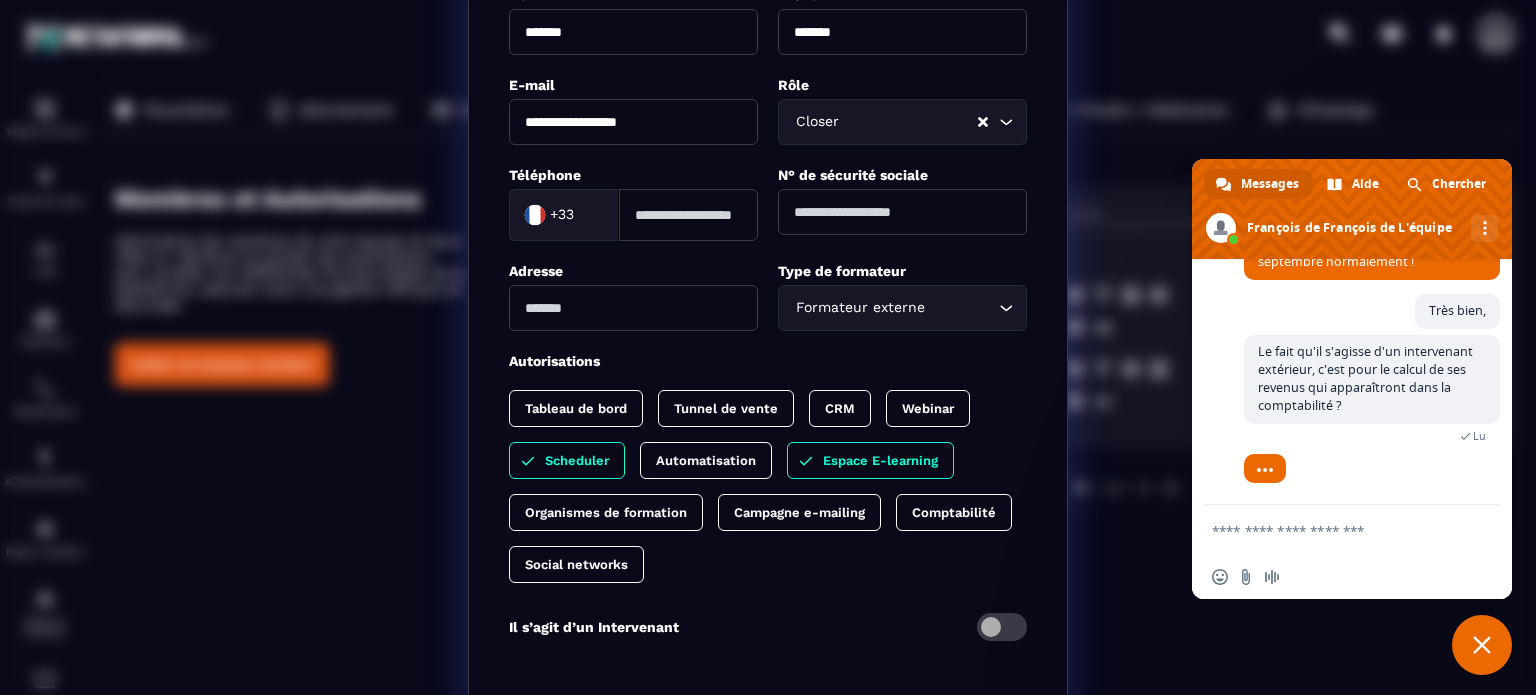 click 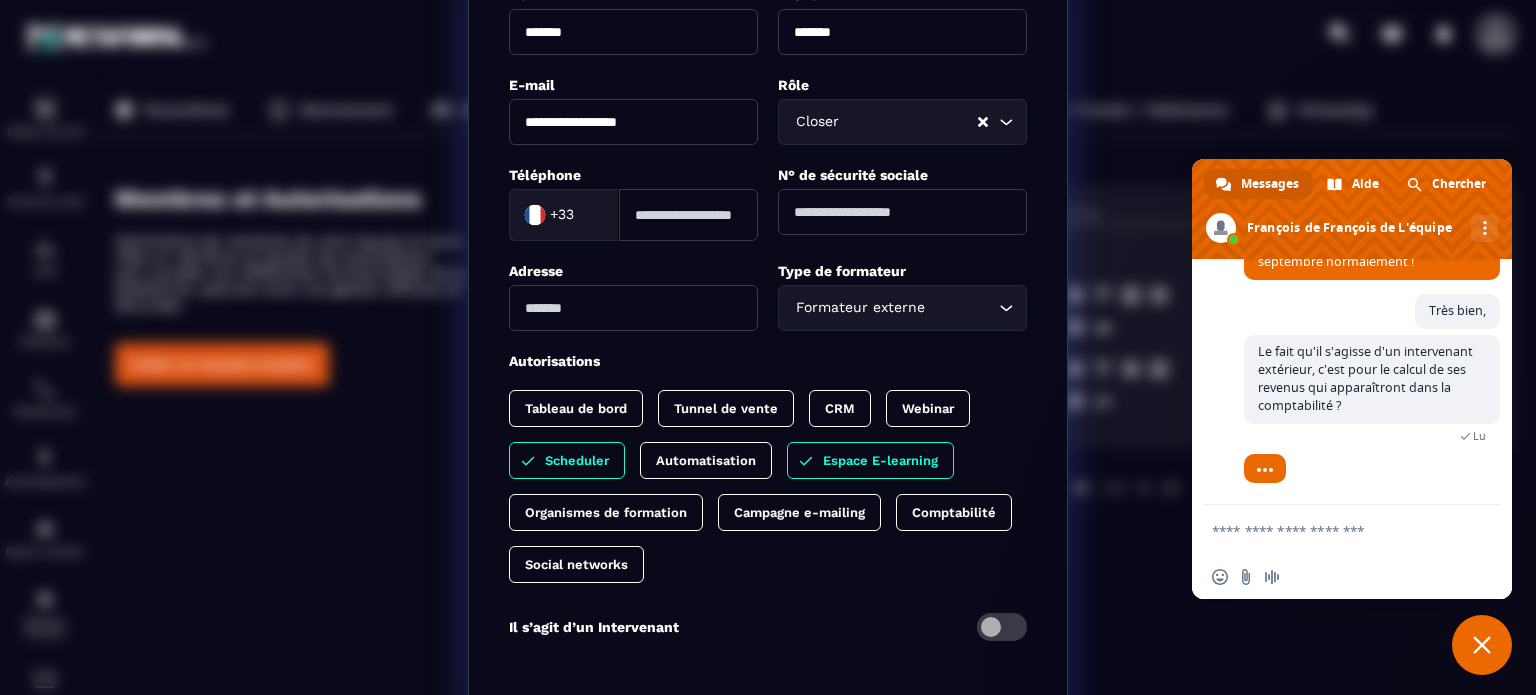 click 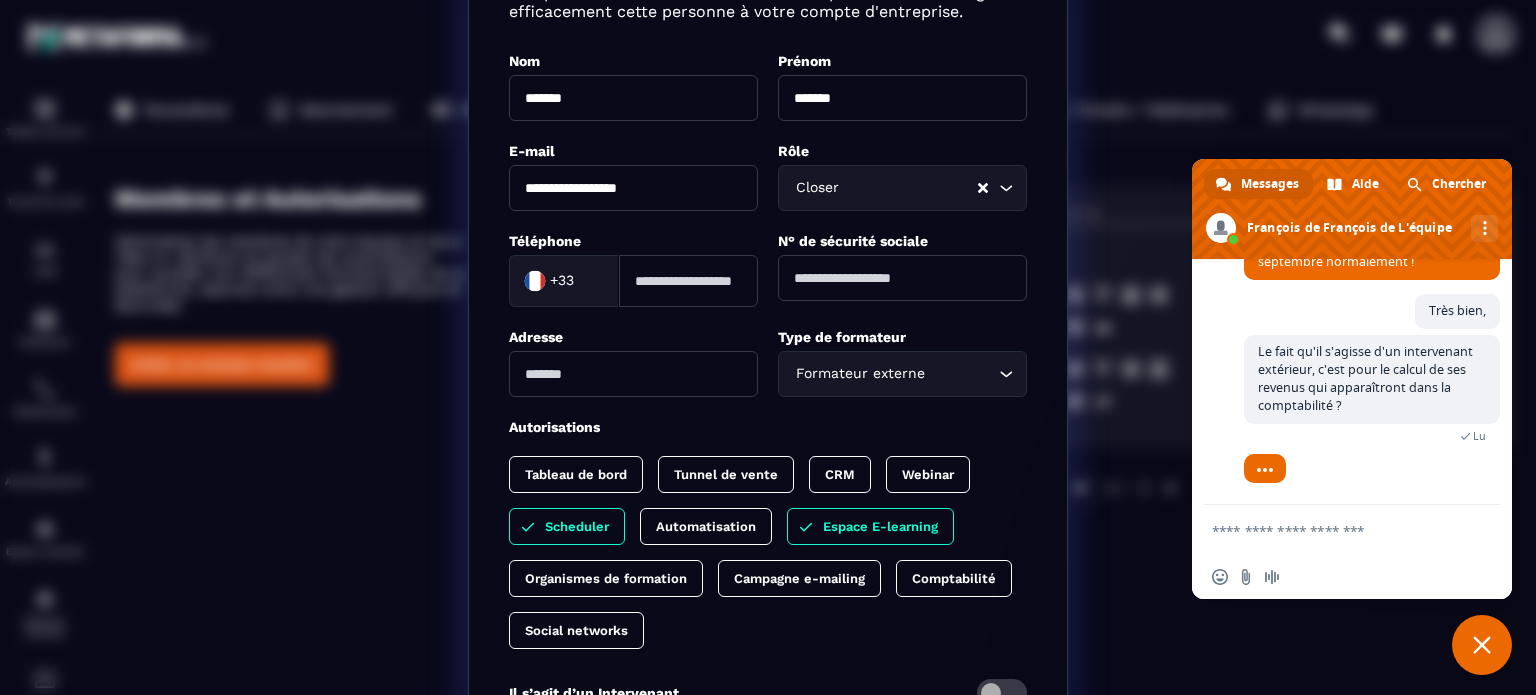scroll, scrollTop: 100, scrollLeft: 0, axis: vertical 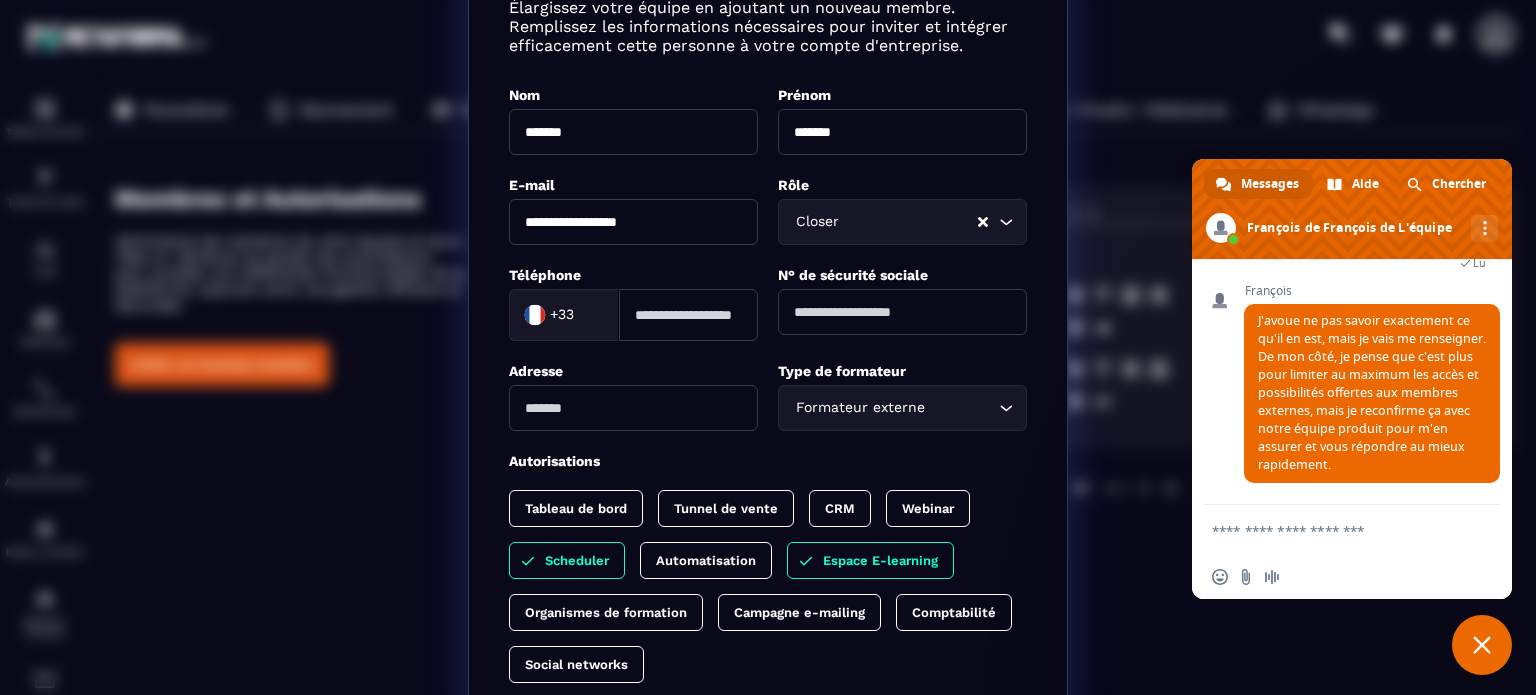 click at bounding box center [688, 315] 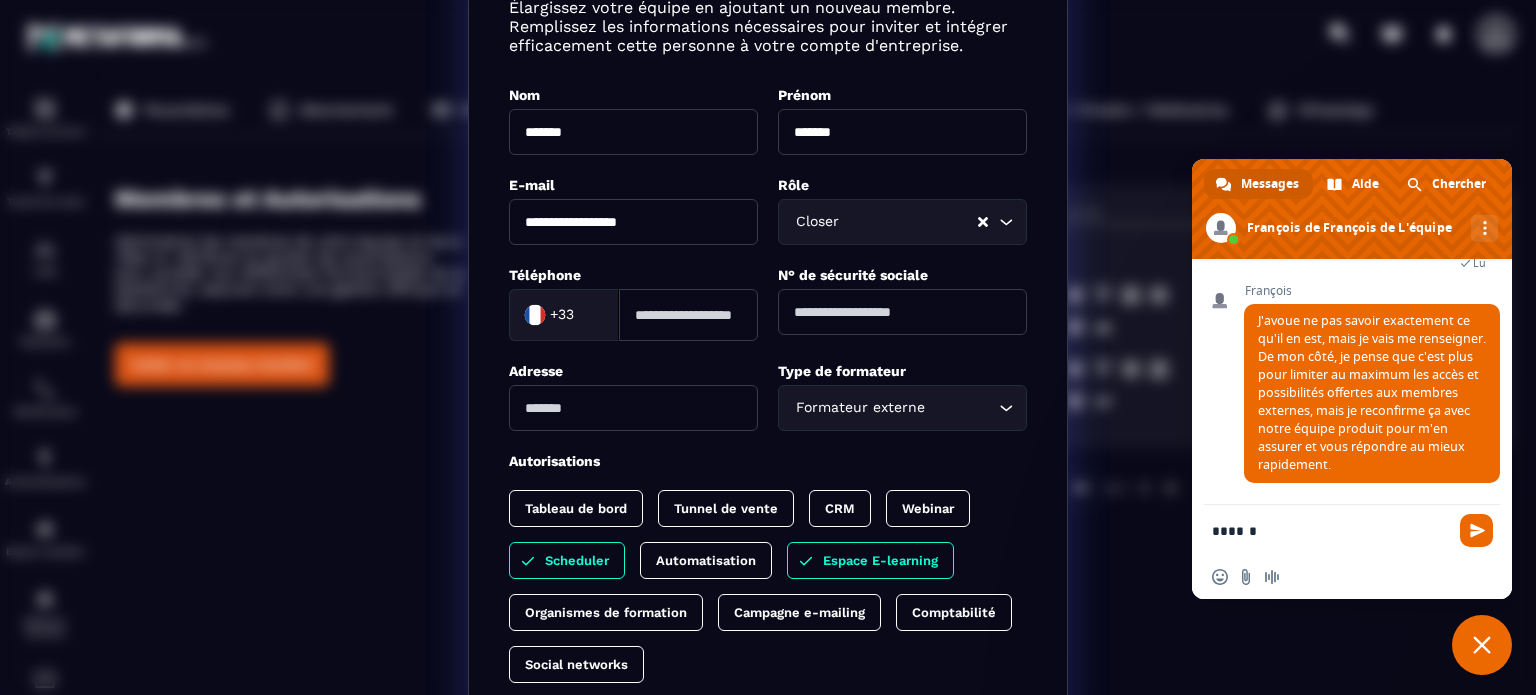 type on "*******" 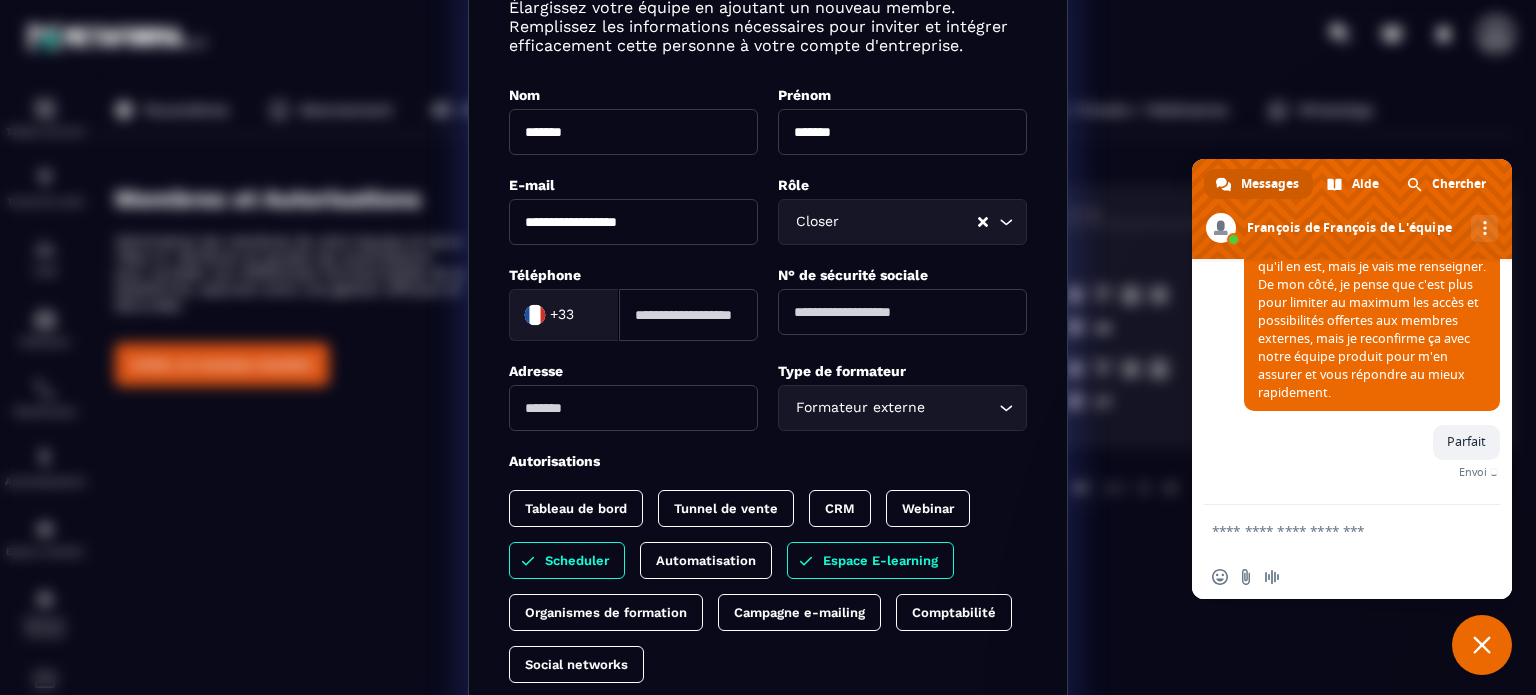 scroll, scrollTop: 5693, scrollLeft: 0, axis: vertical 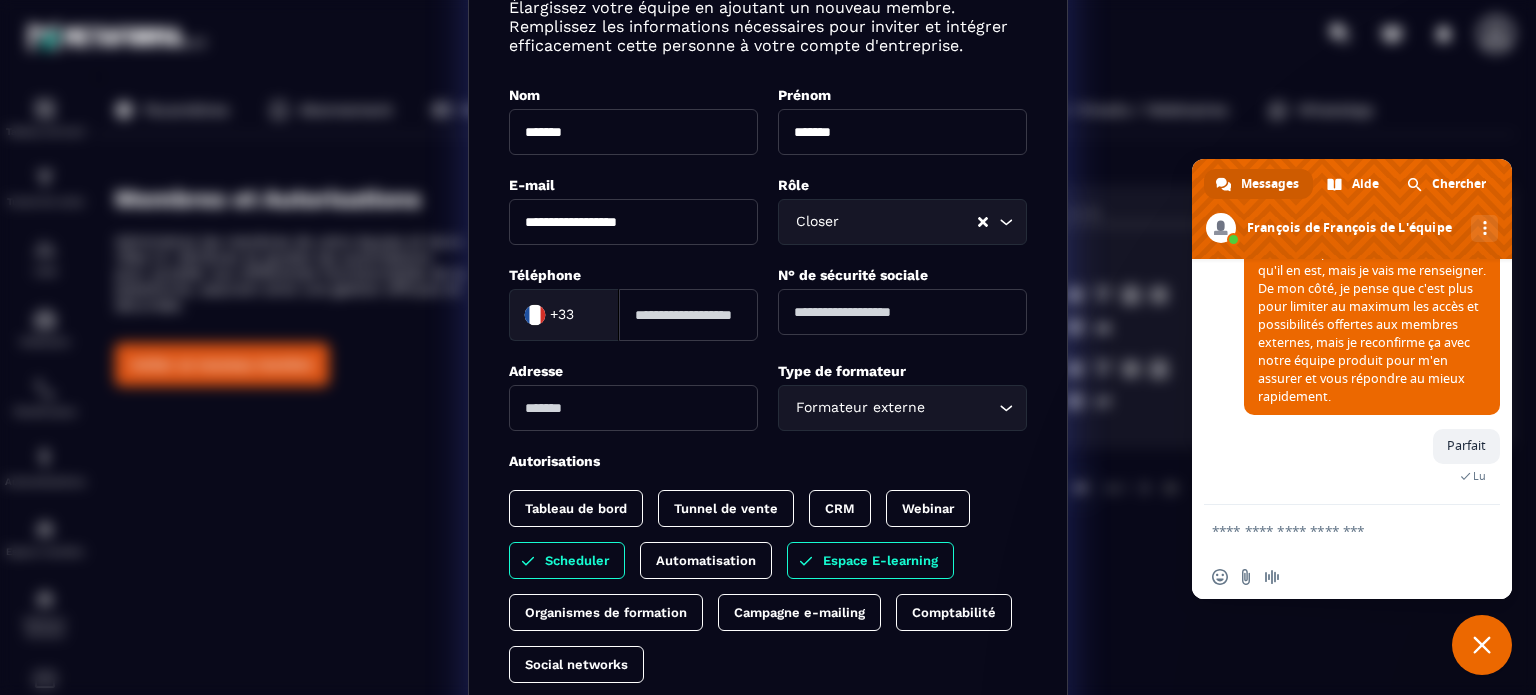click at bounding box center (1332, 530) 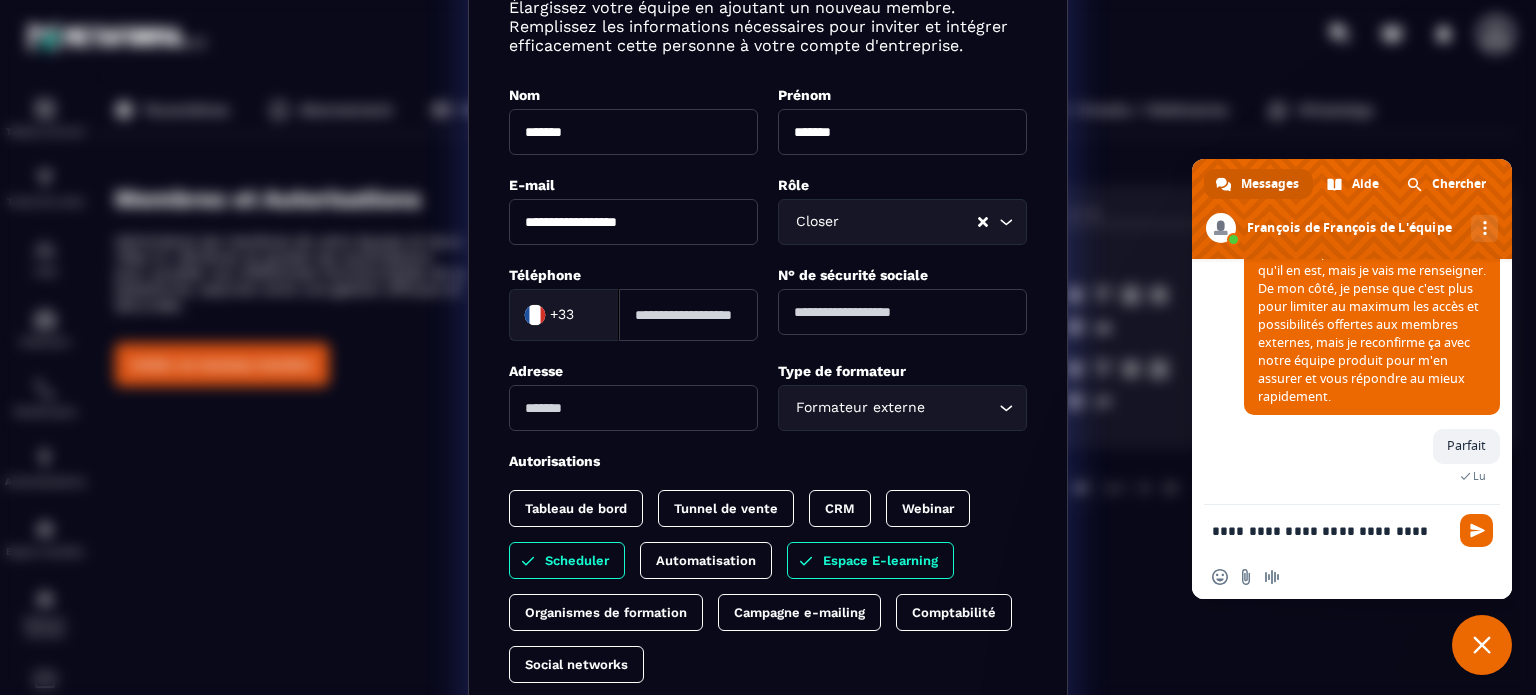 scroll, scrollTop: 5697, scrollLeft: 0, axis: vertical 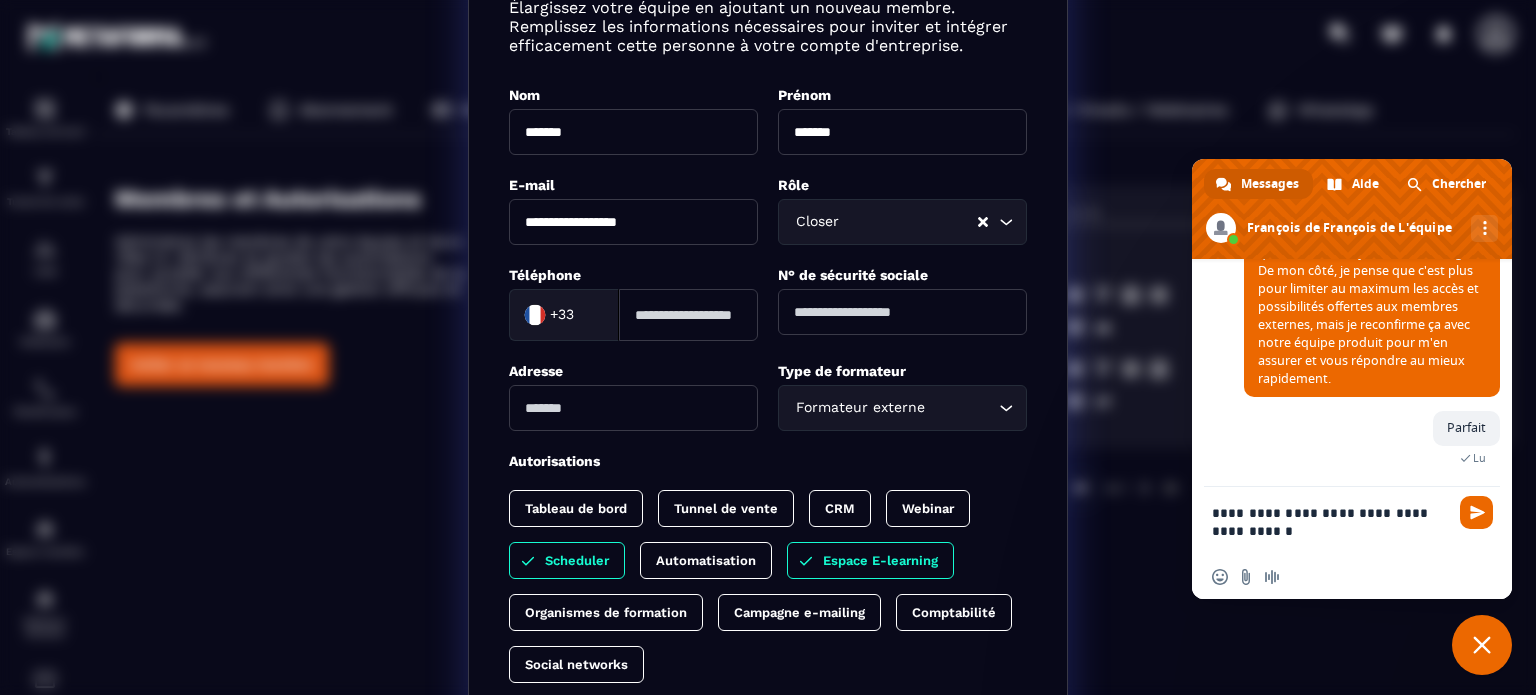 type on "**********" 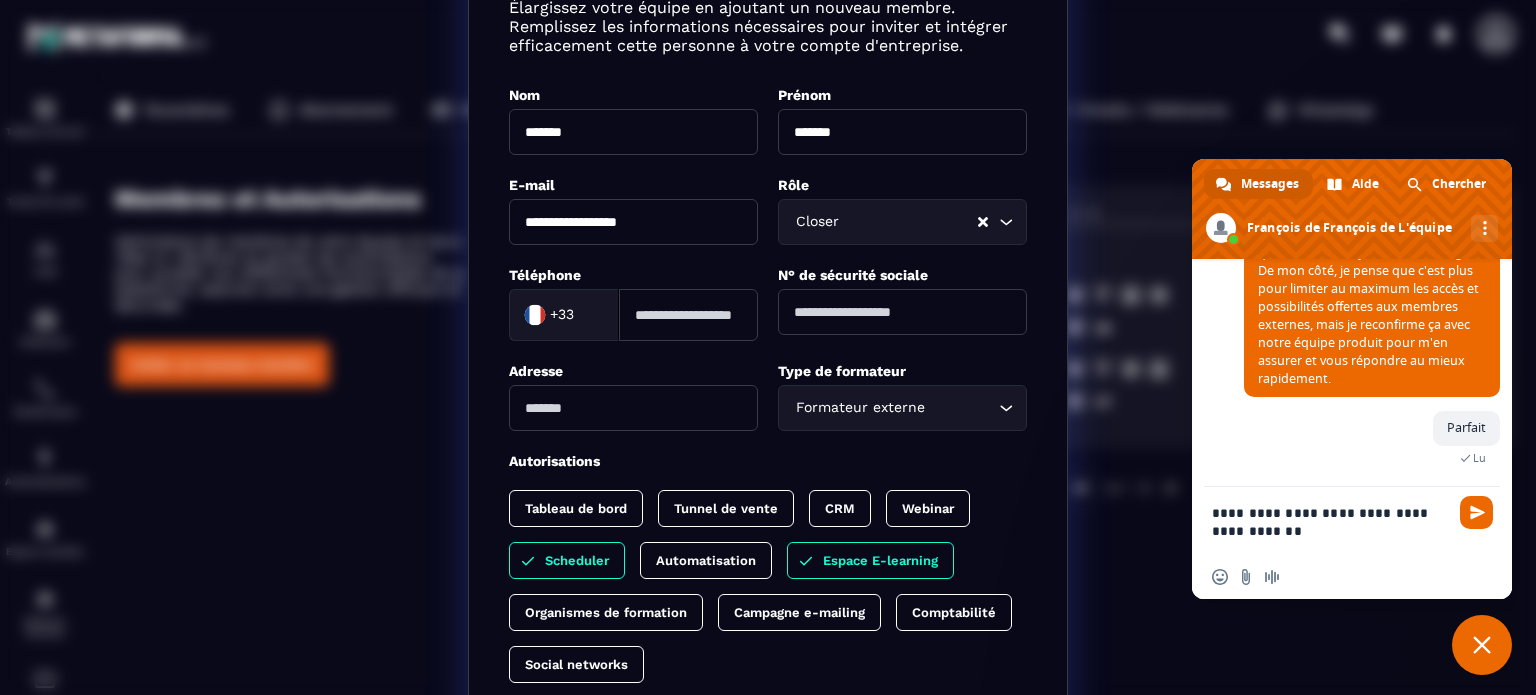 type 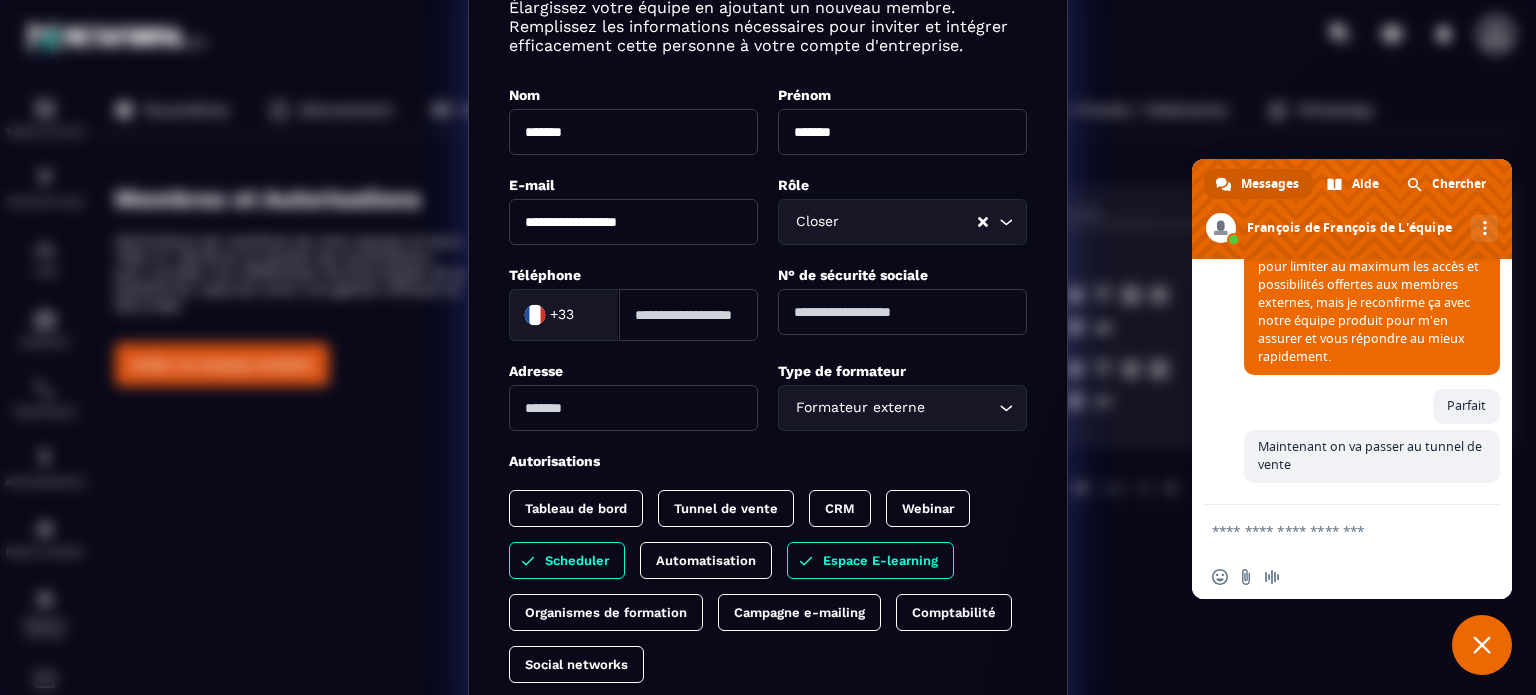 scroll, scrollTop: 5754, scrollLeft: 0, axis: vertical 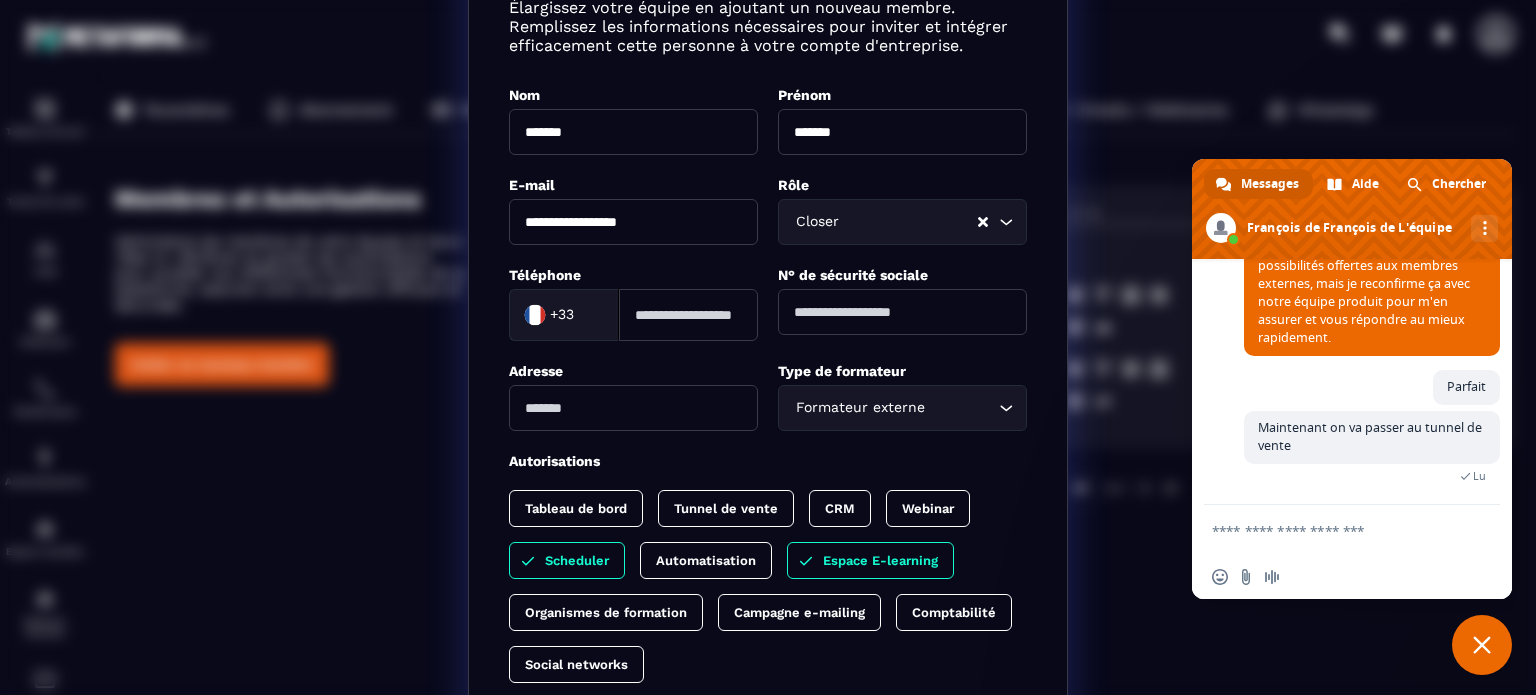 click at bounding box center (688, 315) 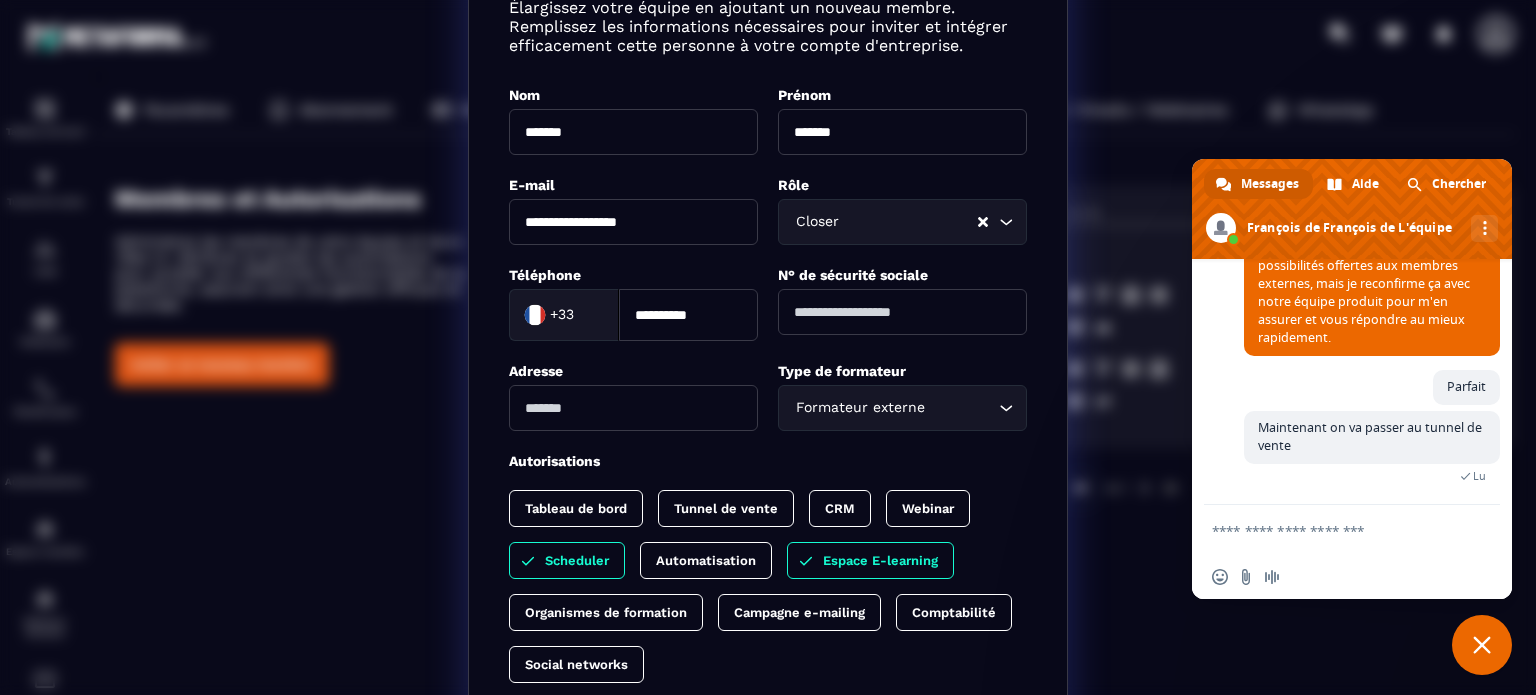 type on "*********" 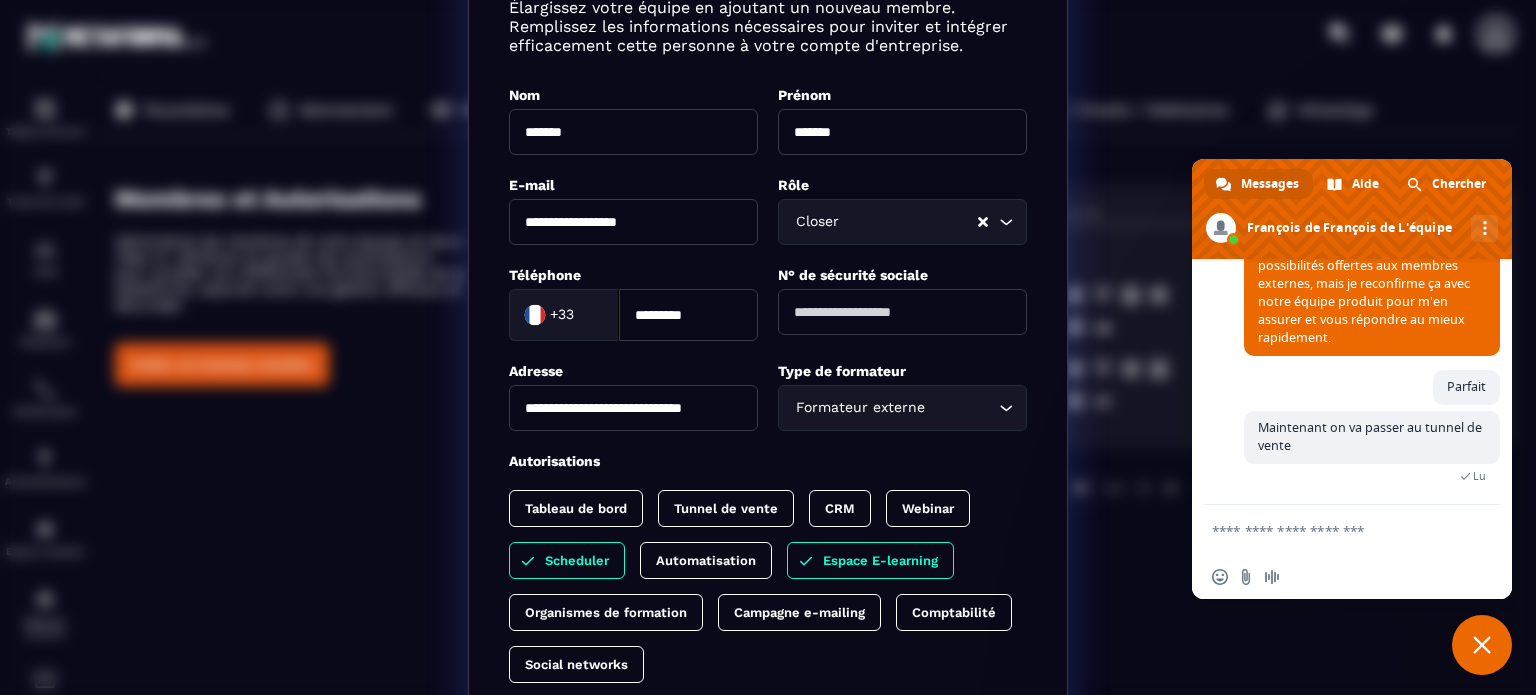 click on "**********" at bounding box center [633, 408] 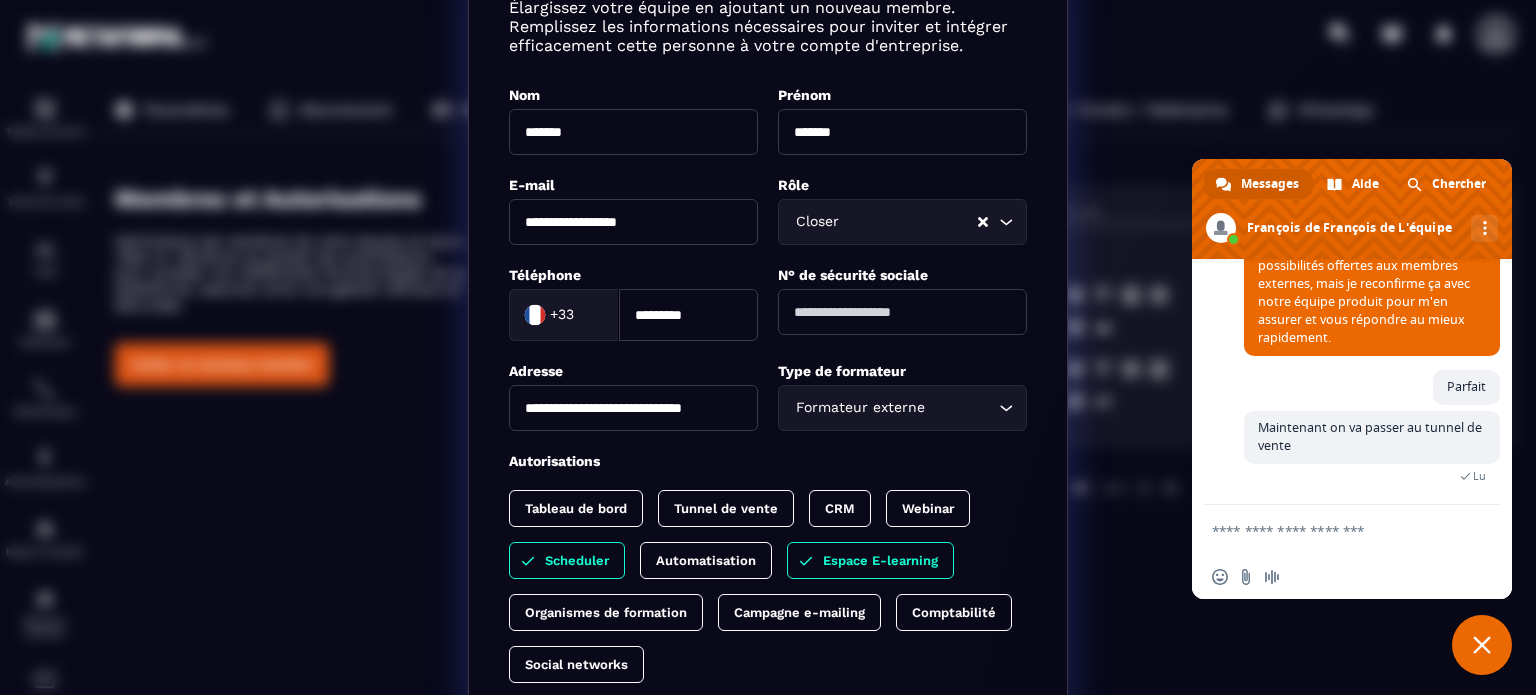drag, startPoint x: 705, startPoint y: 411, endPoint x: 803, endPoint y: 412, distance: 98.005104 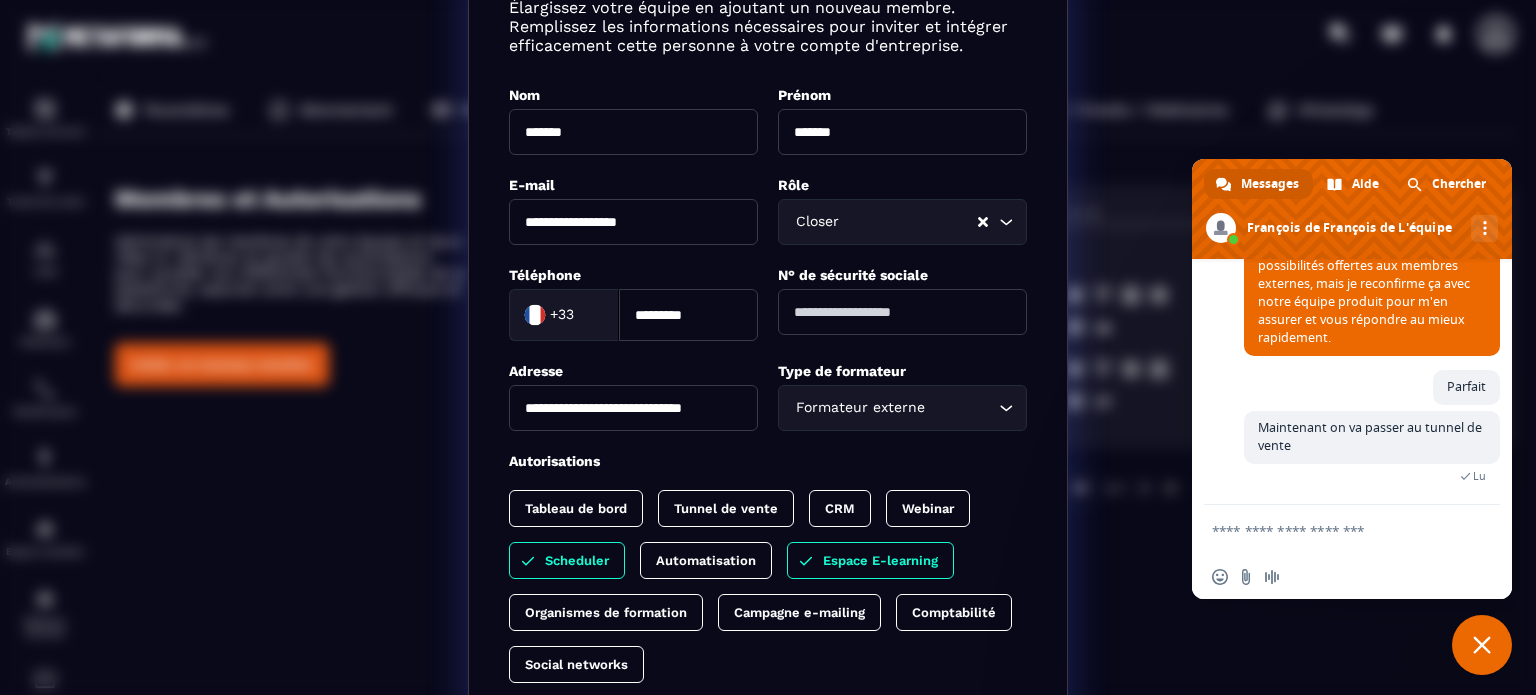 click on "**********" at bounding box center (768, 396) 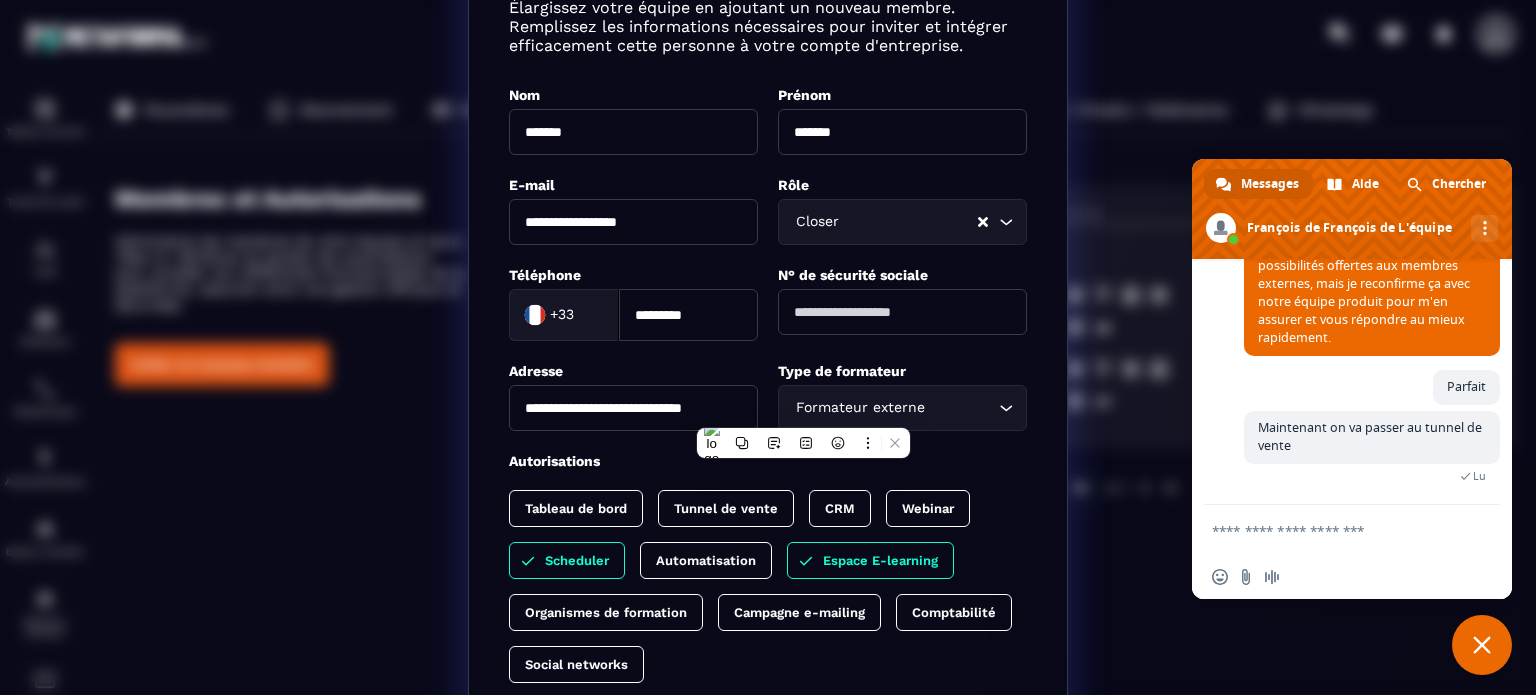 click on "**********" at bounding box center [633, 408] 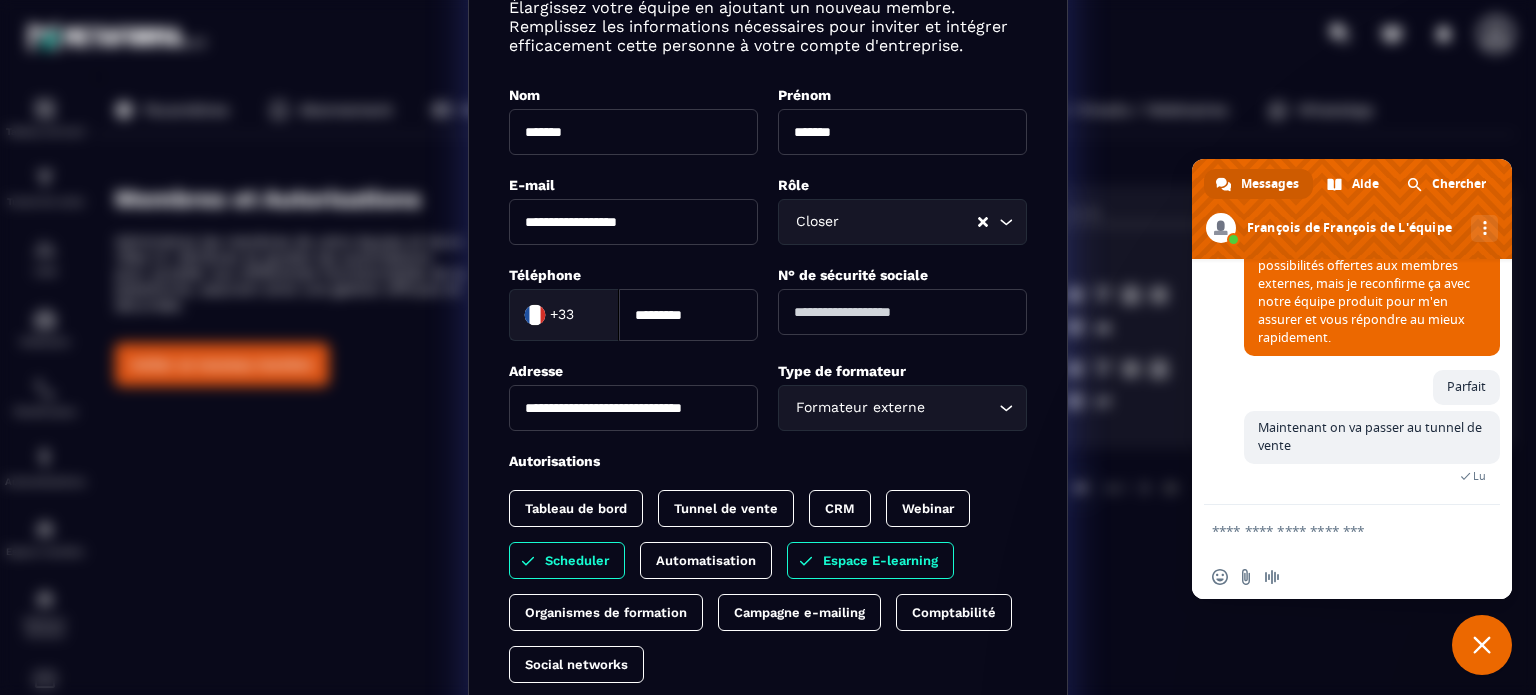 click on "Tableau de bord Tunnel de vente CRM Webinar Scheduler Automatisation Espace E-learning Organismes de formation Campagne e-mailing Comptabilité Social networks" 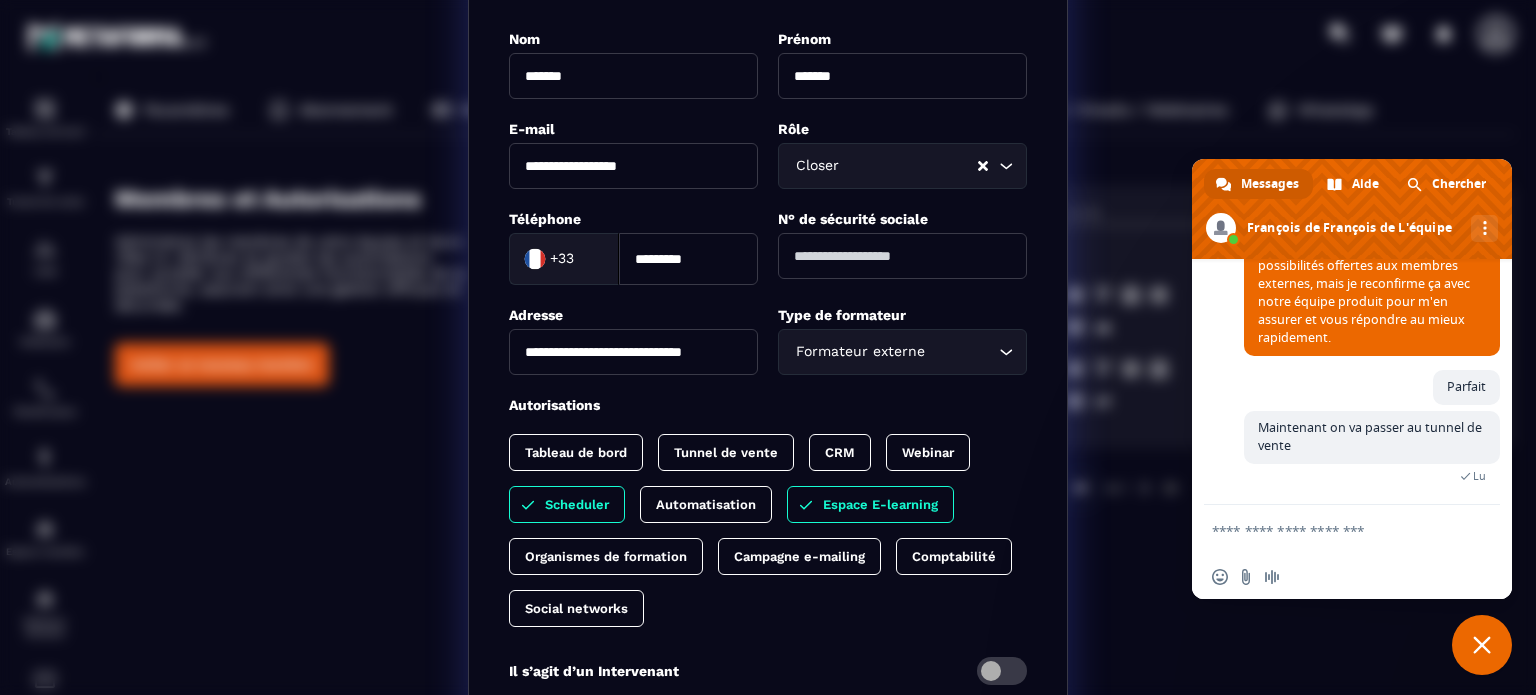 scroll, scrollTop: 200, scrollLeft: 0, axis: vertical 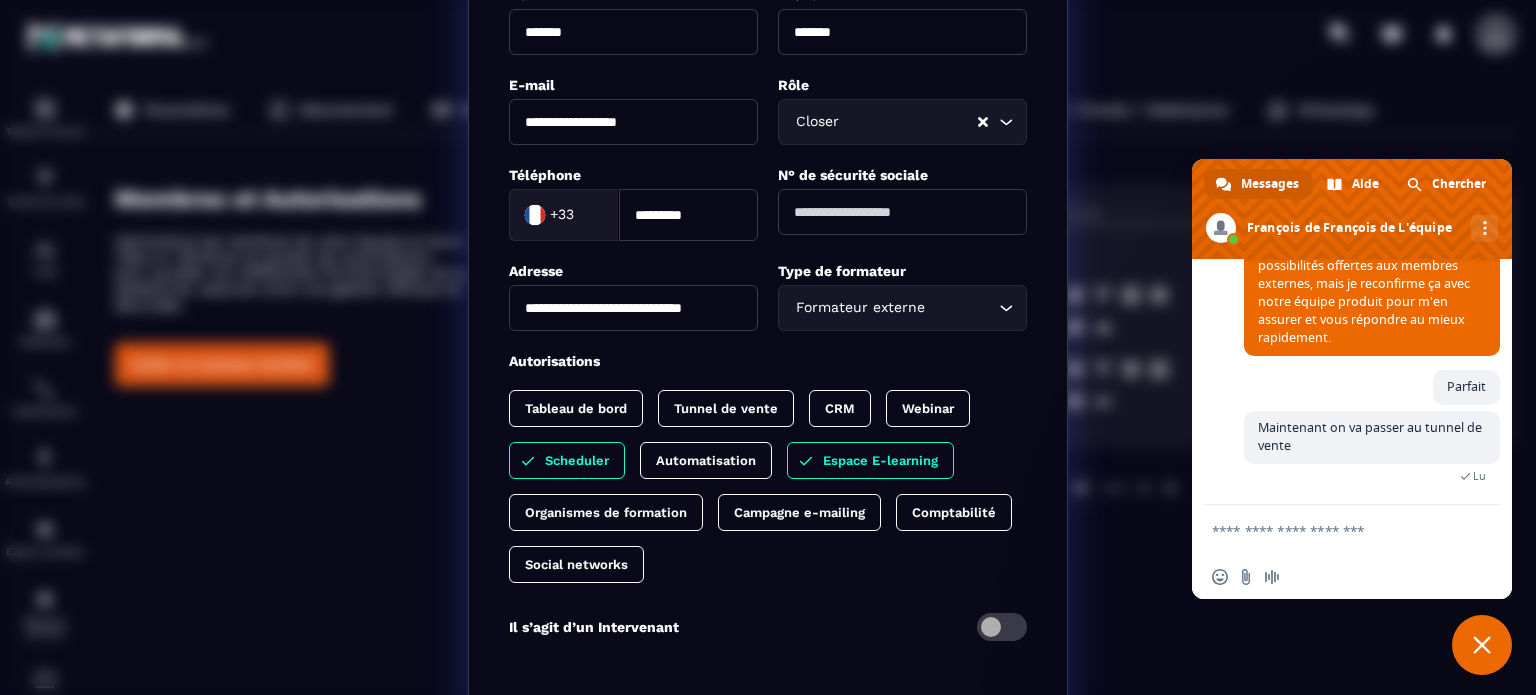 click on "**********" at bounding box center (633, 308) 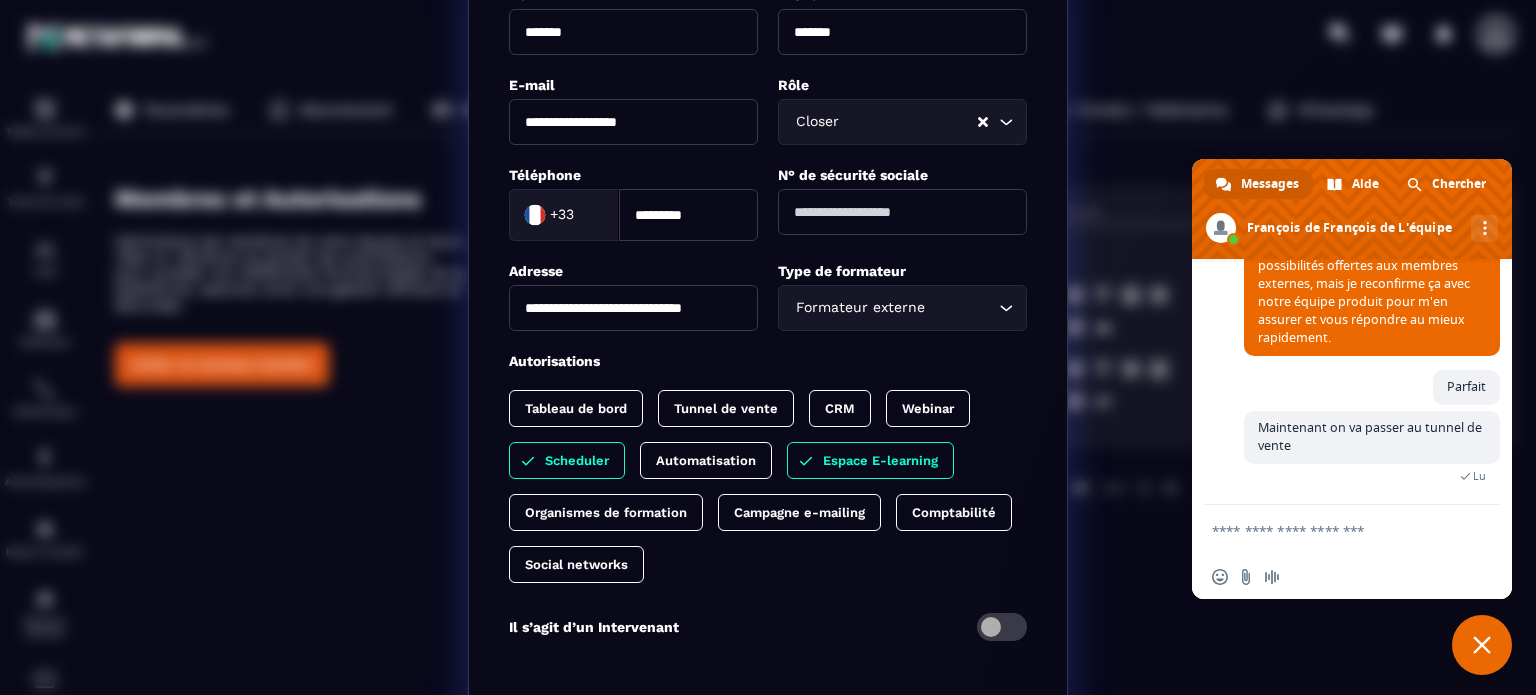 click on "**********" at bounding box center (768, 296) 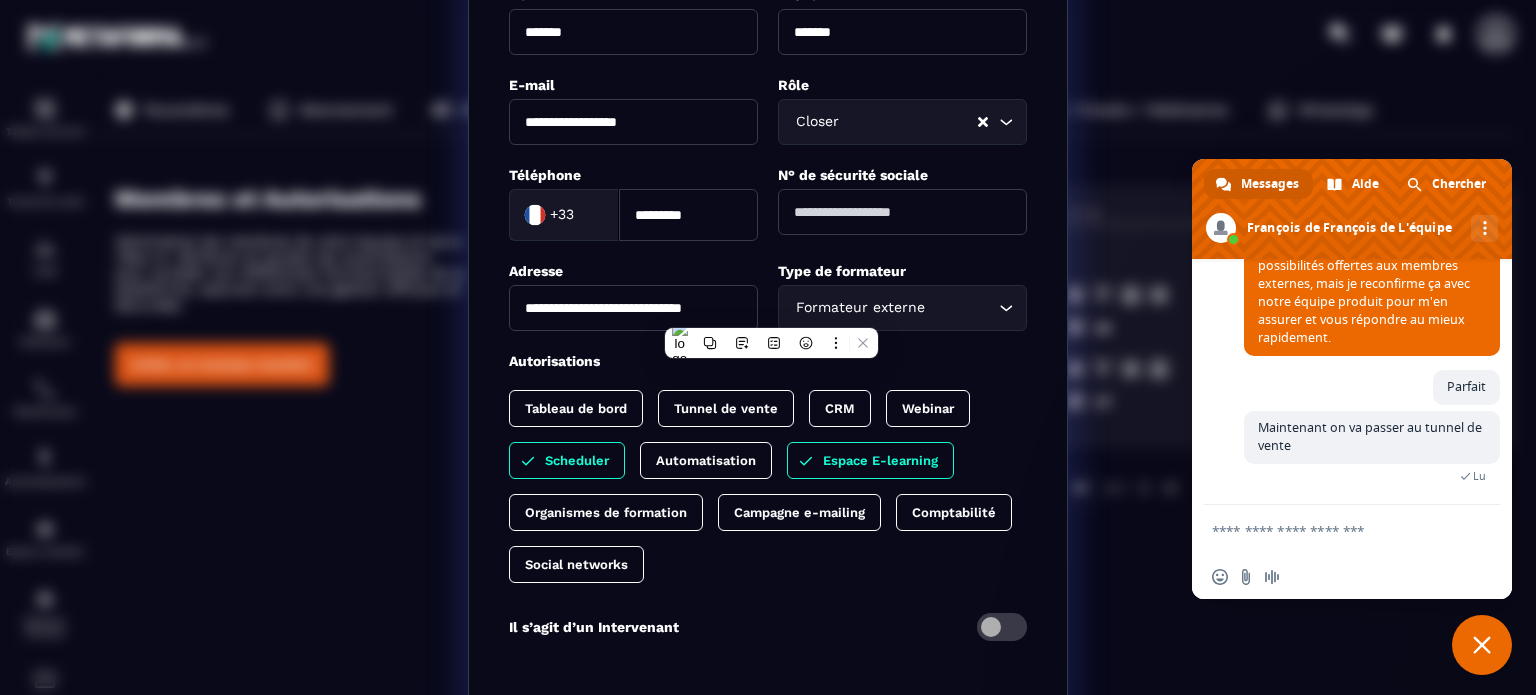 click on "**********" at bounding box center [633, 308] 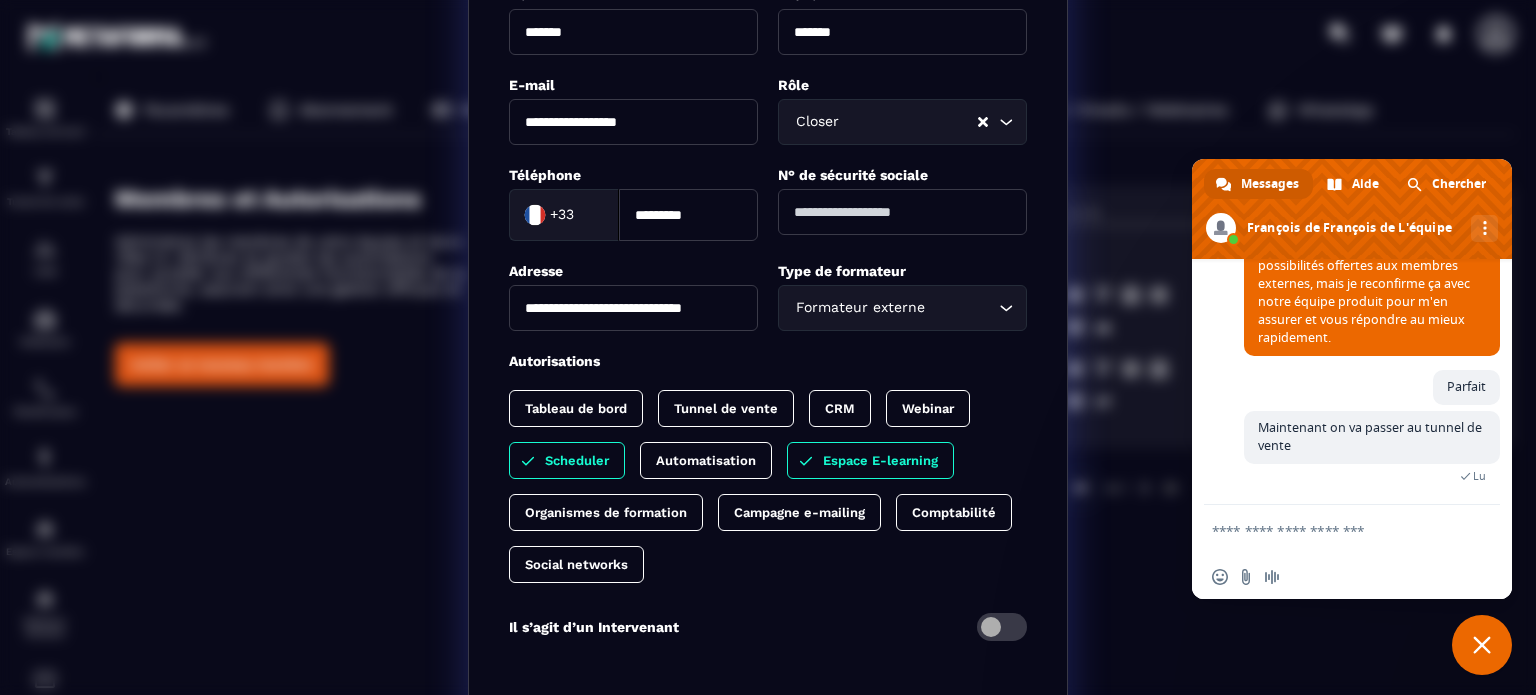 click on "**********" at bounding box center (633, 308) 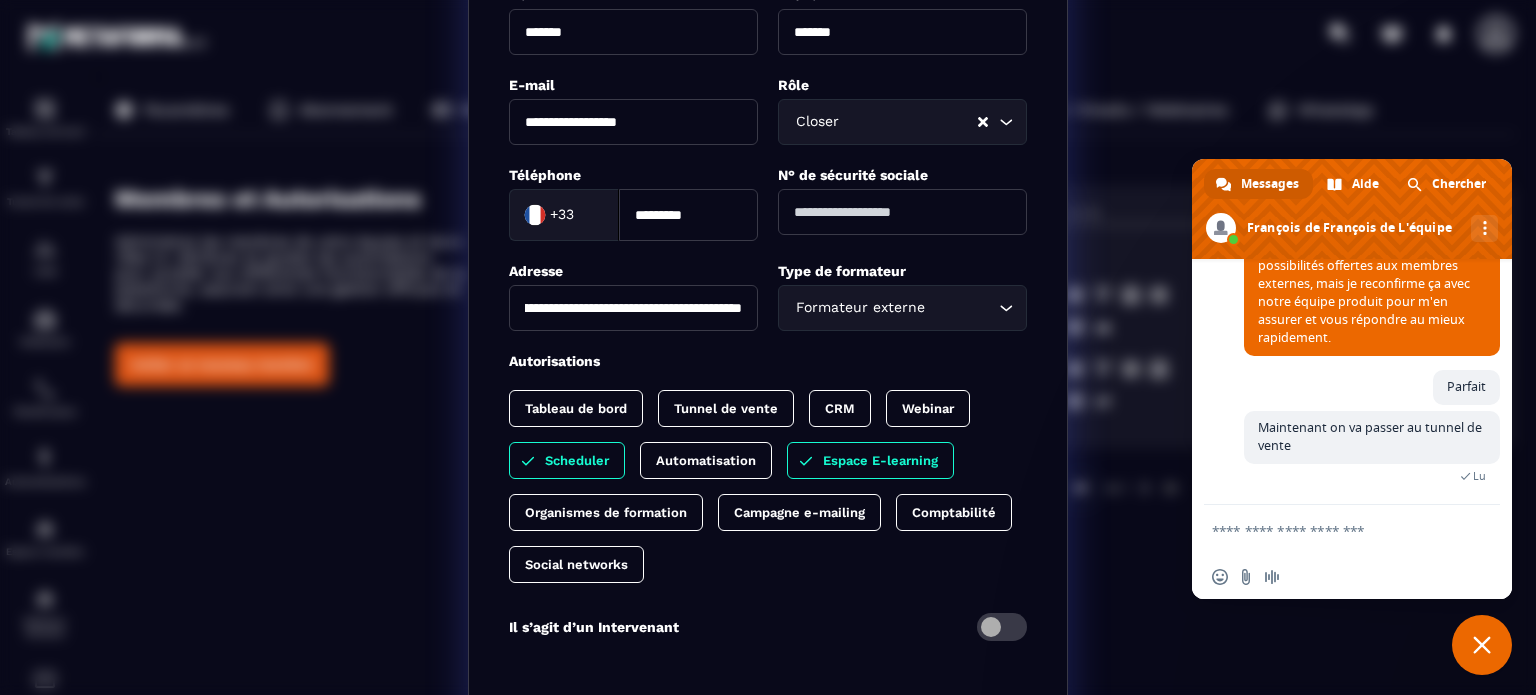 scroll, scrollTop: 0, scrollLeft: 149, axis: horizontal 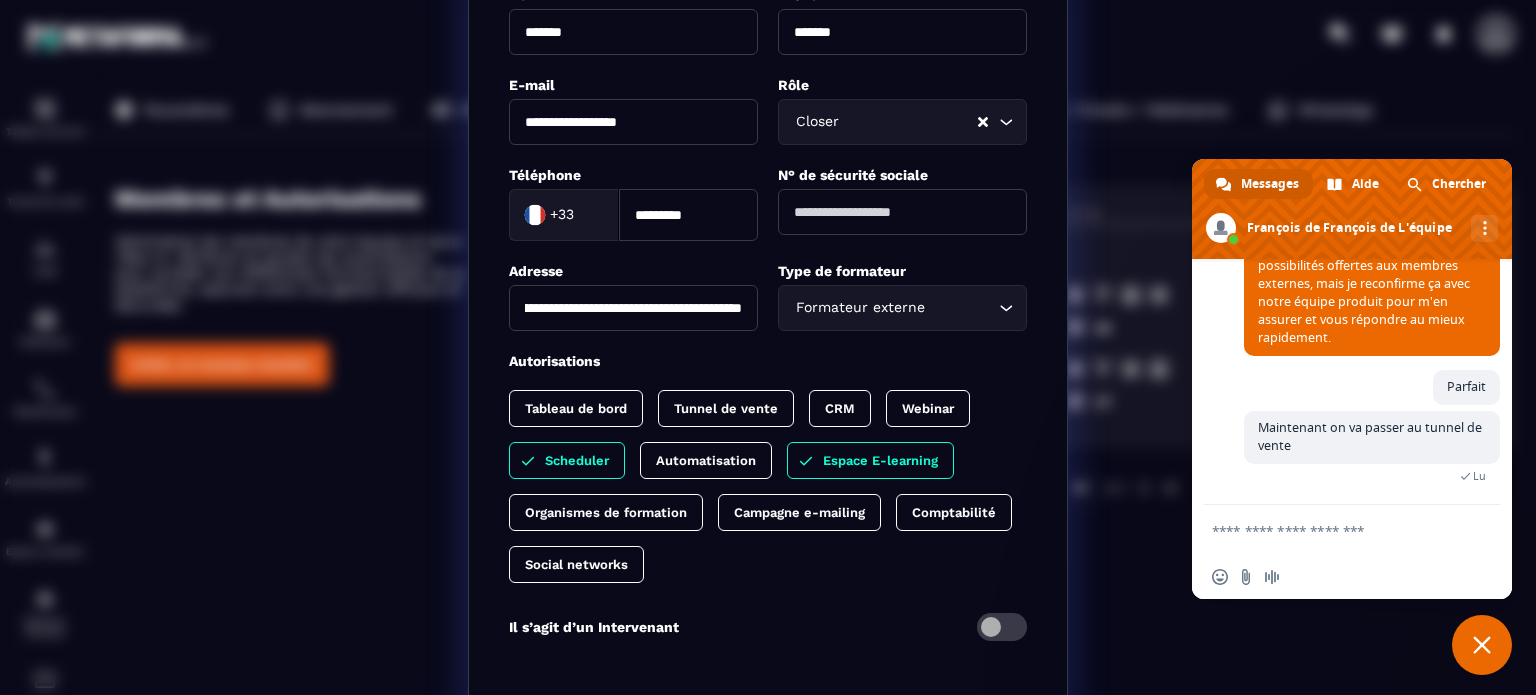 type on "**********" 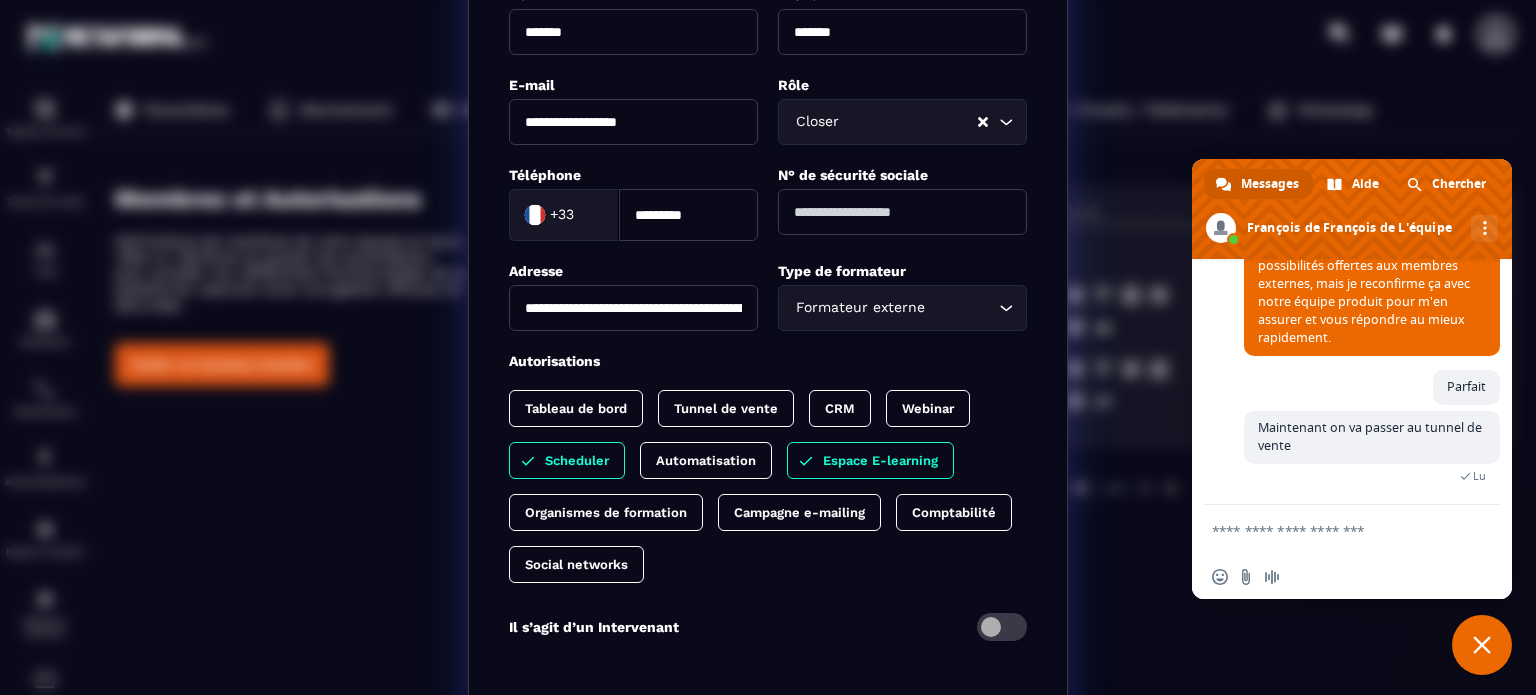 click at bounding box center (1332, 530) 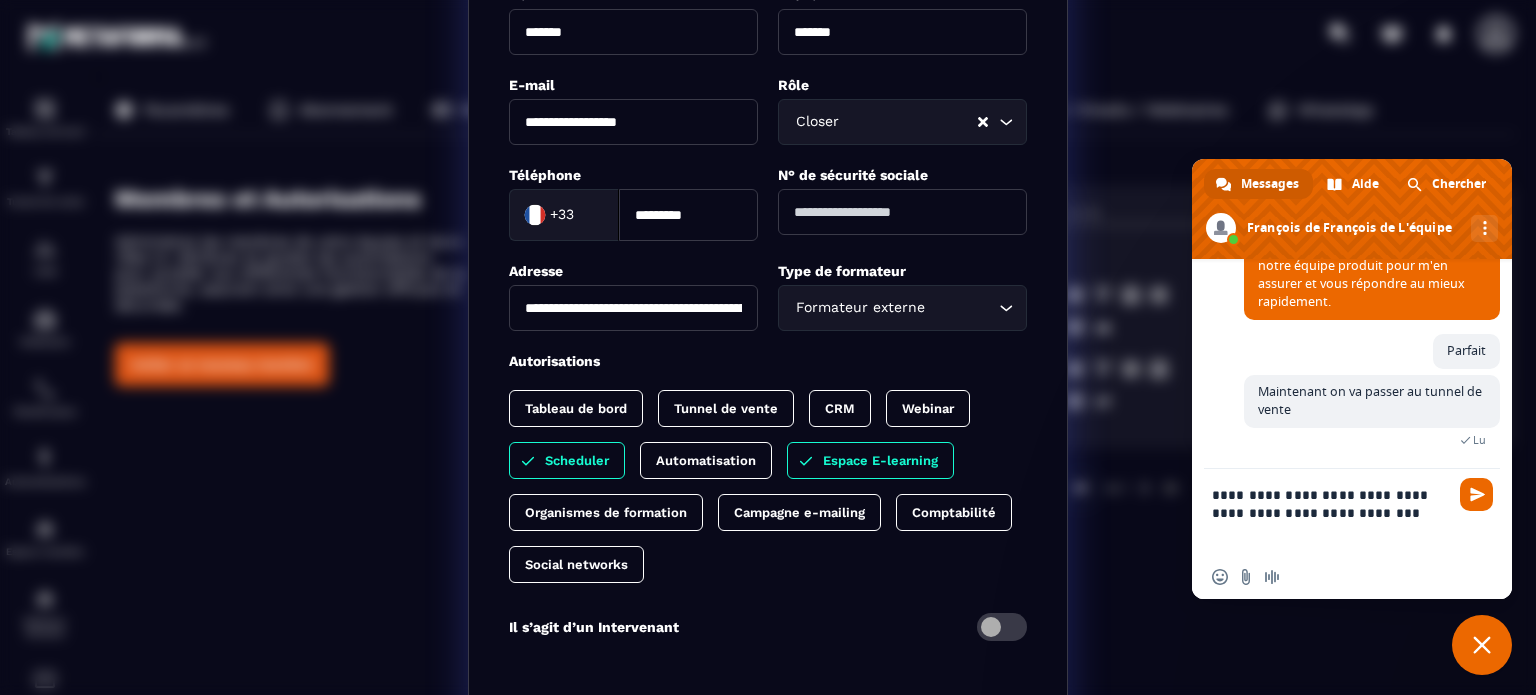 scroll, scrollTop: 5785, scrollLeft: 0, axis: vertical 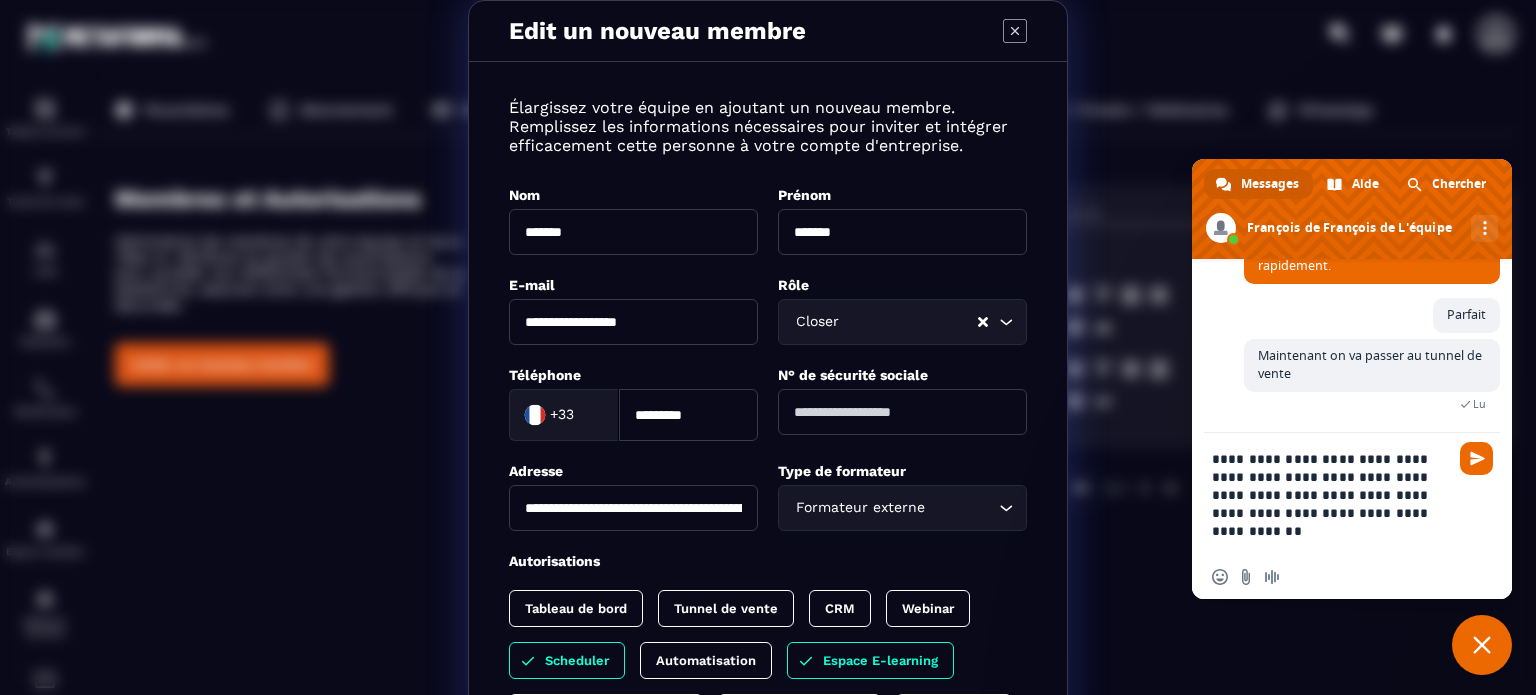 type on "**********" 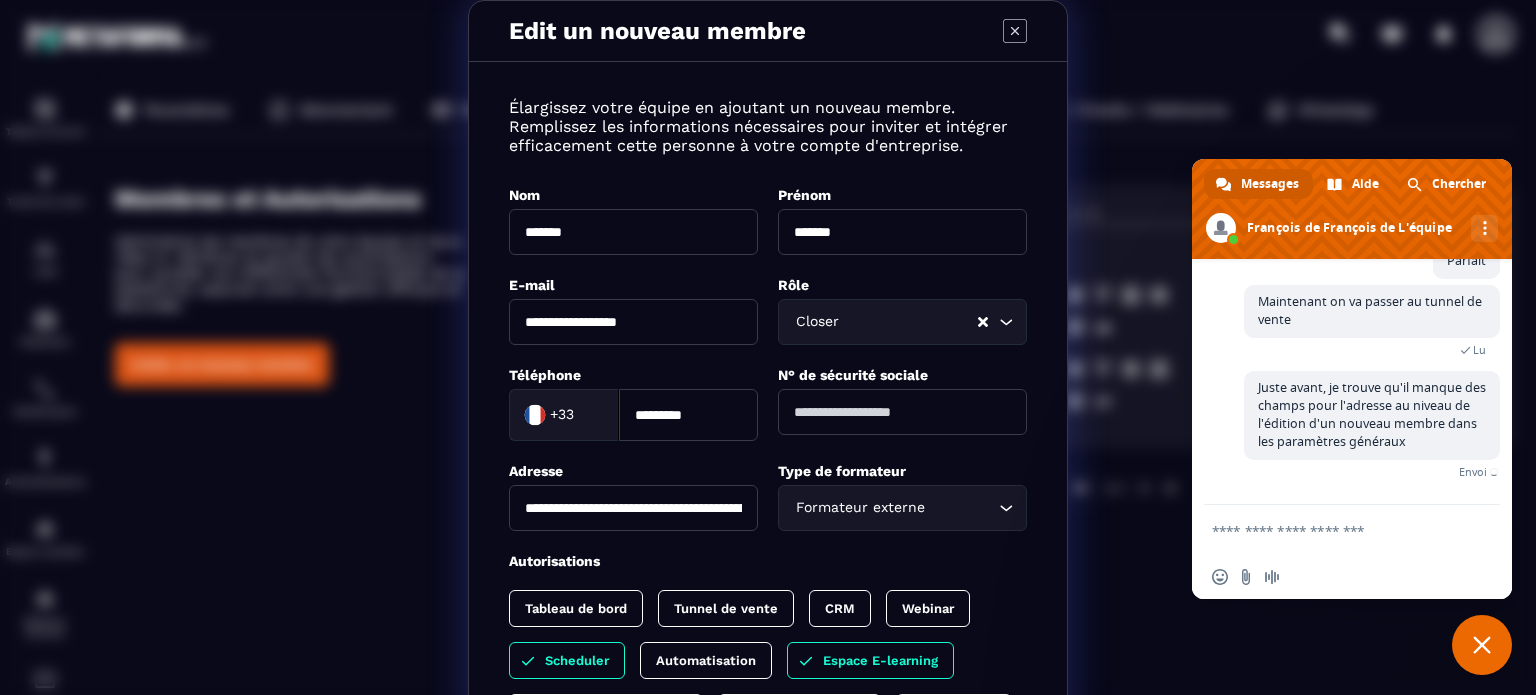 scroll, scrollTop: 5852, scrollLeft: 0, axis: vertical 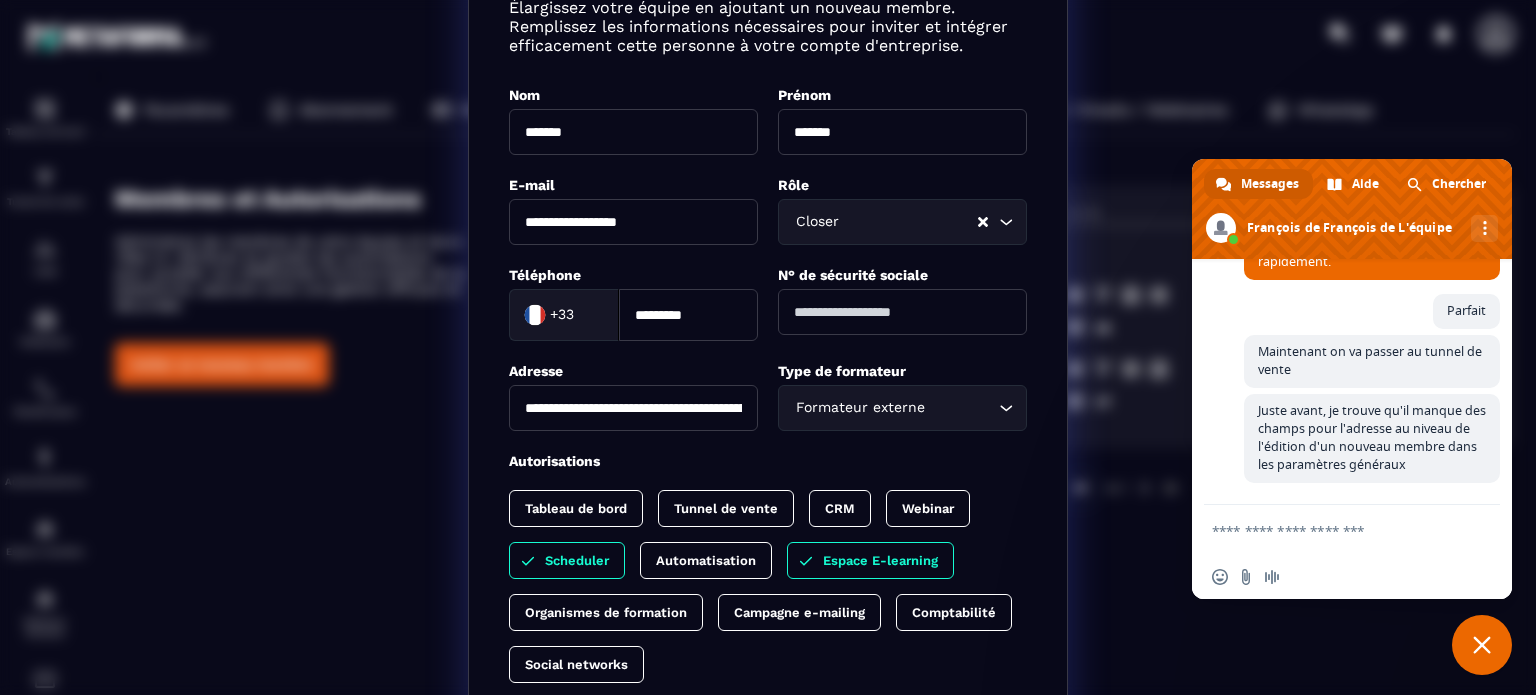 click 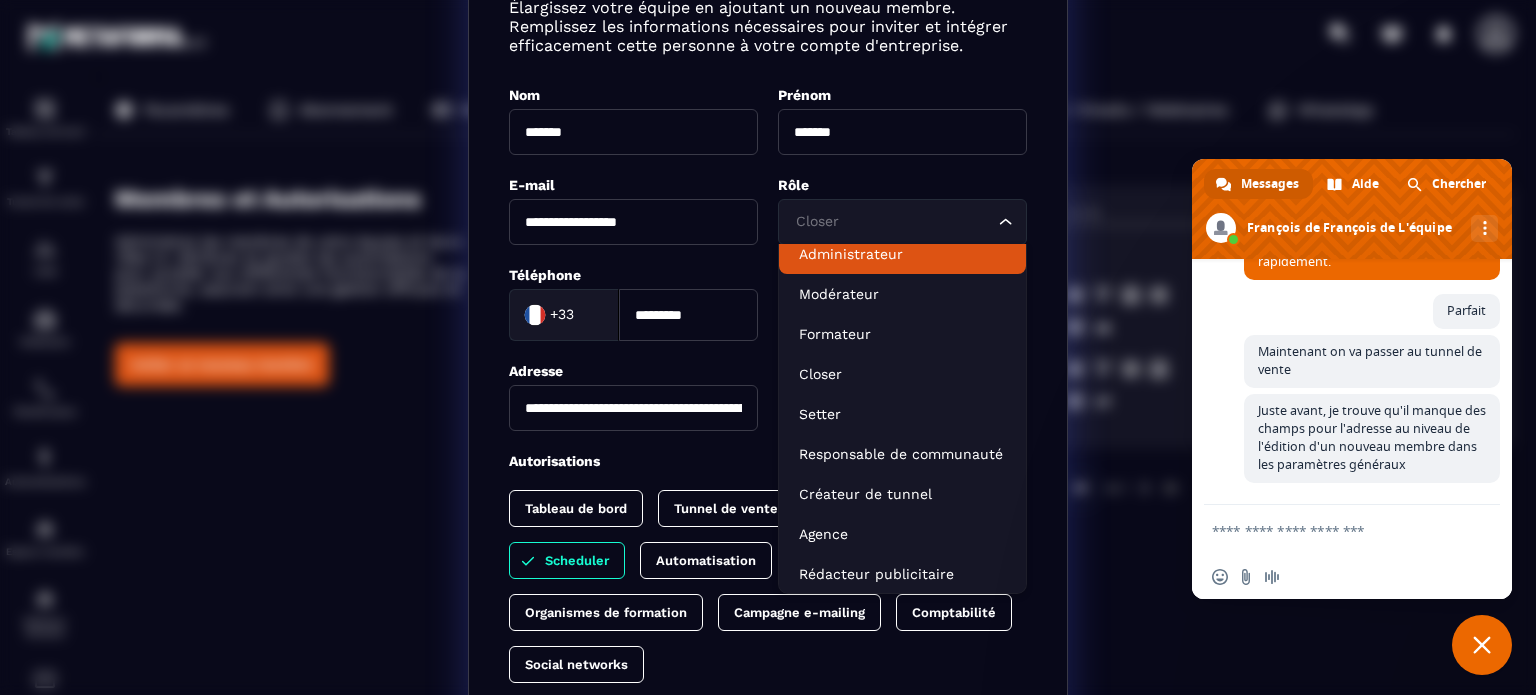 scroll, scrollTop: 0, scrollLeft: 0, axis: both 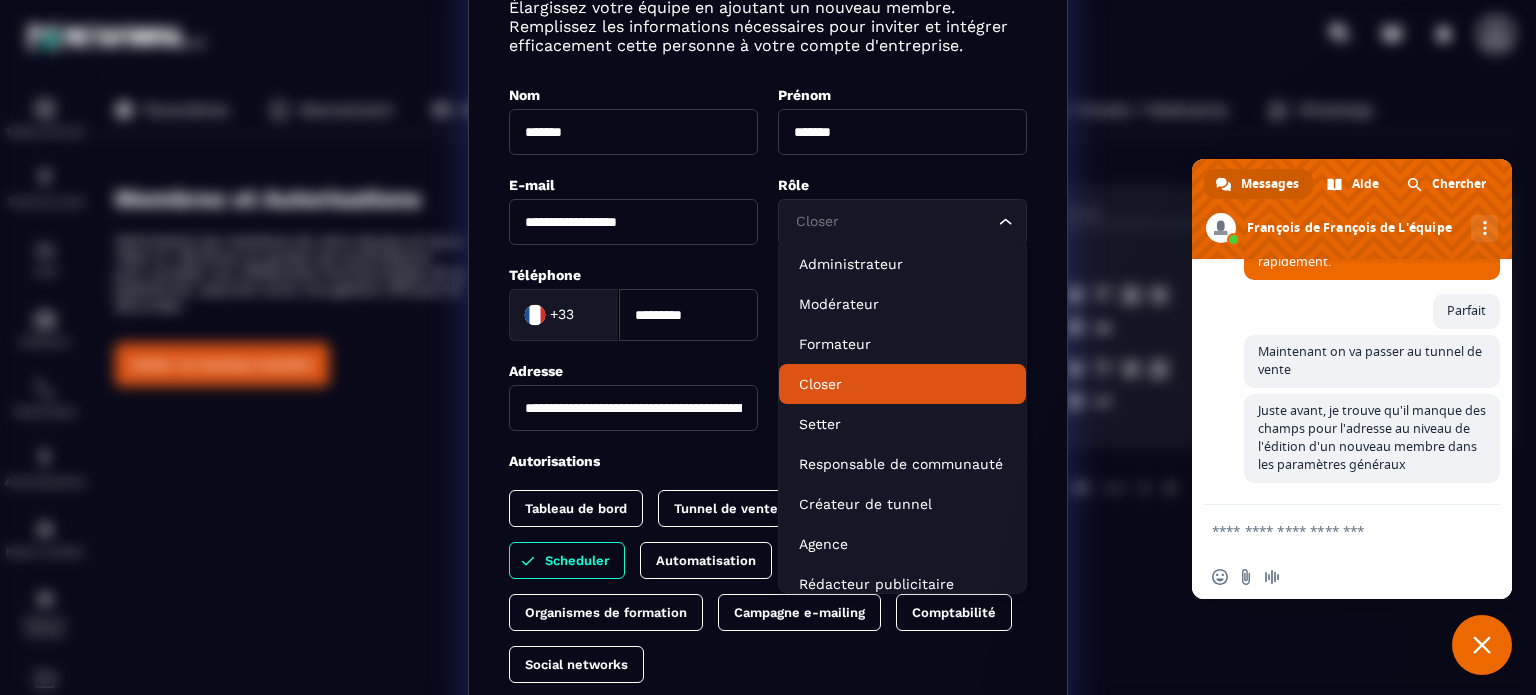 click on "Closer" 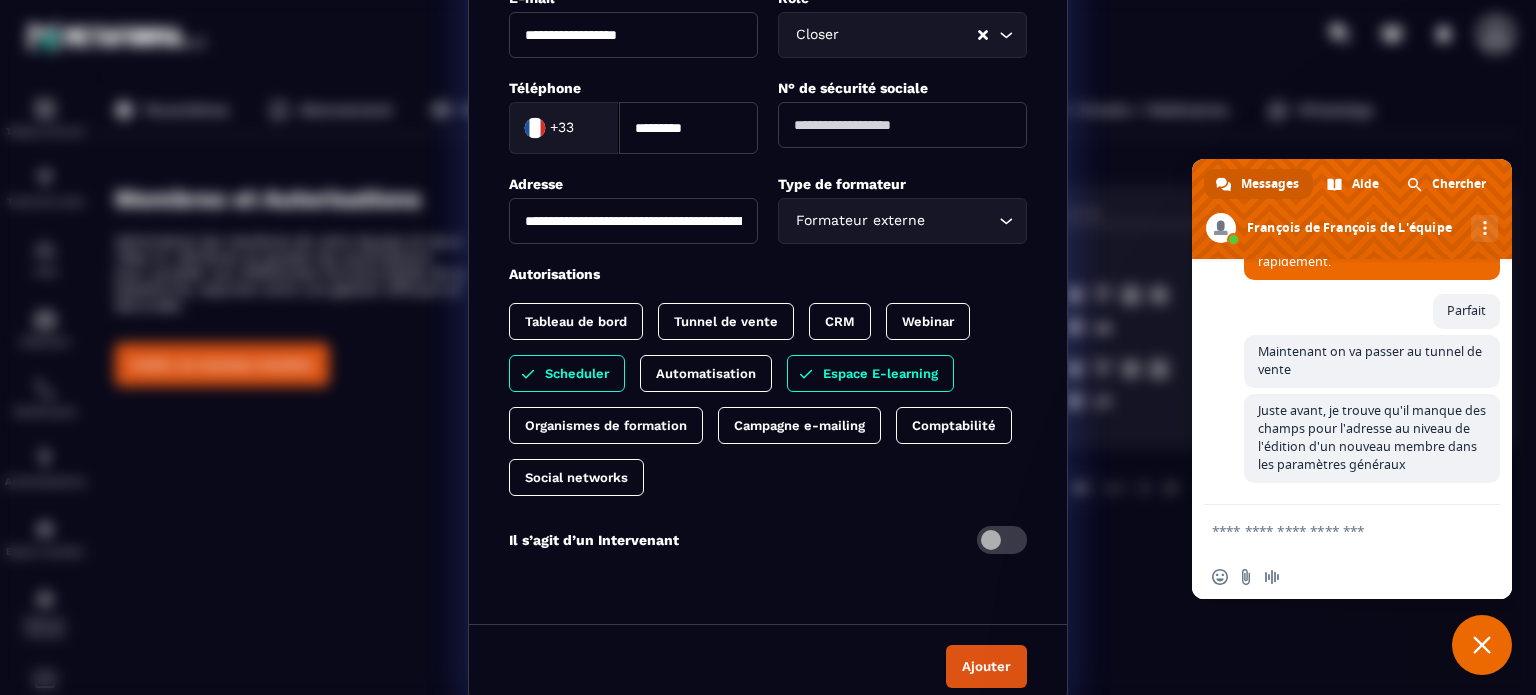 scroll, scrollTop: 300, scrollLeft: 0, axis: vertical 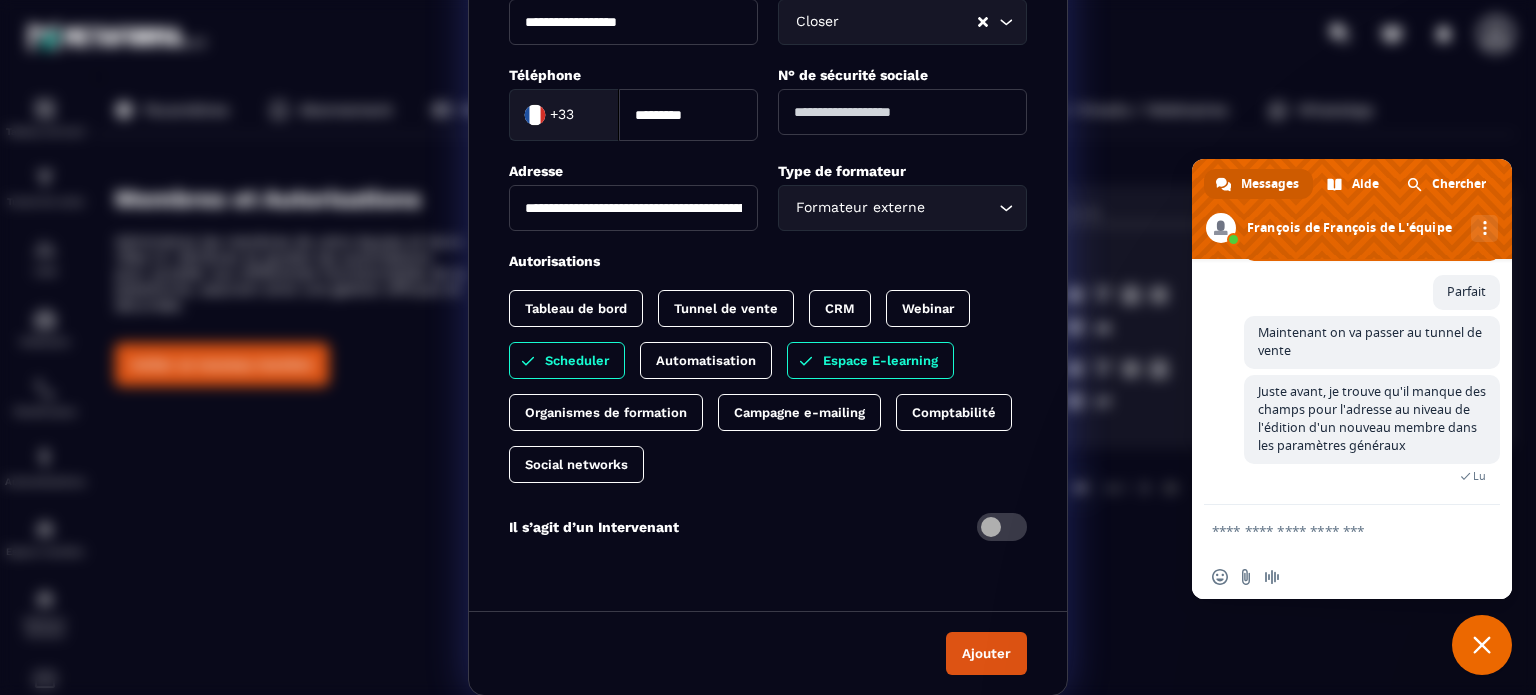 click on "Ajouter" at bounding box center [986, 653] 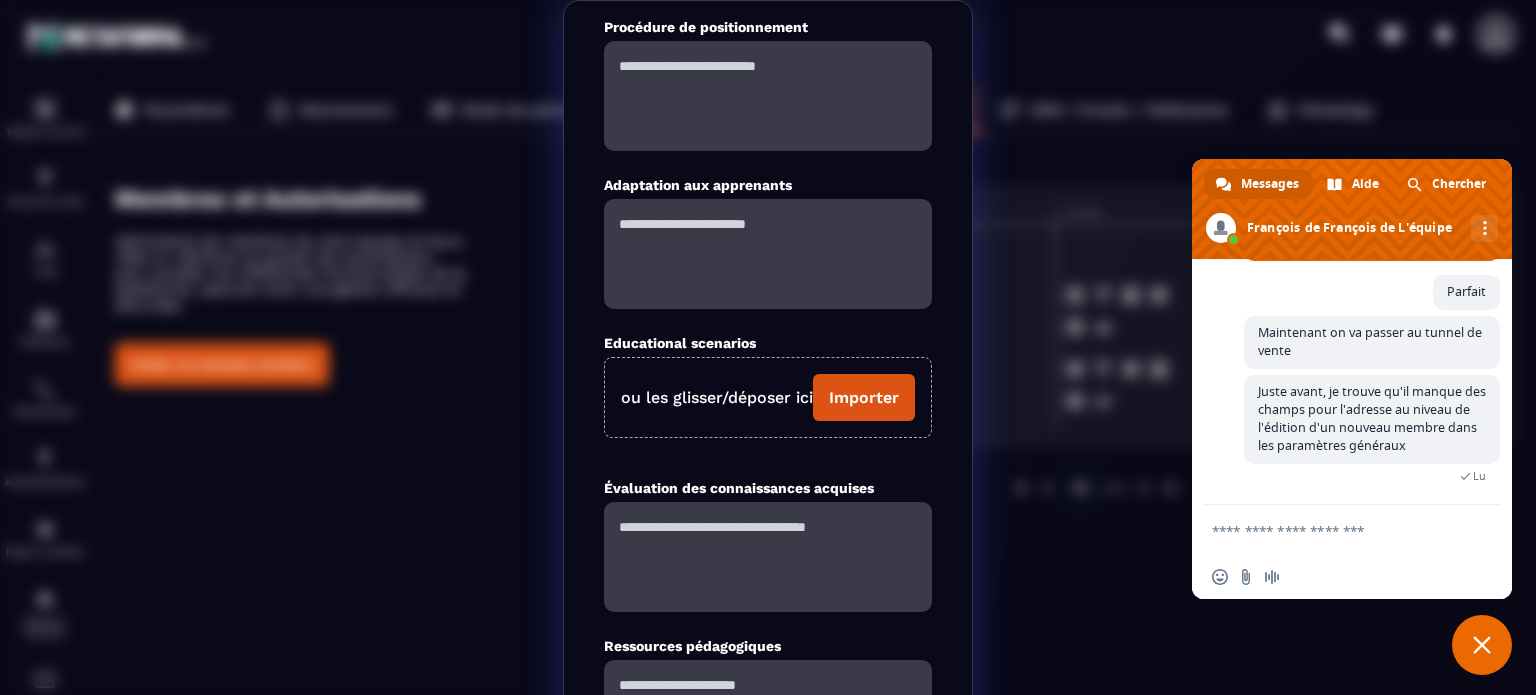 scroll, scrollTop: 0, scrollLeft: 0, axis: both 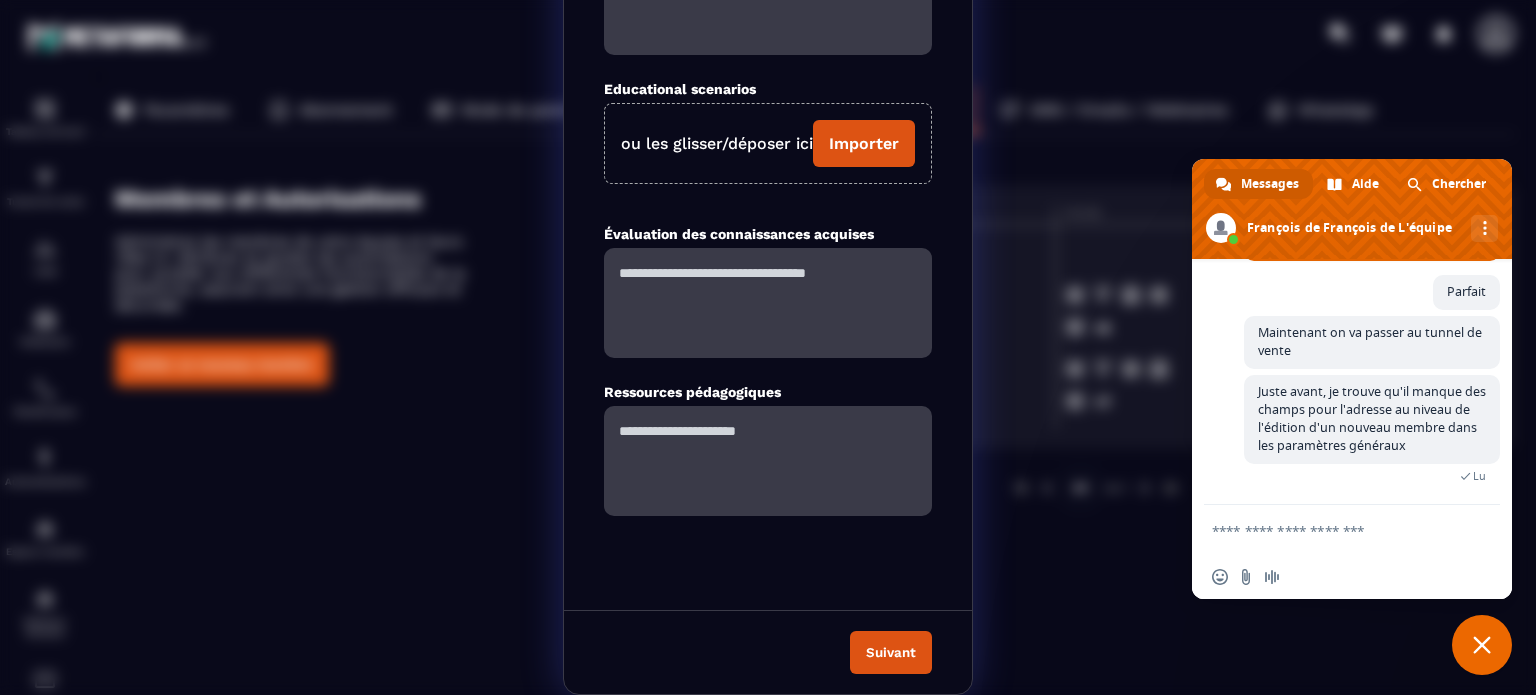 click on "Suivant" at bounding box center (891, 652) 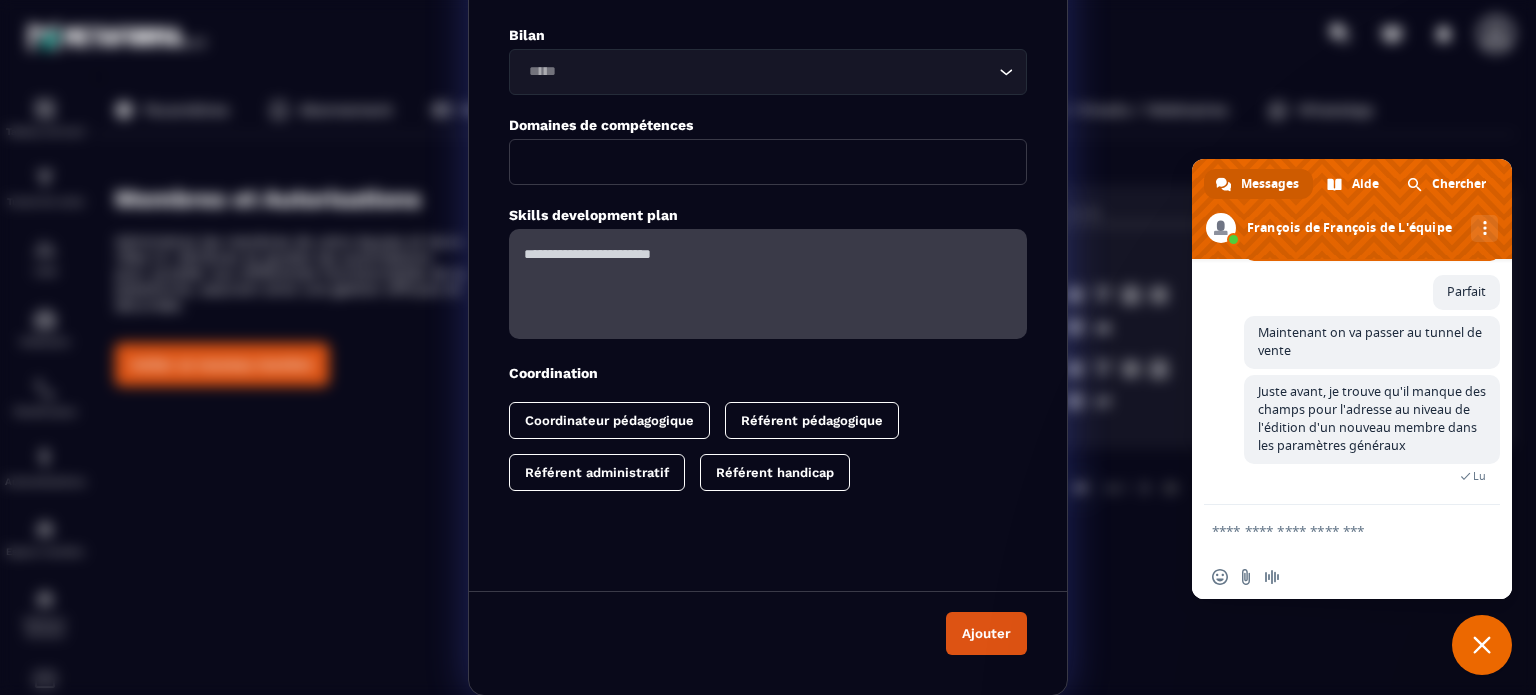 click 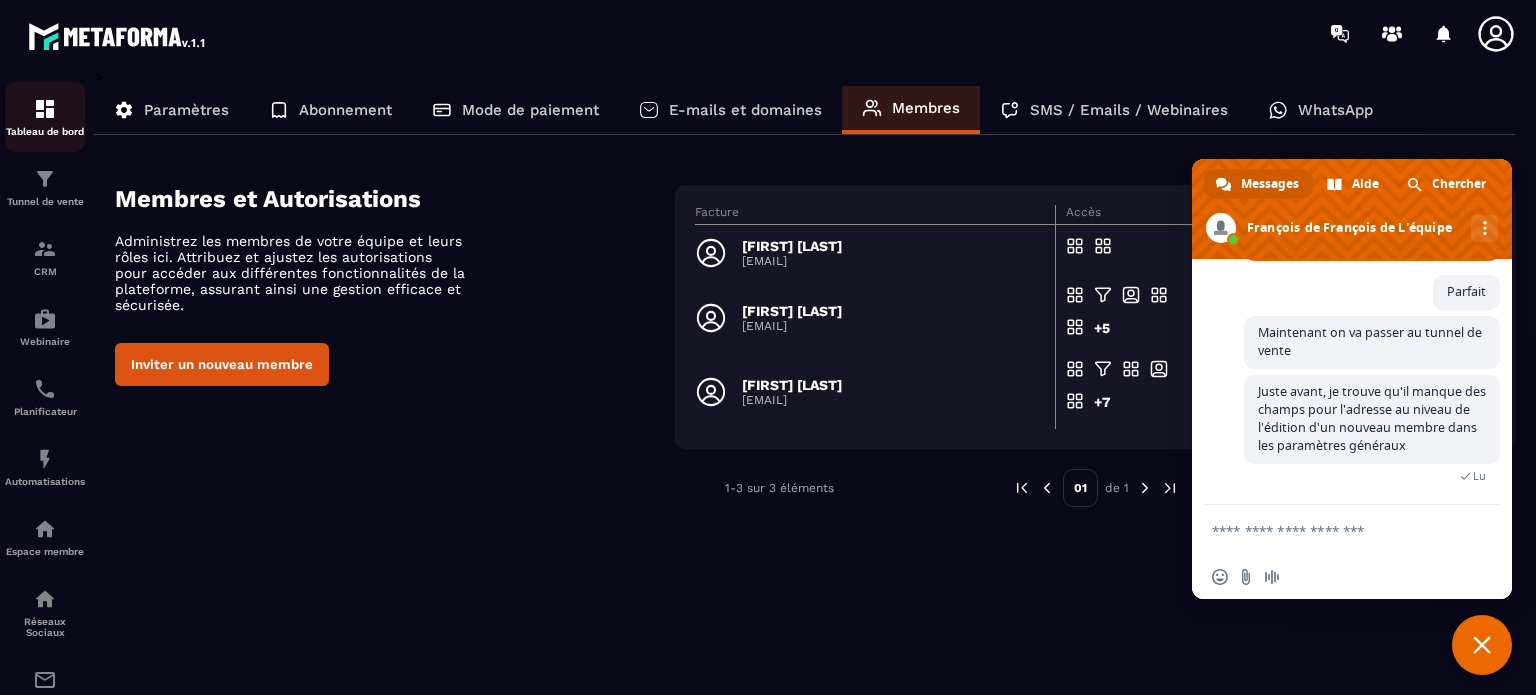 click at bounding box center (45, 109) 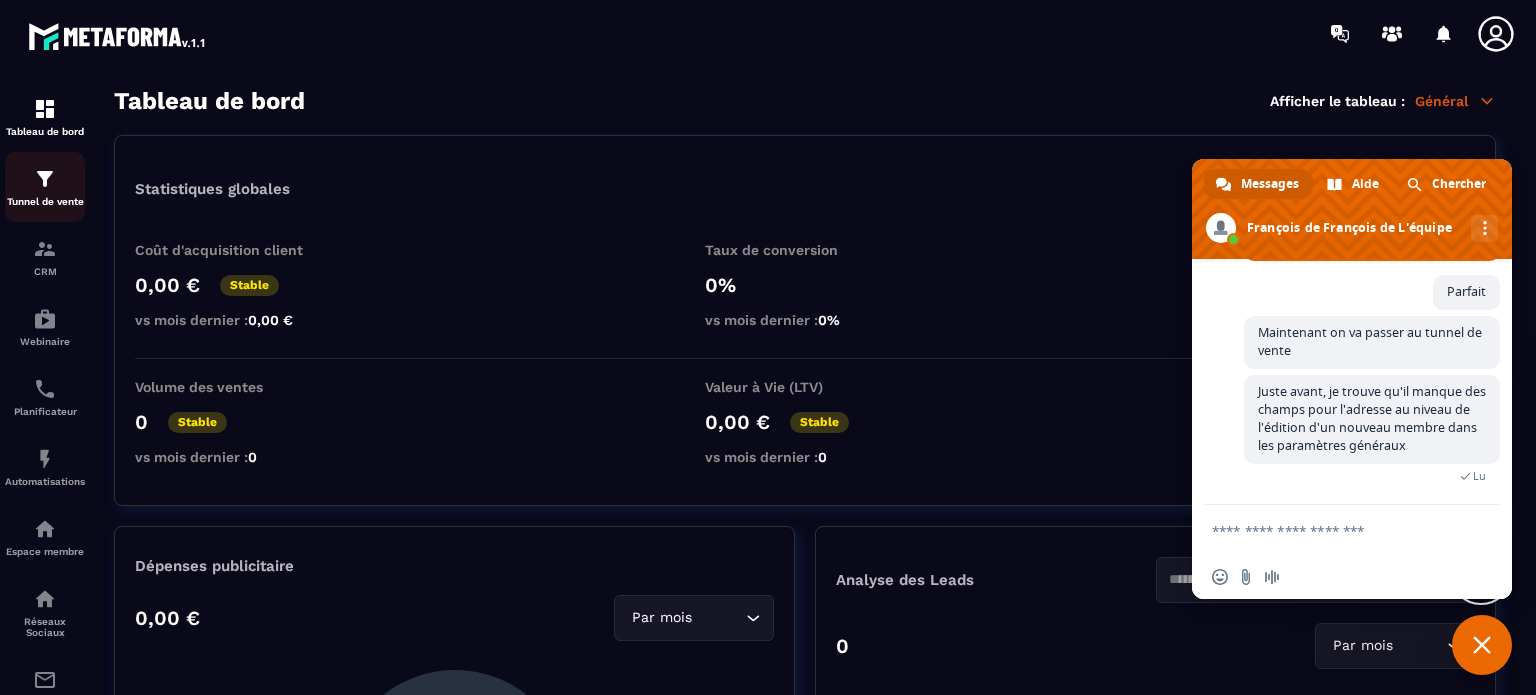 click on "Tunnel de vente" at bounding box center [45, 187] 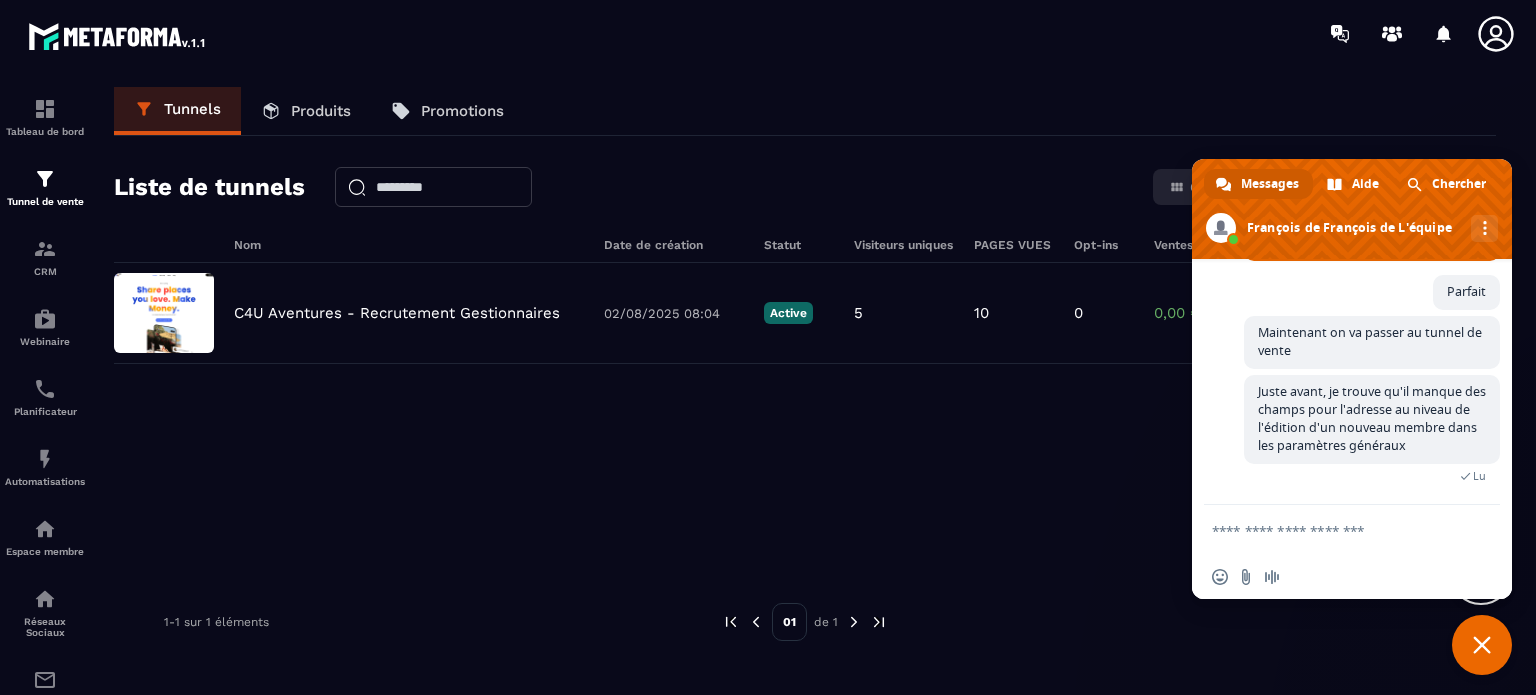 click at bounding box center (1332, 530) 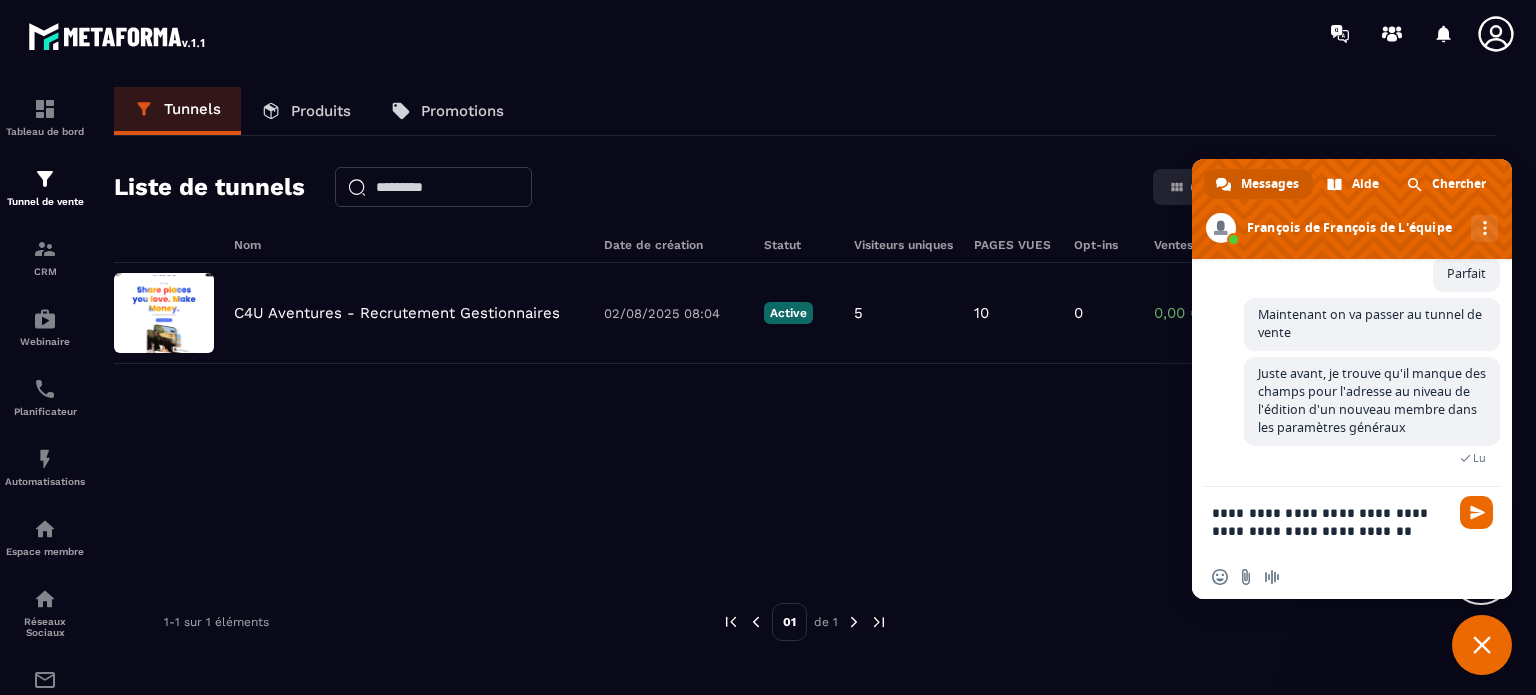 scroll, scrollTop: 5902, scrollLeft: 0, axis: vertical 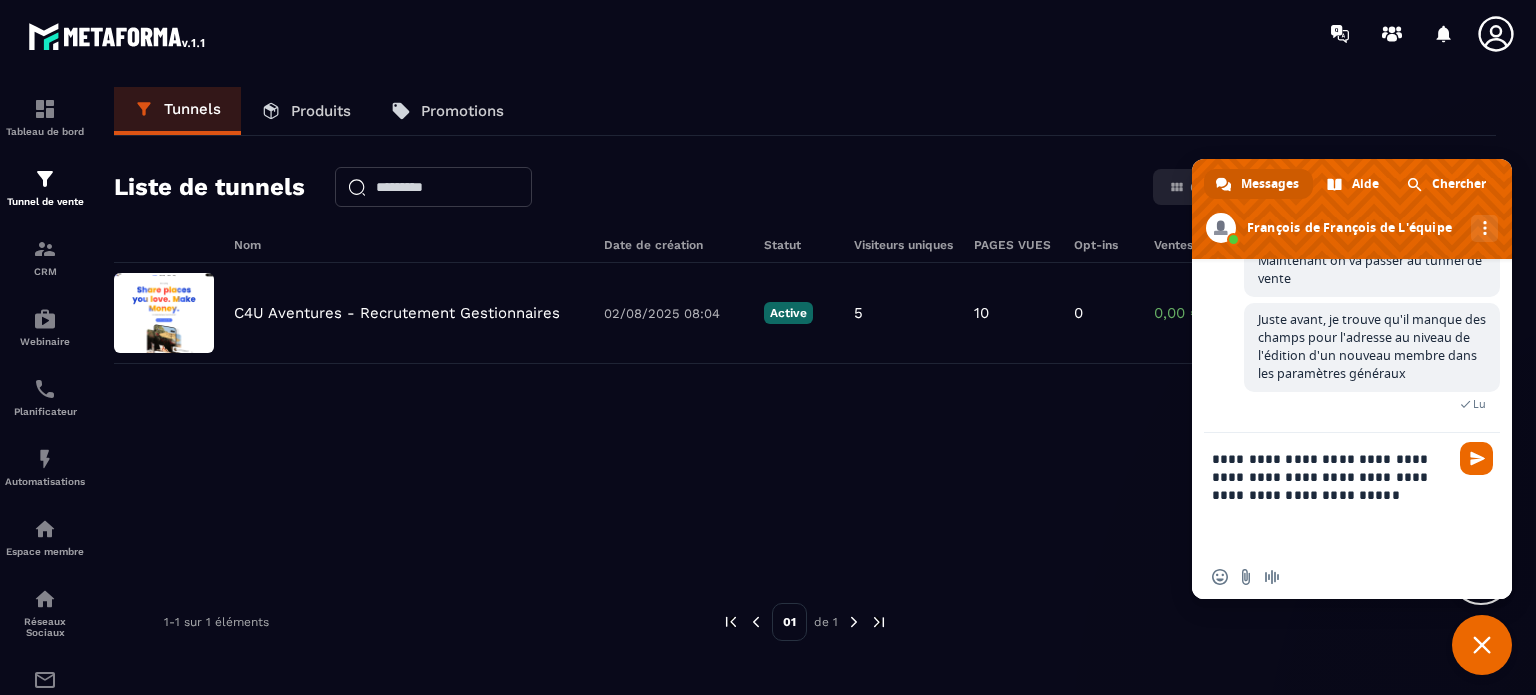 paste 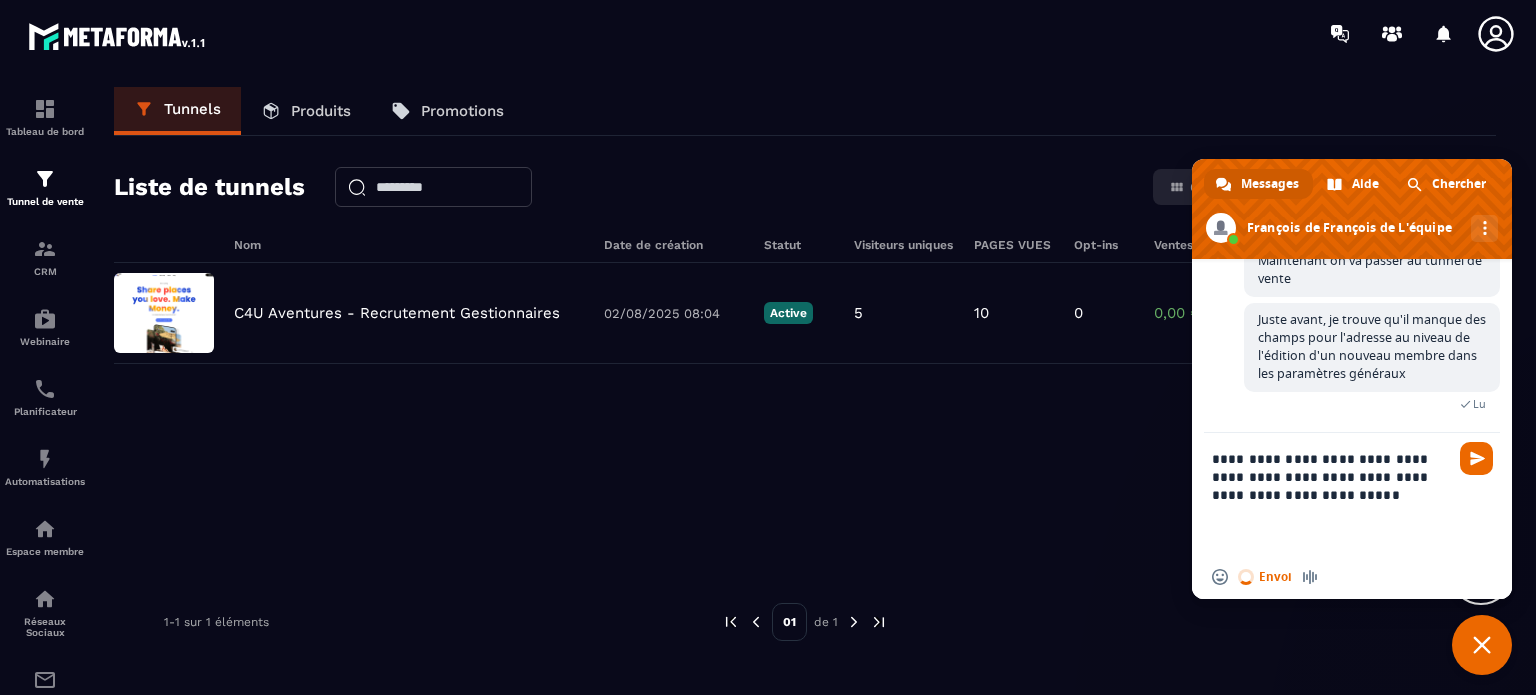type 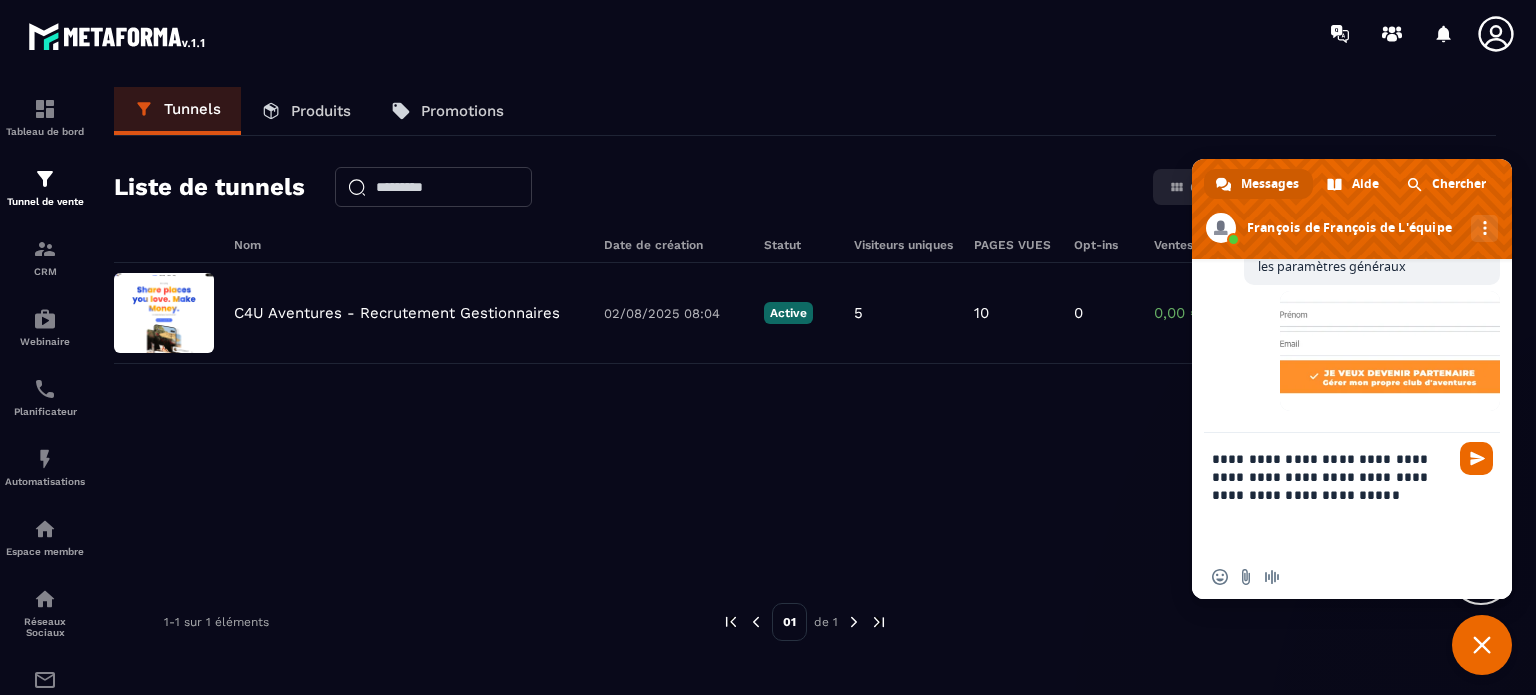 scroll, scrollTop: 6050, scrollLeft: 0, axis: vertical 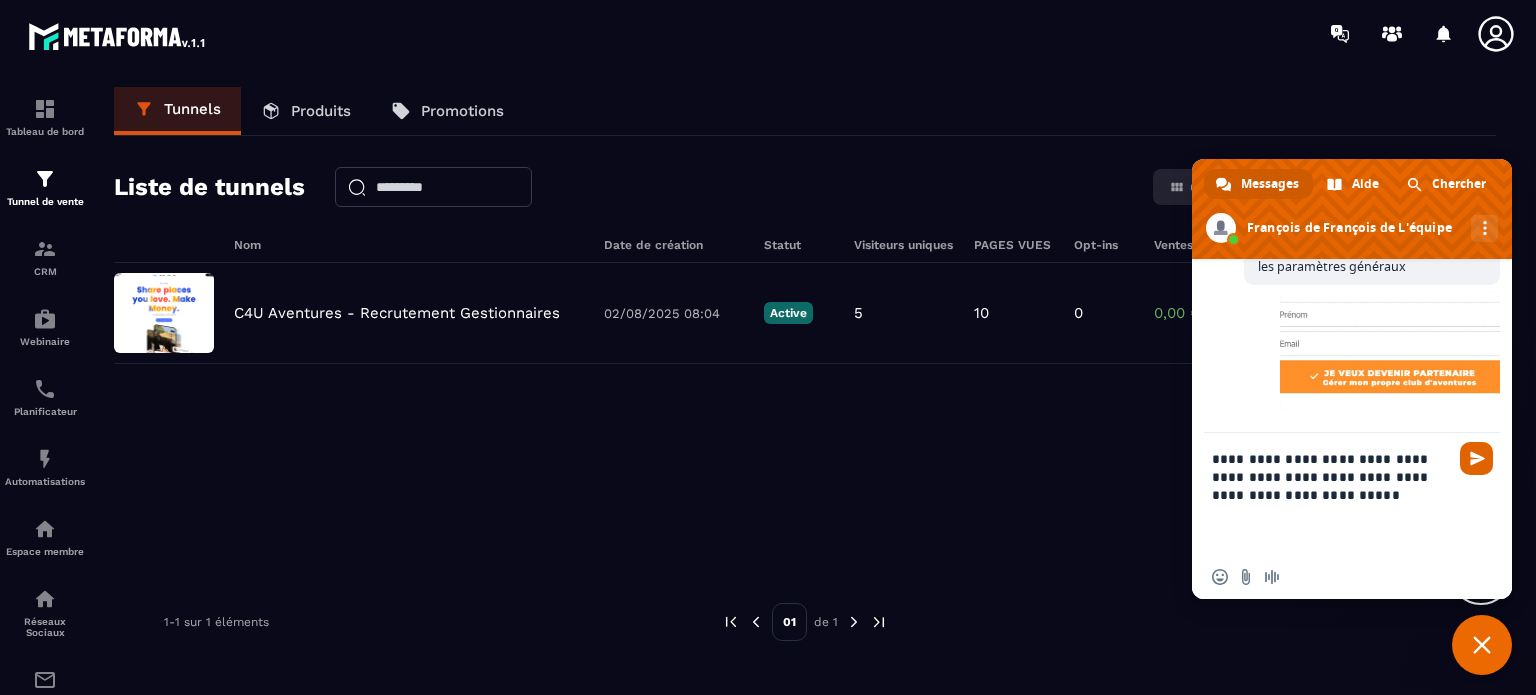 click at bounding box center (1477, 458) 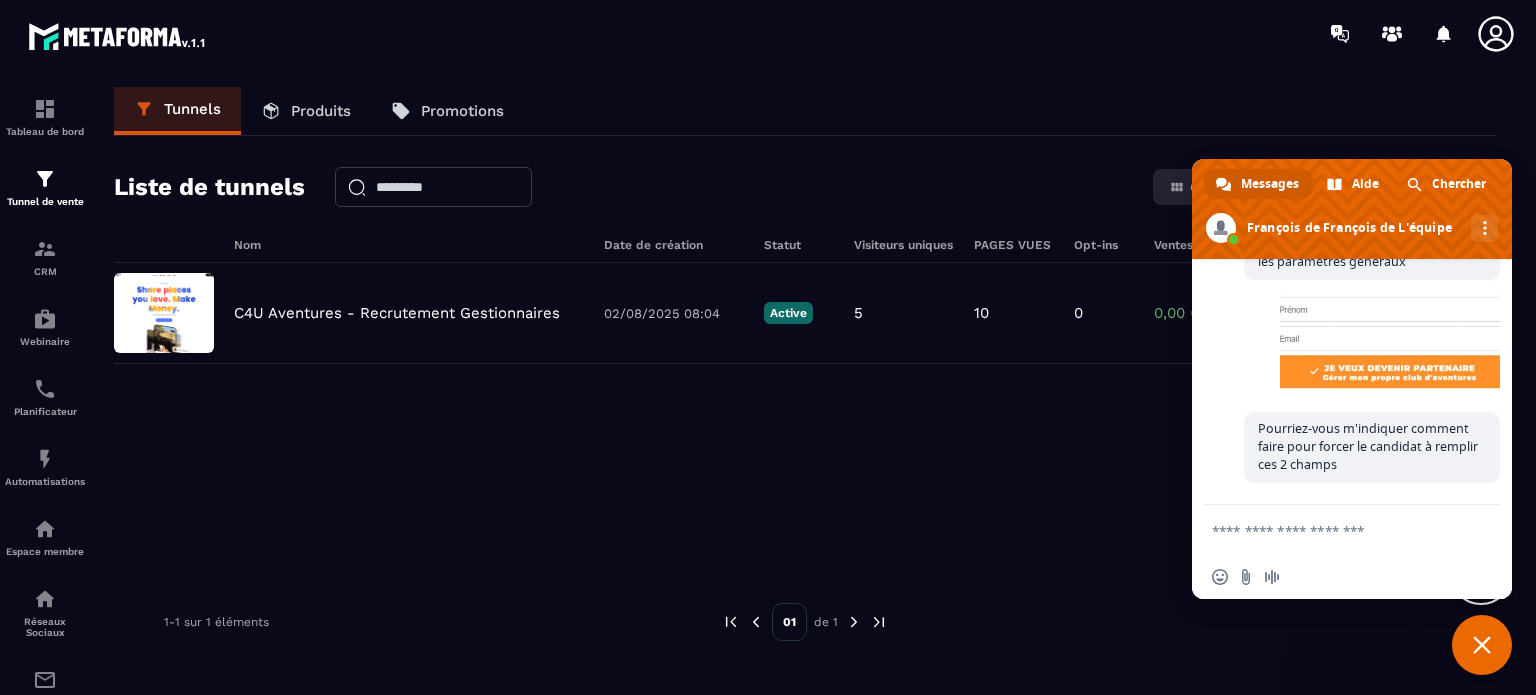 scroll, scrollTop: 6057, scrollLeft: 0, axis: vertical 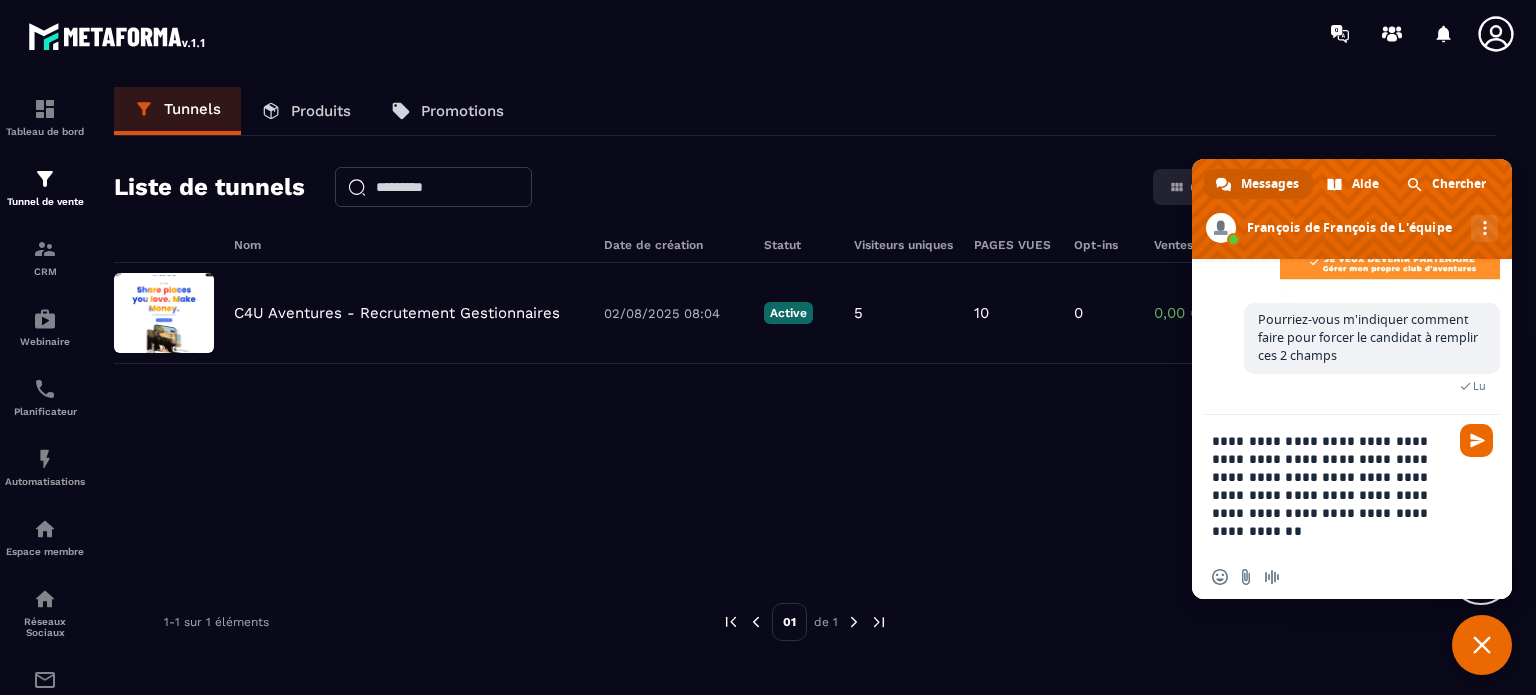 type on "**********" 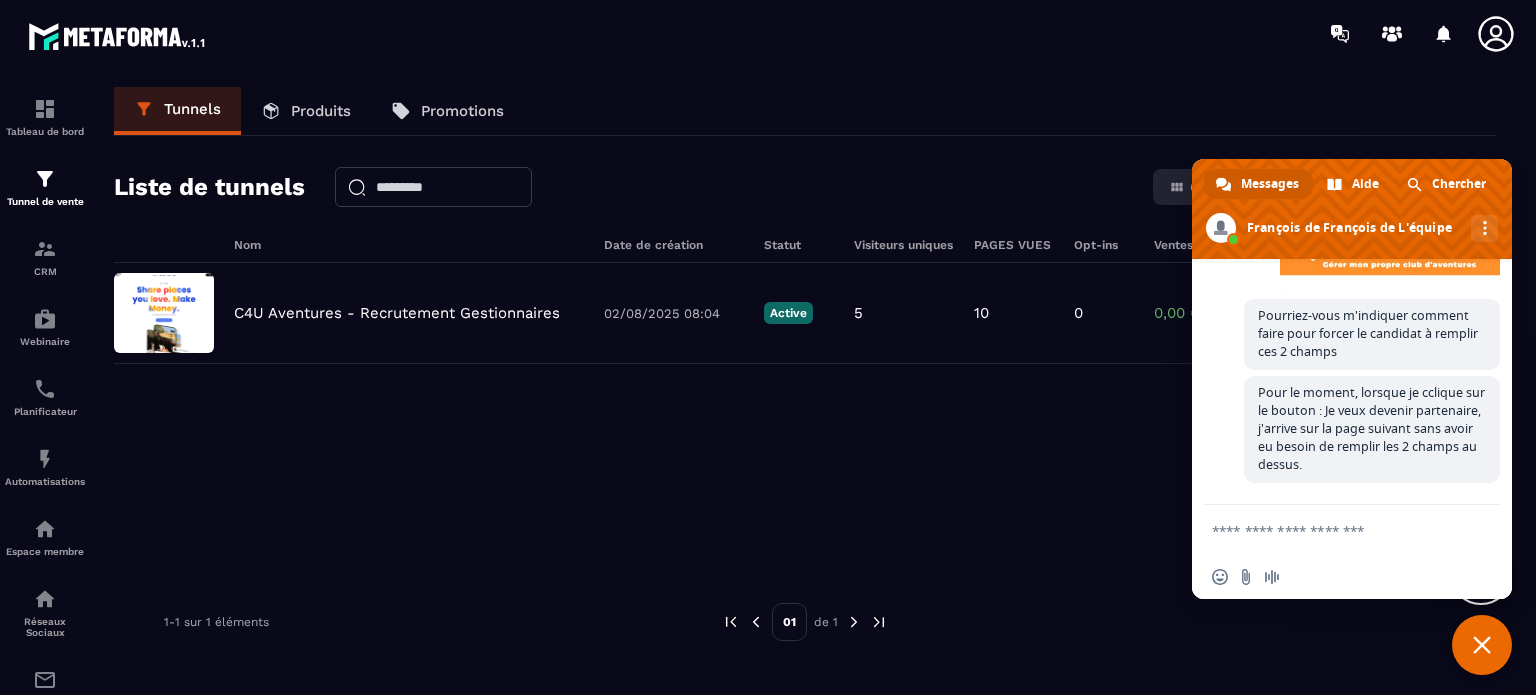 scroll, scrollTop: 6174, scrollLeft: 0, axis: vertical 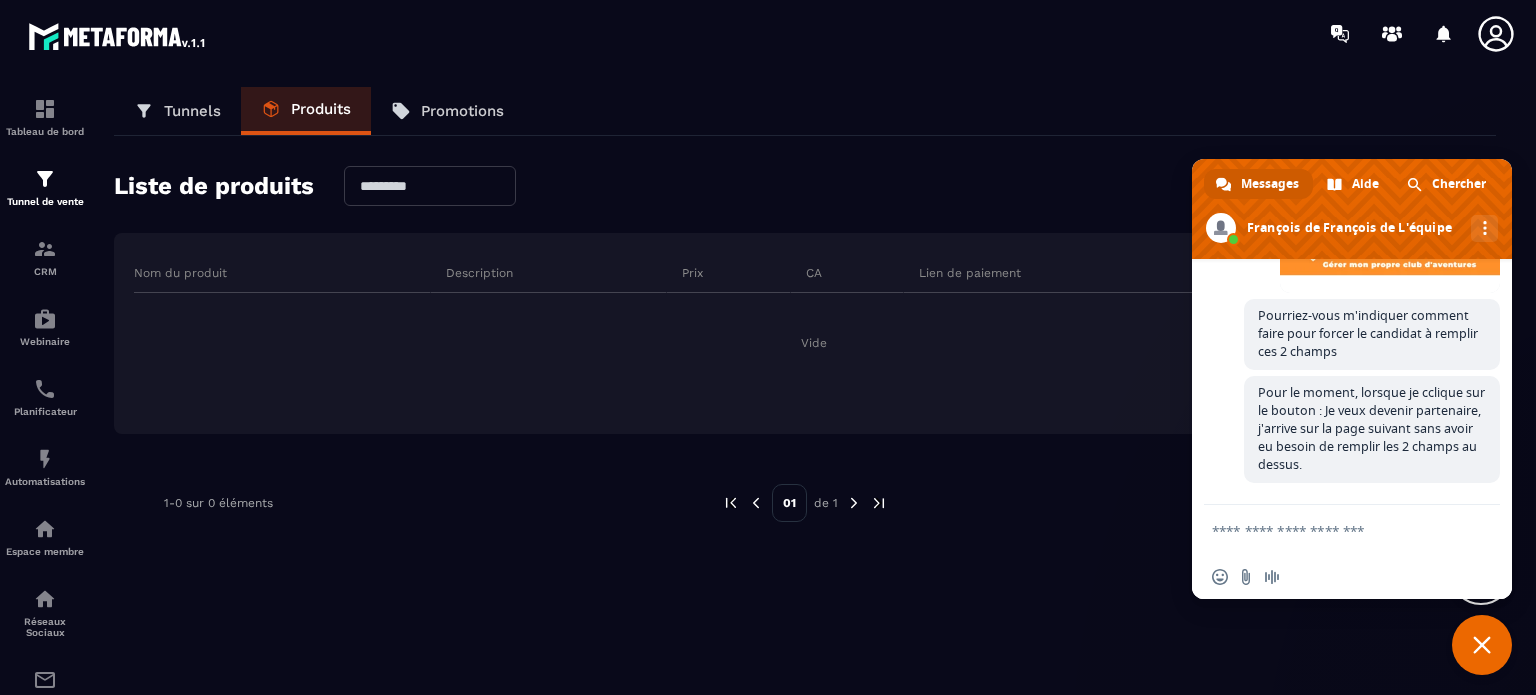 click on "Promotions" at bounding box center [462, 111] 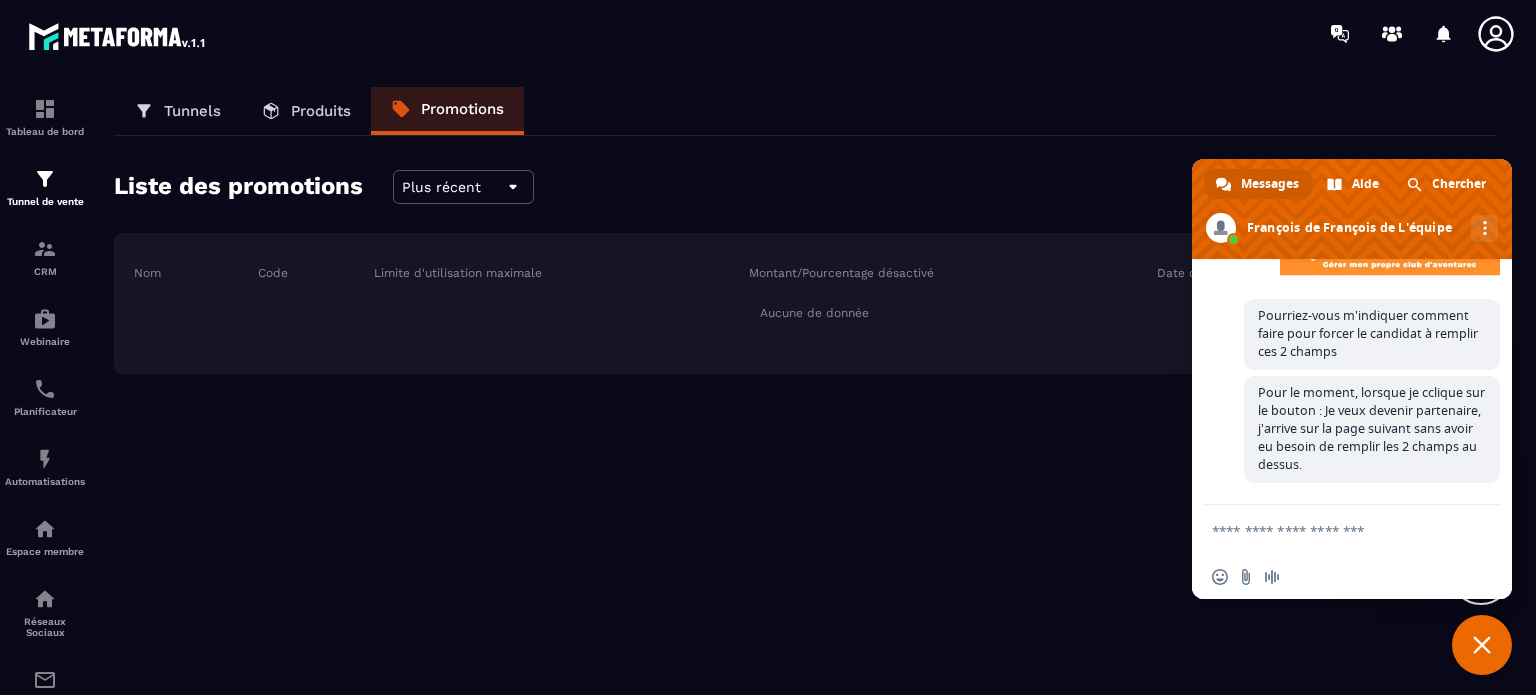 click on "Produits" at bounding box center (321, 111) 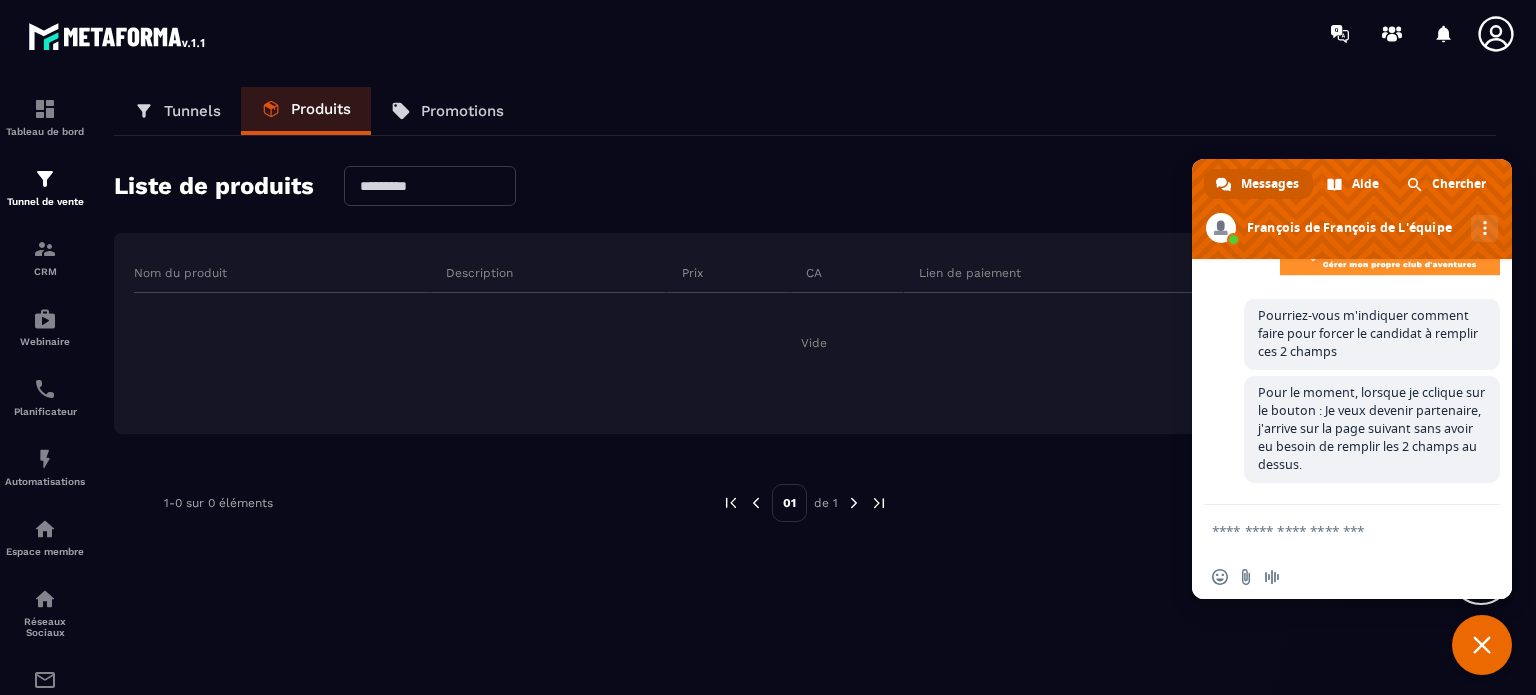 click on "Tunnels" at bounding box center (192, 111) 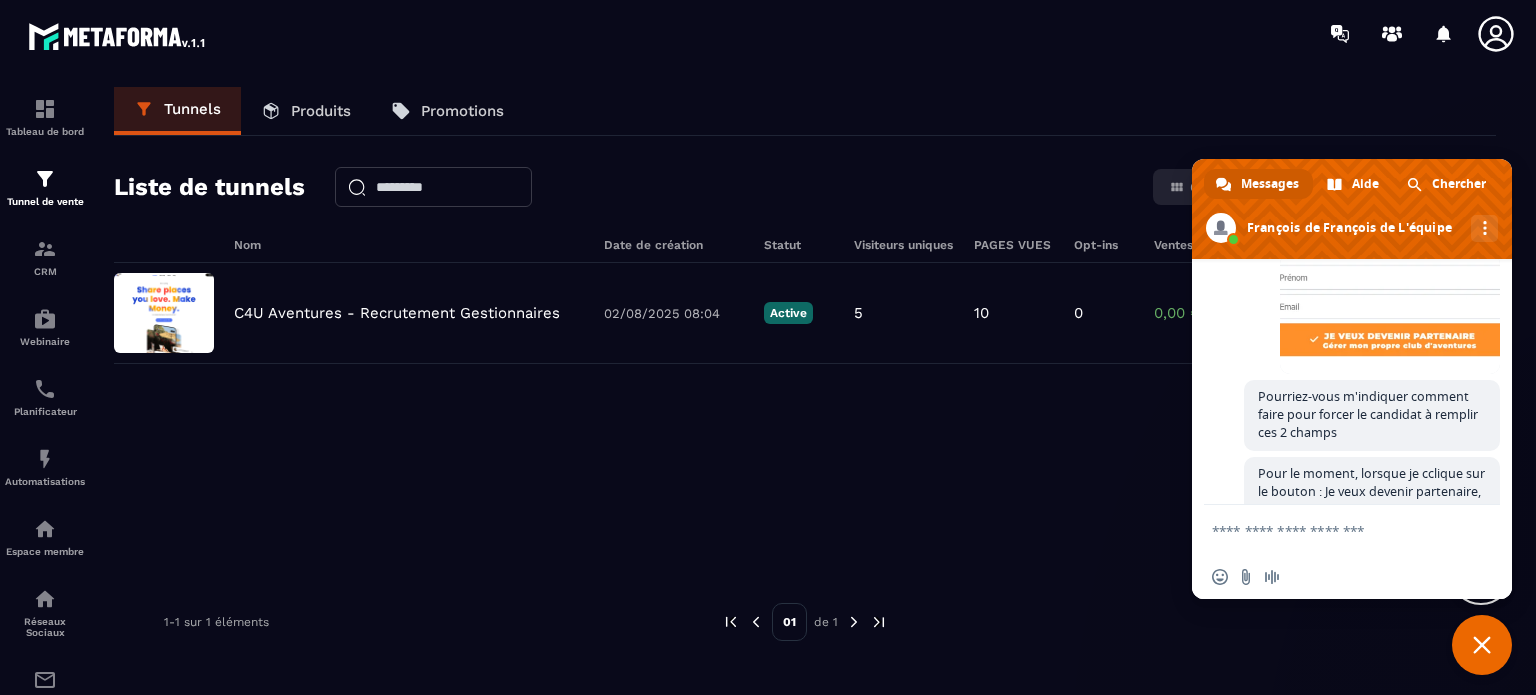 scroll, scrollTop: 5934, scrollLeft: 0, axis: vertical 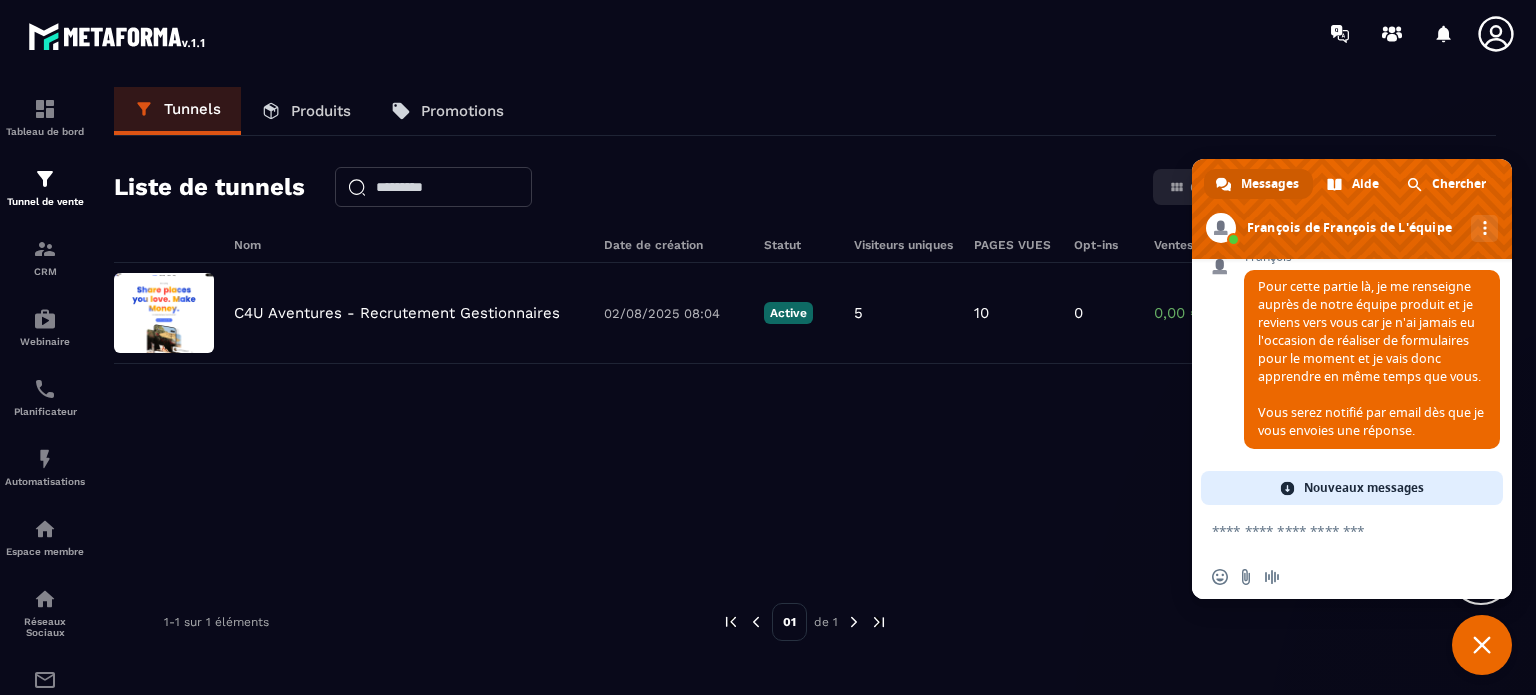 click at bounding box center (1332, 530) 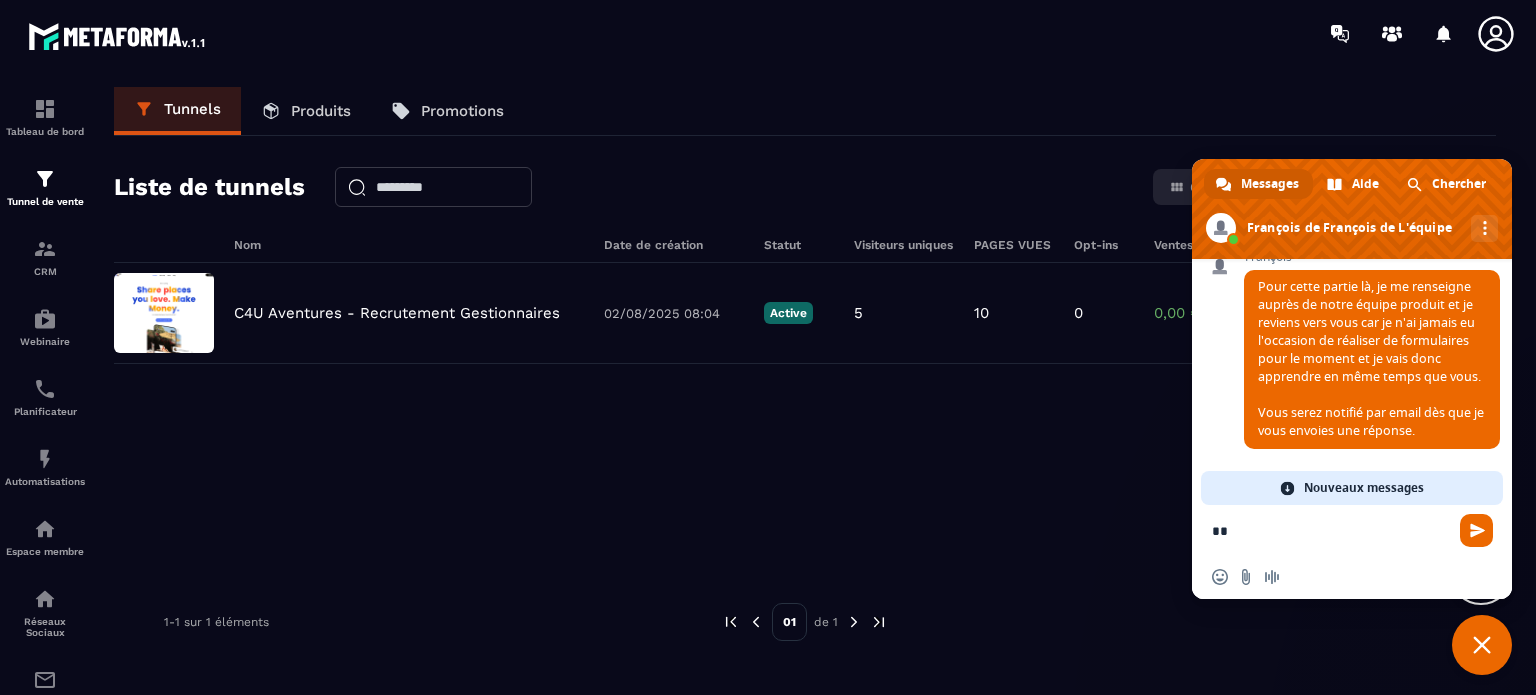 type on "*" 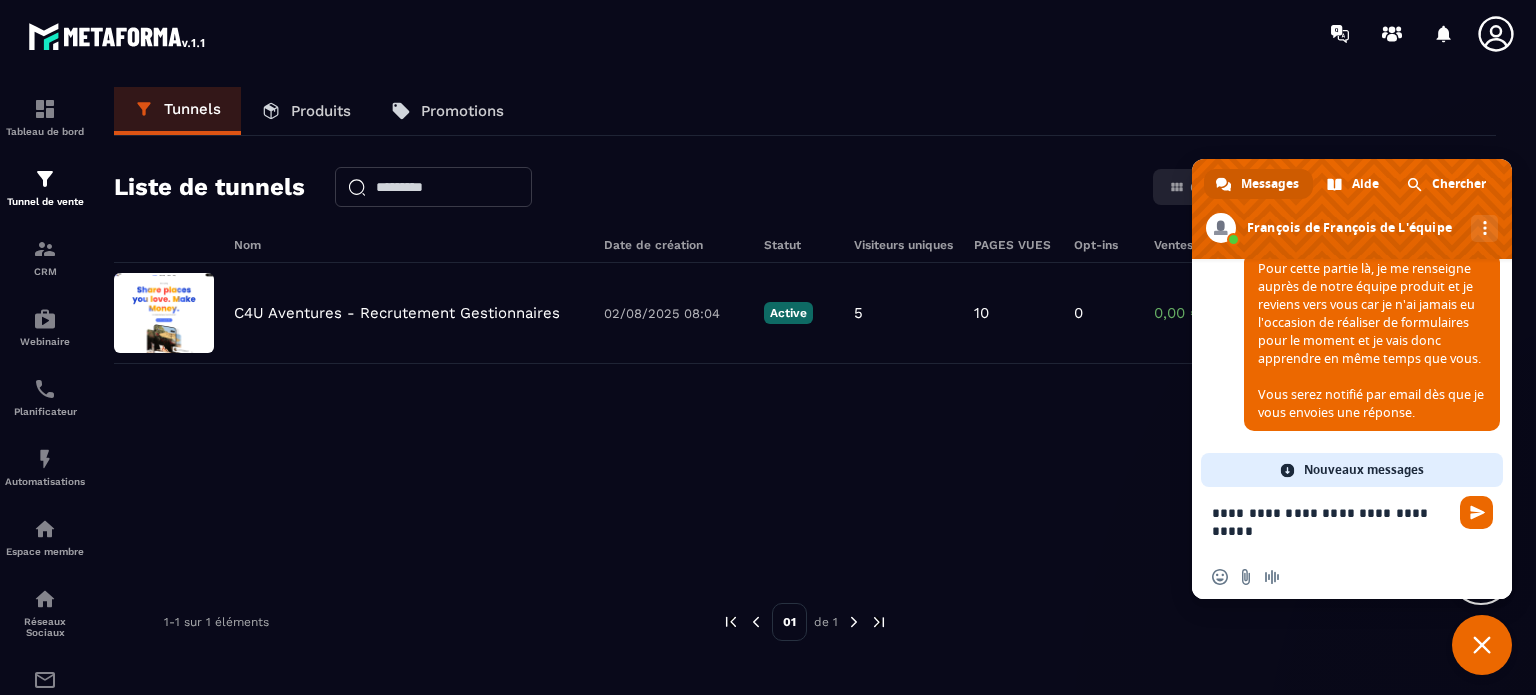 type on "**********" 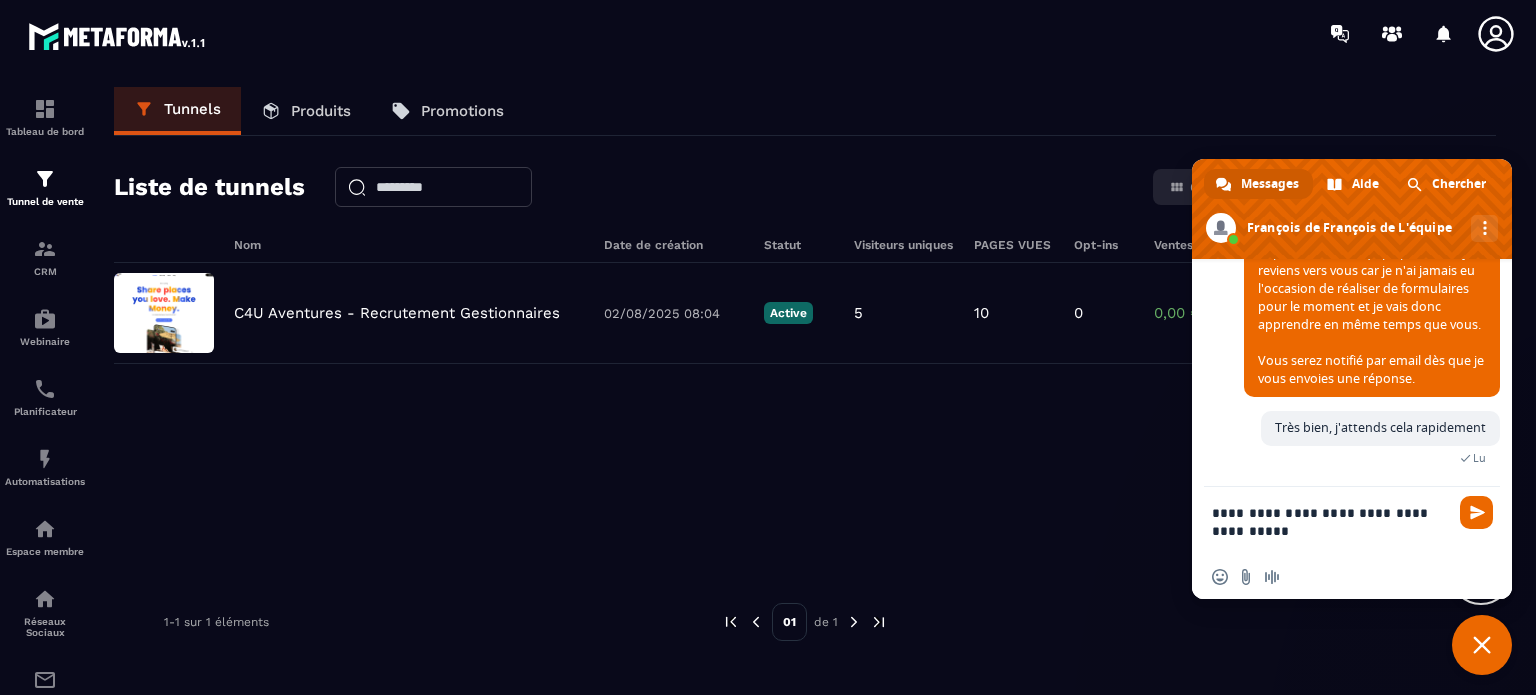 scroll, scrollTop: 6463, scrollLeft: 0, axis: vertical 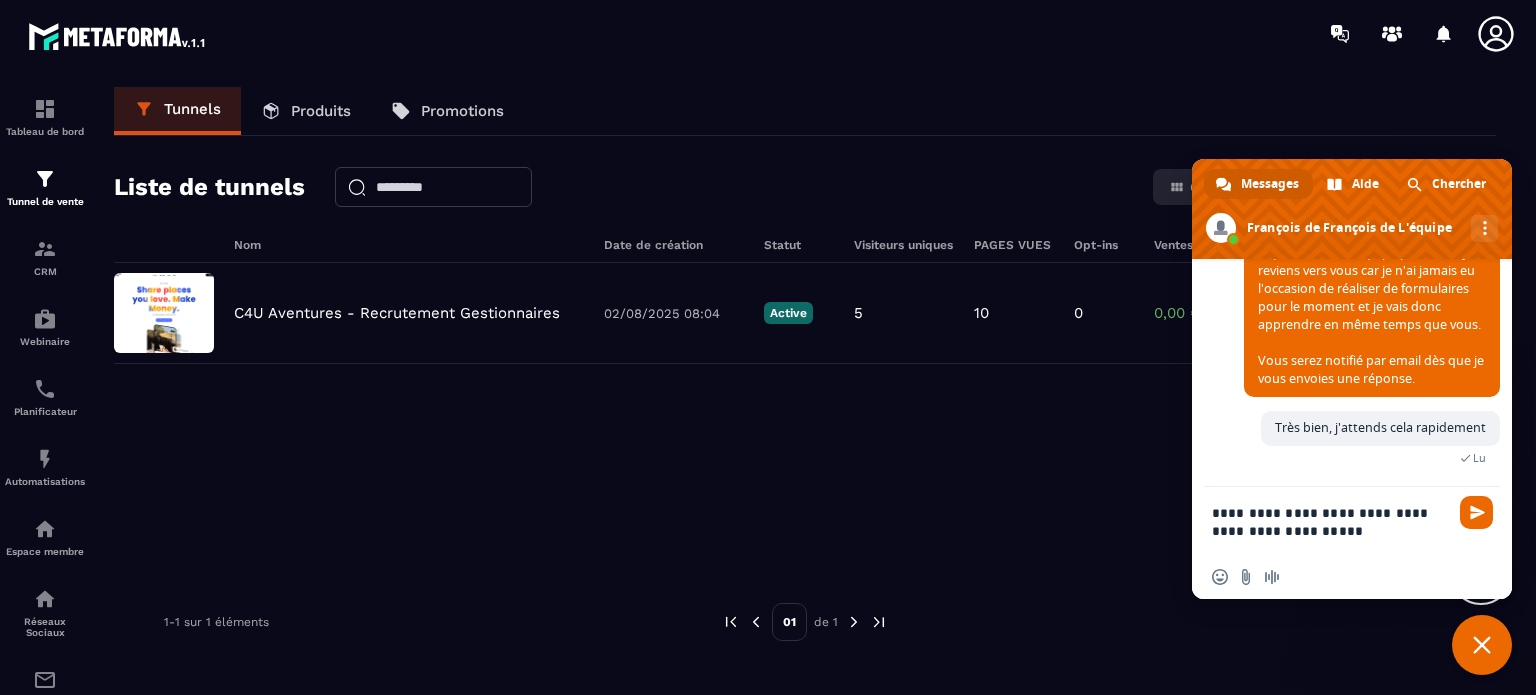 type on "**********" 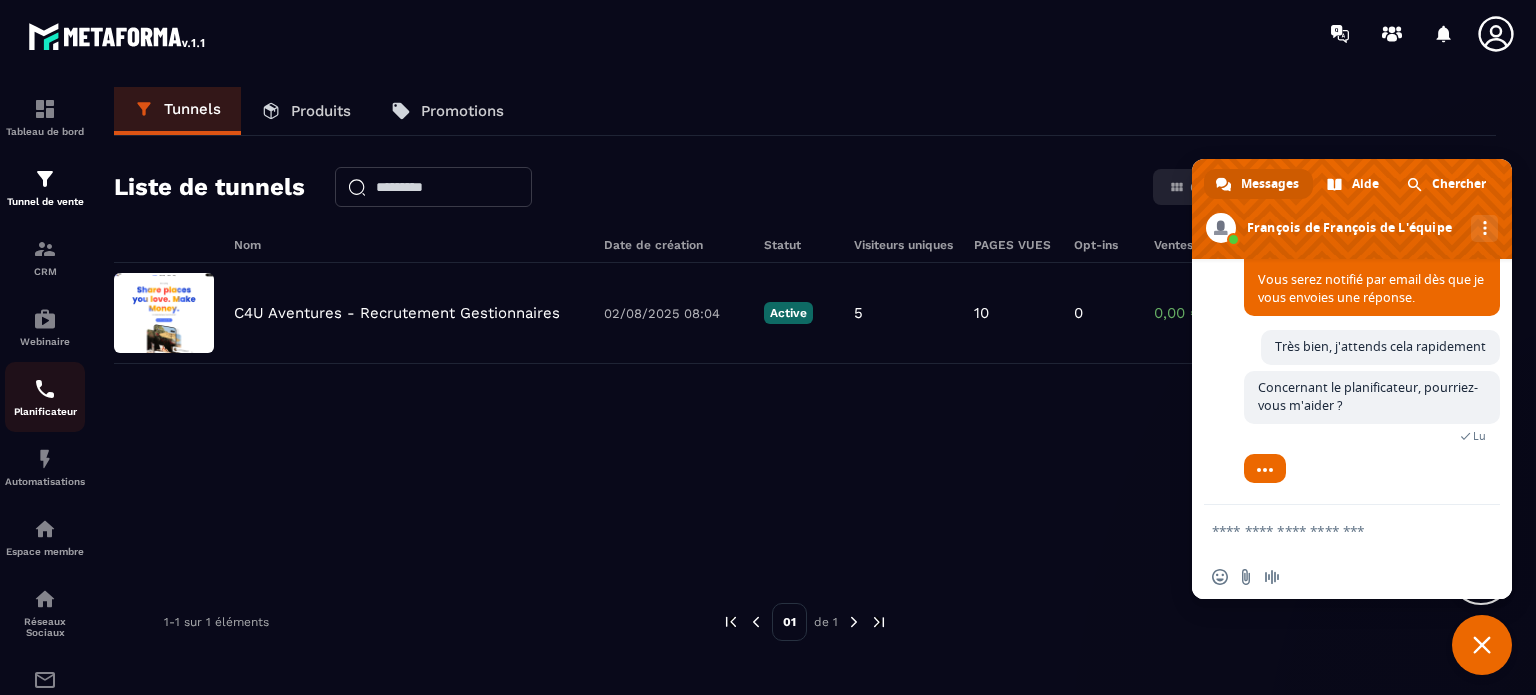 scroll, scrollTop: 6650, scrollLeft: 0, axis: vertical 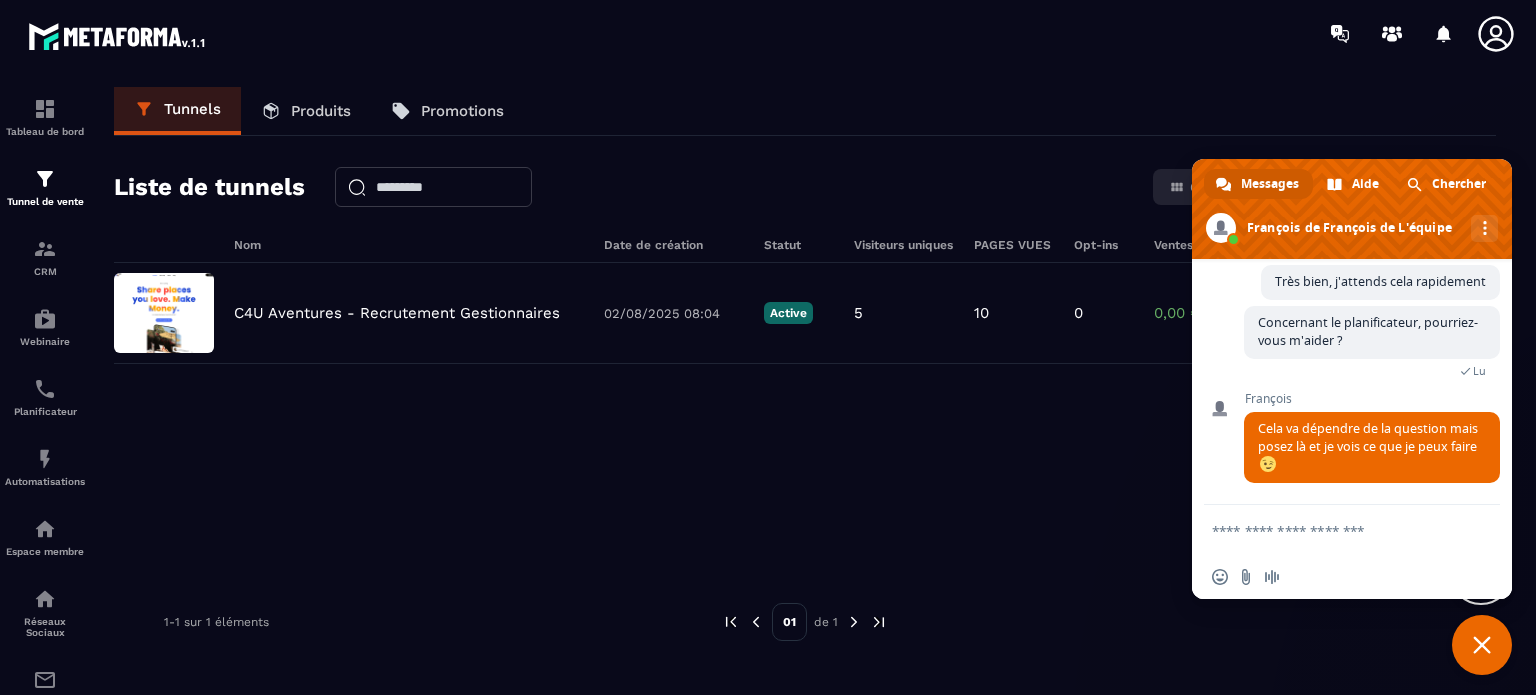 click at bounding box center (1332, 530) 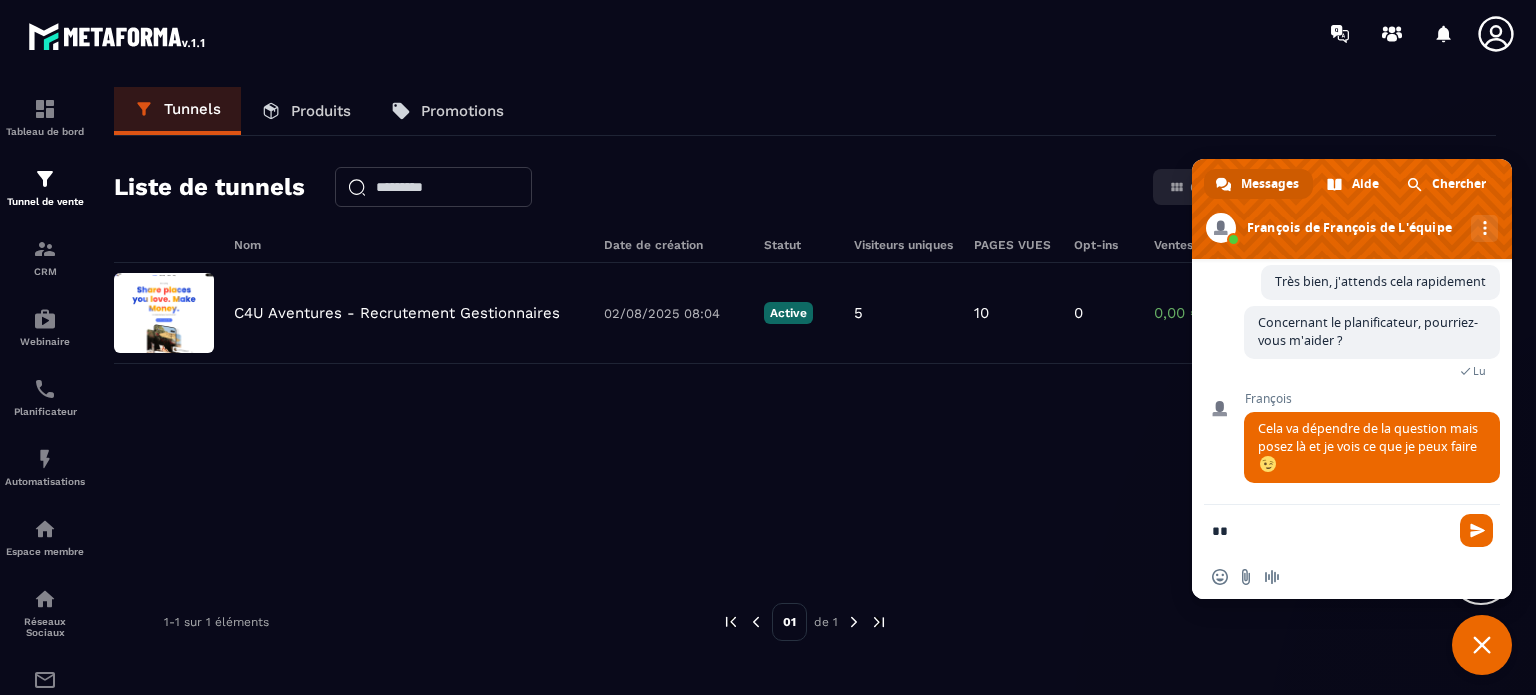 type on "*" 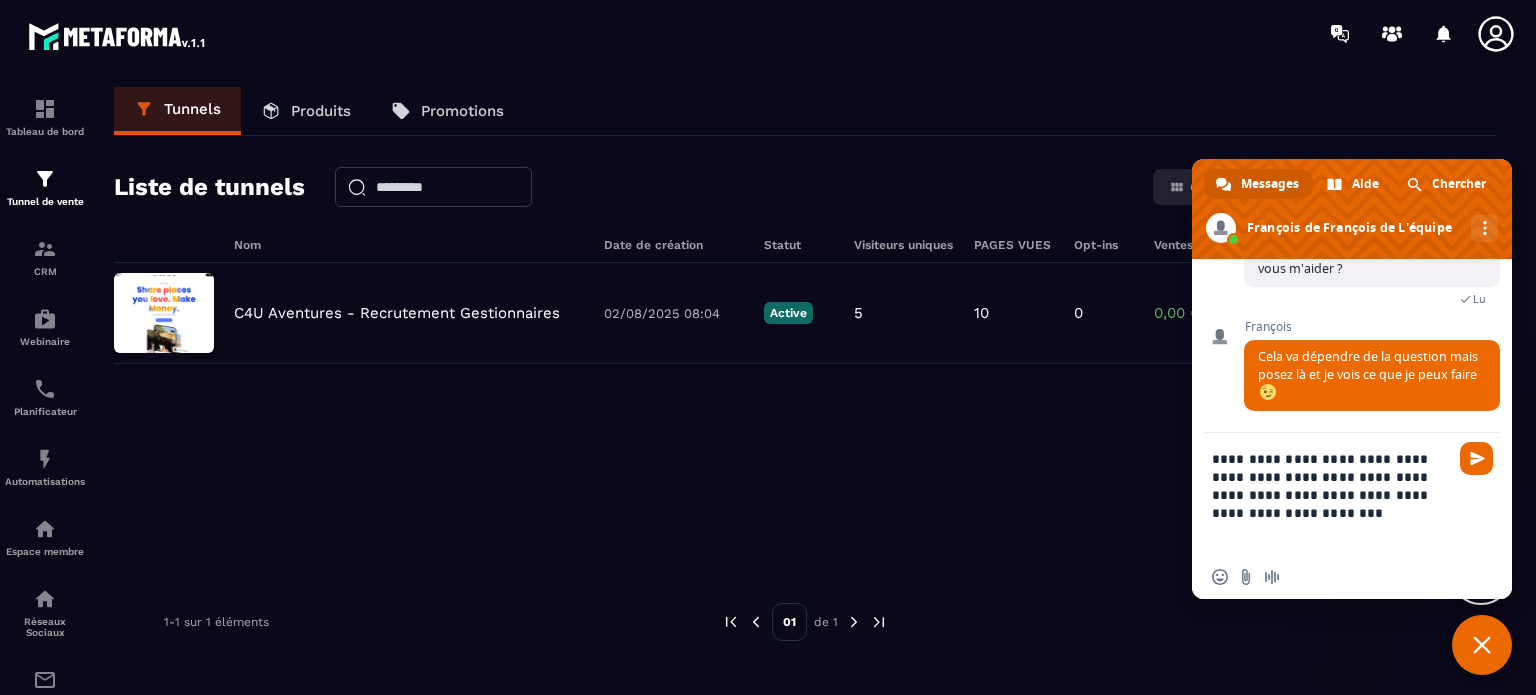 type on "**********" 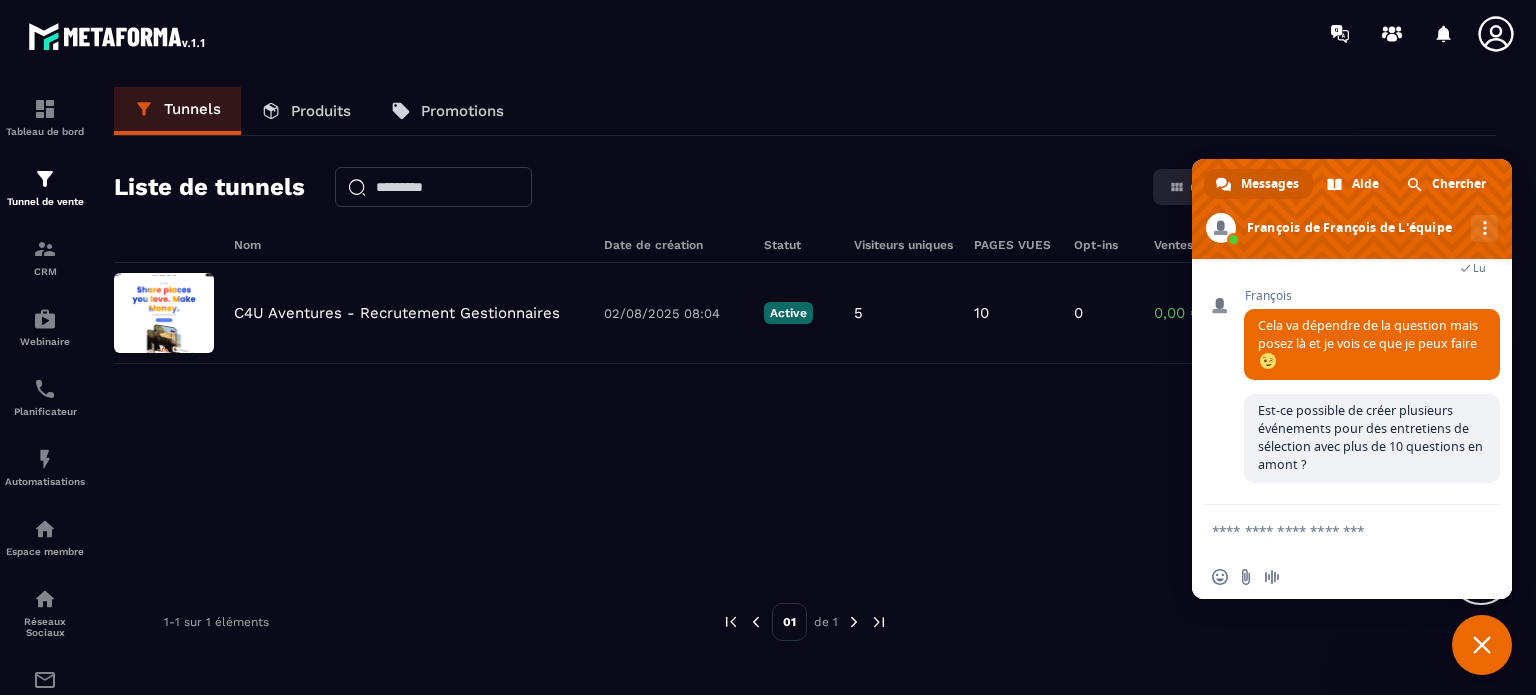 scroll, scrollTop: 6756, scrollLeft: 0, axis: vertical 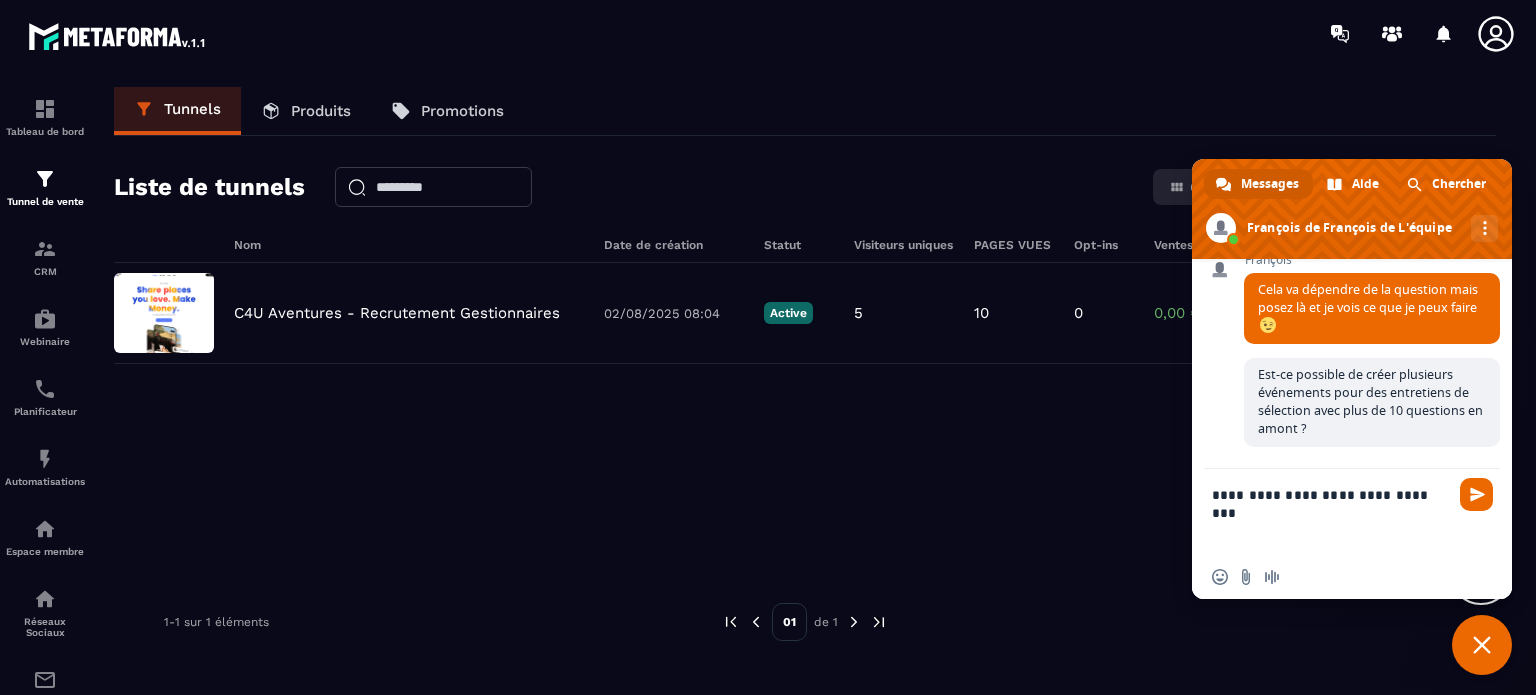 paste on "**********" 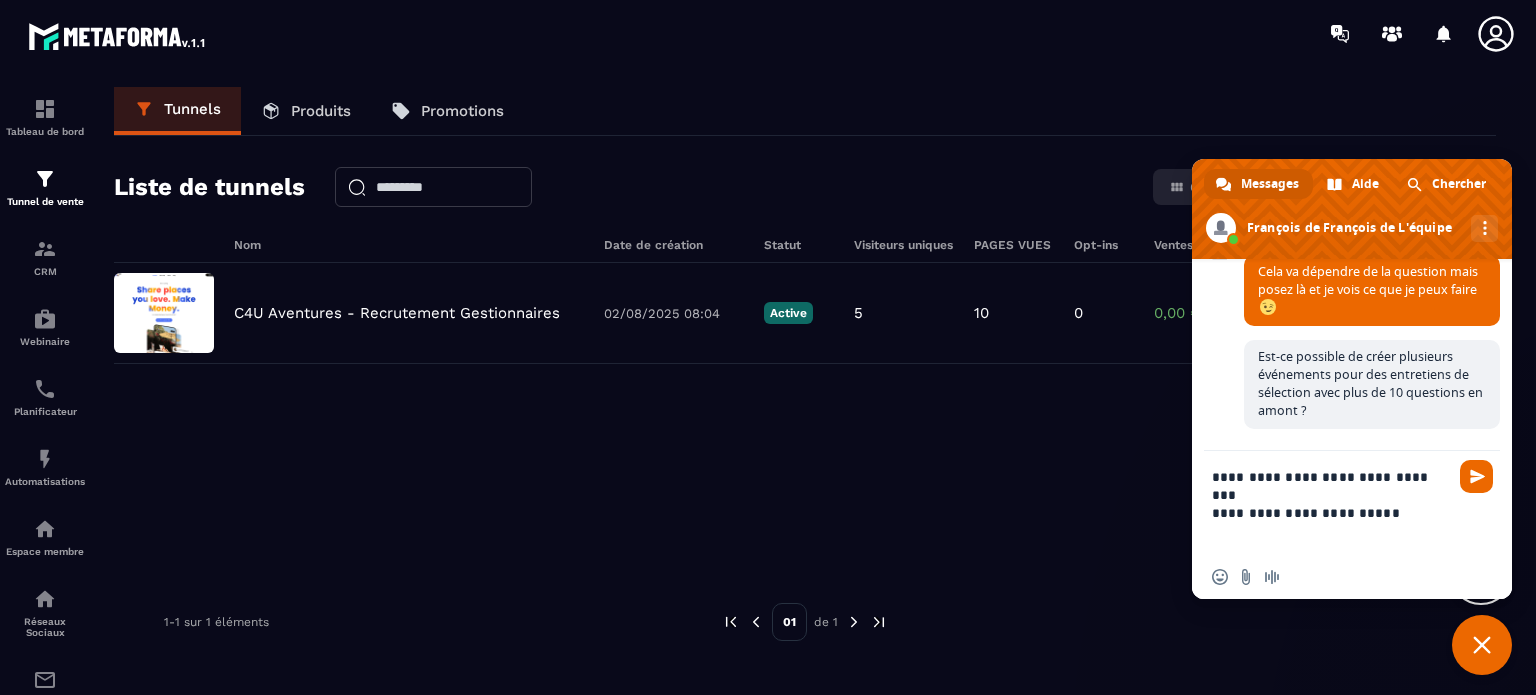 click on "**********" at bounding box center (1332, 503) 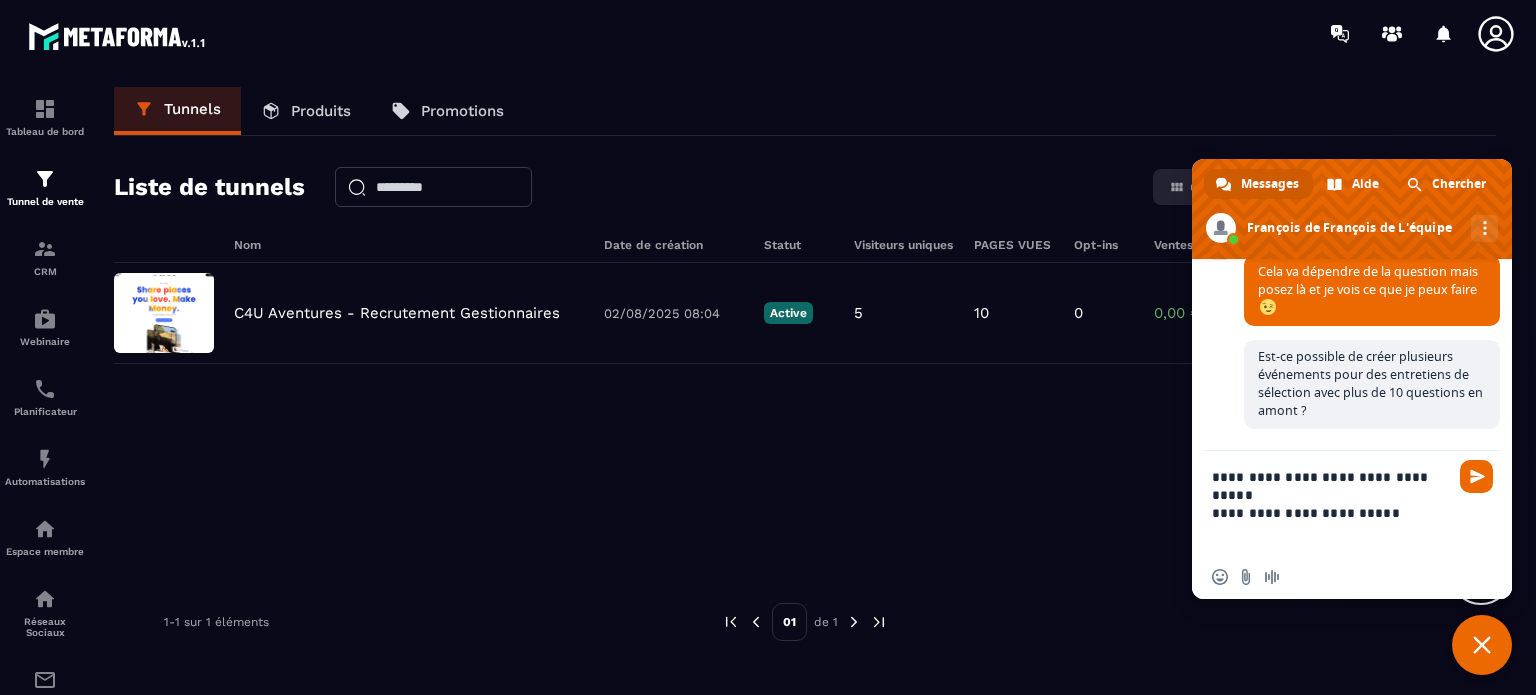 click on "**********" at bounding box center [1332, 503] 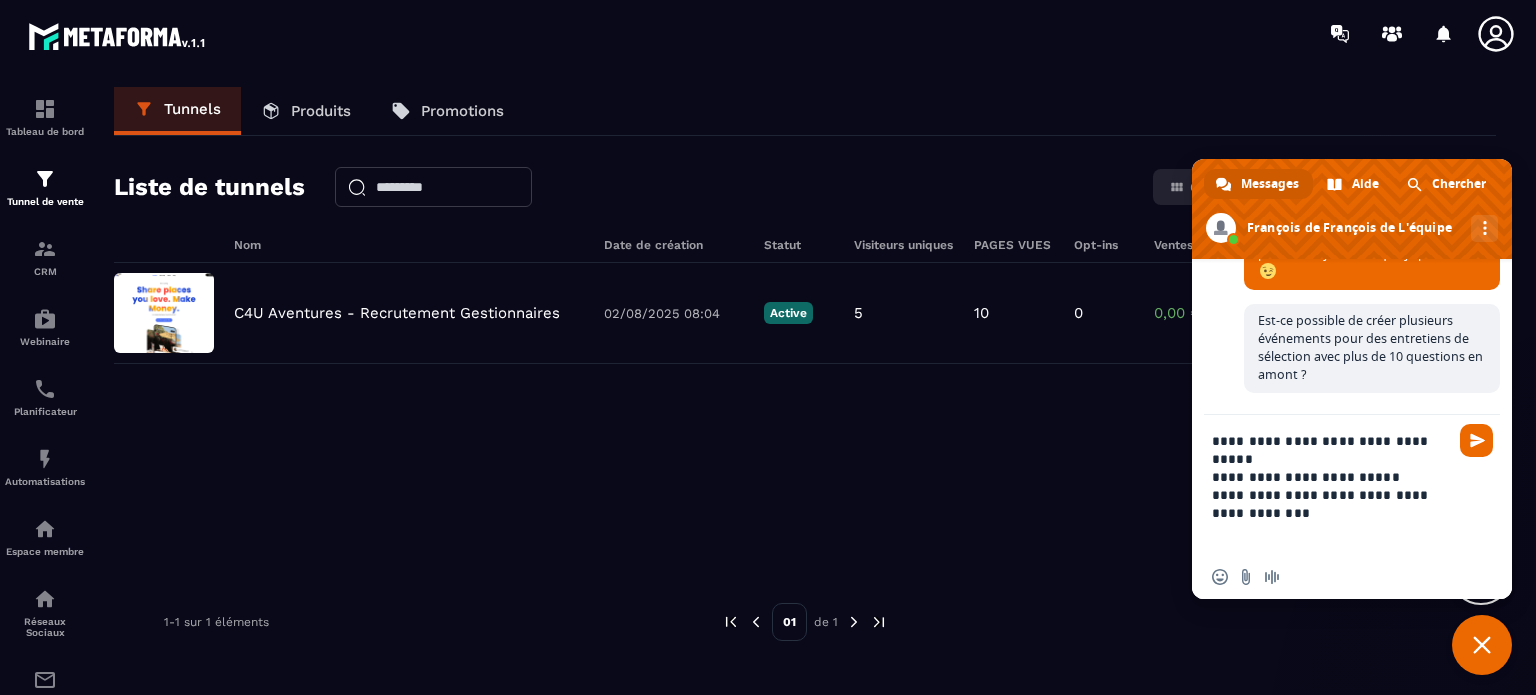 type on "**********" 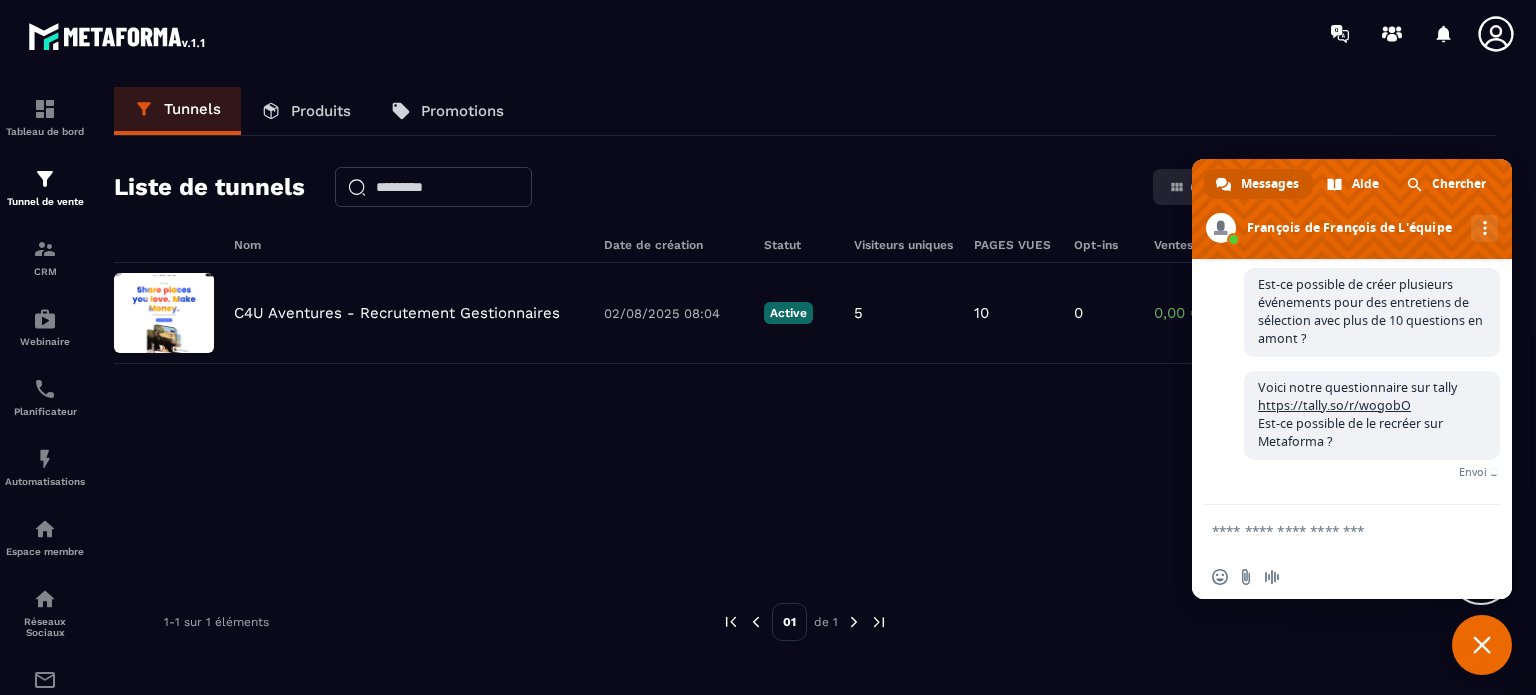 scroll, scrollTop: 6854, scrollLeft: 0, axis: vertical 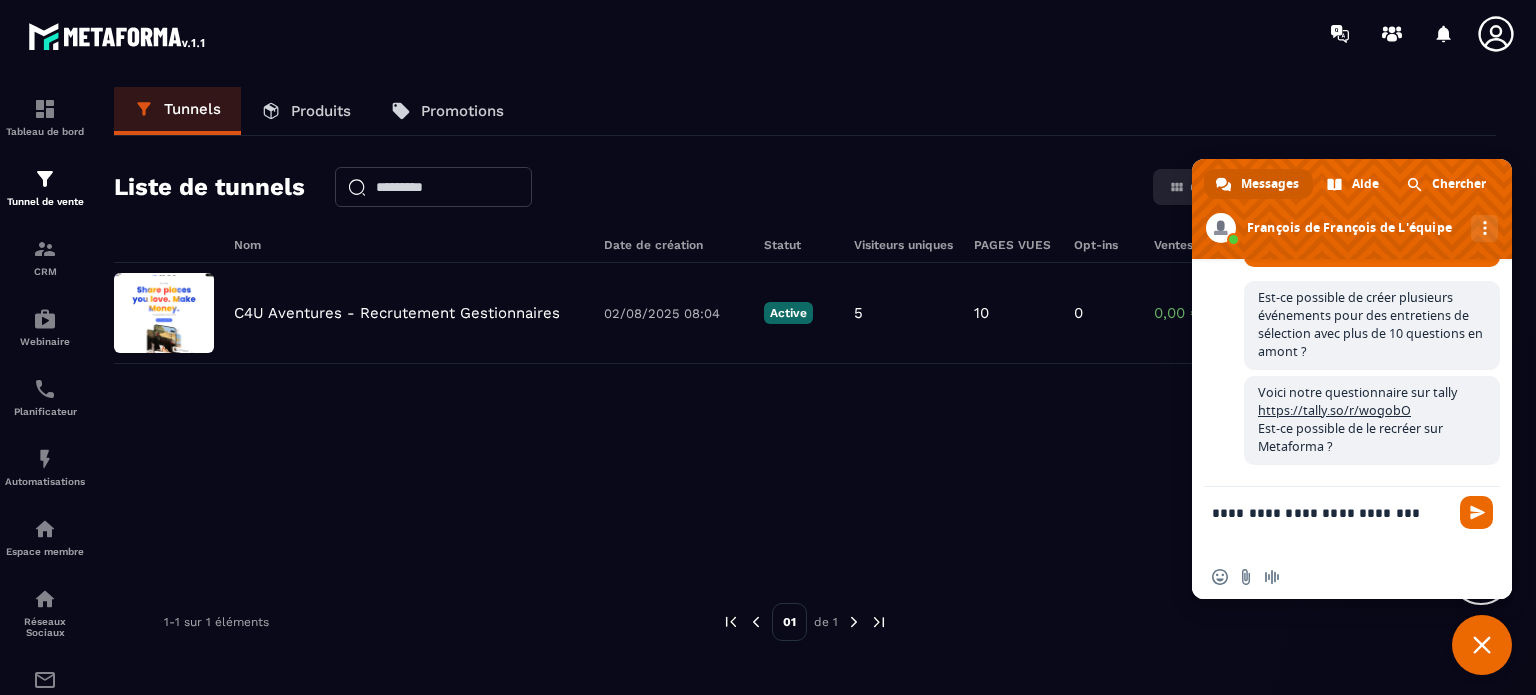 type on "**********" 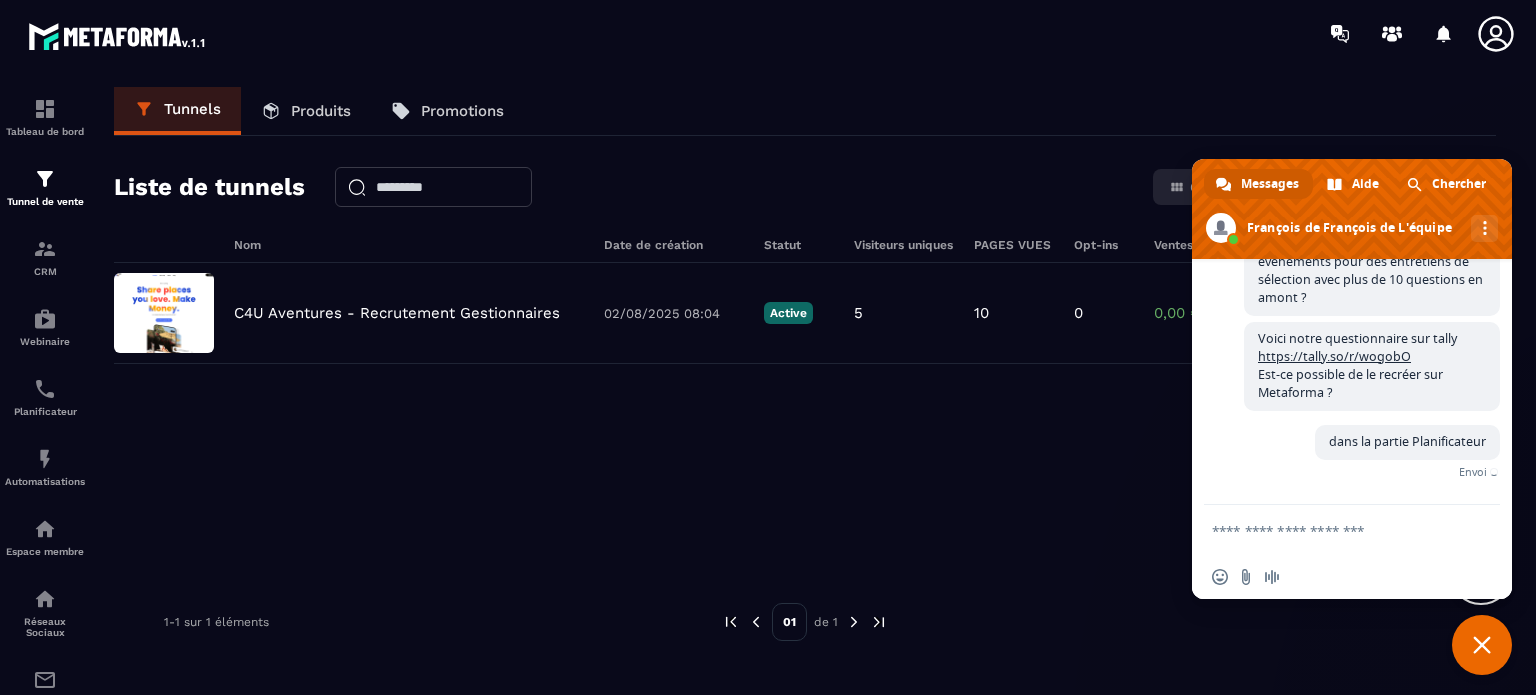 scroll, scrollTop: 6896, scrollLeft: 0, axis: vertical 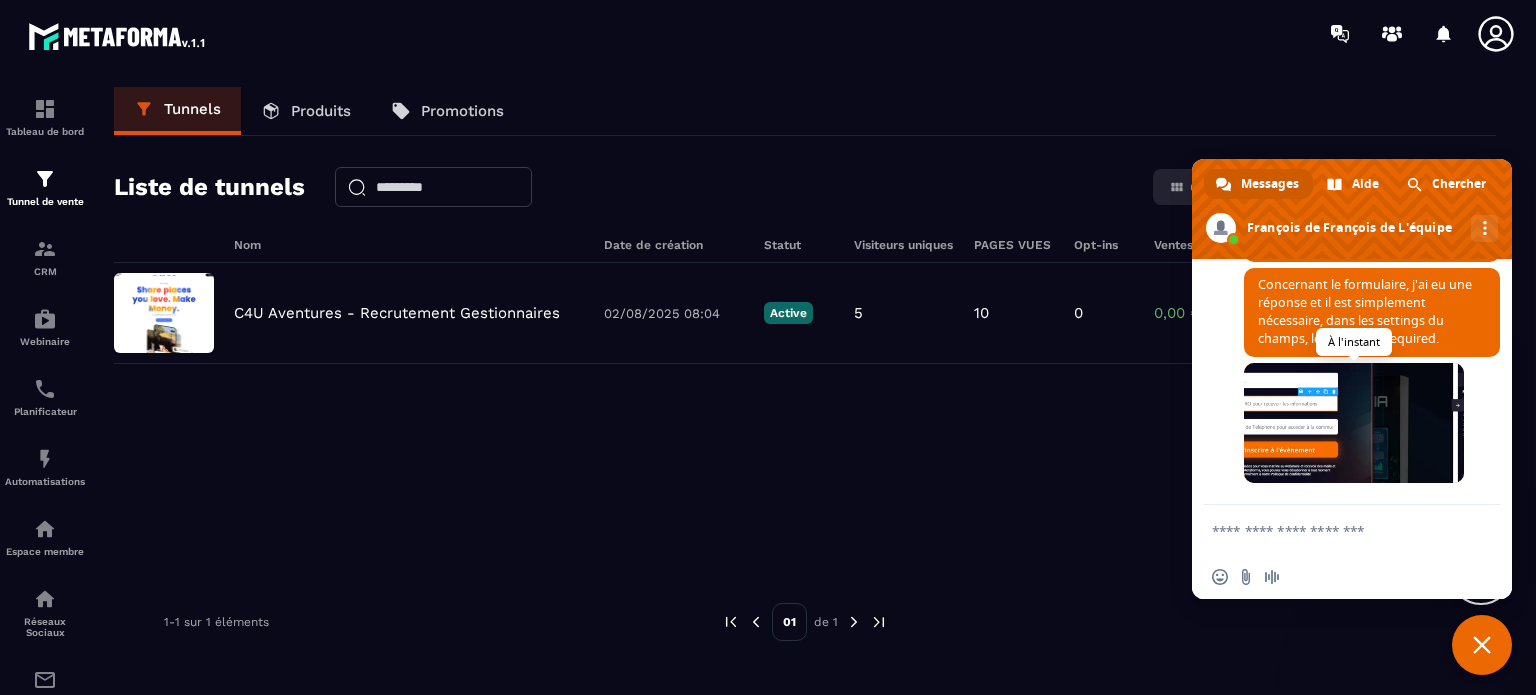 click at bounding box center (1354, 423) 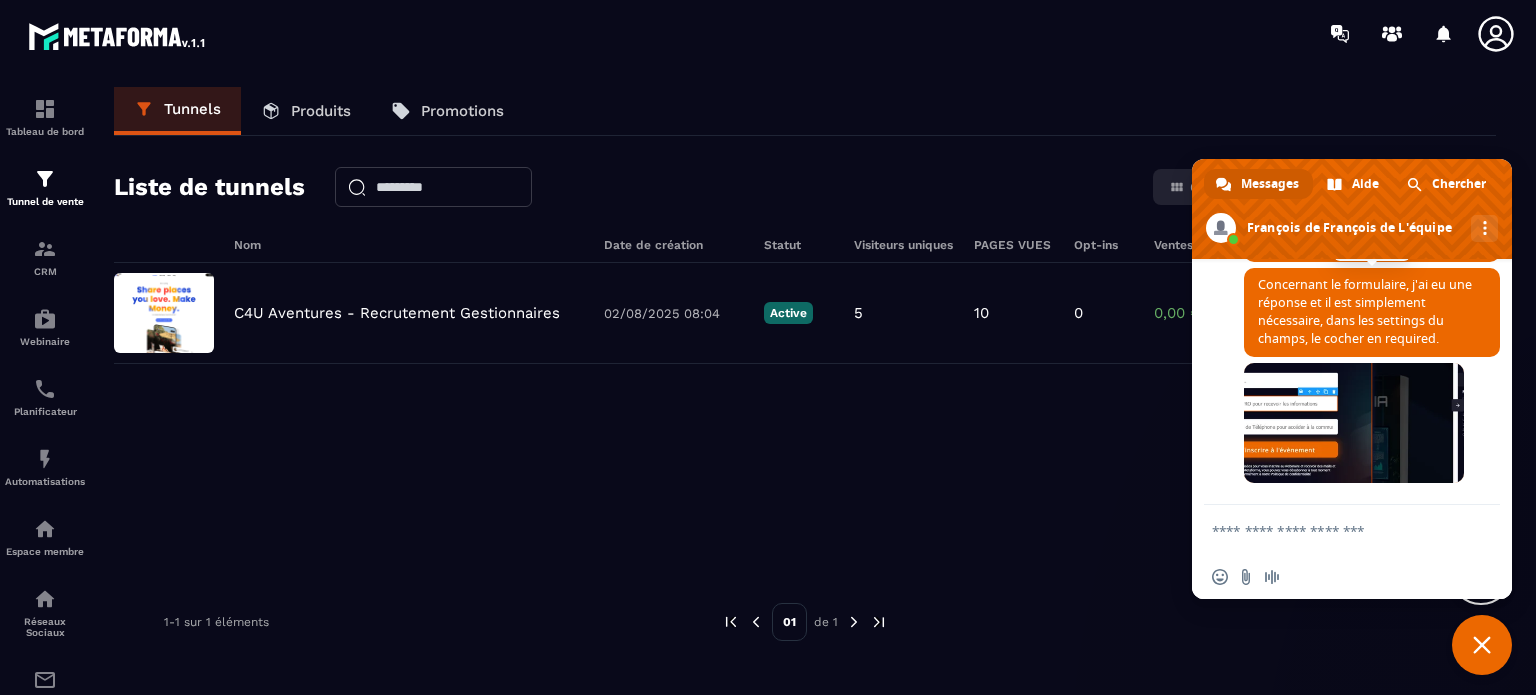 scroll, scrollTop: 7240, scrollLeft: 0, axis: vertical 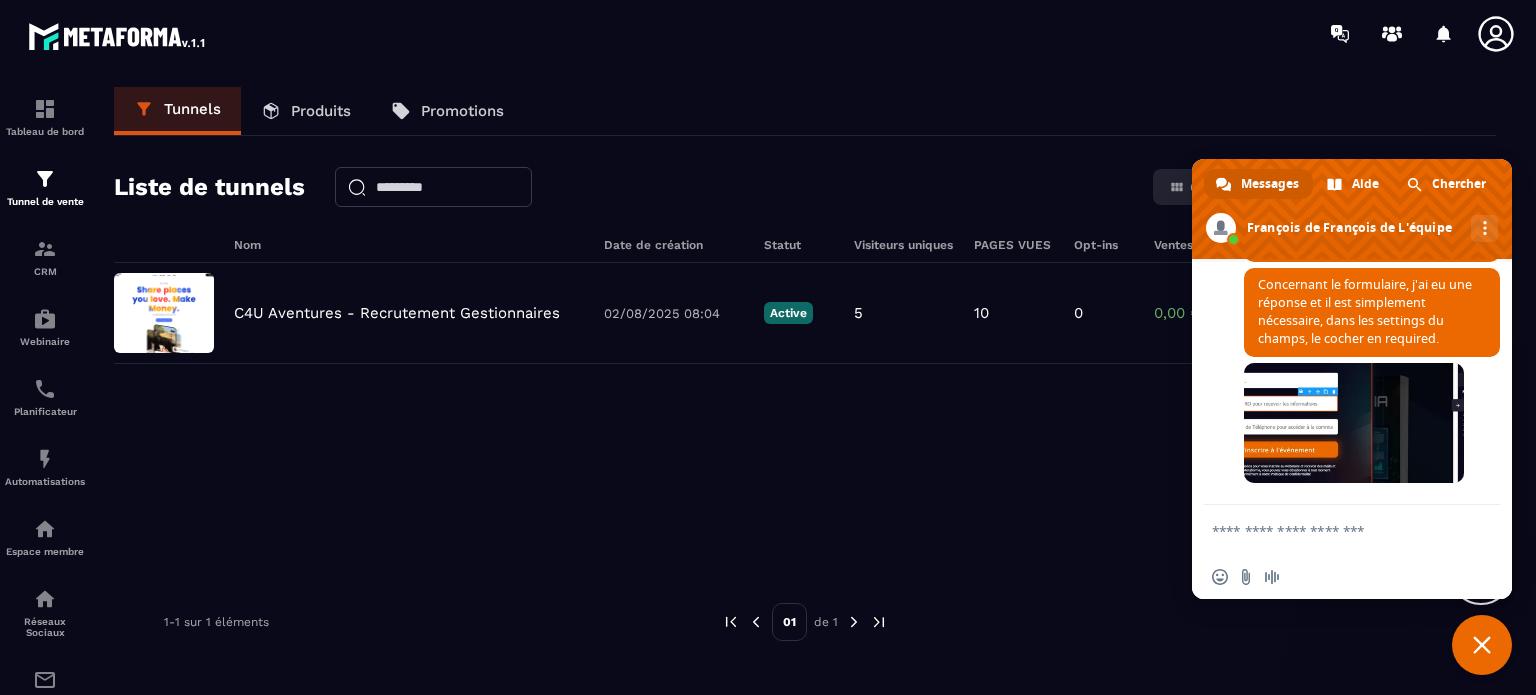 click at bounding box center [1332, 530] 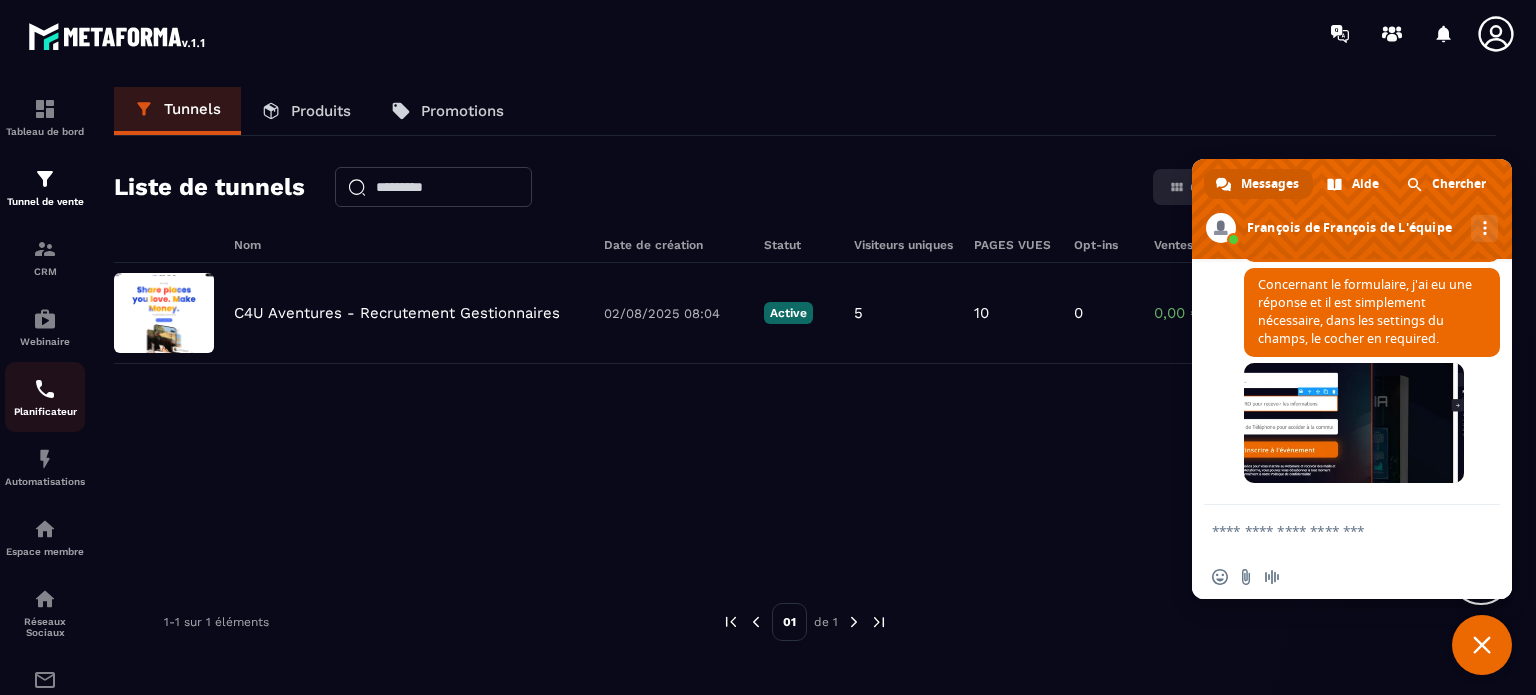 click on "Planificateur" at bounding box center [45, 411] 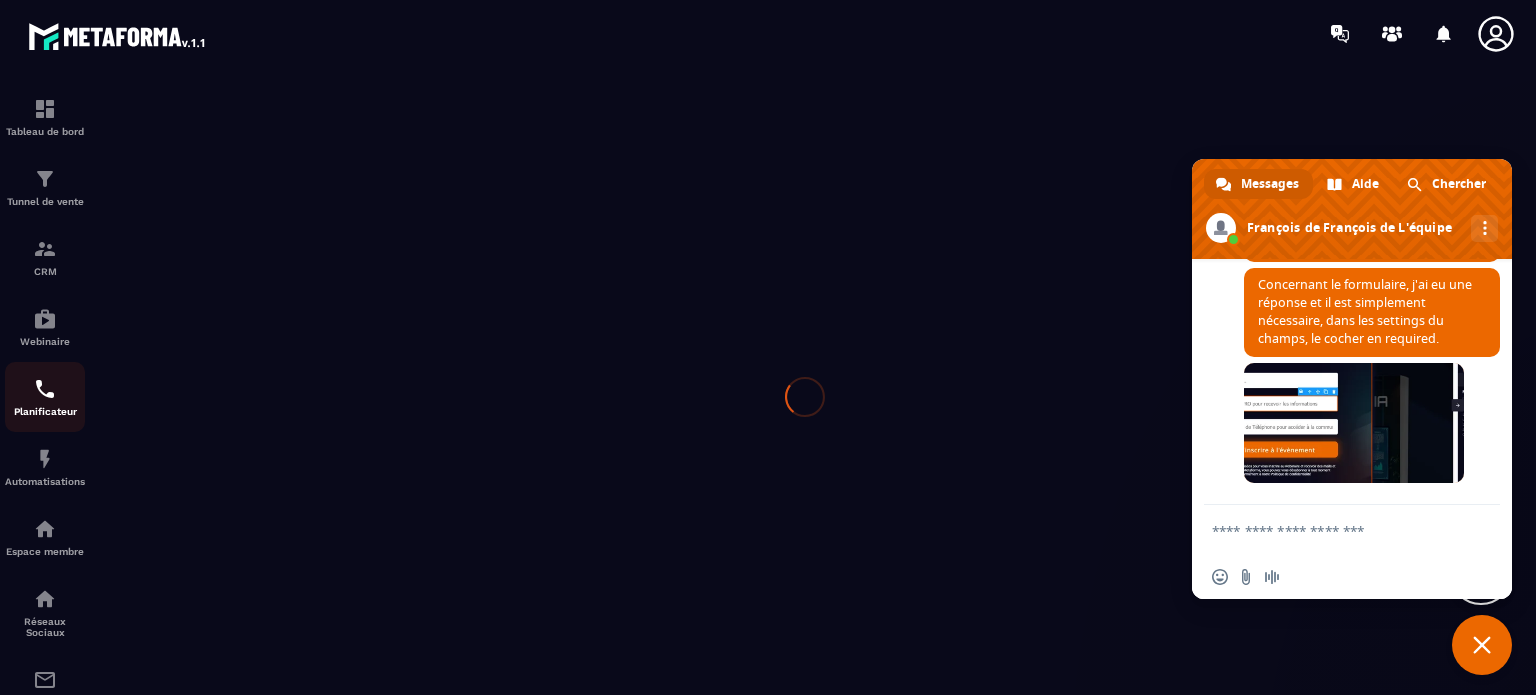 scroll, scrollTop: 0, scrollLeft: 0, axis: both 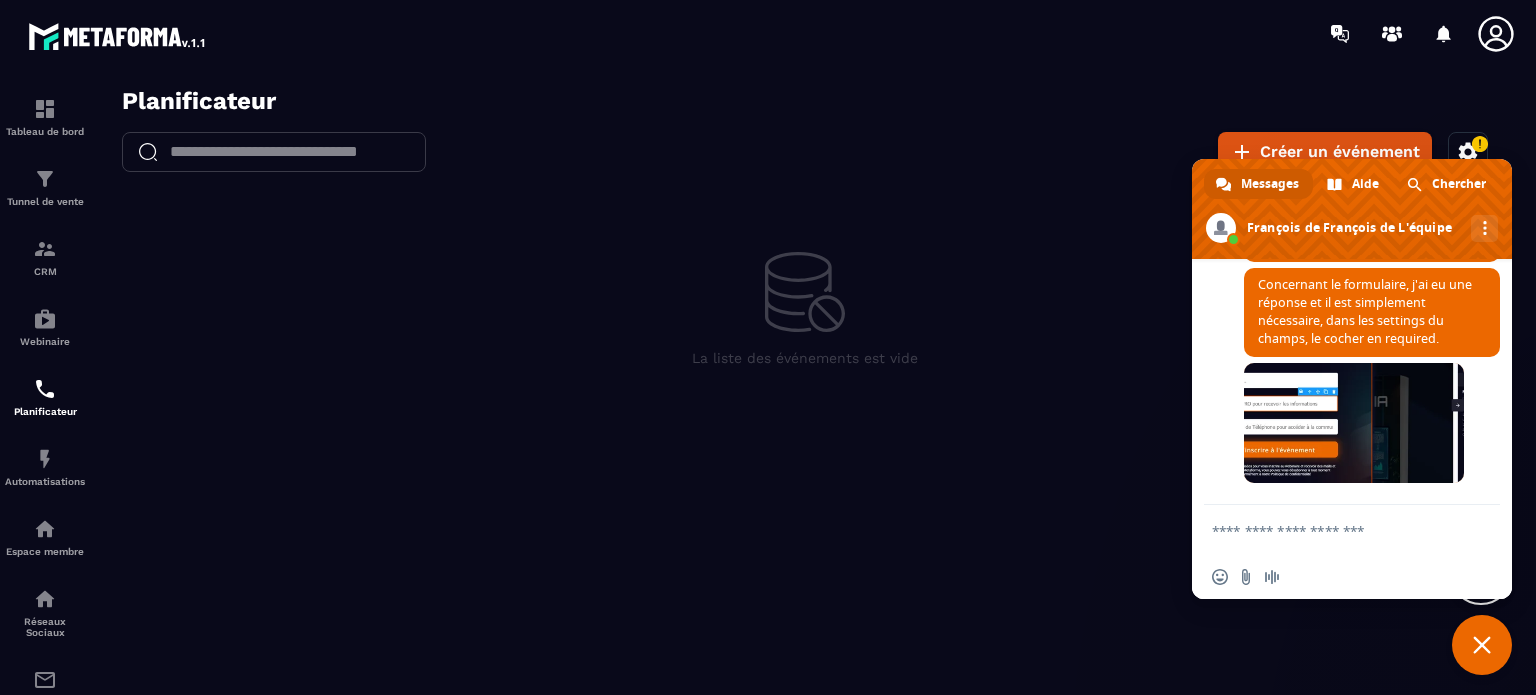 click at bounding box center [1332, 530] 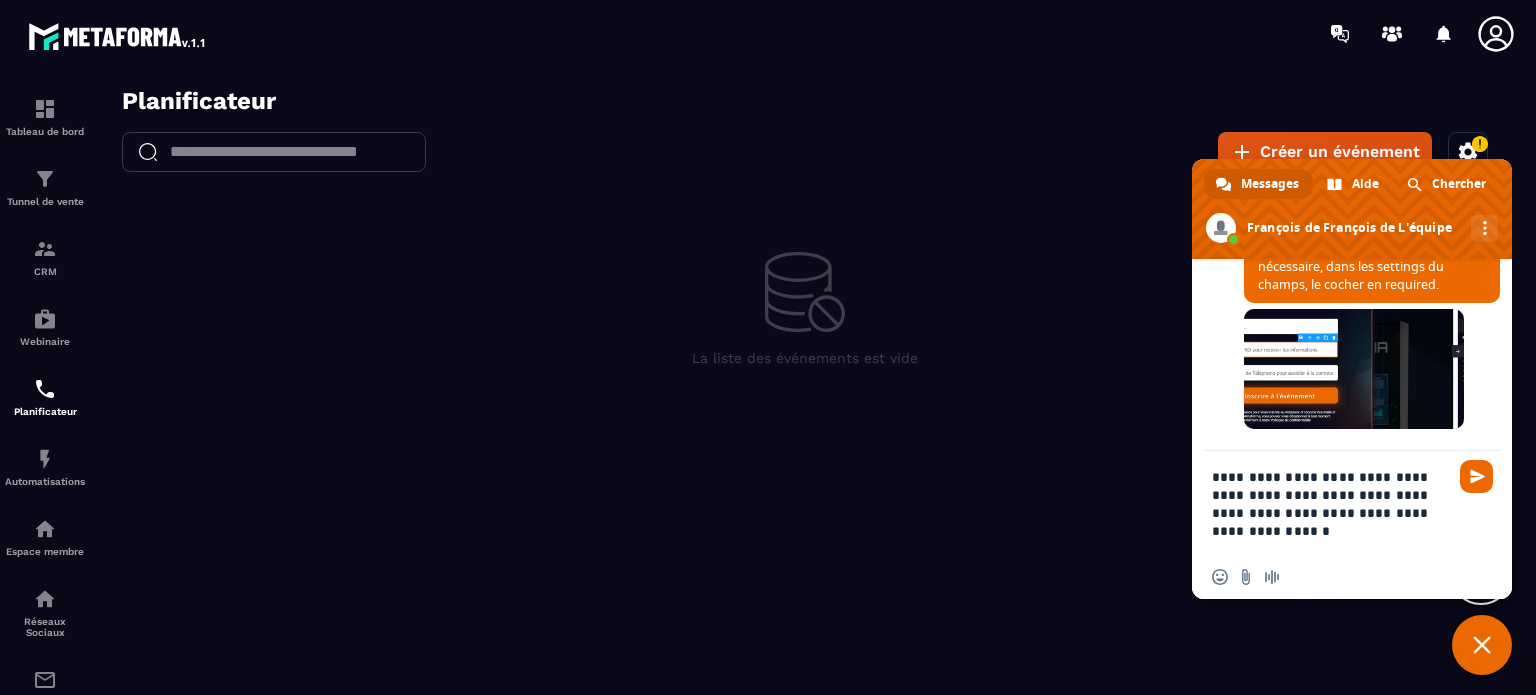 type on "**********" 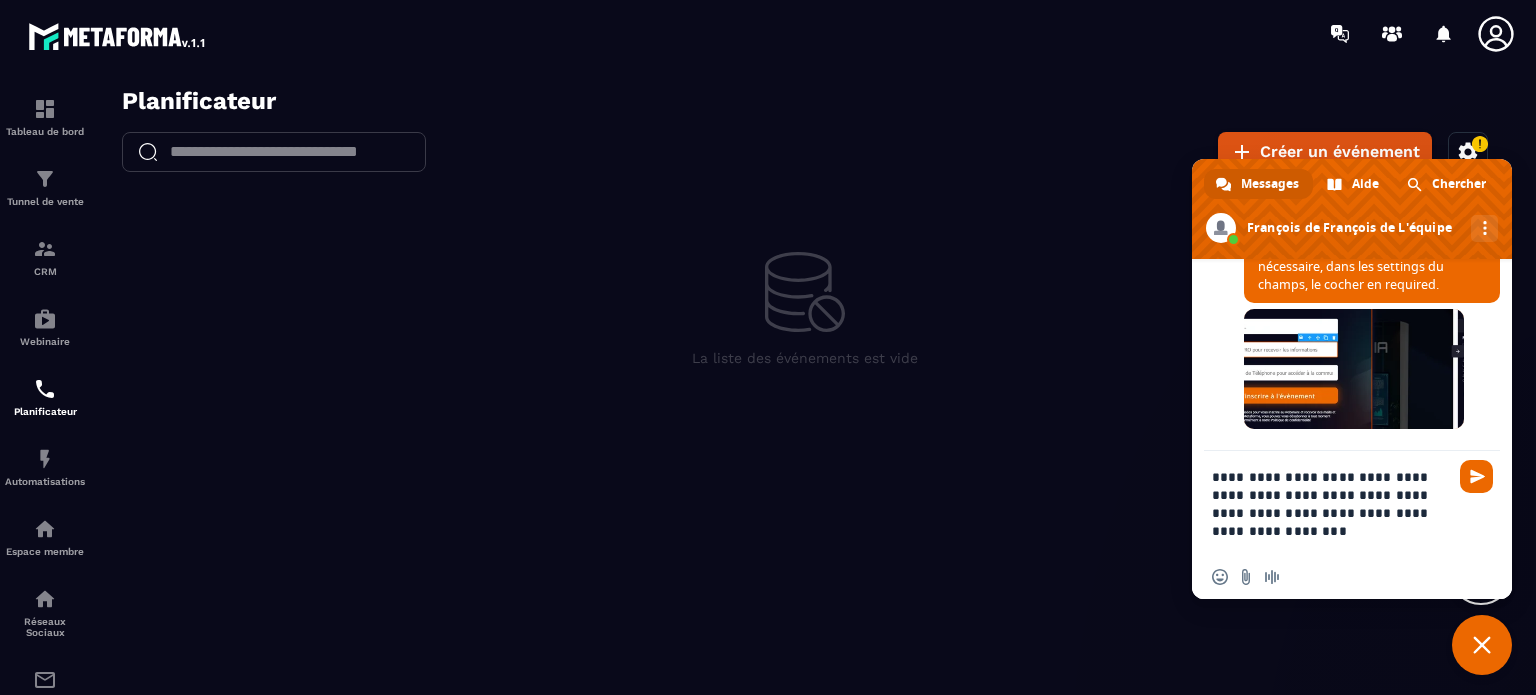 type 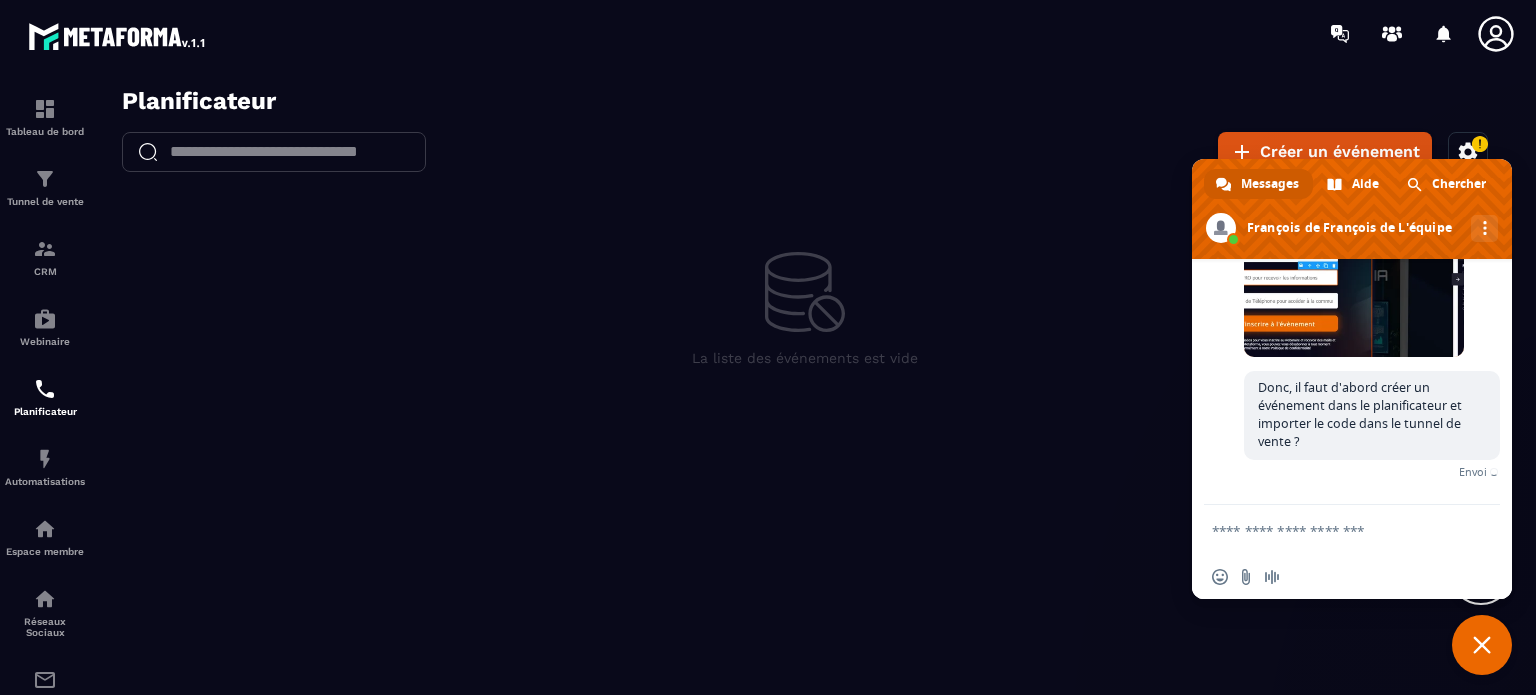 scroll, scrollTop: 7465, scrollLeft: 0, axis: vertical 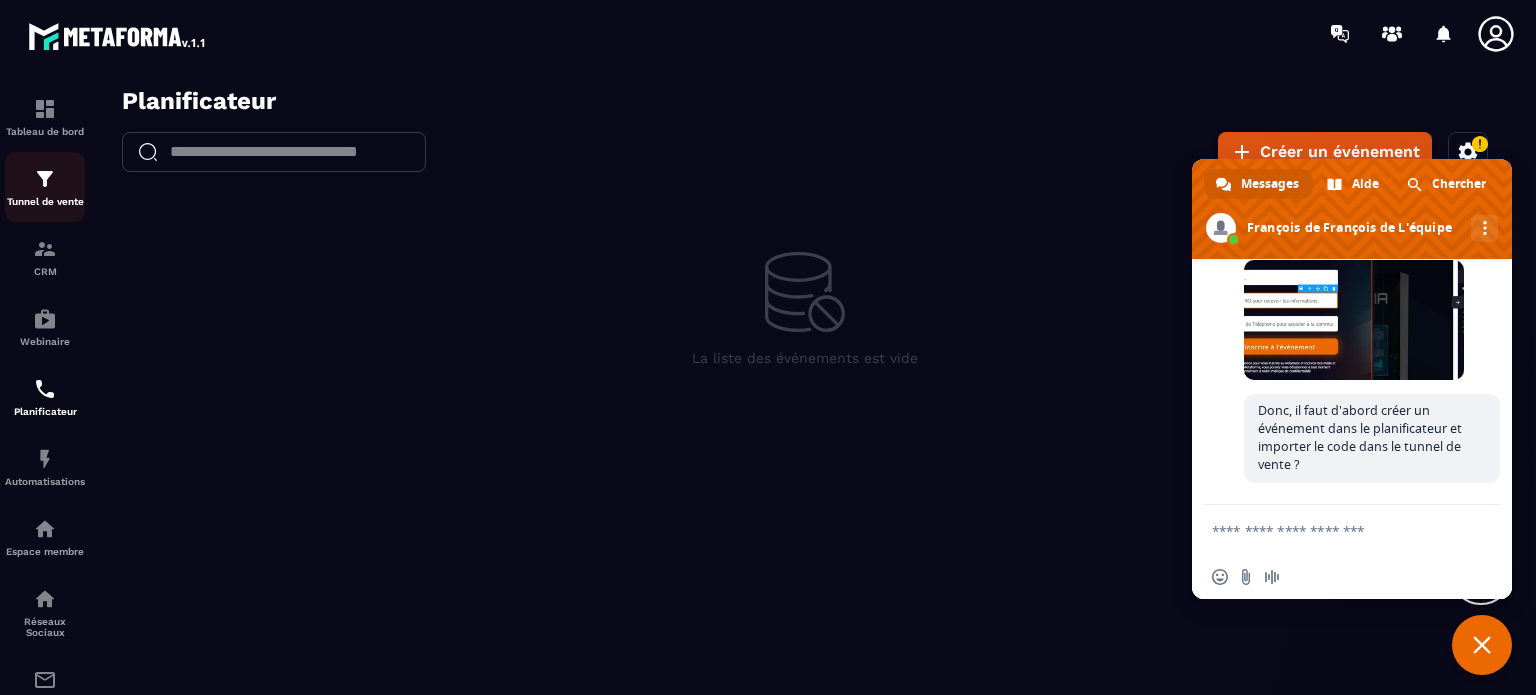 click at bounding box center (45, 179) 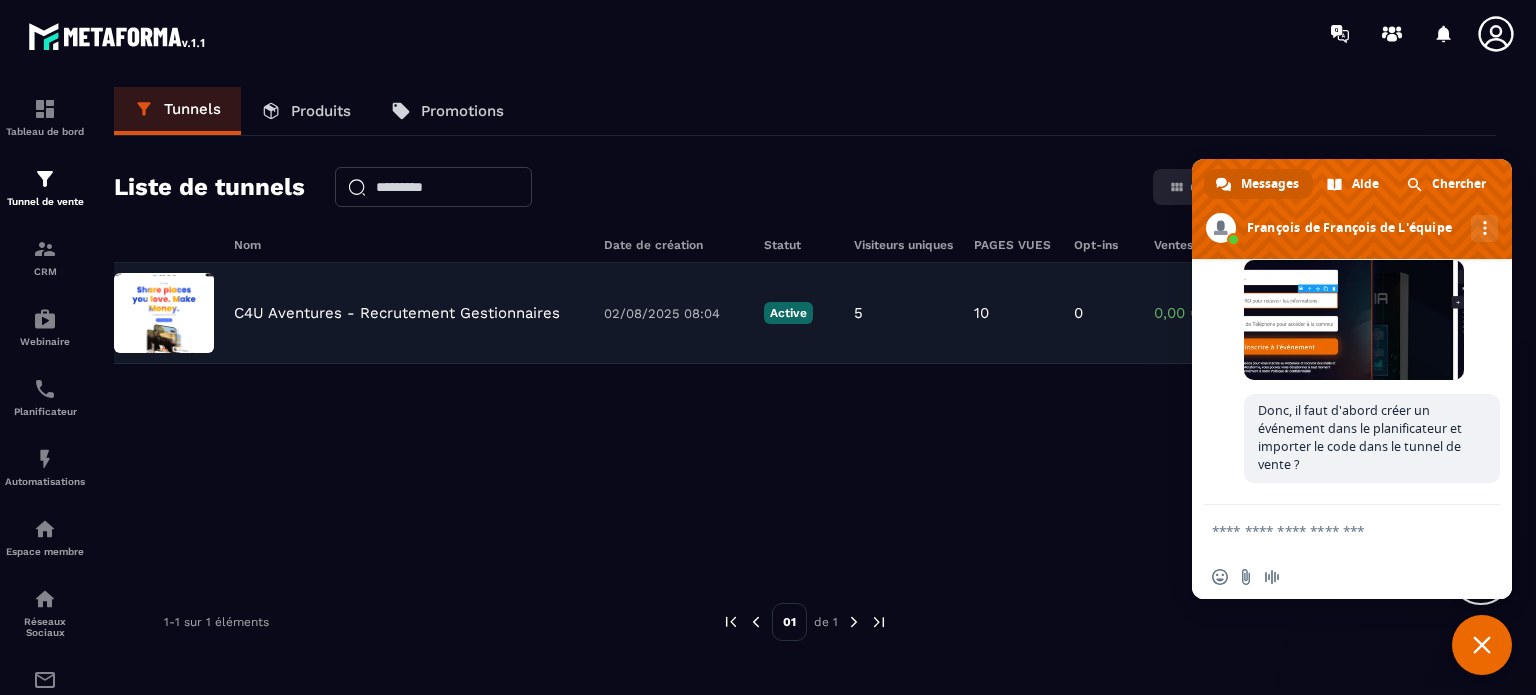 click at bounding box center [164, 313] 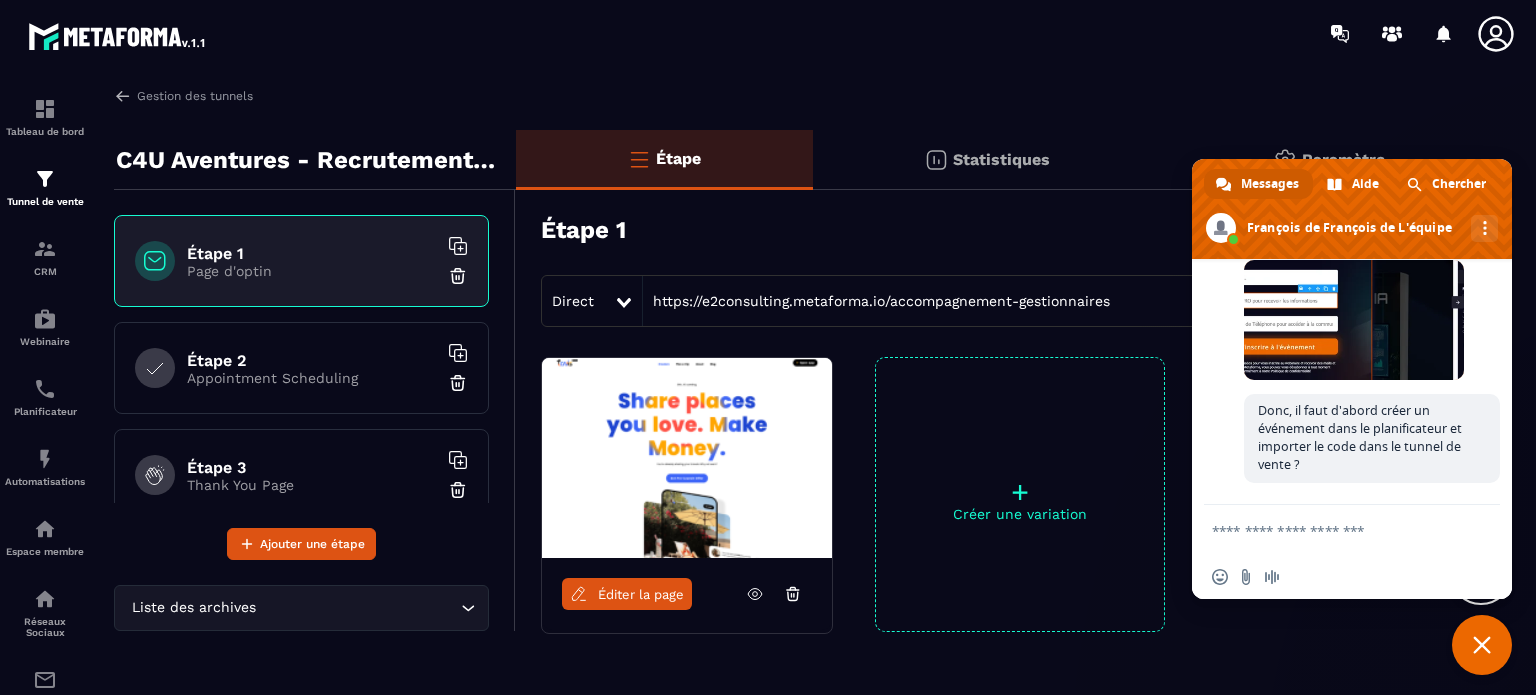 click on "Éditer la page" at bounding box center [641, 594] 